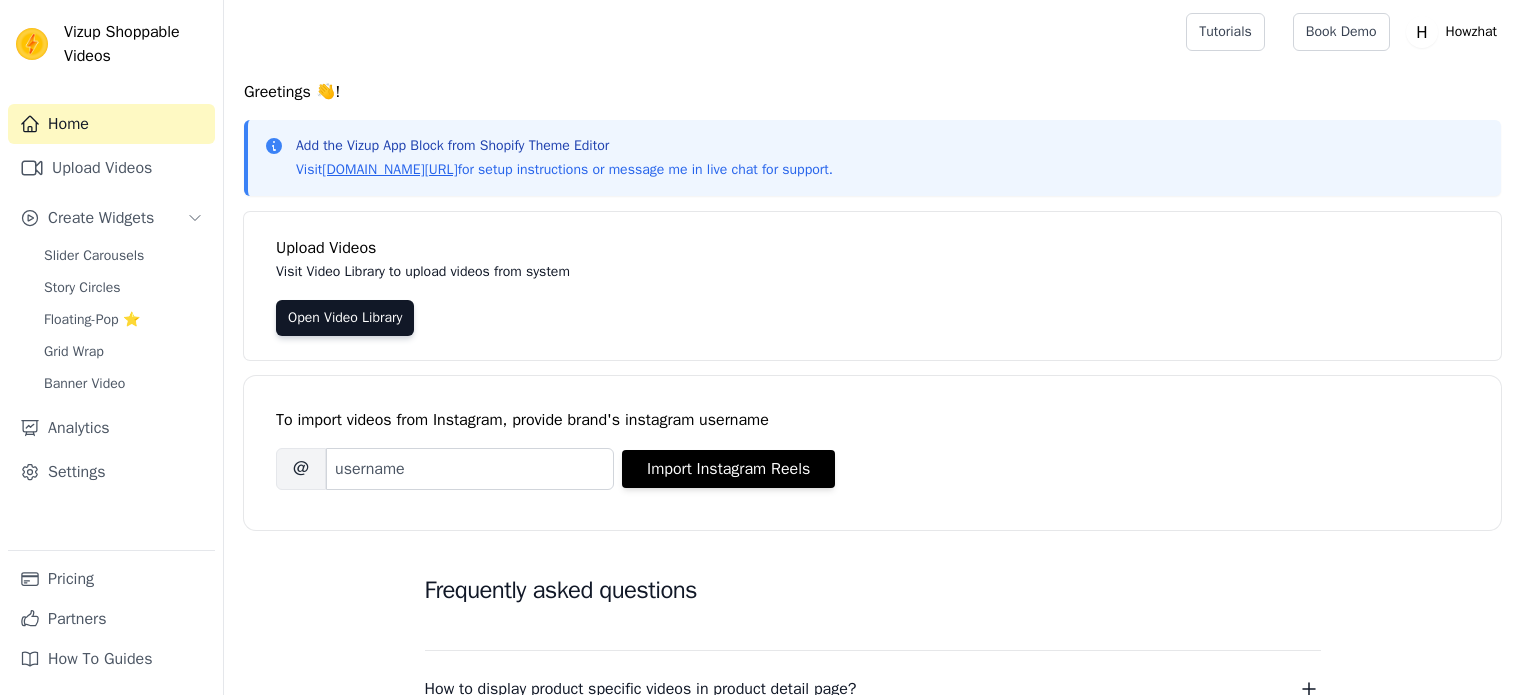 scroll, scrollTop: 0, scrollLeft: 0, axis: both 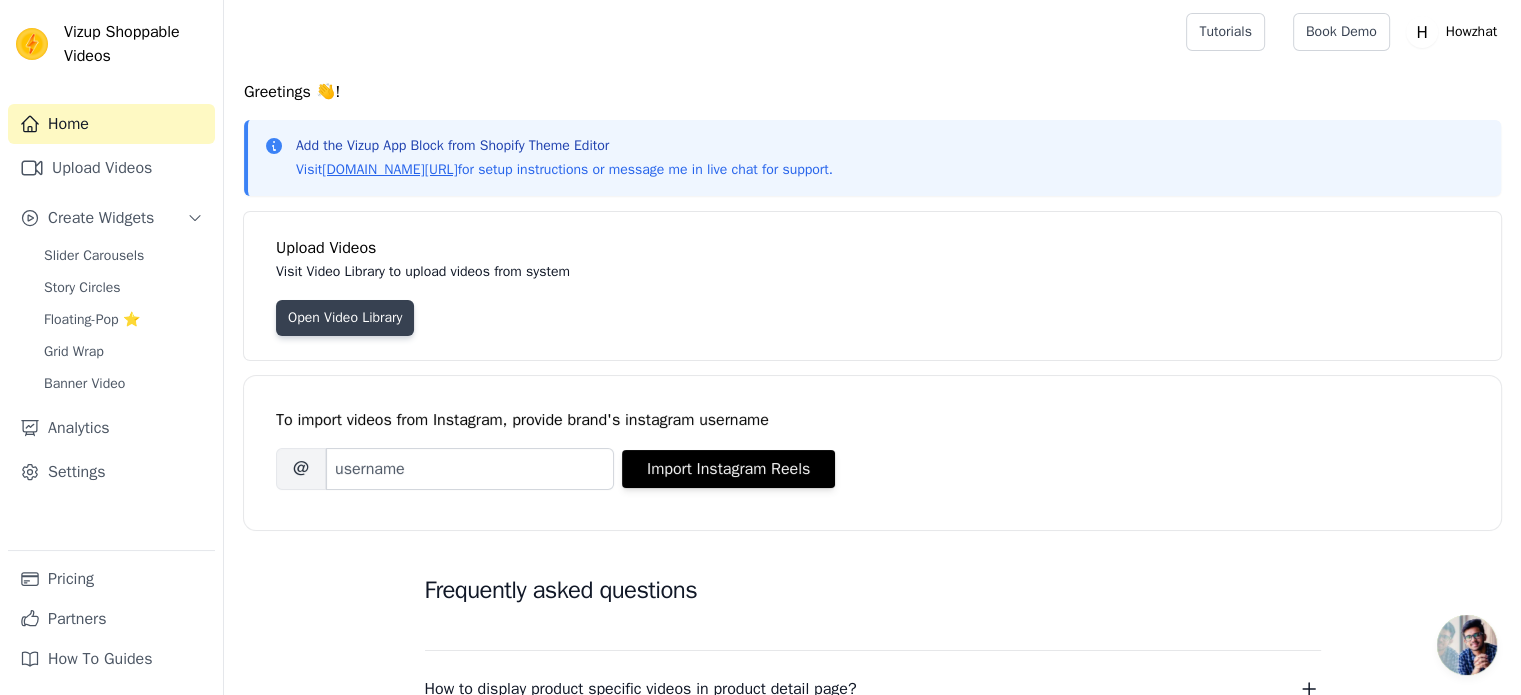 click on "Open Video Library" at bounding box center [345, 318] 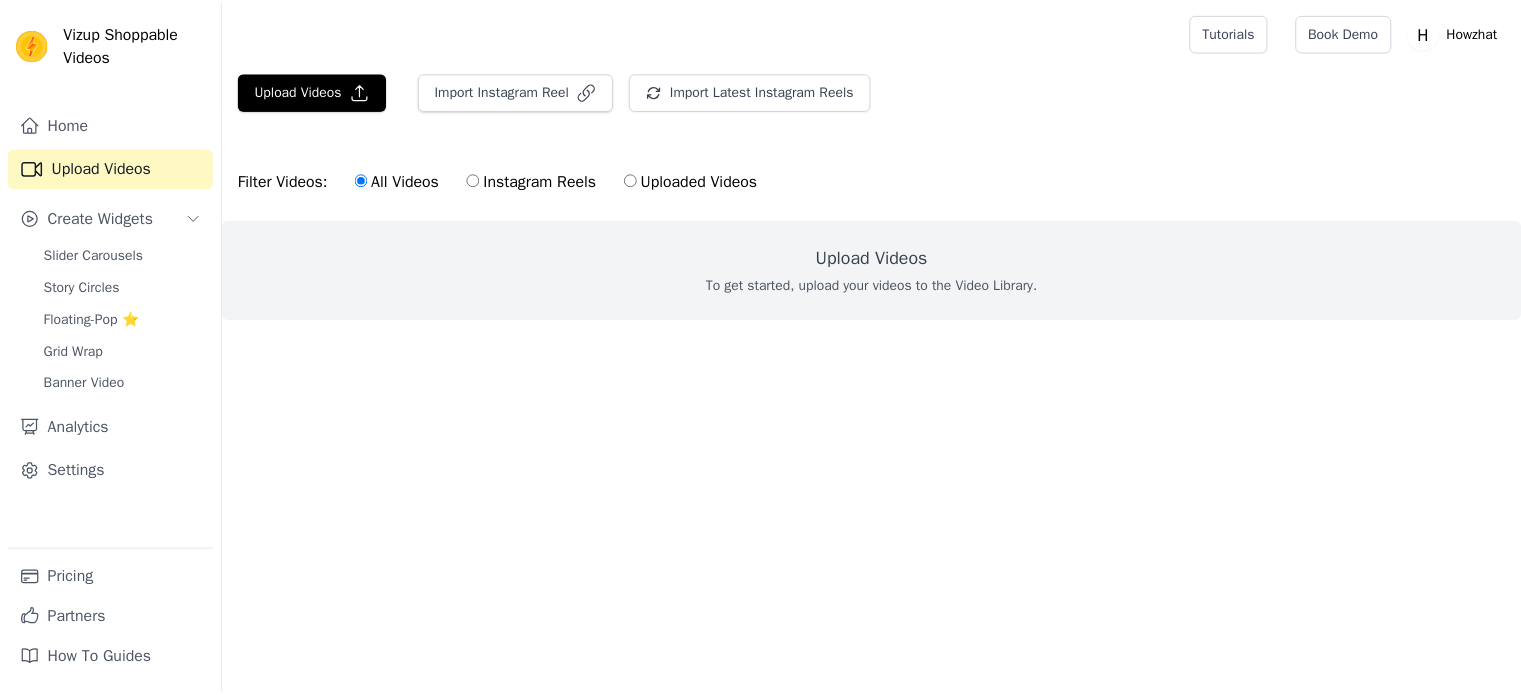 scroll, scrollTop: 0, scrollLeft: 0, axis: both 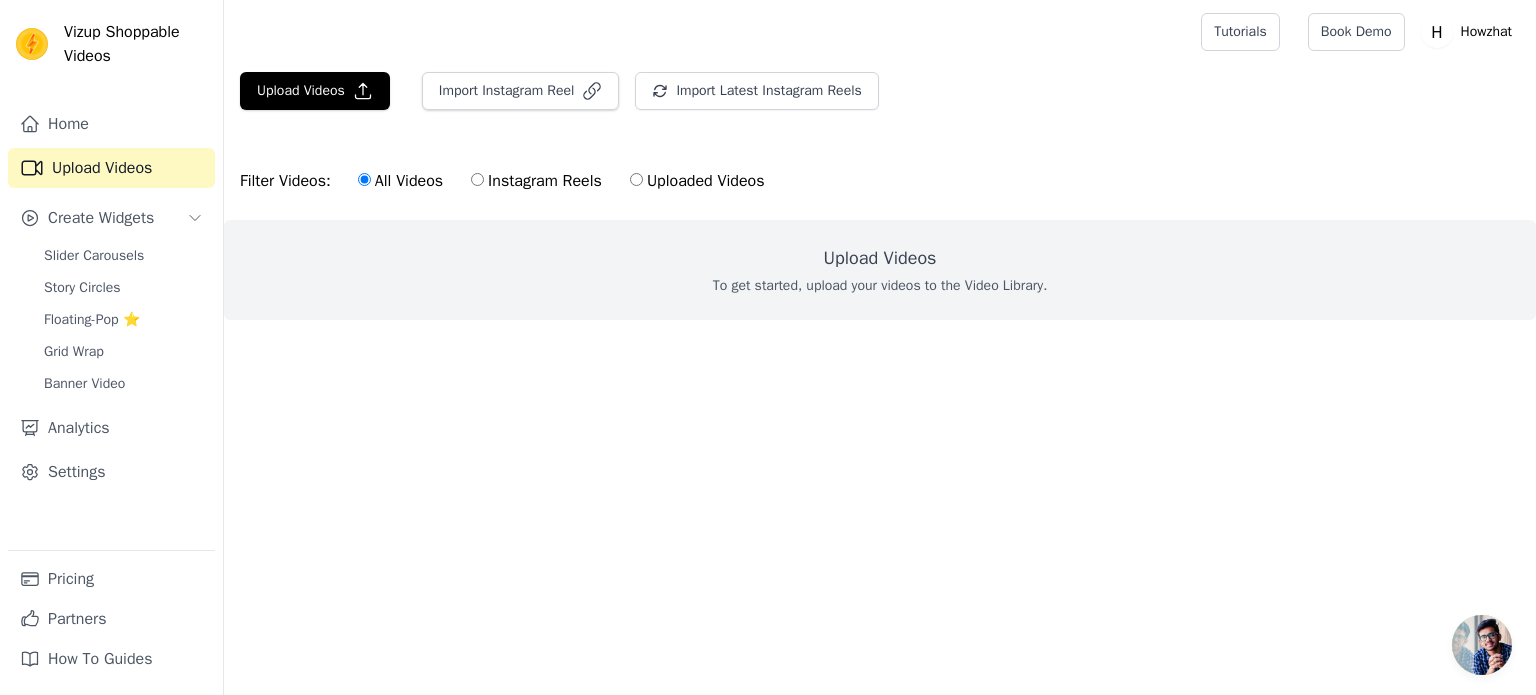 click on "Upload Videos" at bounding box center (880, 258) 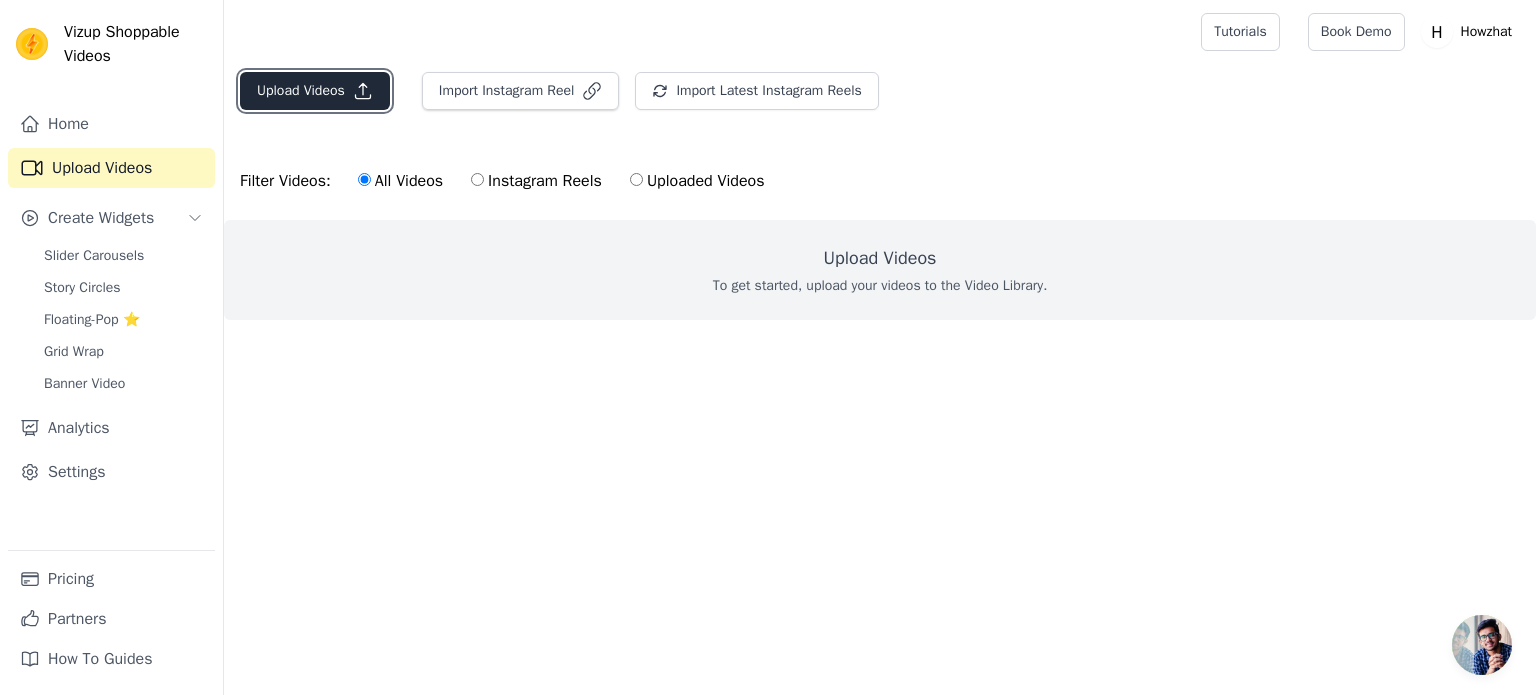 click on "Upload Videos" at bounding box center [315, 91] 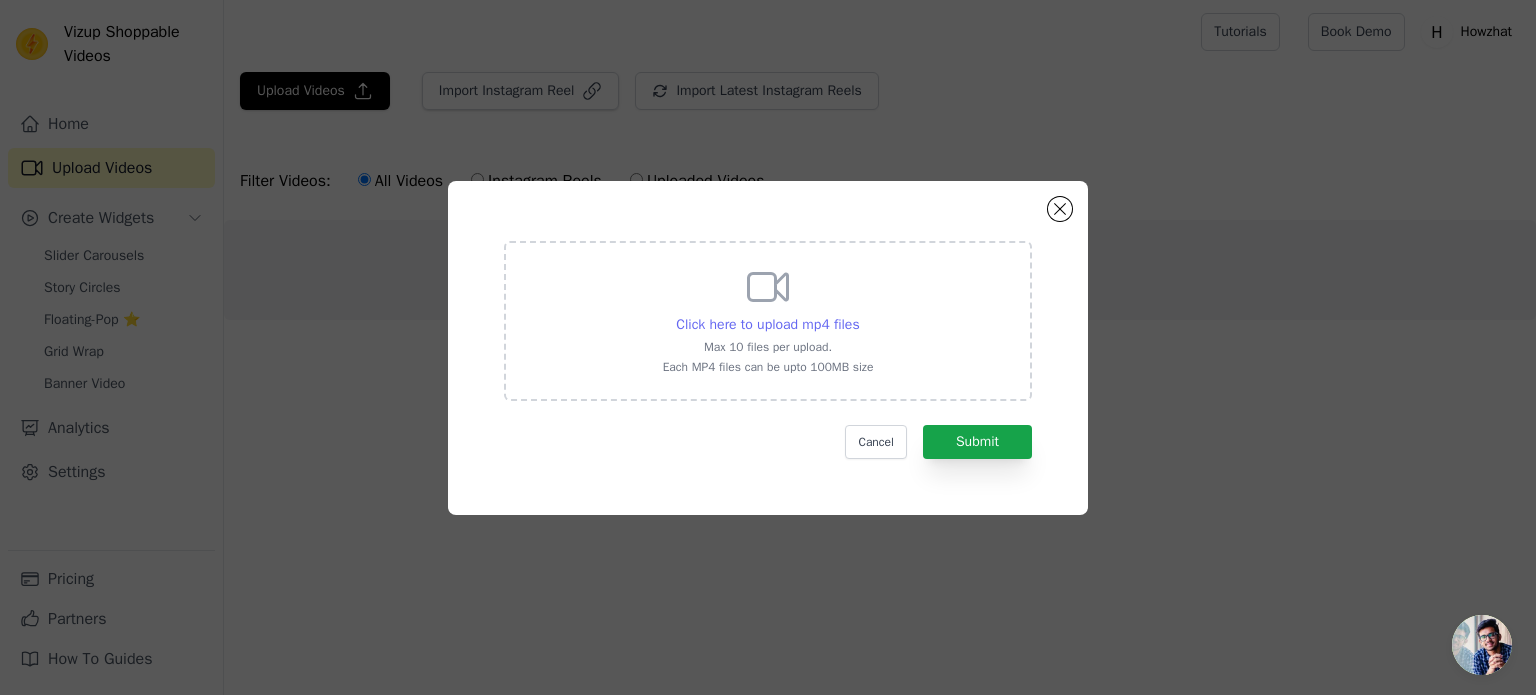 click on "Click here to upload mp4 files" at bounding box center (767, 324) 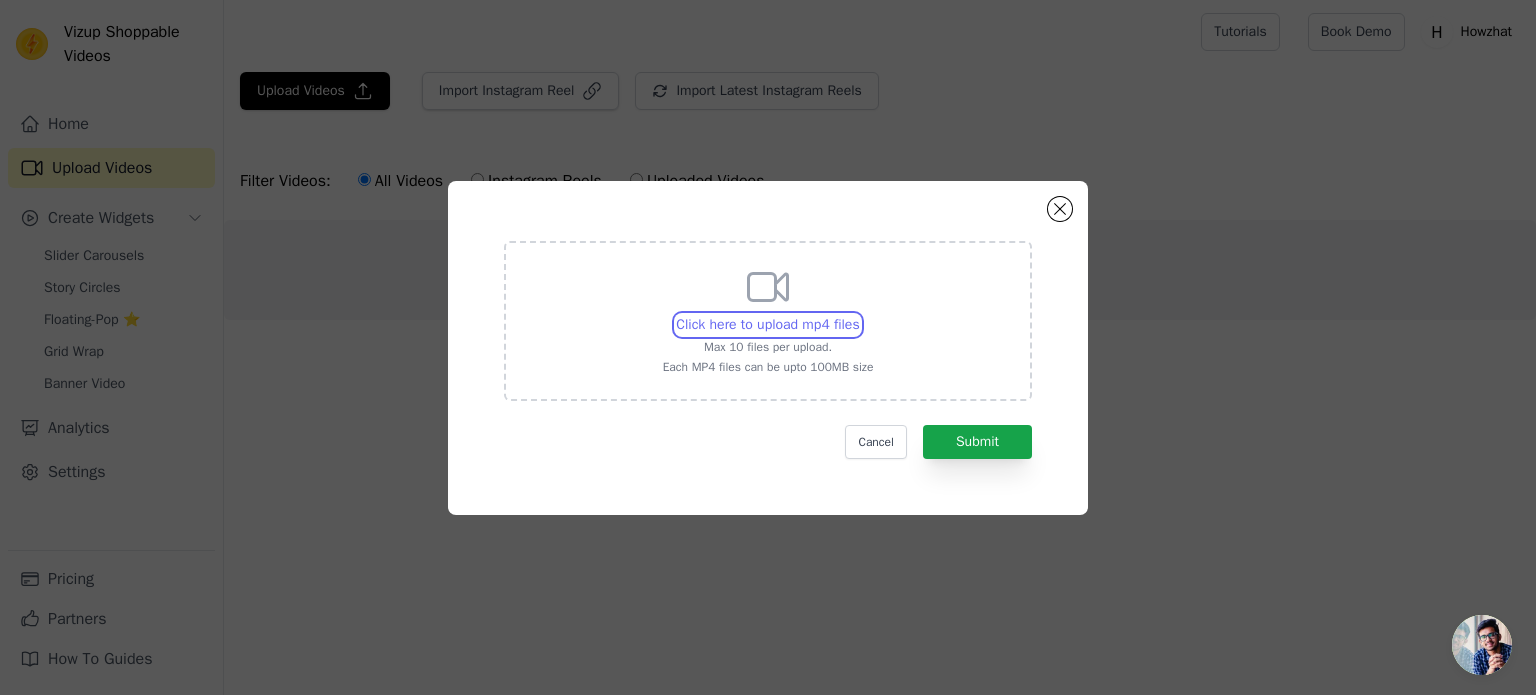 click on "Click here to upload mp4 files     Max 10 files per upload.   Each MP4 files can be upto 100MB size" at bounding box center (859, 314) 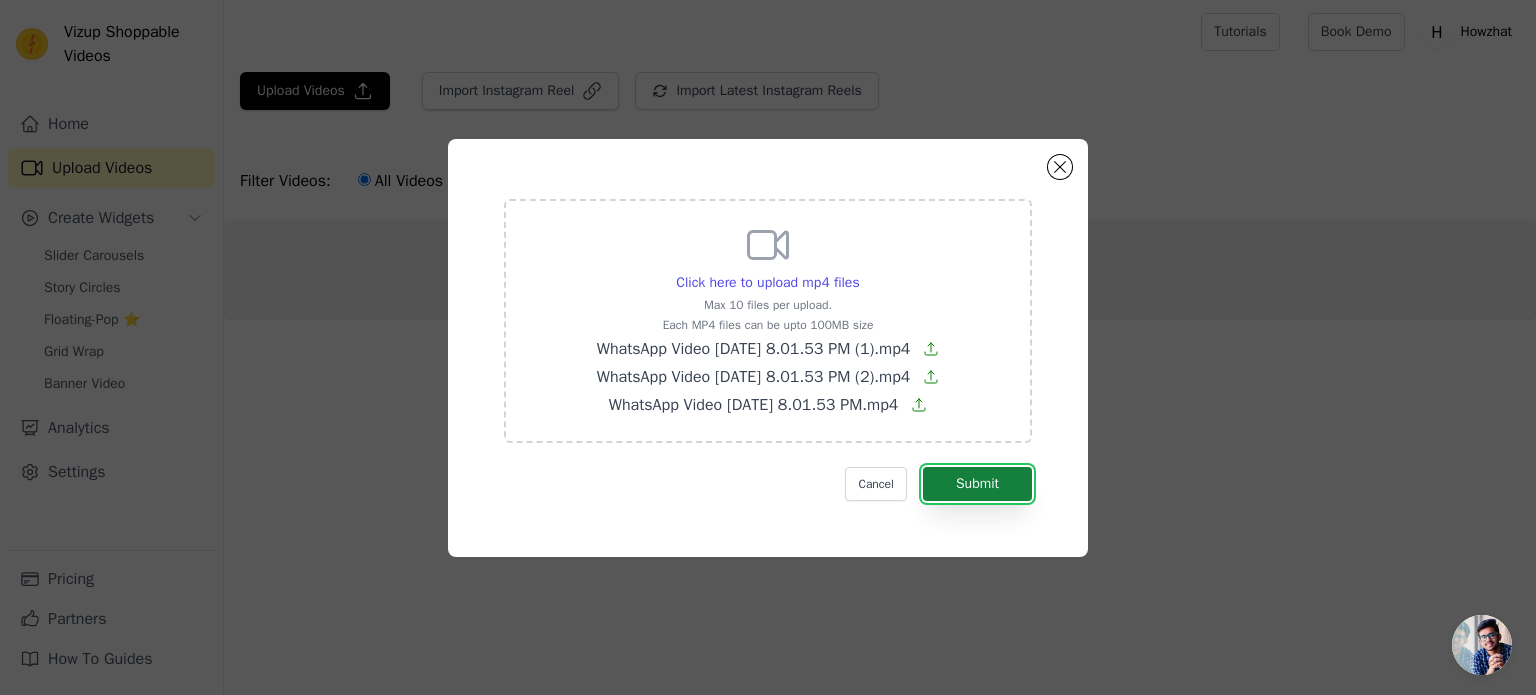 click on "Submit" at bounding box center (977, 484) 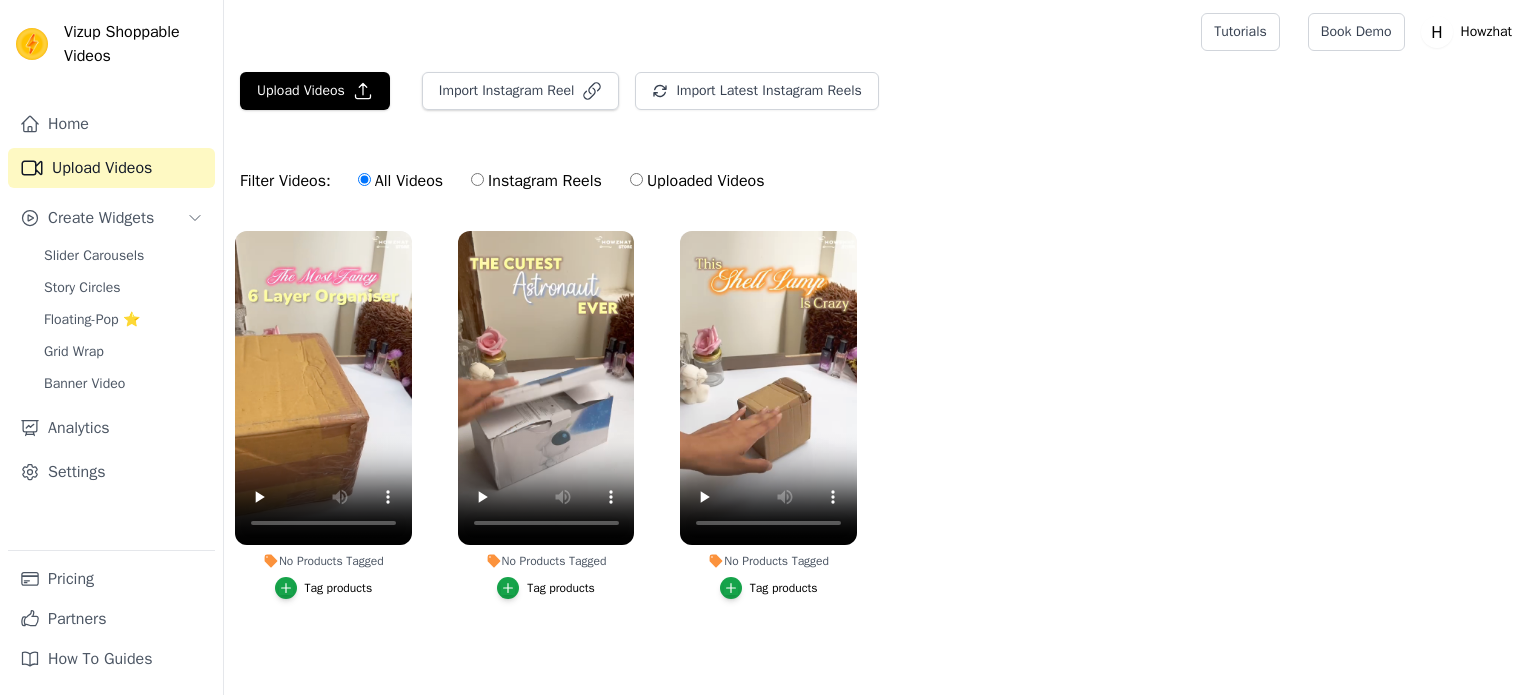 scroll, scrollTop: 0, scrollLeft: 0, axis: both 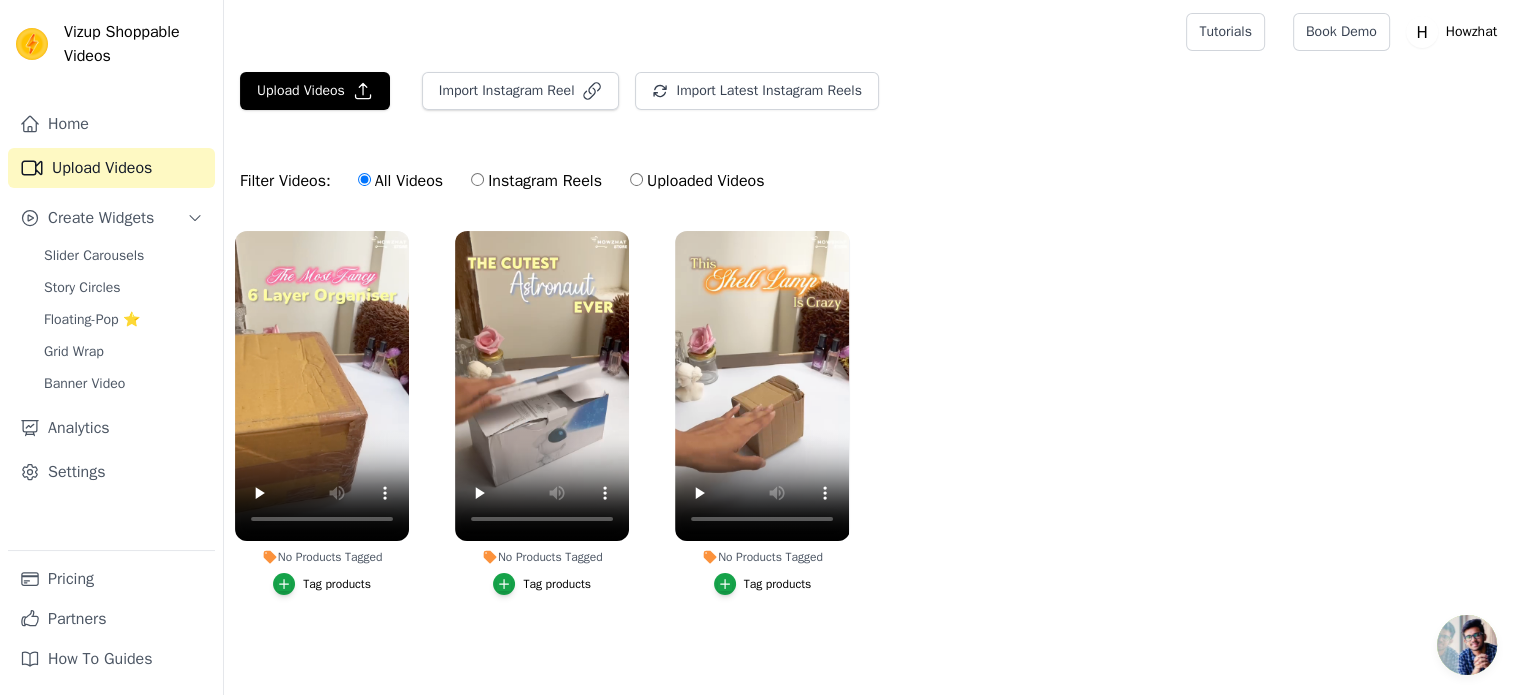 click on "Tag products" at bounding box center (337, 584) 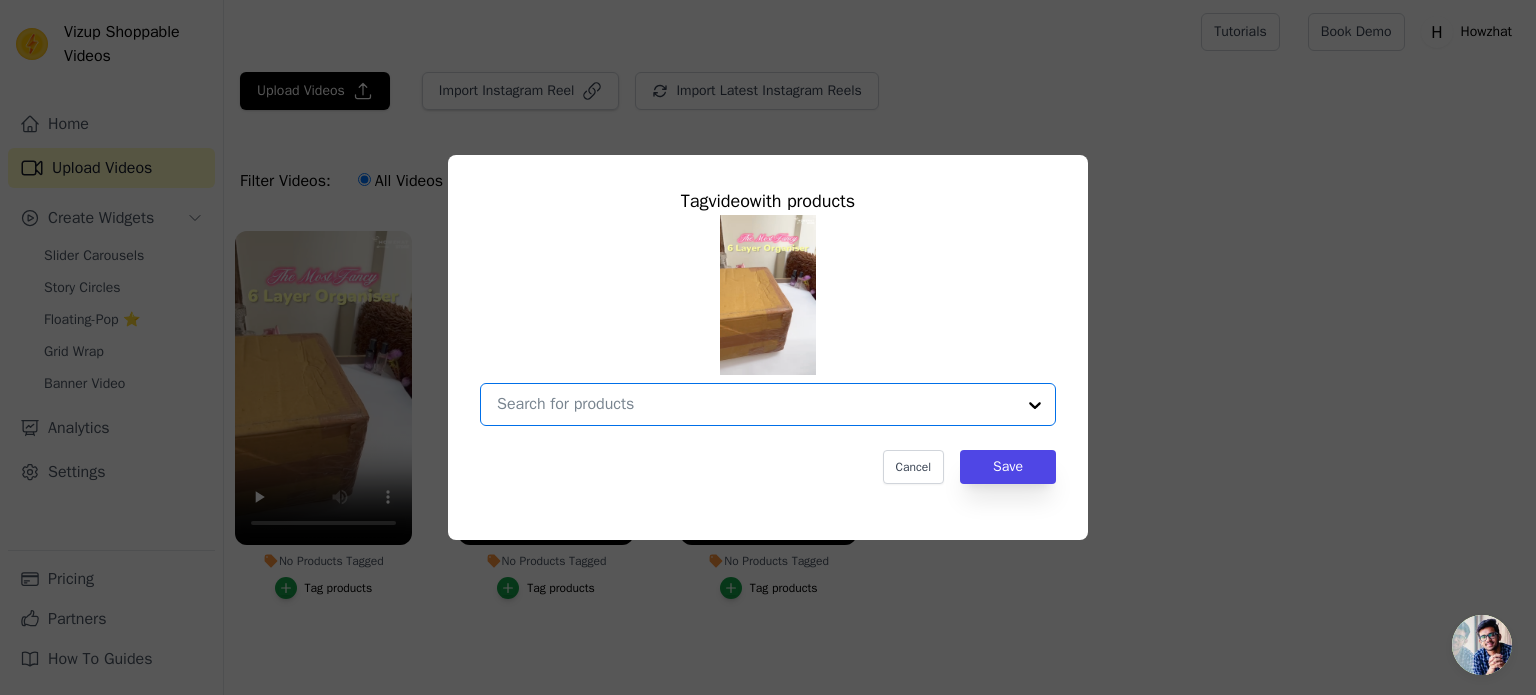 click on "No Products Tagged     Tag  video  with products       Option undefined, selected.   Select is focused, type to refine list, press down to open the menu.                   Cancel   Save     Tag products" at bounding box center (756, 404) 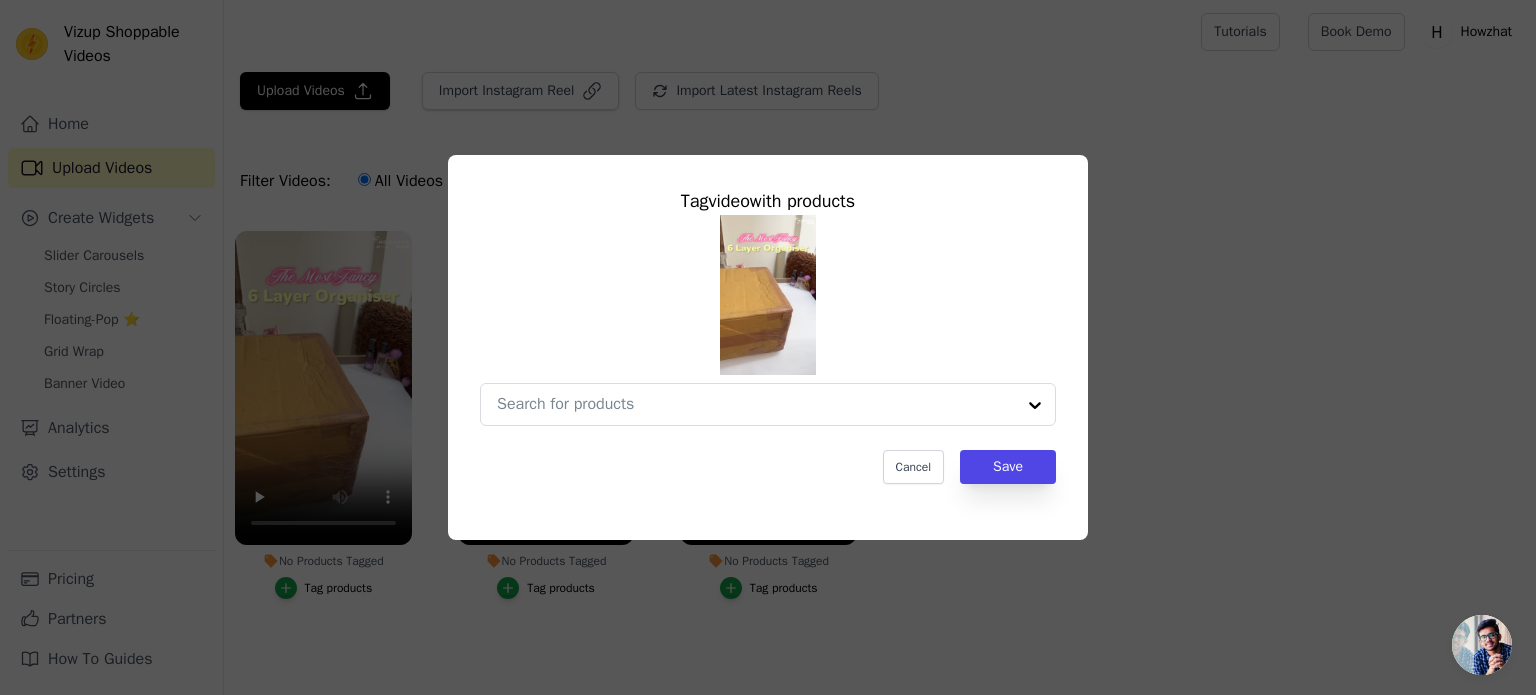 click on "Tag  video  with products                         Cancel   Save" at bounding box center [768, 347] 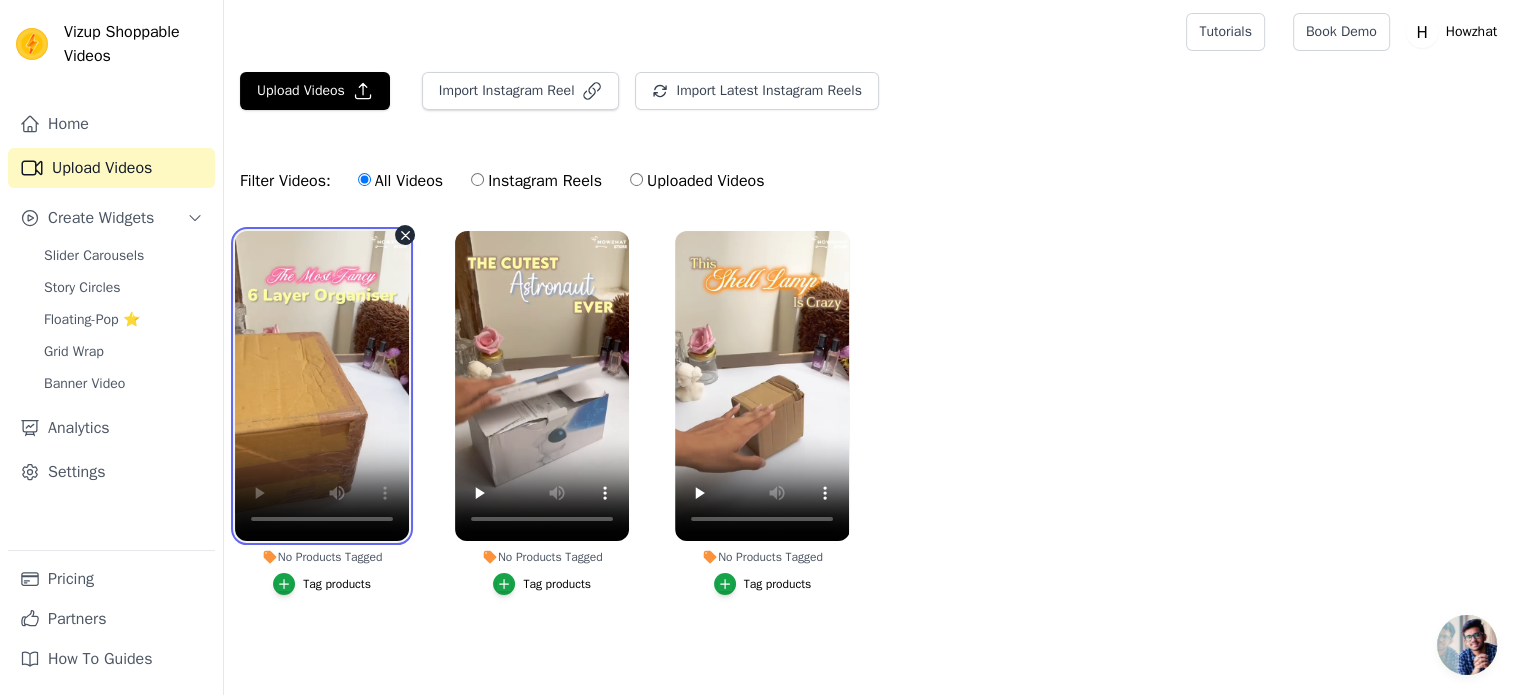 click at bounding box center [322, 386] 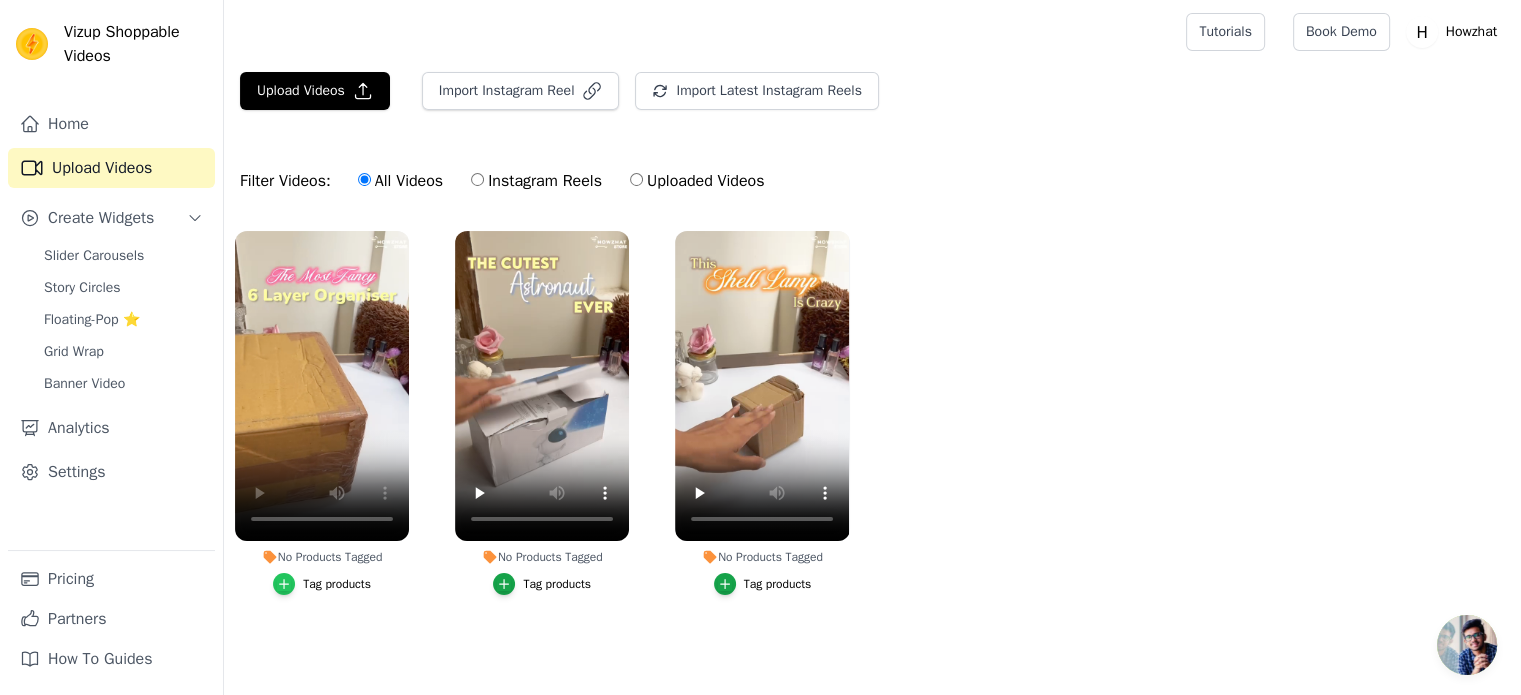 click 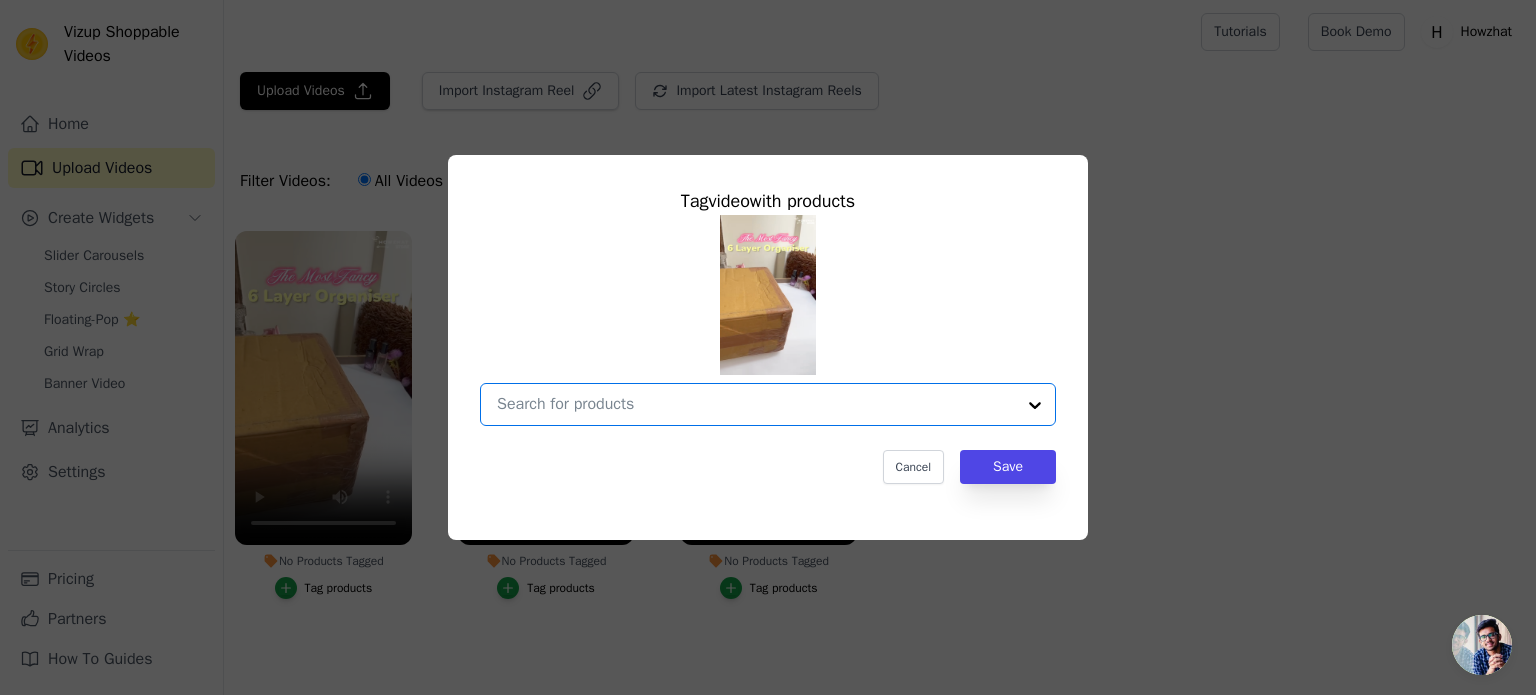 click on "No Products Tagged     Tag  video  with products       Option undefined, selected.   Select is focused, type to refine list, press down to open the menu.                   Cancel   Save     Tag products" at bounding box center (756, 404) 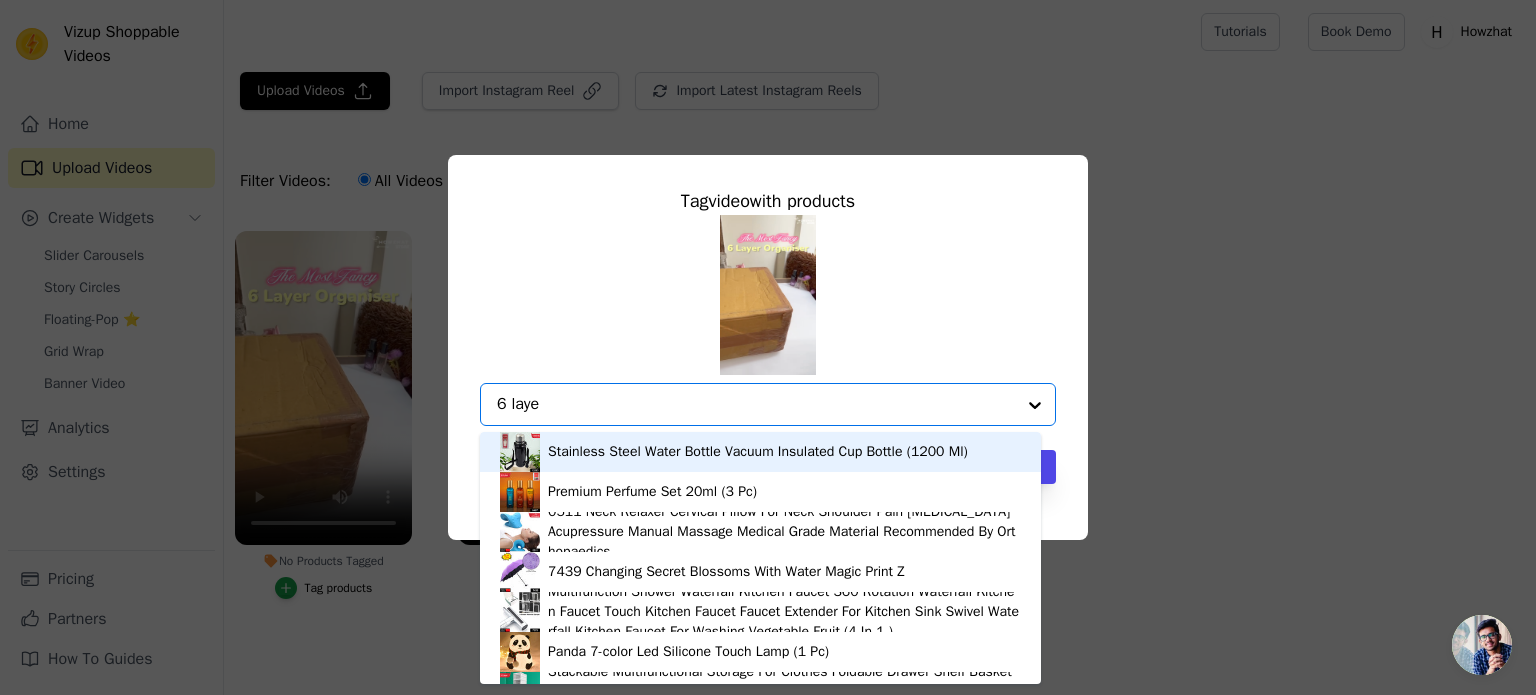 type on "6 layer" 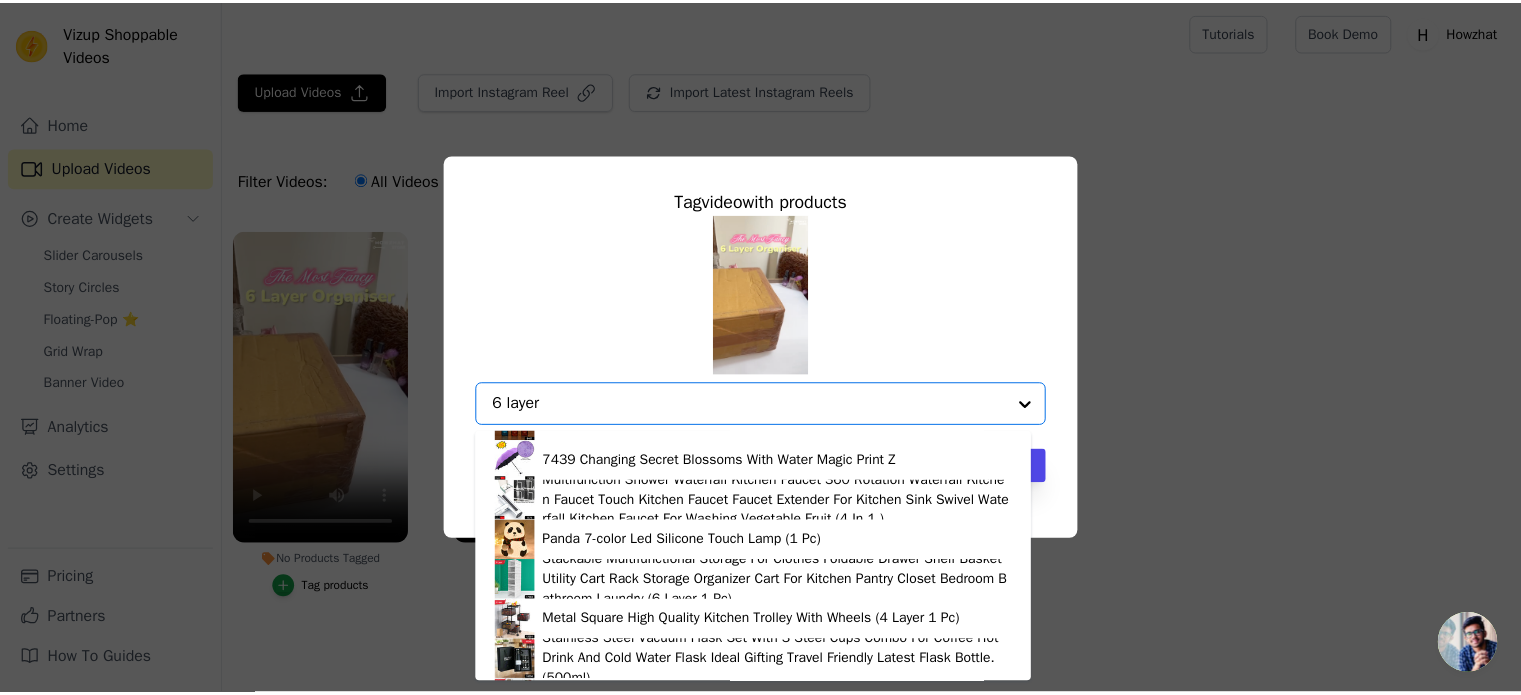 scroll, scrollTop: 64, scrollLeft: 0, axis: vertical 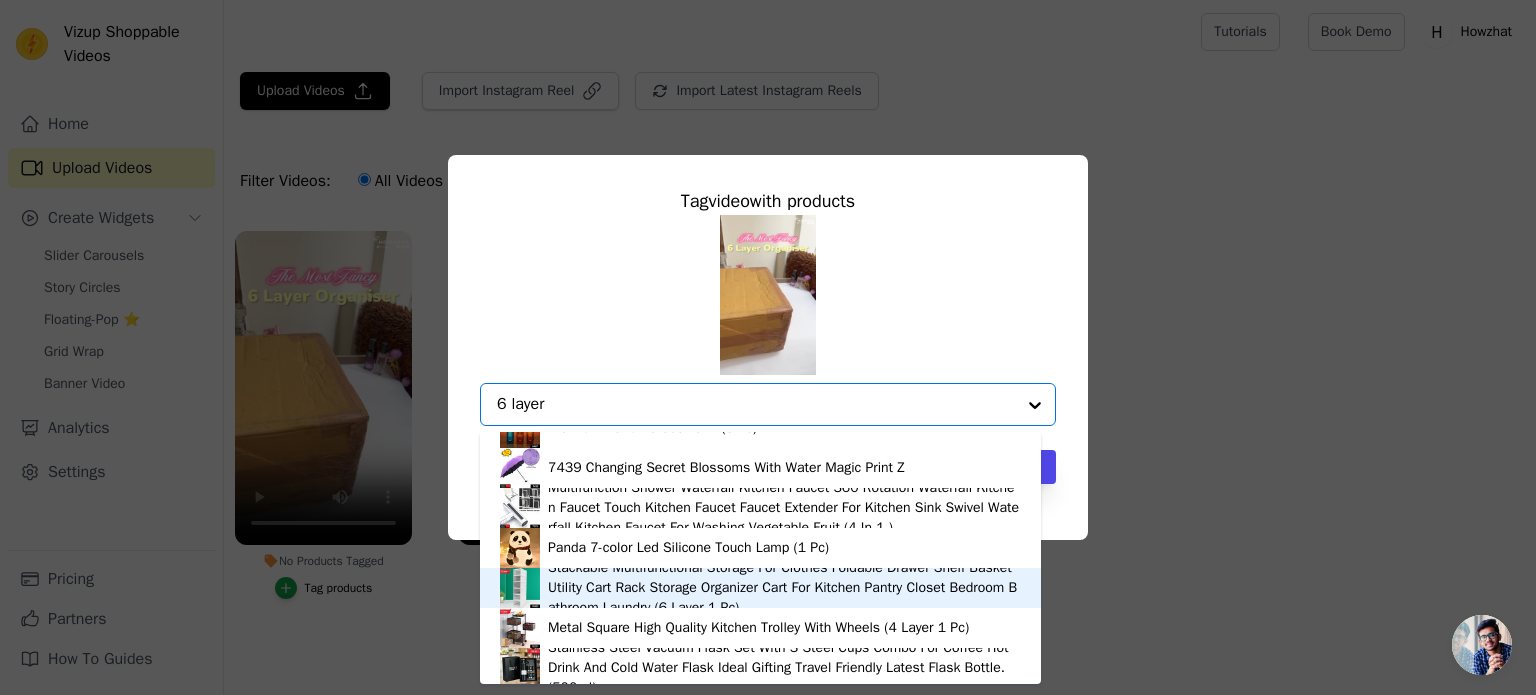click on "Stackable Multifunctional Storage For Clothes Foldable Drawer Shelf Basket Utility Cart Rack Storage Organizer Cart For Kitchen Pantry Closet Bedroom Bathroom Laundry (6  Layer 1 Pc)" at bounding box center [784, 588] 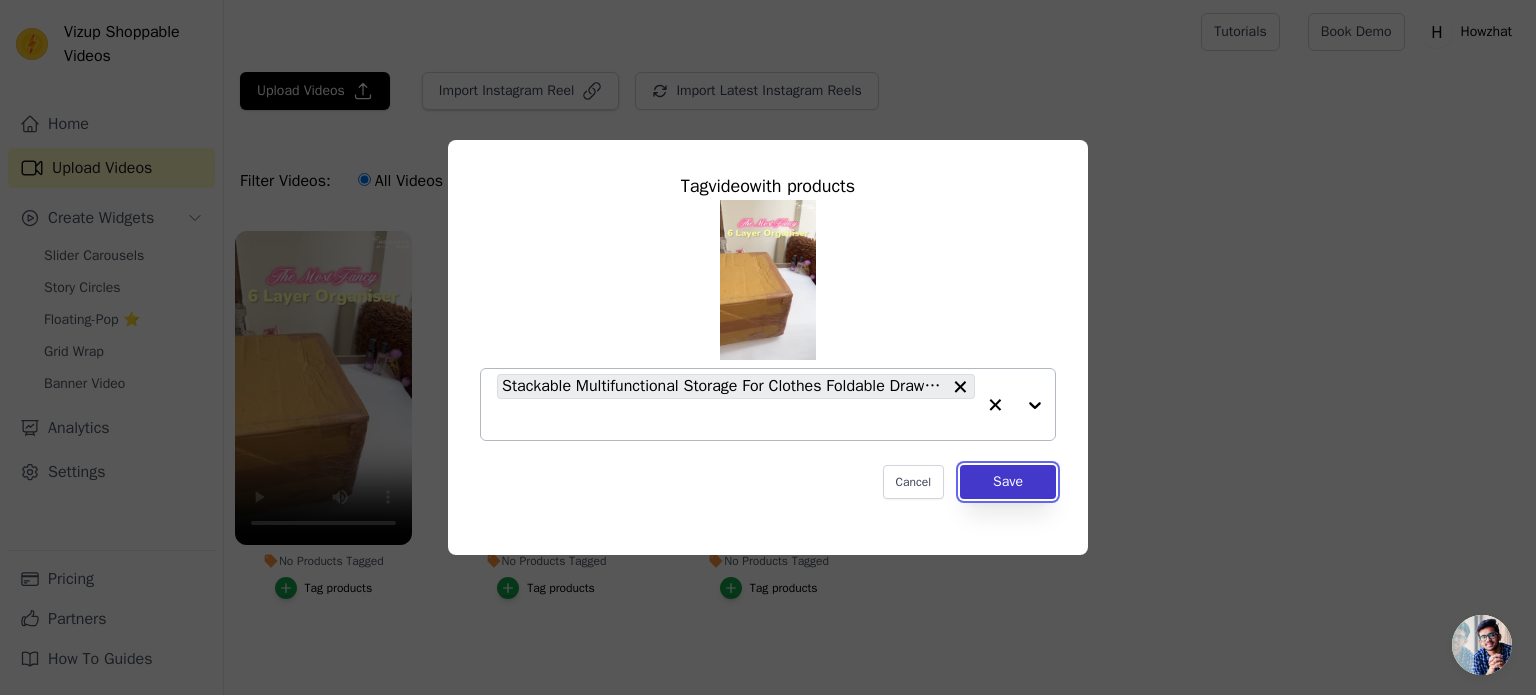 click on "Save" at bounding box center [1008, 482] 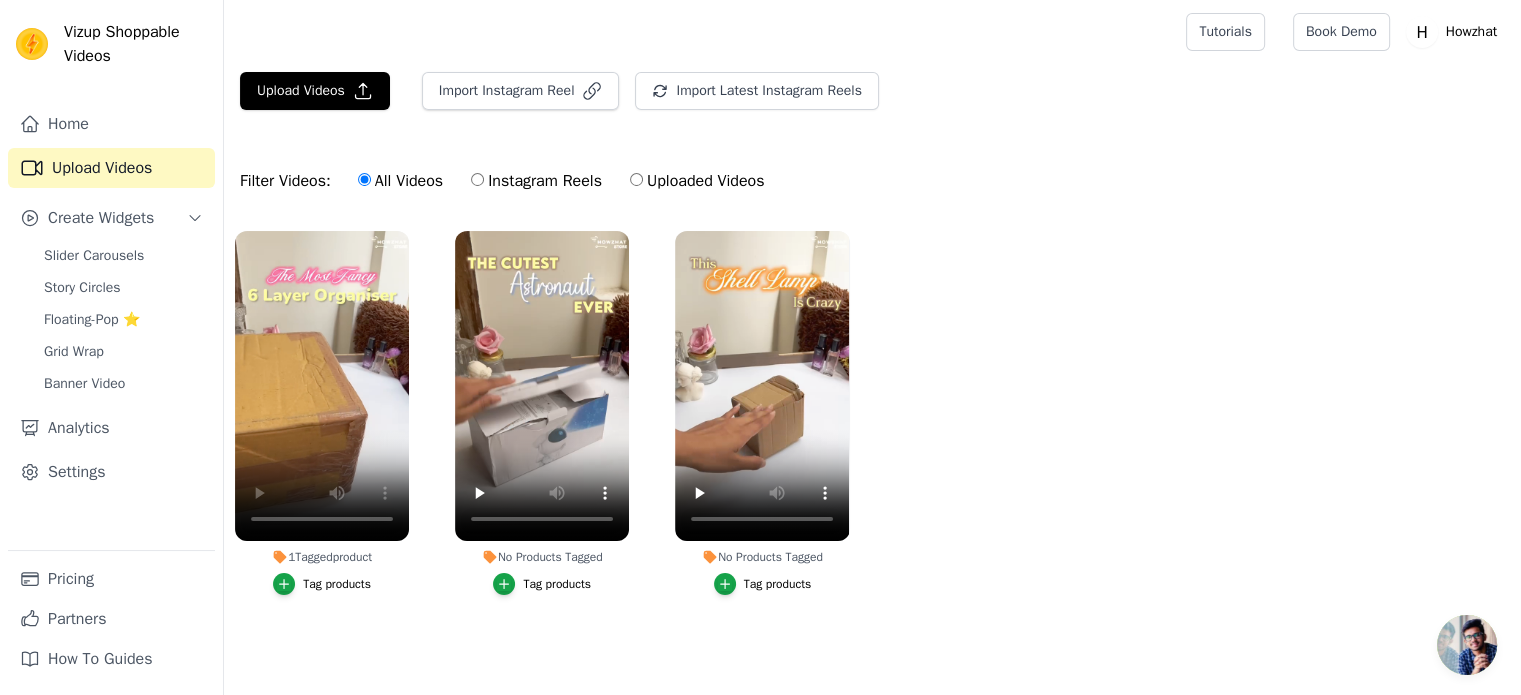 click on "Tag products" at bounding box center (557, 584) 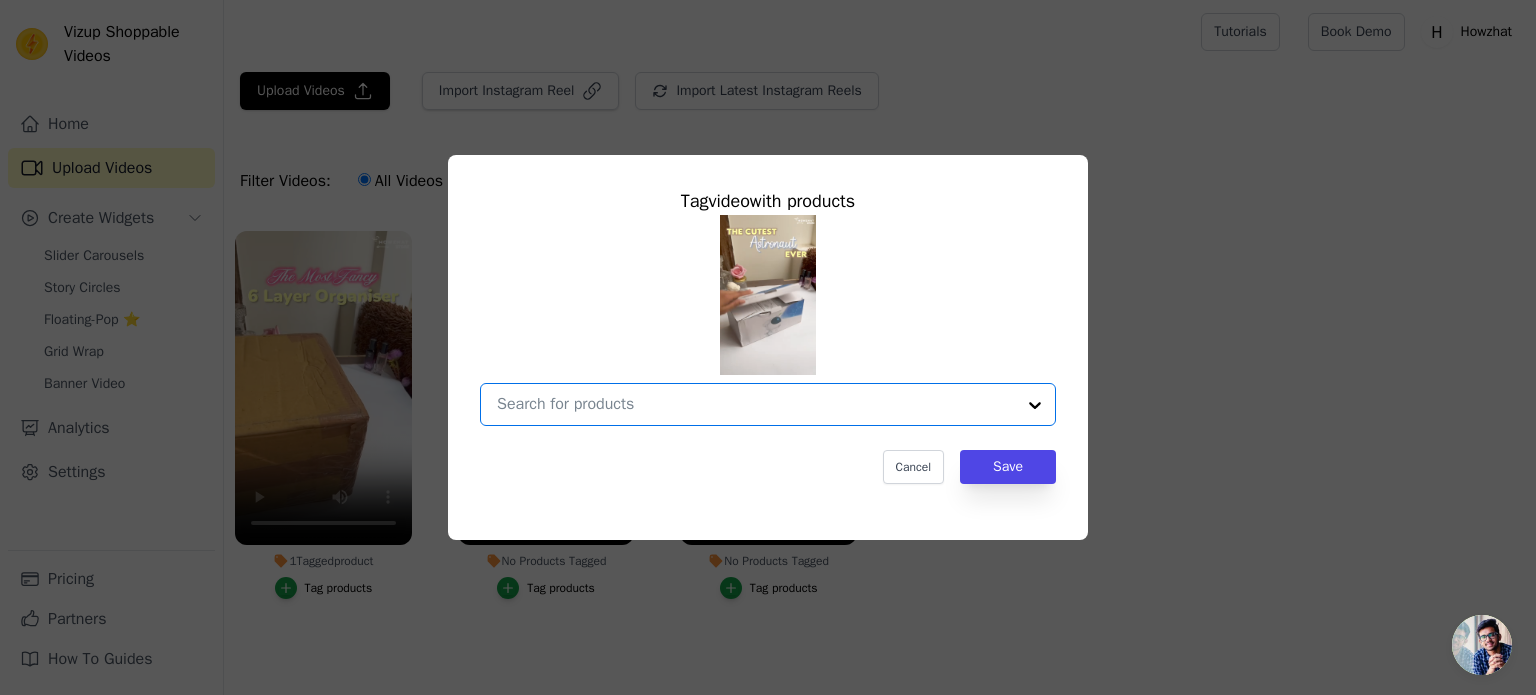 click on "No Products Tagged     Tag  video  with products       Option undefined, selected.   Select is focused, type to refine list, press down to open the menu.                   Cancel   Save     Tag products" at bounding box center (756, 404) 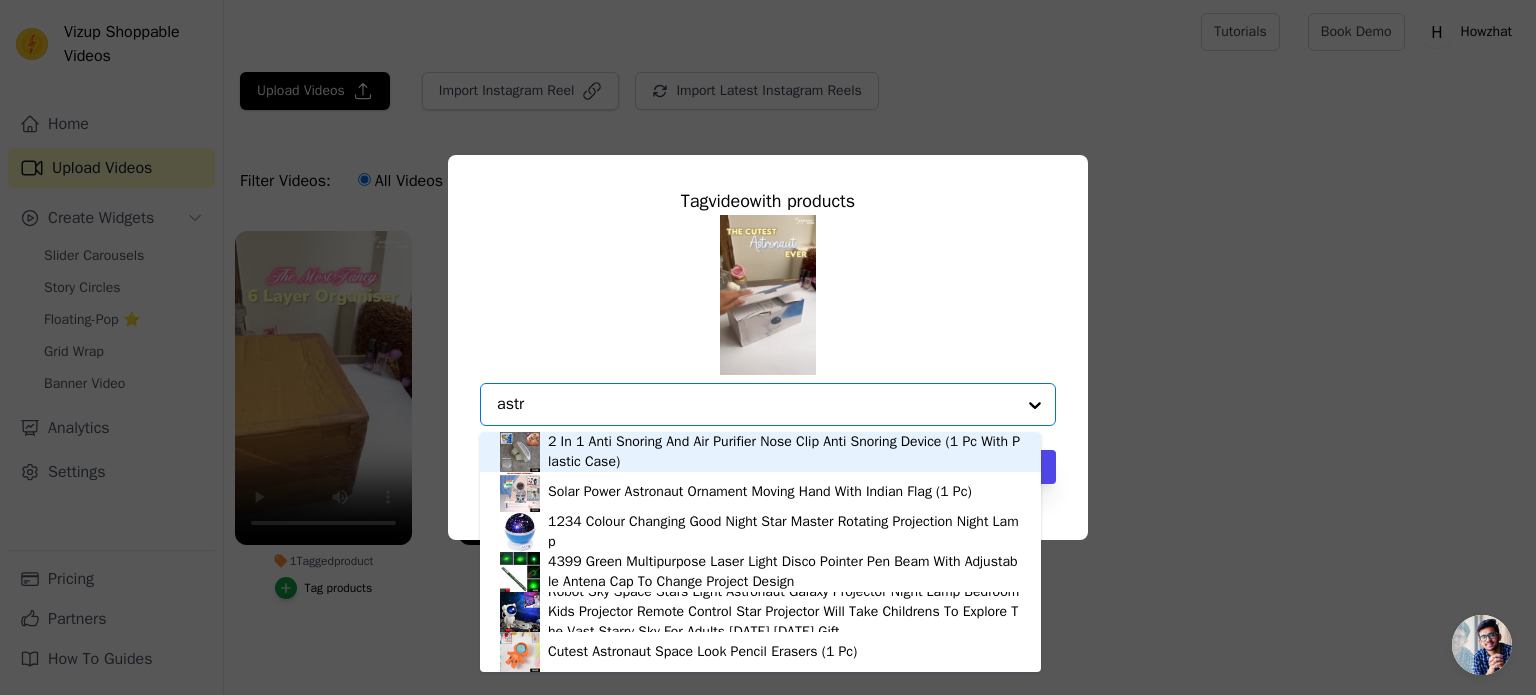 type on "astro" 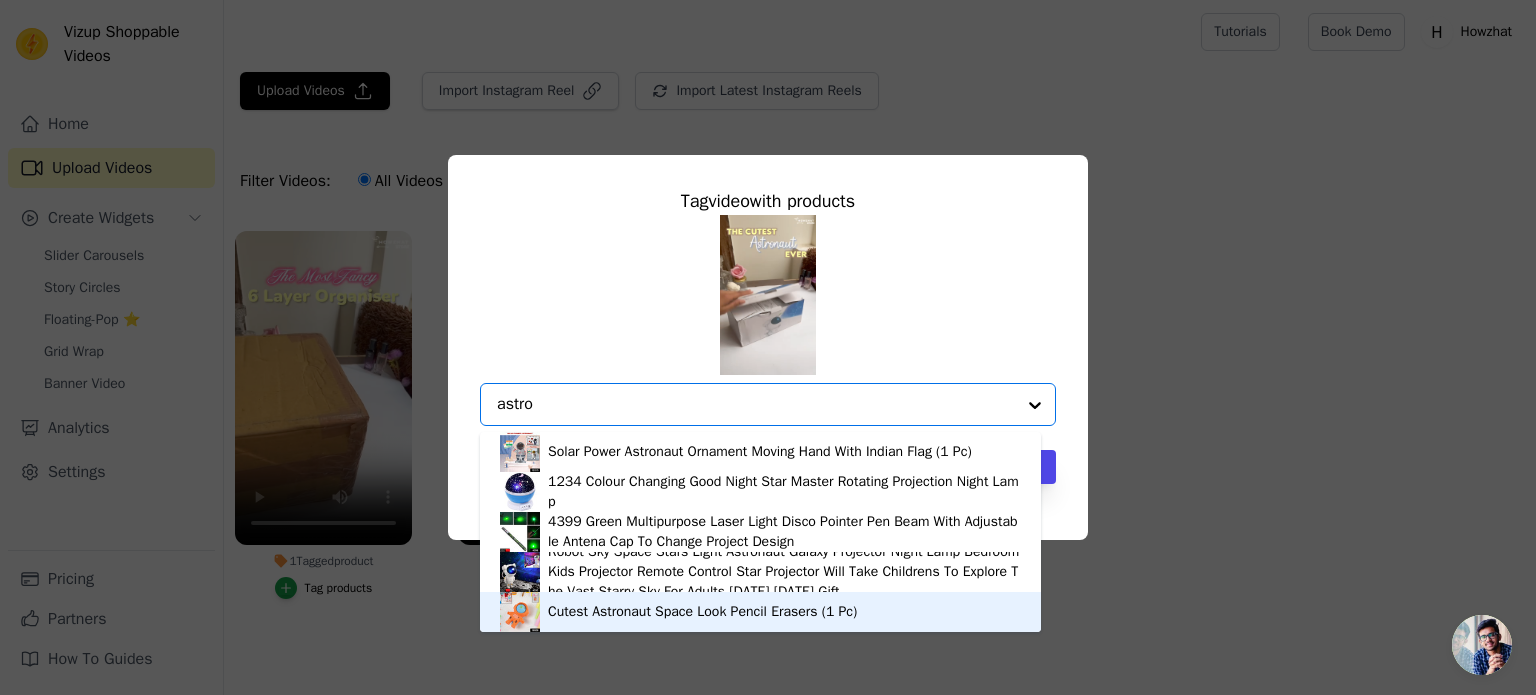 click on "Cutest Astronaut Space Look Pencil Erasers (1 Pc)" at bounding box center [702, 612] 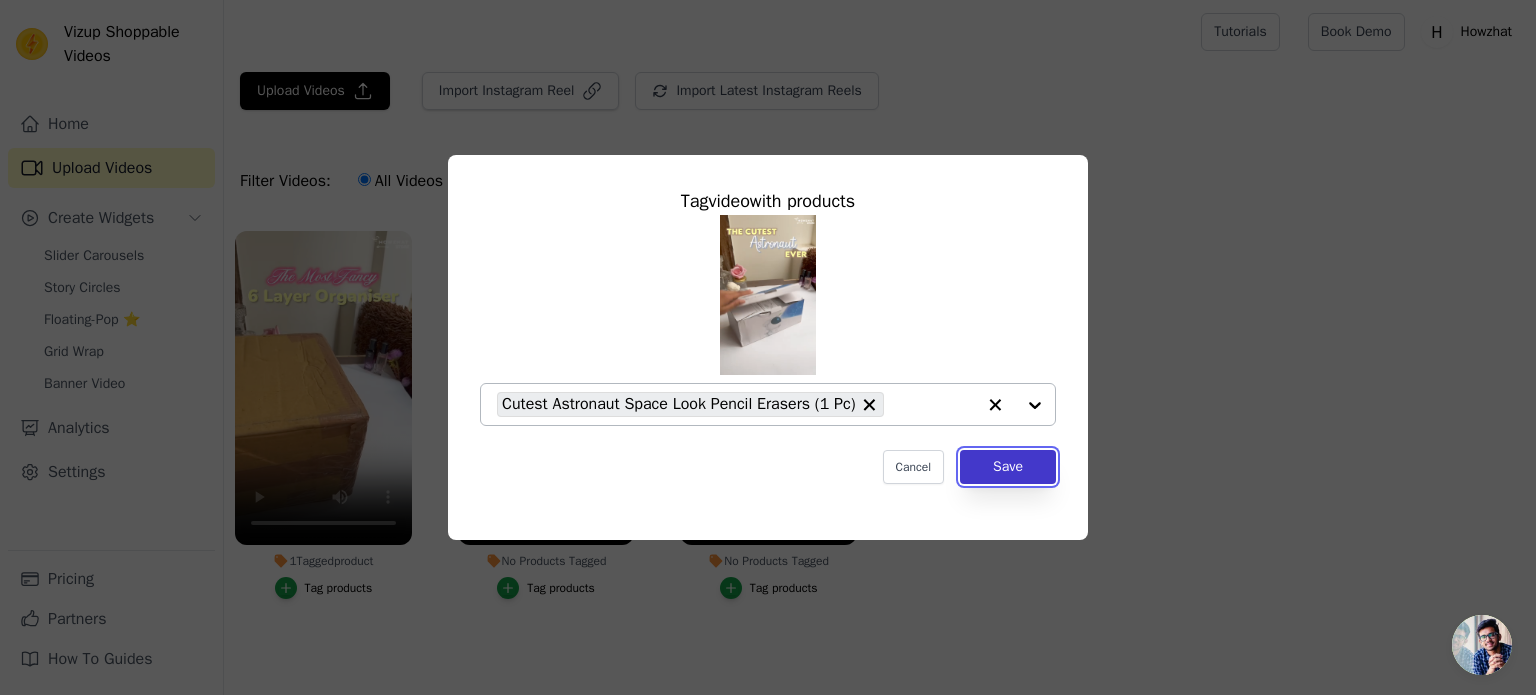 click on "Save" at bounding box center (1008, 467) 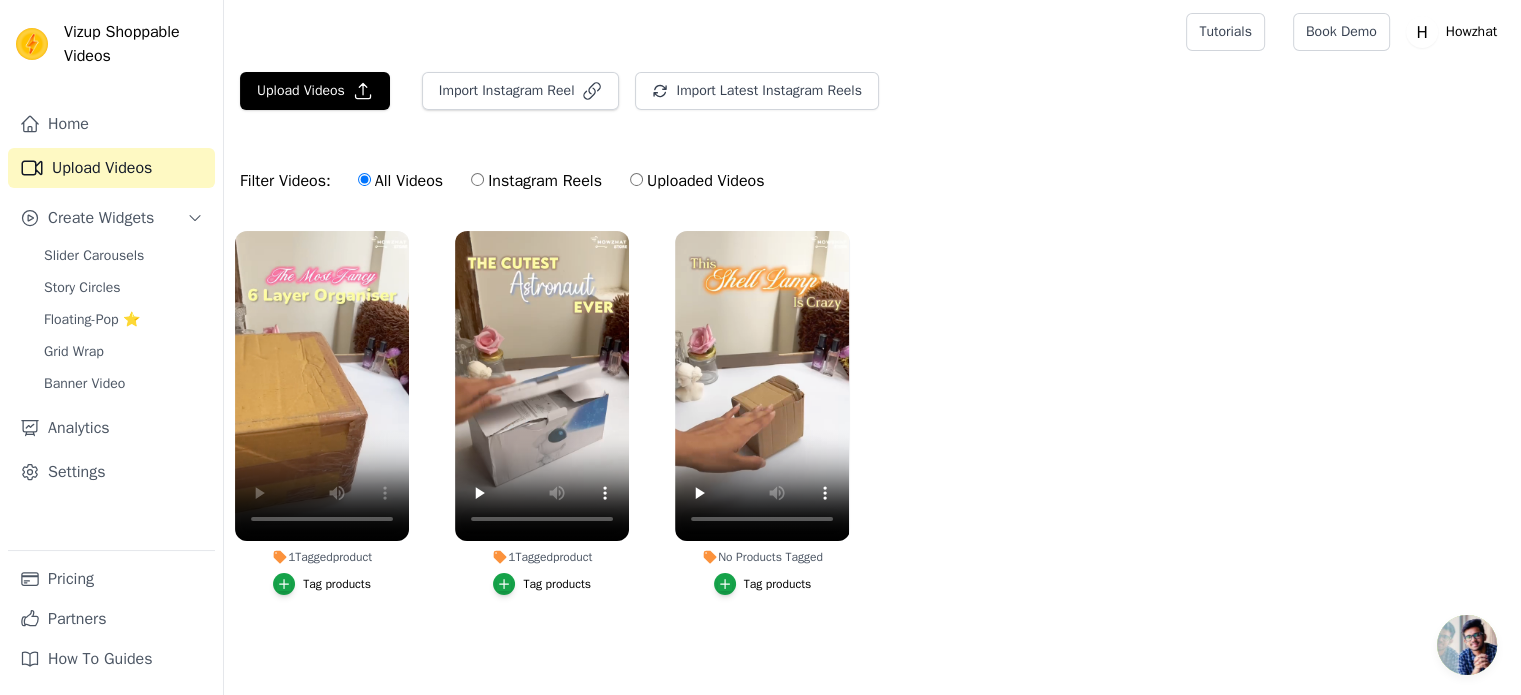 click on "Tag products" at bounding box center [763, 584] 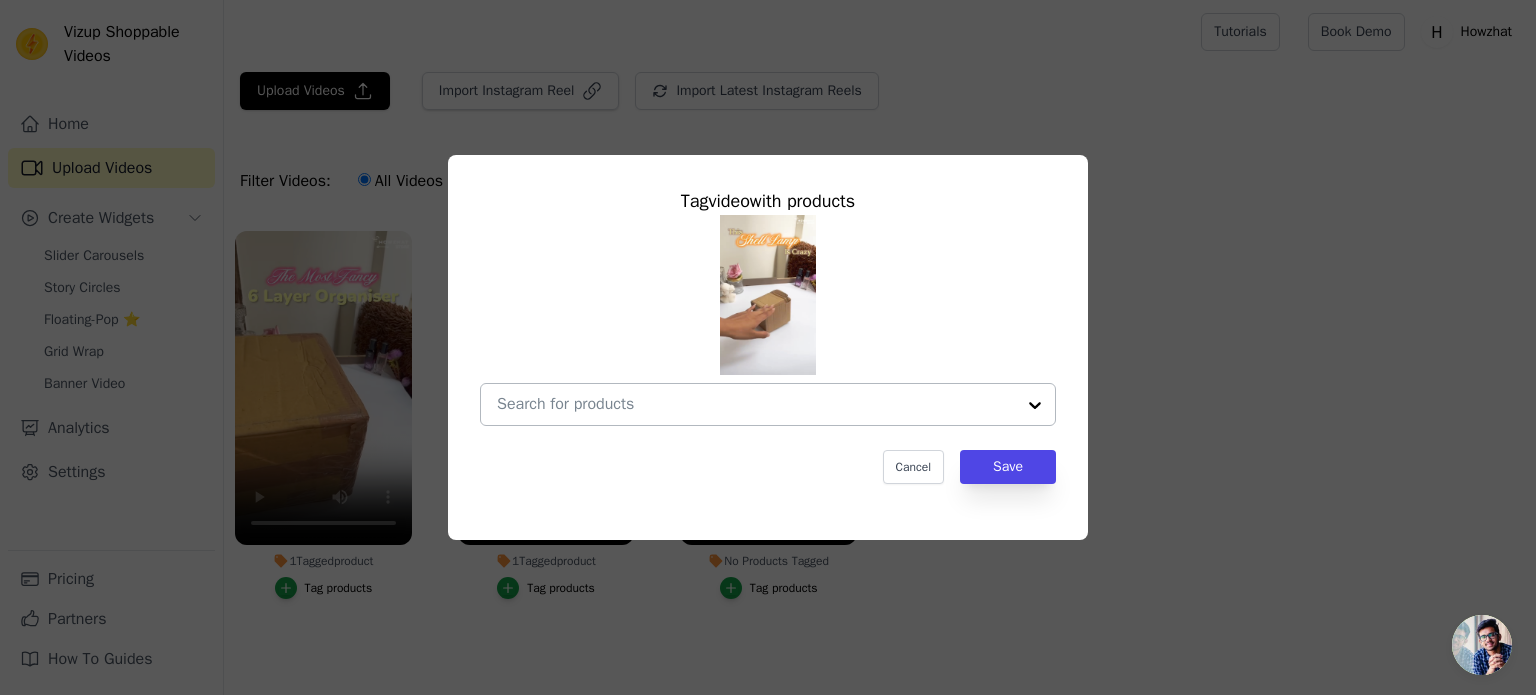 click at bounding box center (756, 404) 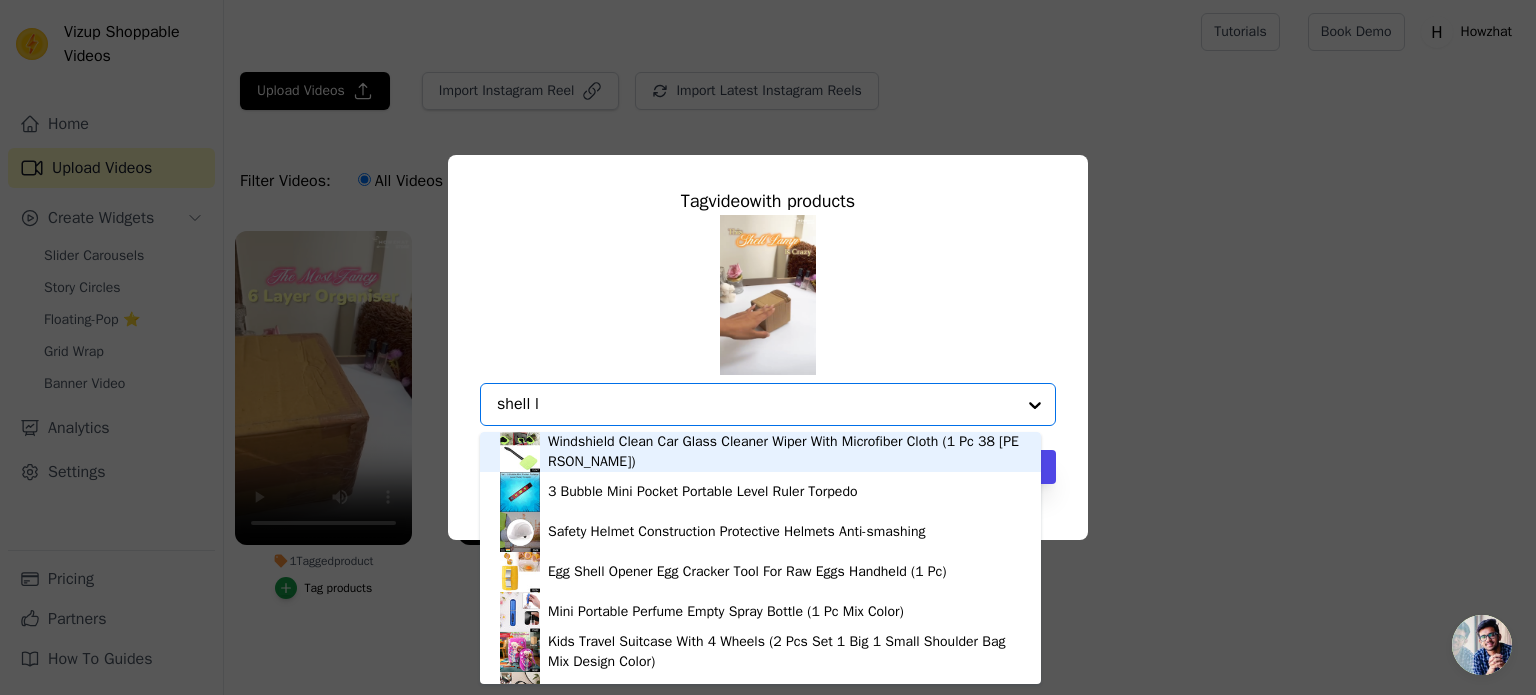 type on "shell la" 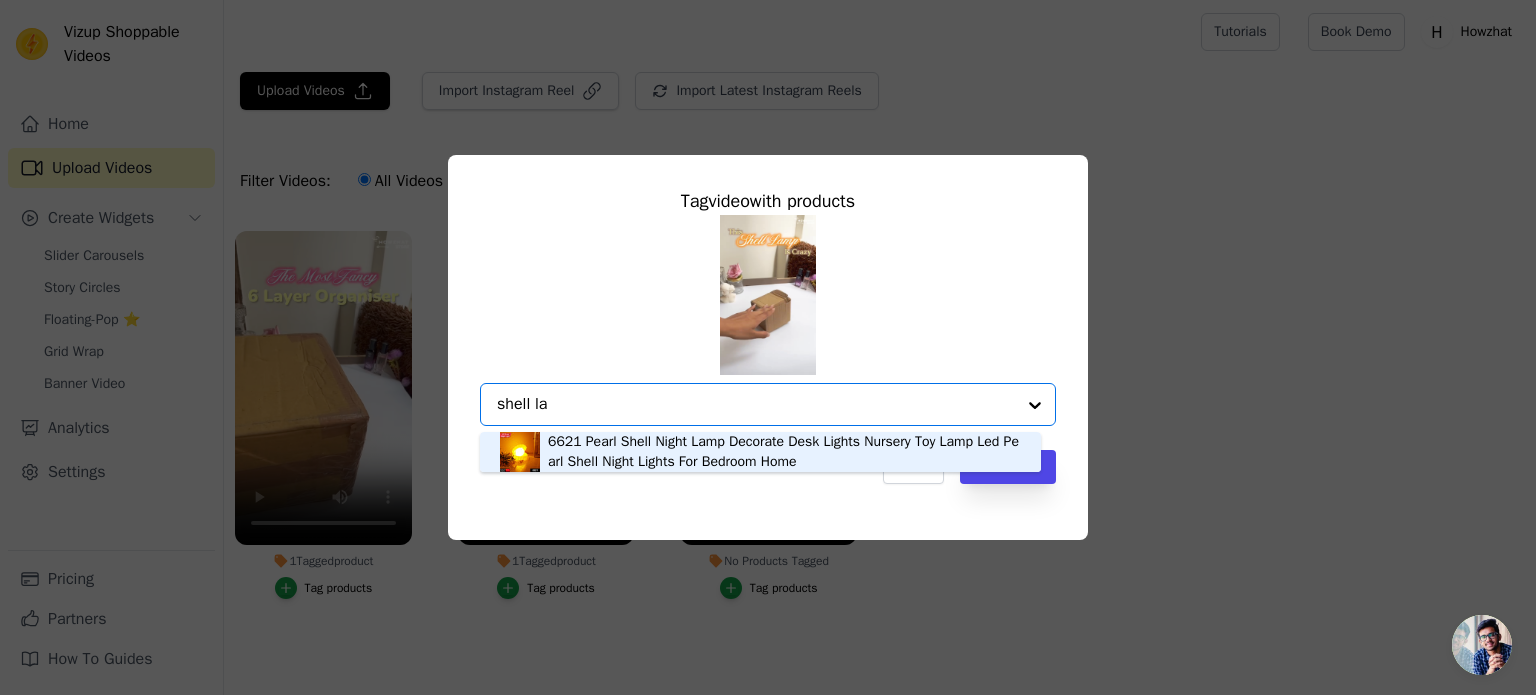 click on "6621 Pearl Shell Night Lamp Decorate Desk Lights Nursery Toy Lamp Led Pearl Shell Night Lights For Bedroom  Home" at bounding box center [784, 452] 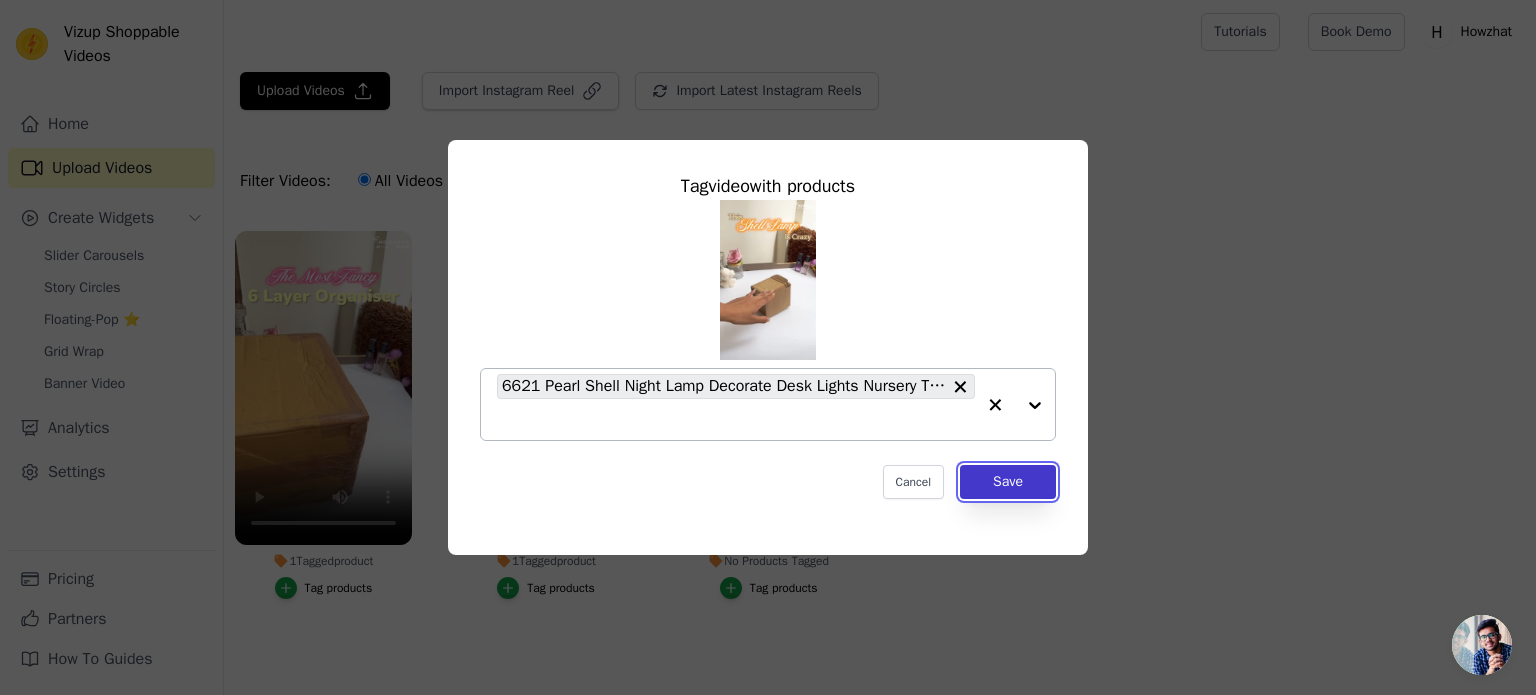 click on "Save" at bounding box center (1008, 482) 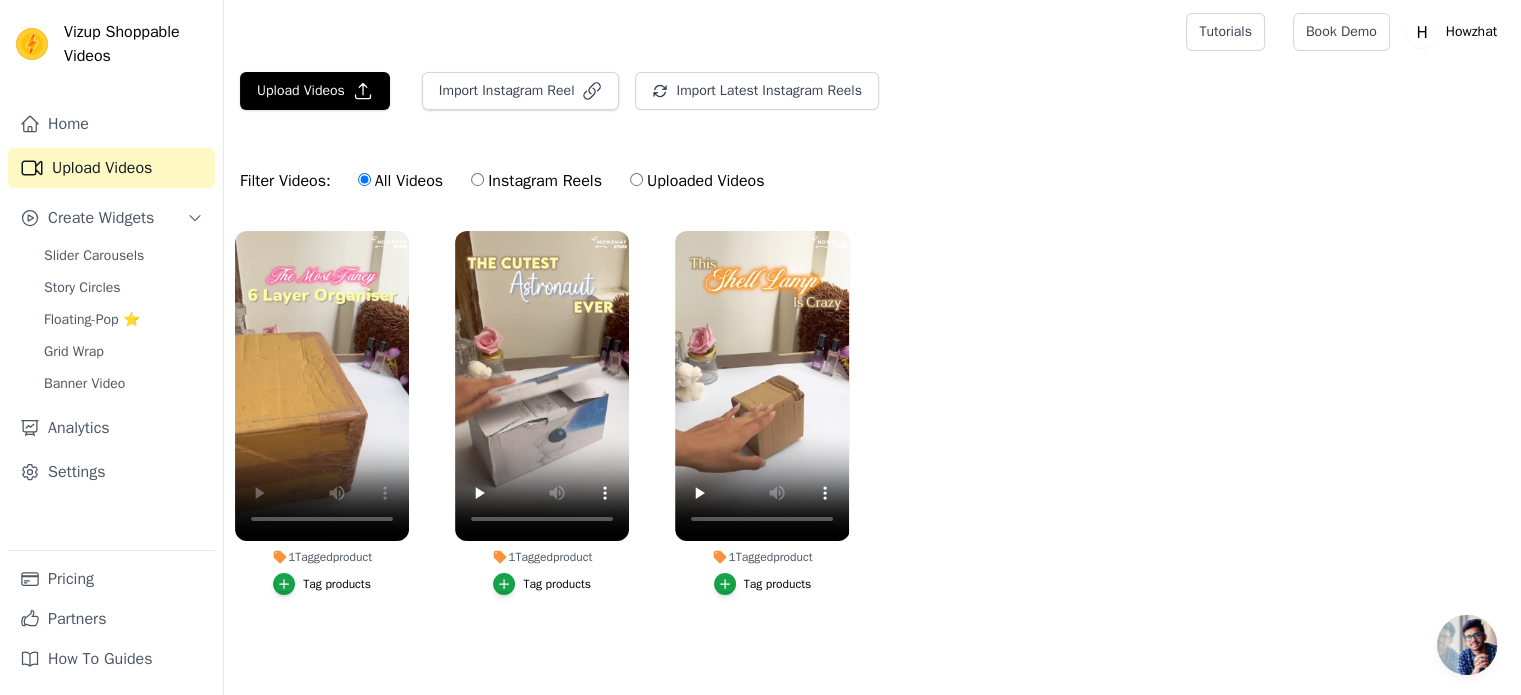 scroll, scrollTop: 0, scrollLeft: 0, axis: both 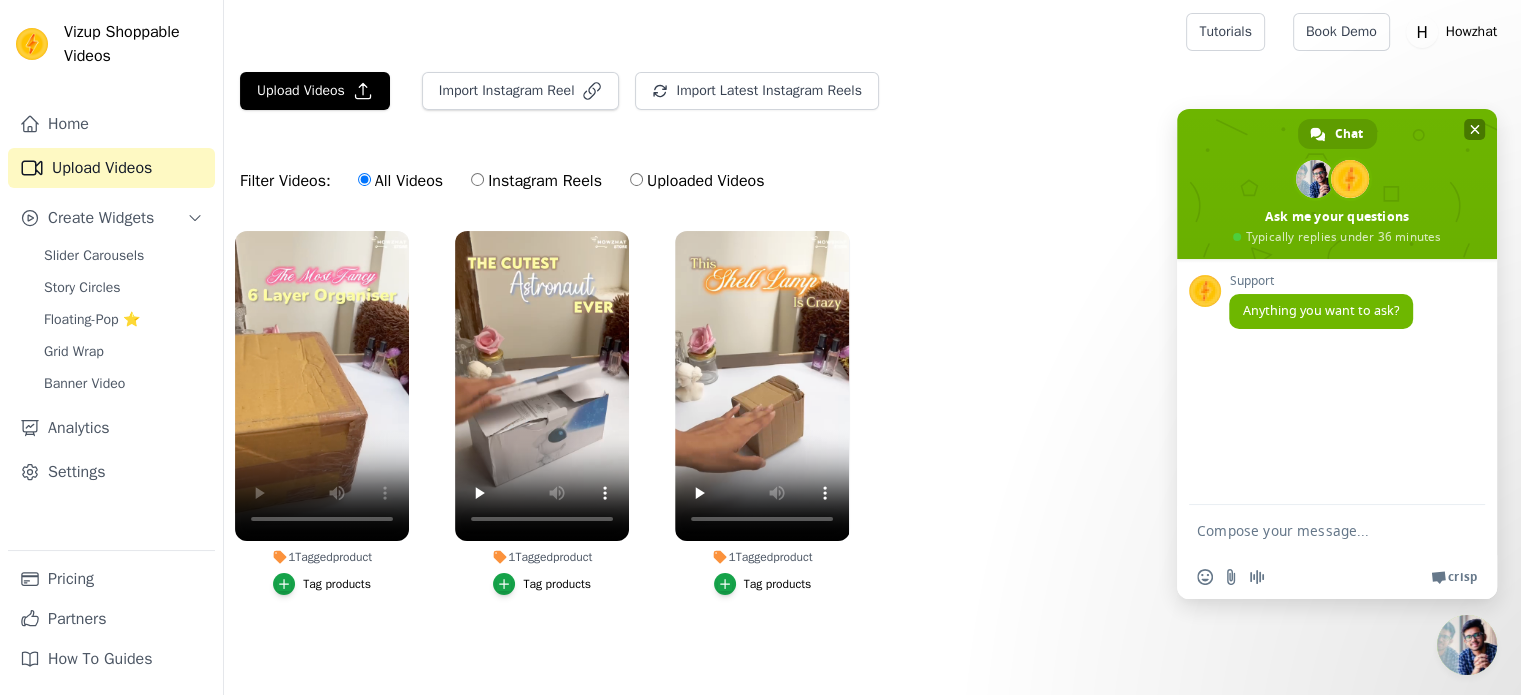 click at bounding box center [1474, 129] 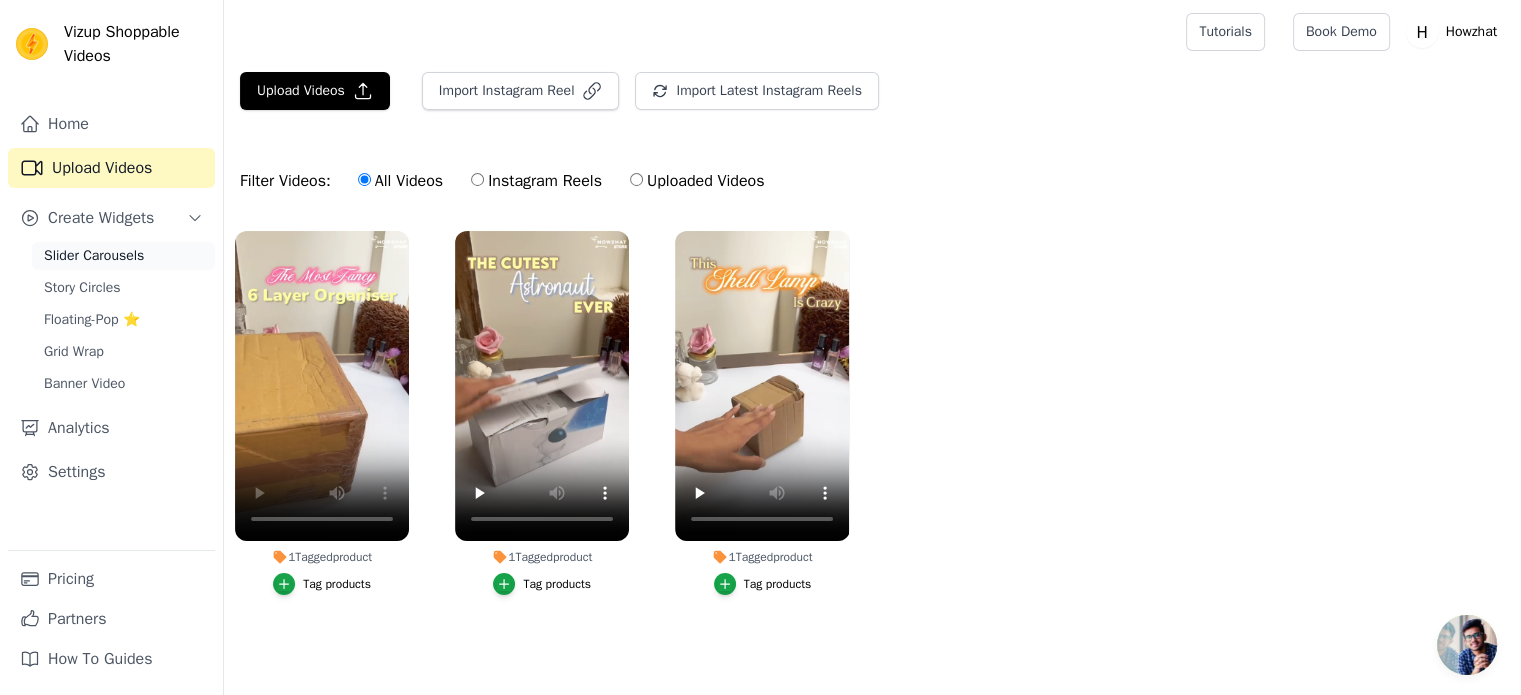 click on "Slider Carousels" at bounding box center [94, 256] 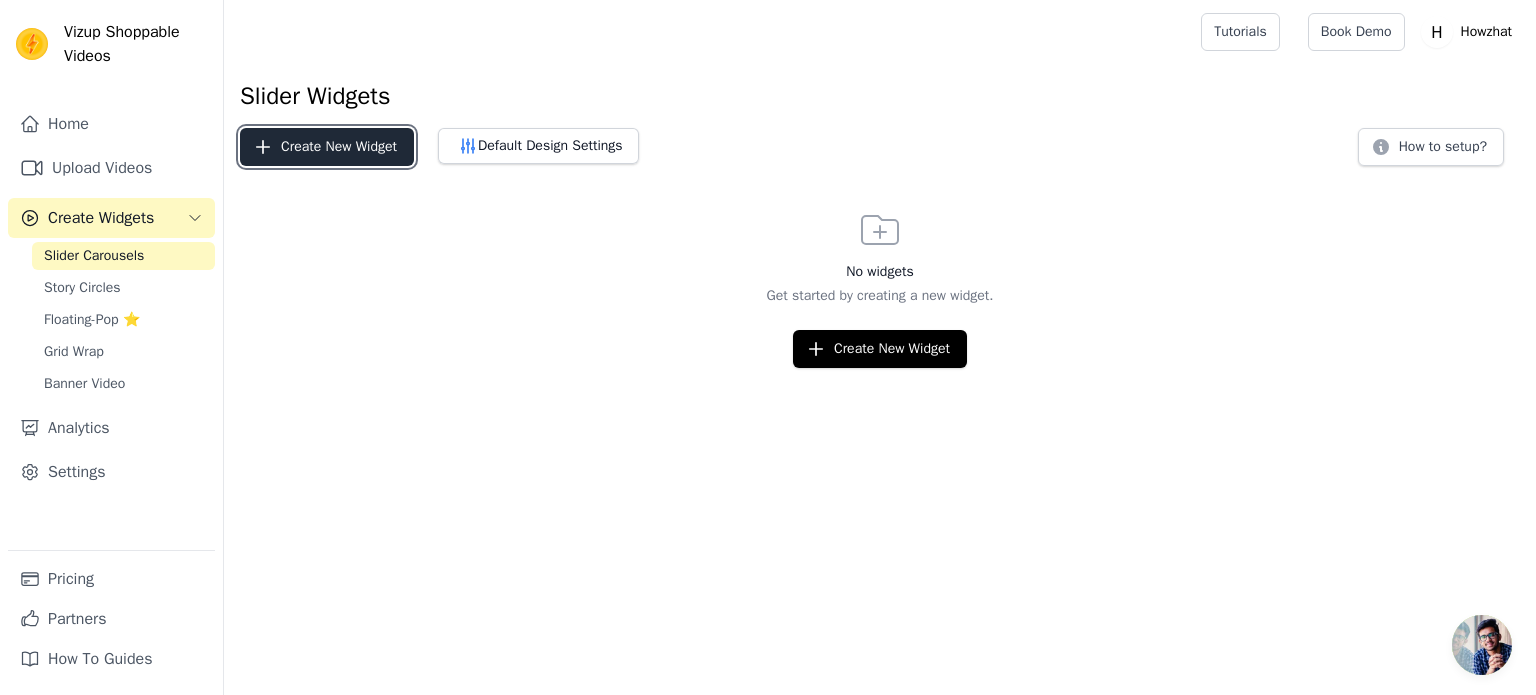 click on "Create New Widget" at bounding box center (327, 147) 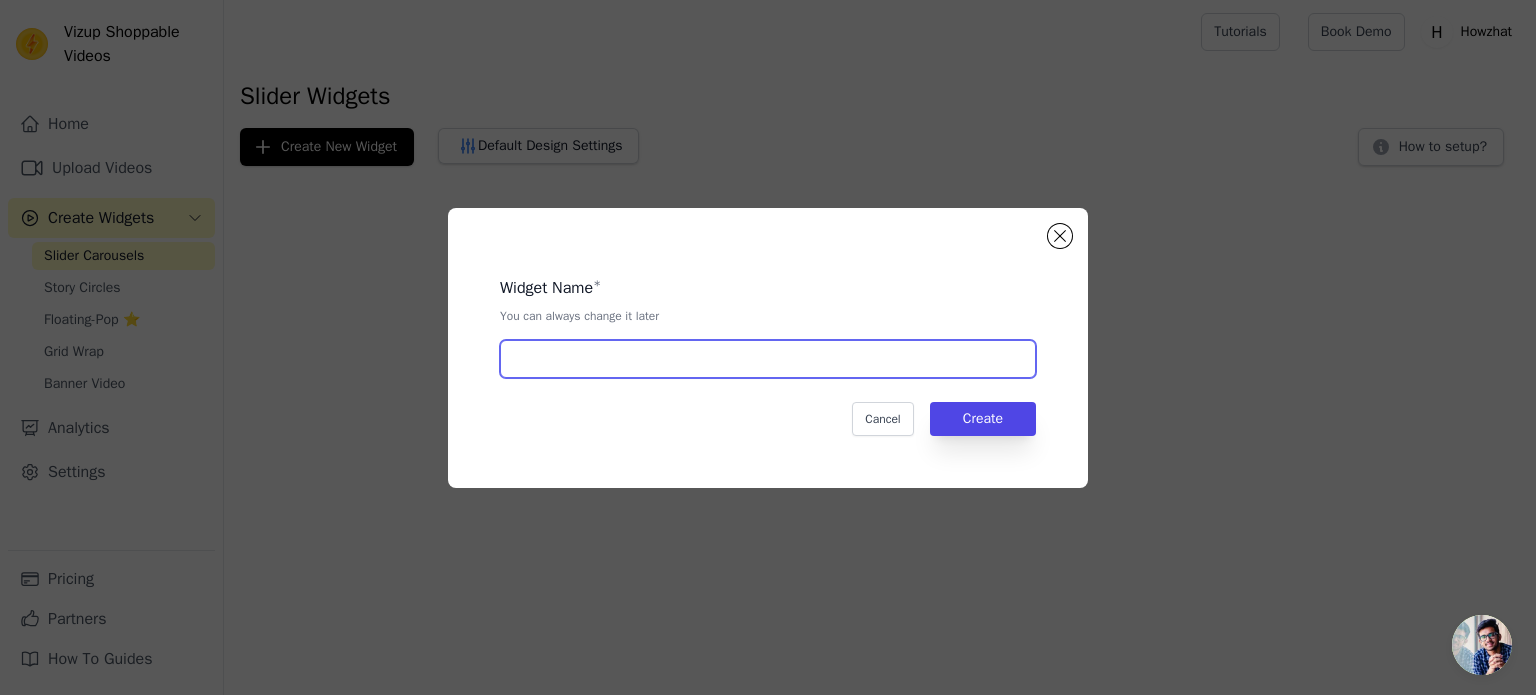 click at bounding box center (768, 359) 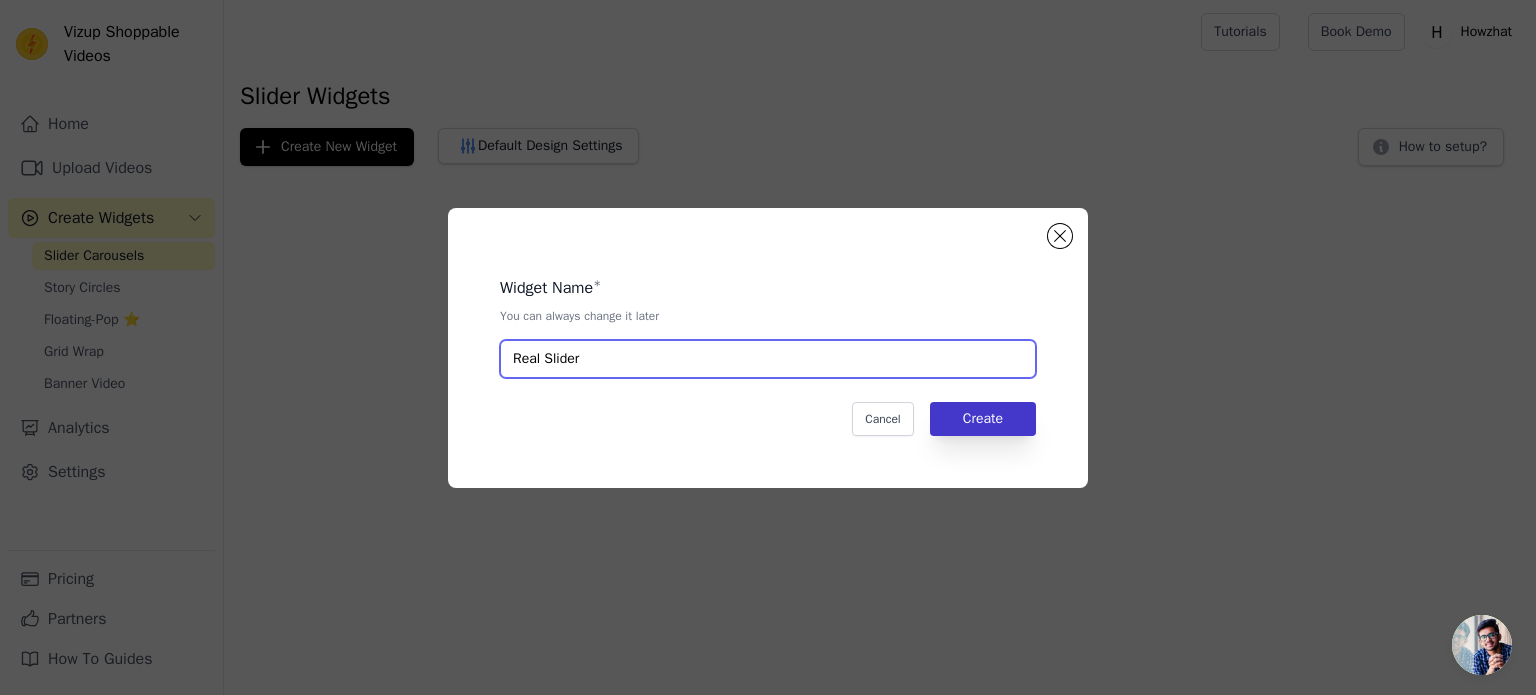 type on "Real Slider" 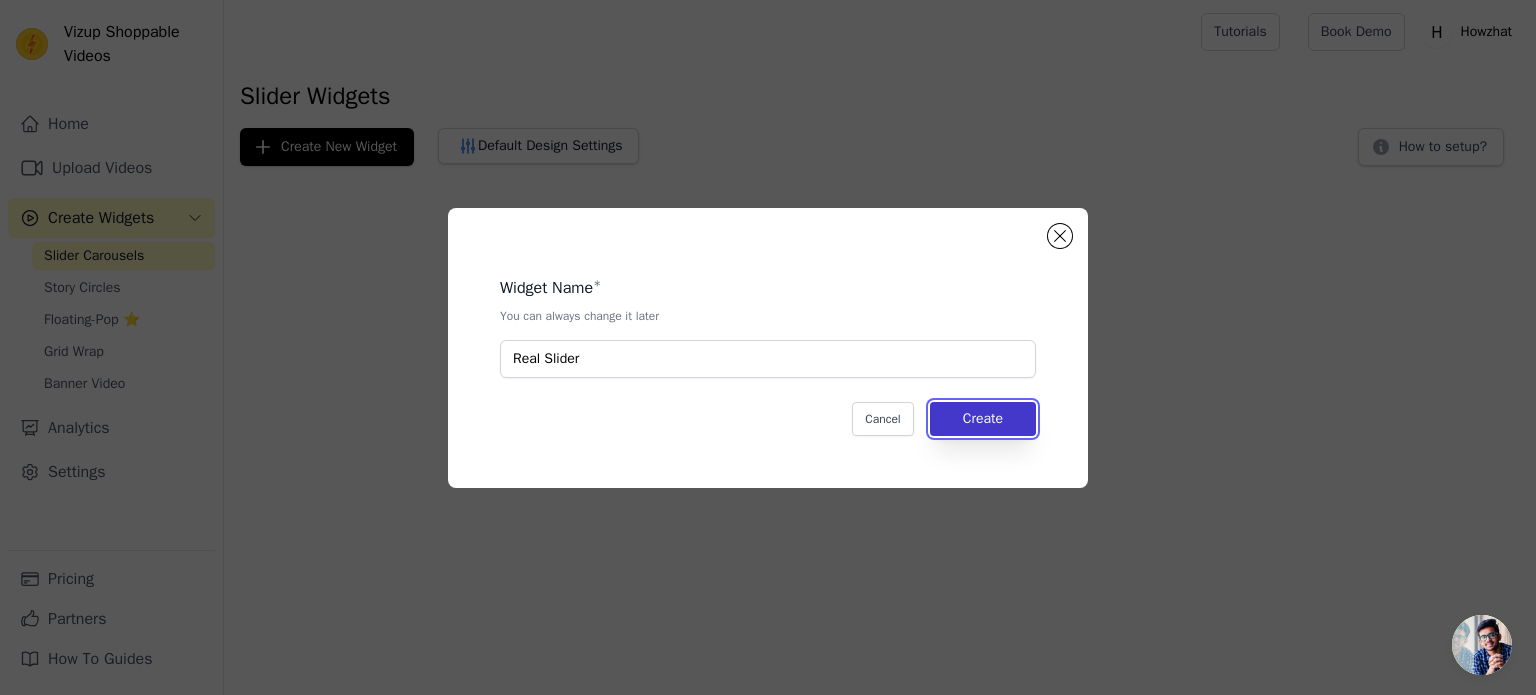 click on "Create" at bounding box center (983, 419) 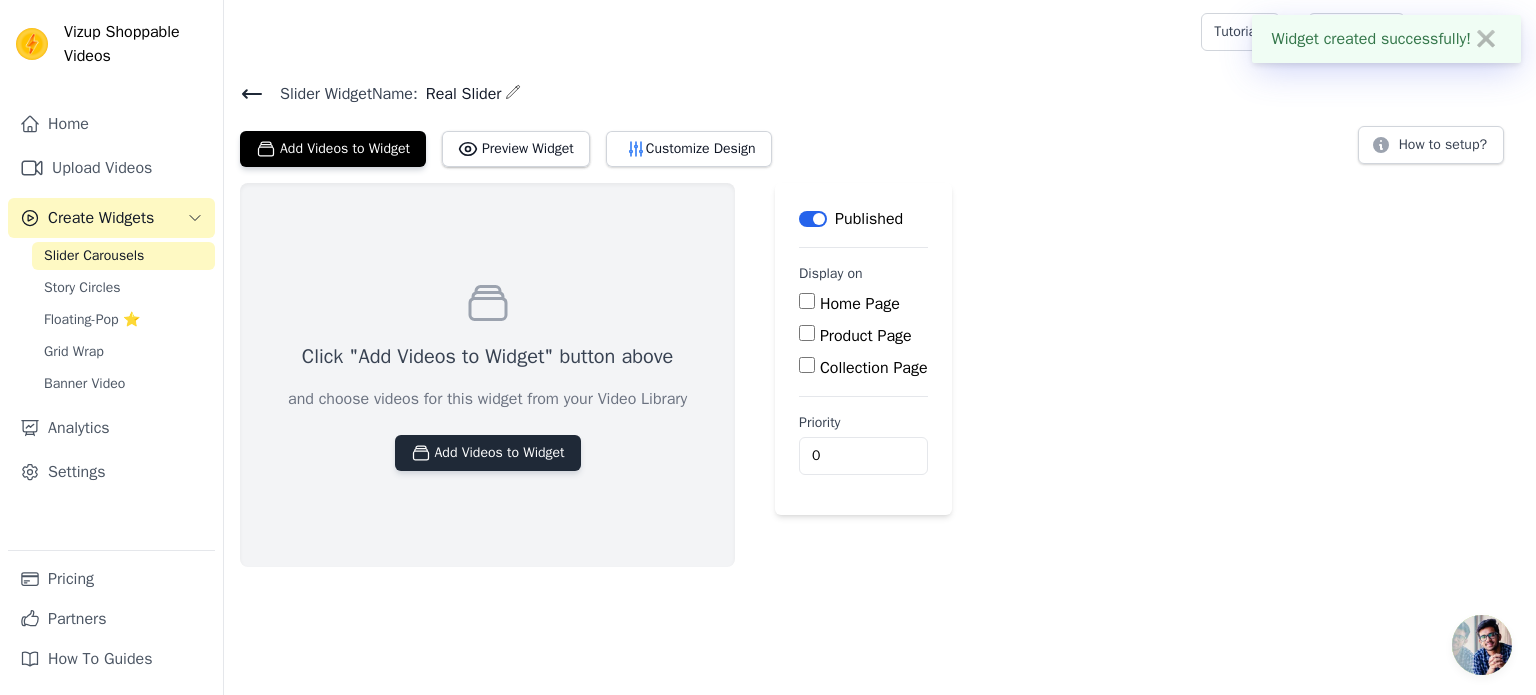 click on "Add Videos to Widget" at bounding box center (488, 453) 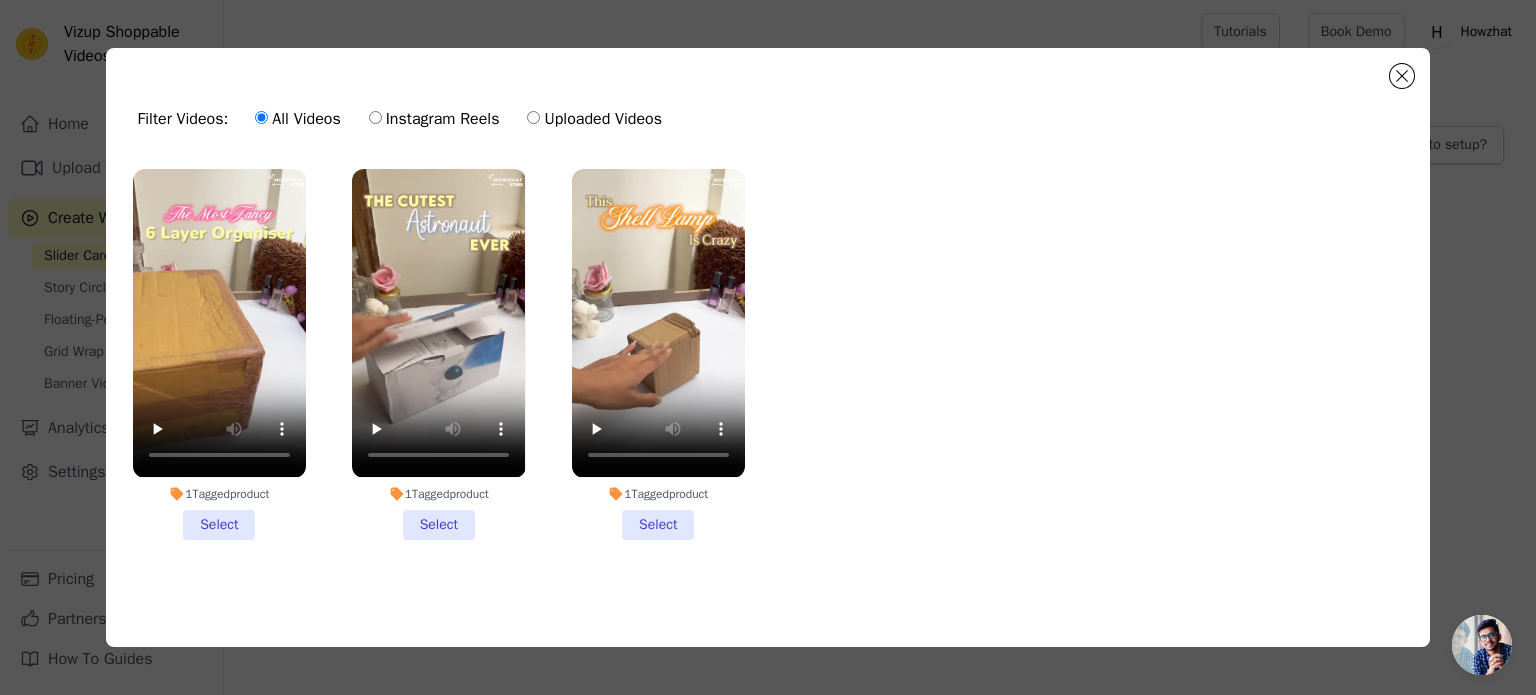 click on "1  Tagged  product     Select" at bounding box center [219, 354] 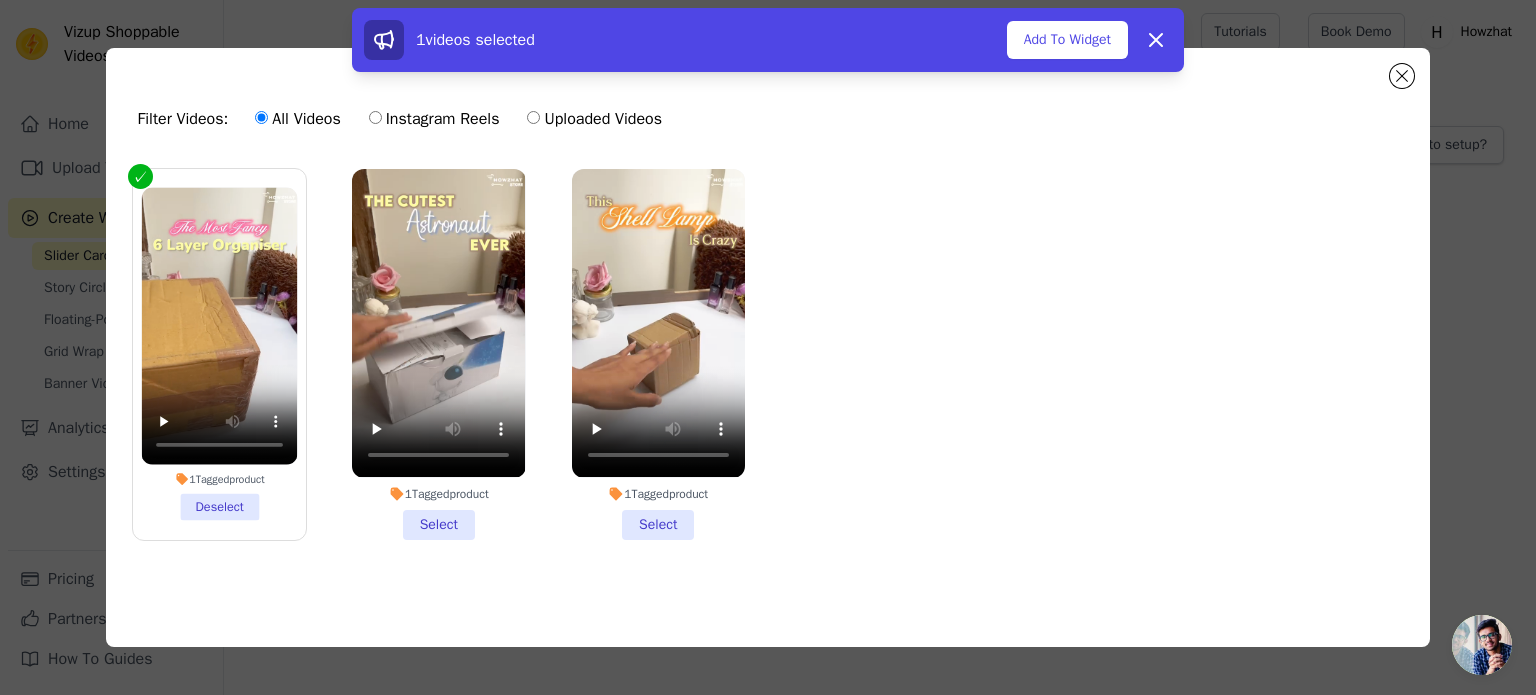 click on "1  Tagged  product     Select" at bounding box center (438, 354) 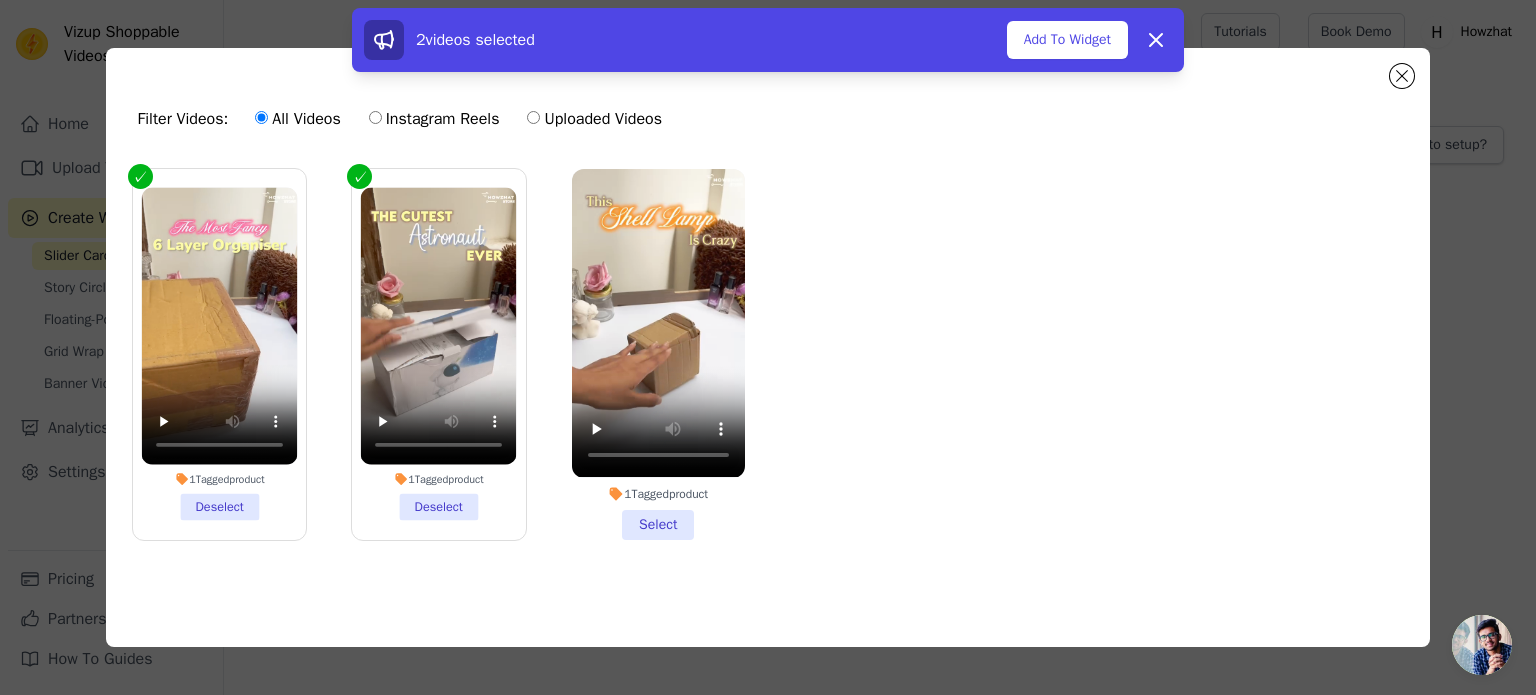 click on "1  Tagged  product     Select" at bounding box center [658, 354] 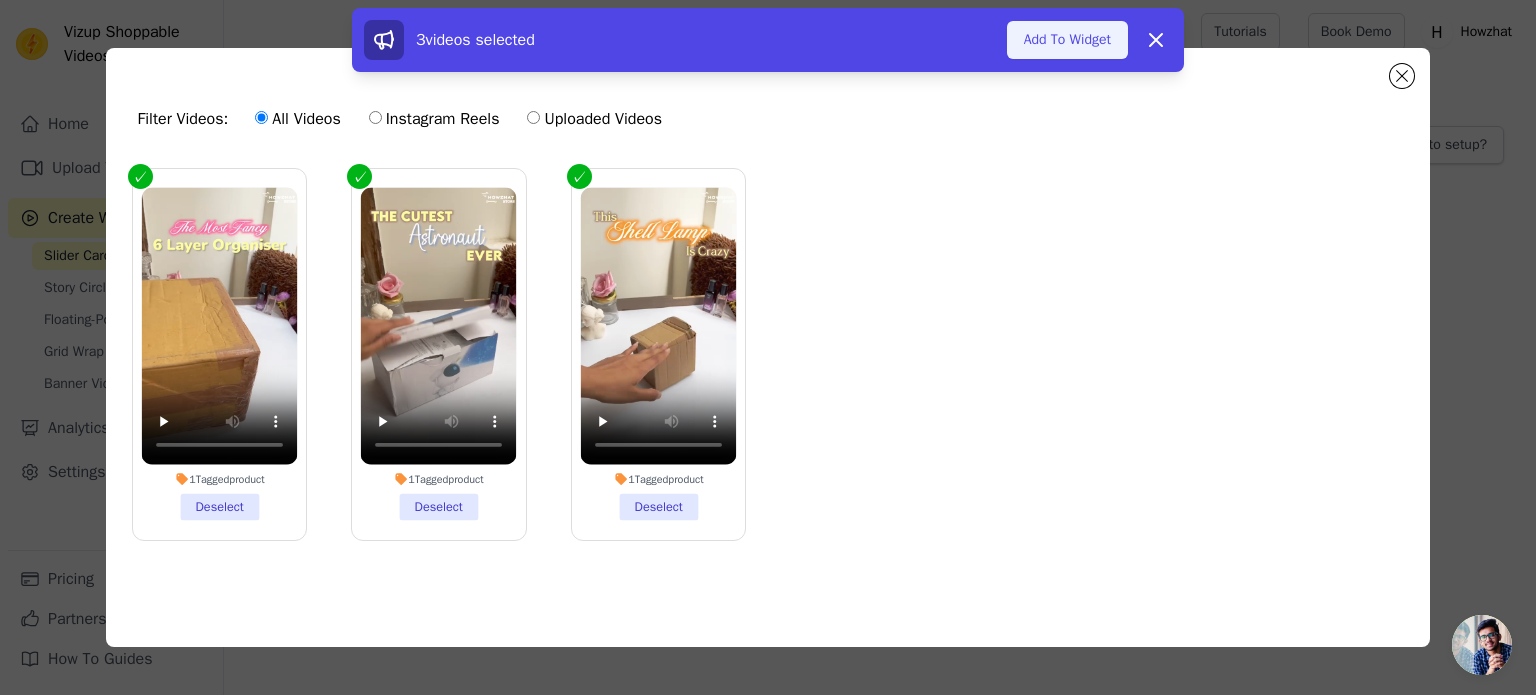 click on "Add To Widget" at bounding box center [1067, 40] 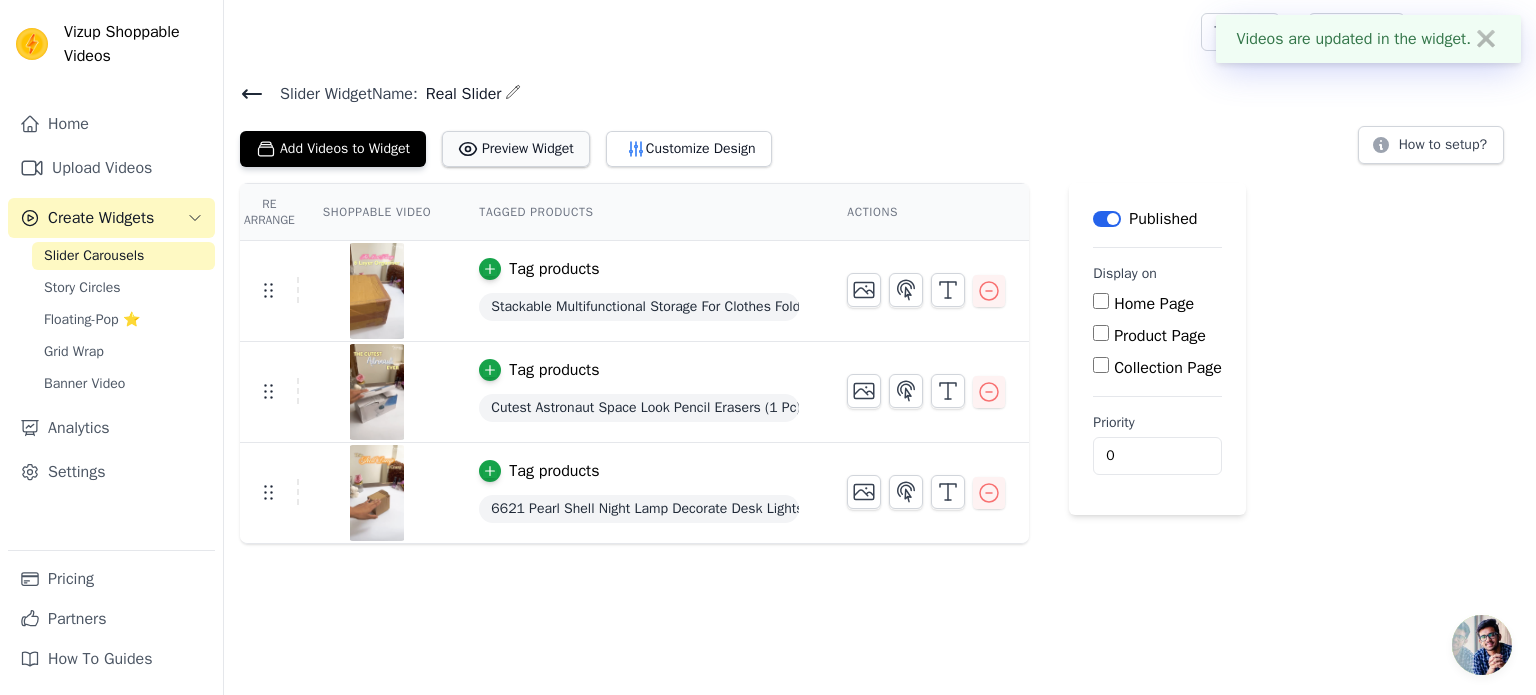 click on "Preview Widget" at bounding box center [516, 149] 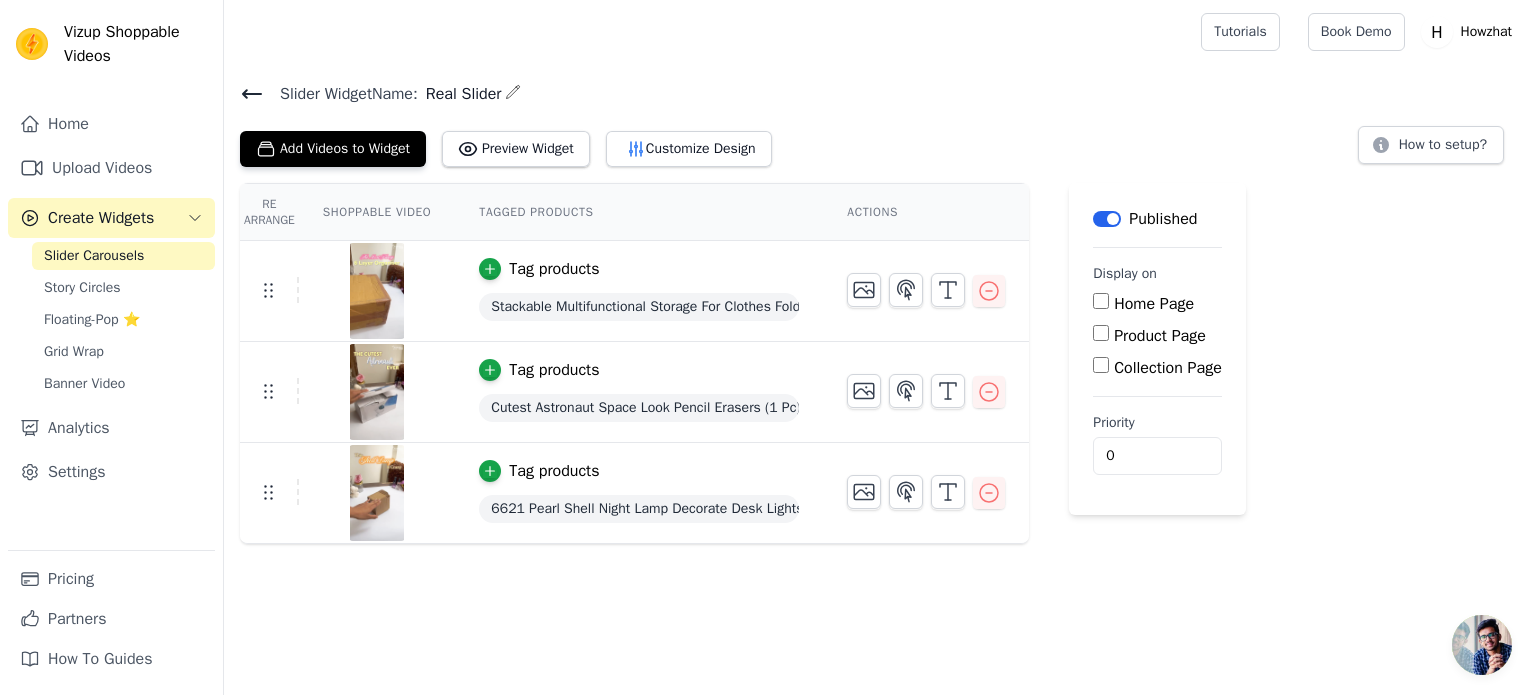 click on "Home Page" at bounding box center (1101, 301) 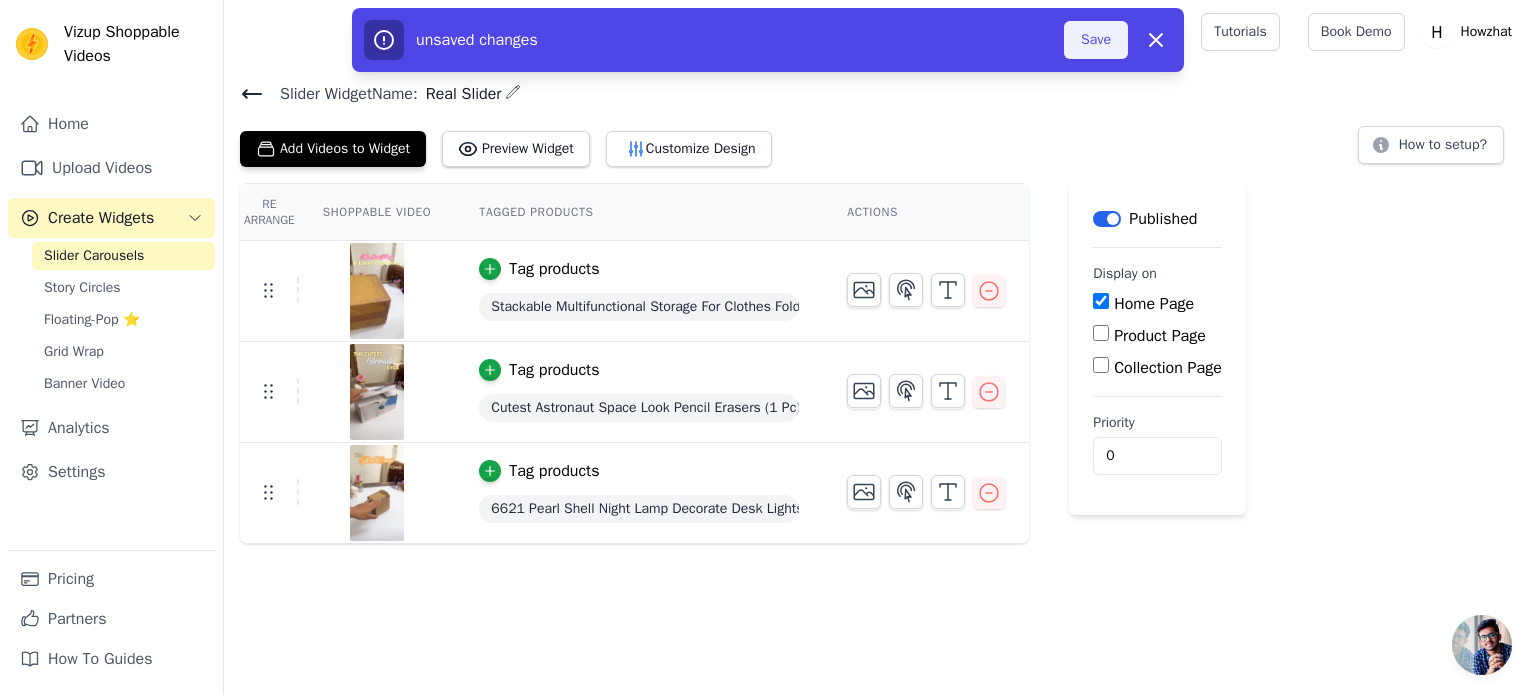 click on "Save" at bounding box center (1096, 40) 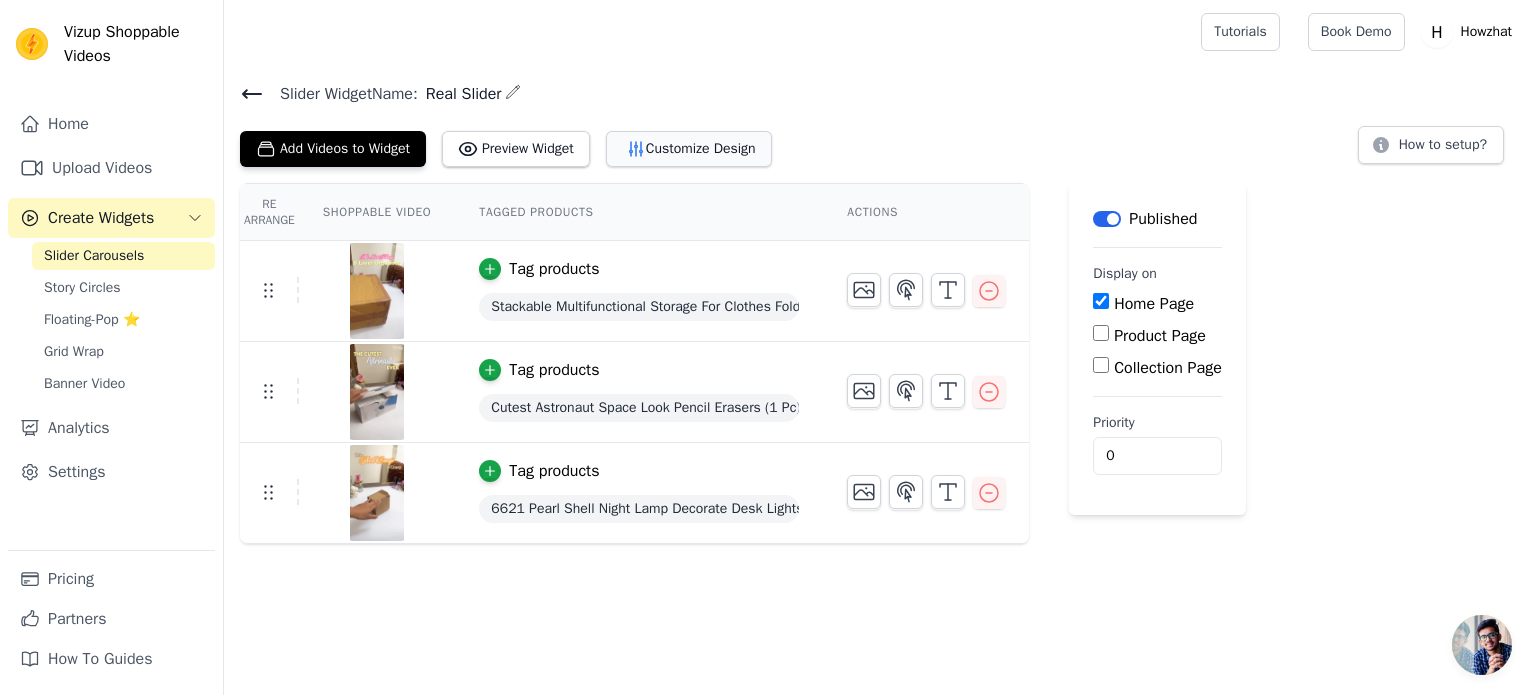 click on "Customize Design" at bounding box center (689, 149) 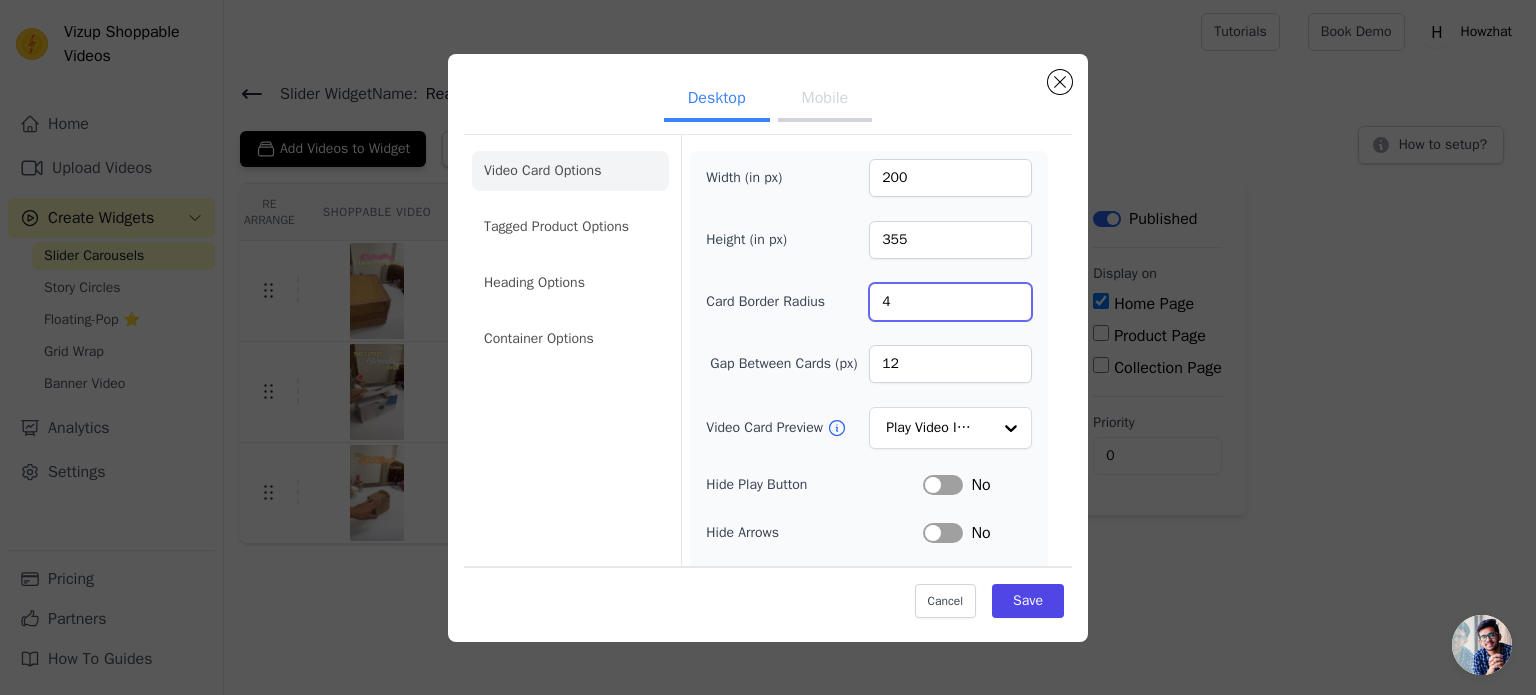 click on "4" at bounding box center [950, 302] 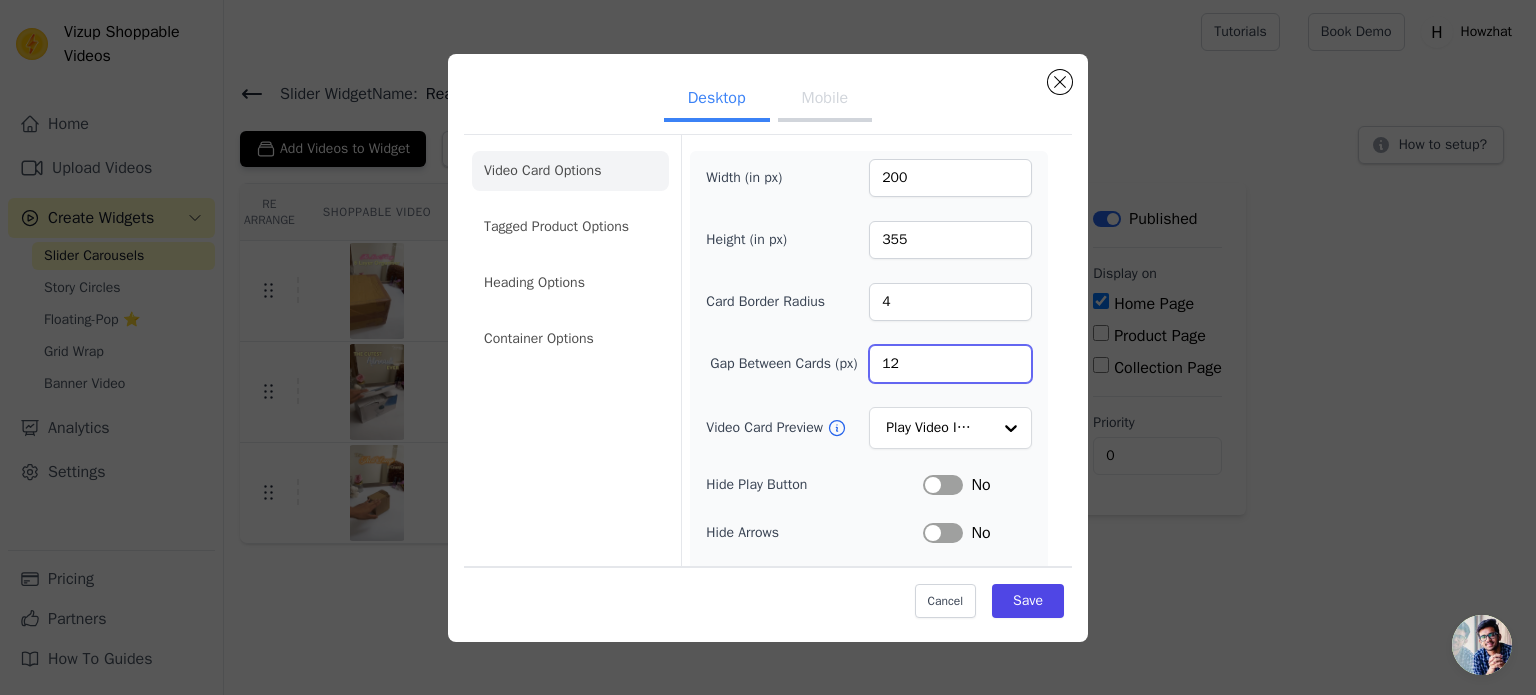click on "12" at bounding box center [950, 364] 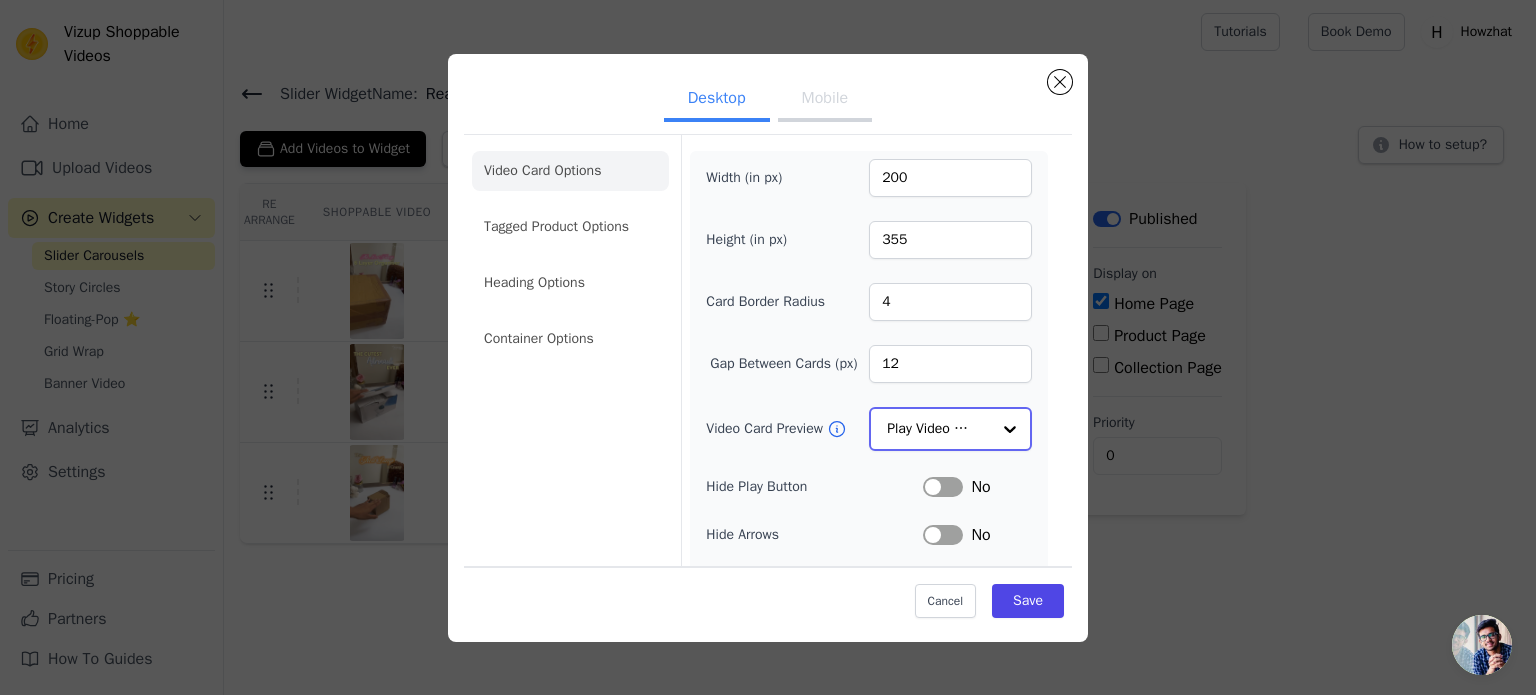 click on "Video Card Preview" 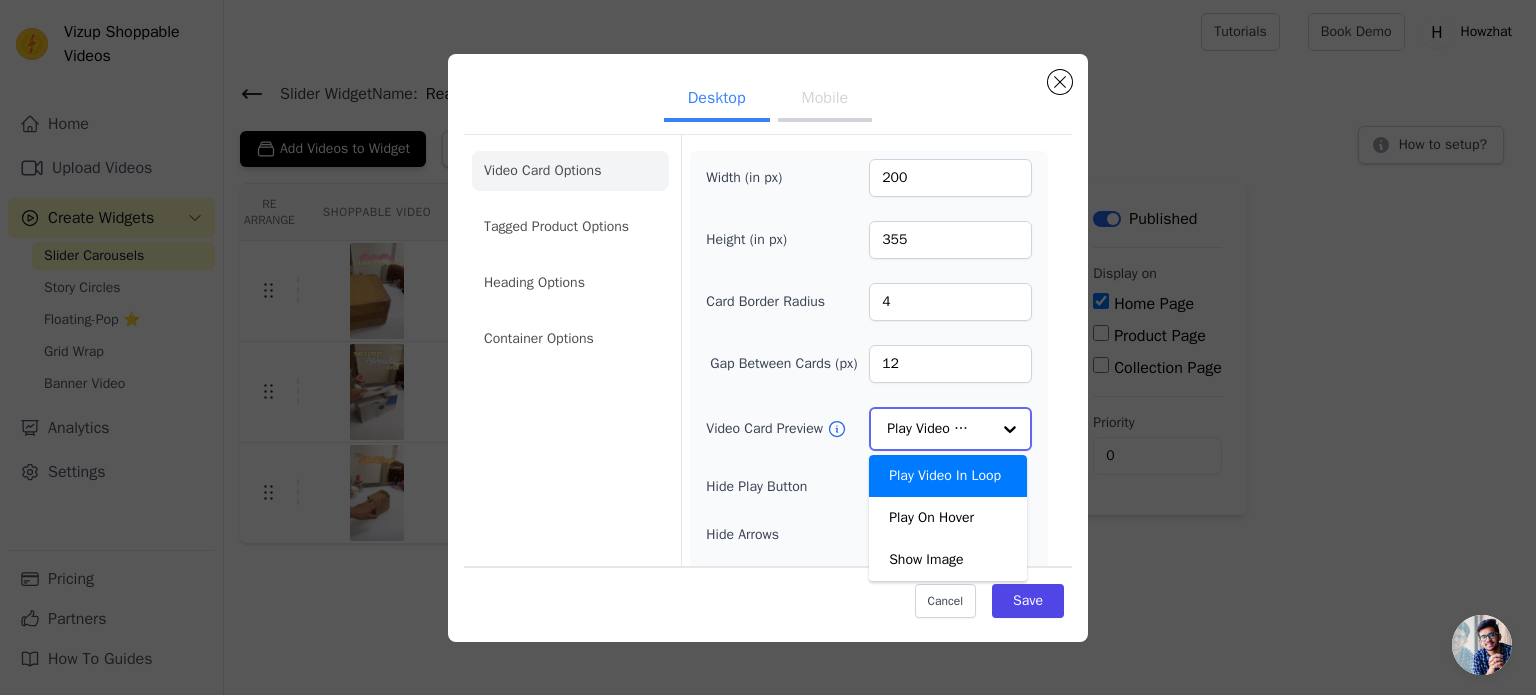 click on "Video Card Preview" 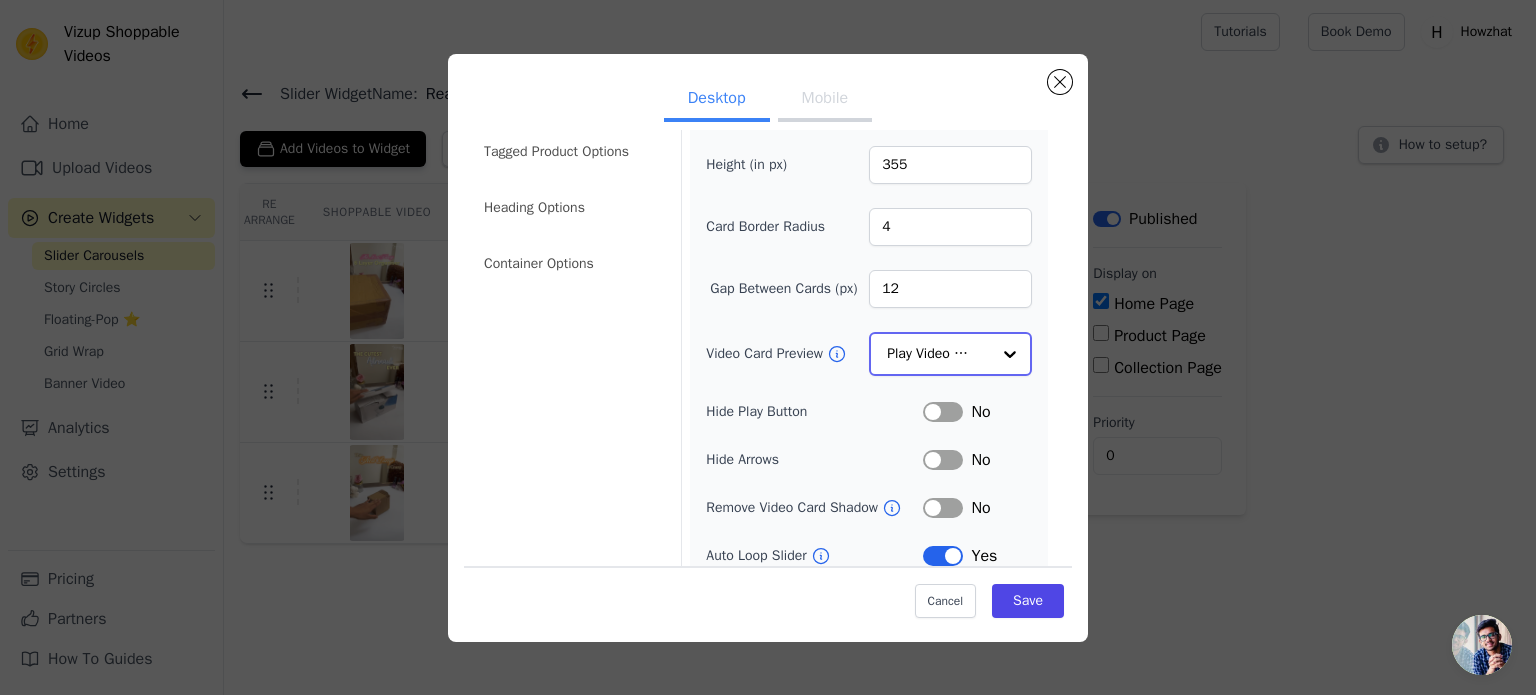 scroll, scrollTop: 20, scrollLeft: 0, axis: vertical 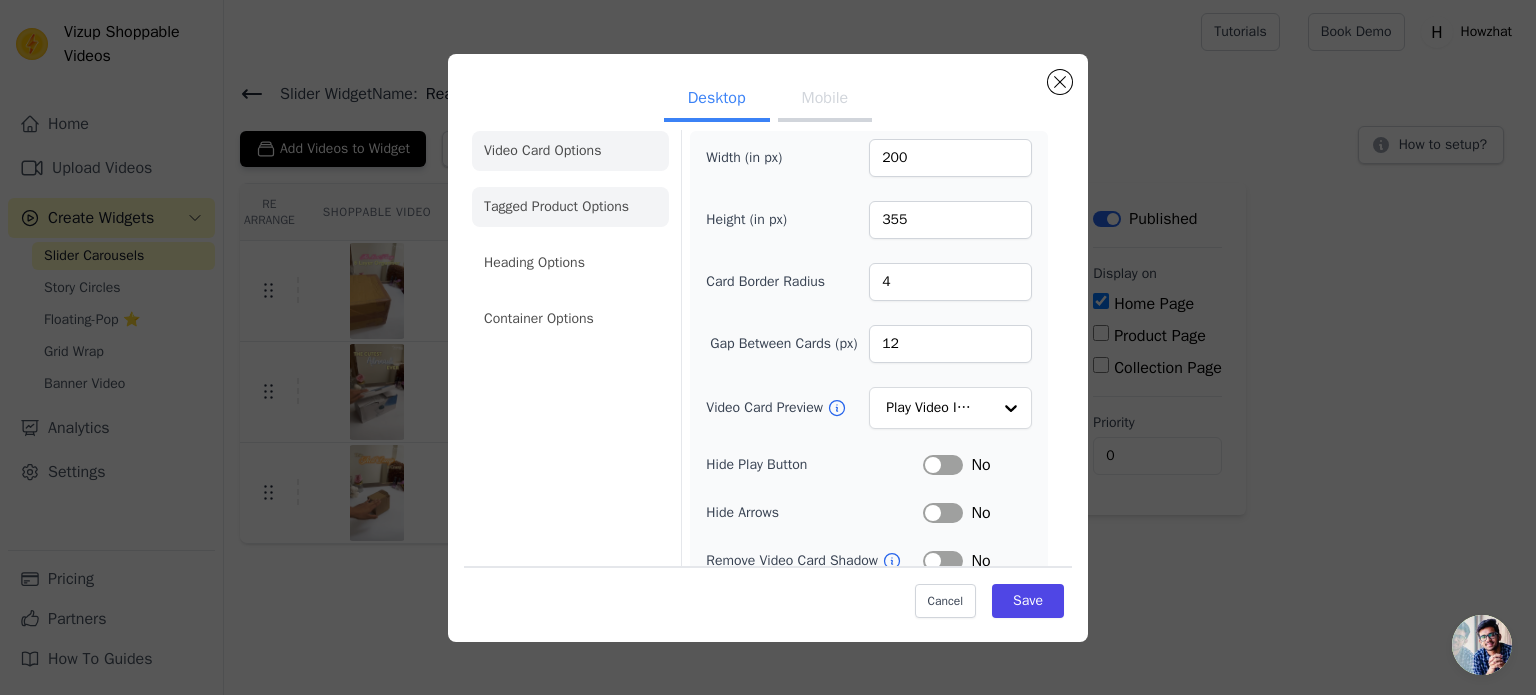 click on "Tagged Product Options" 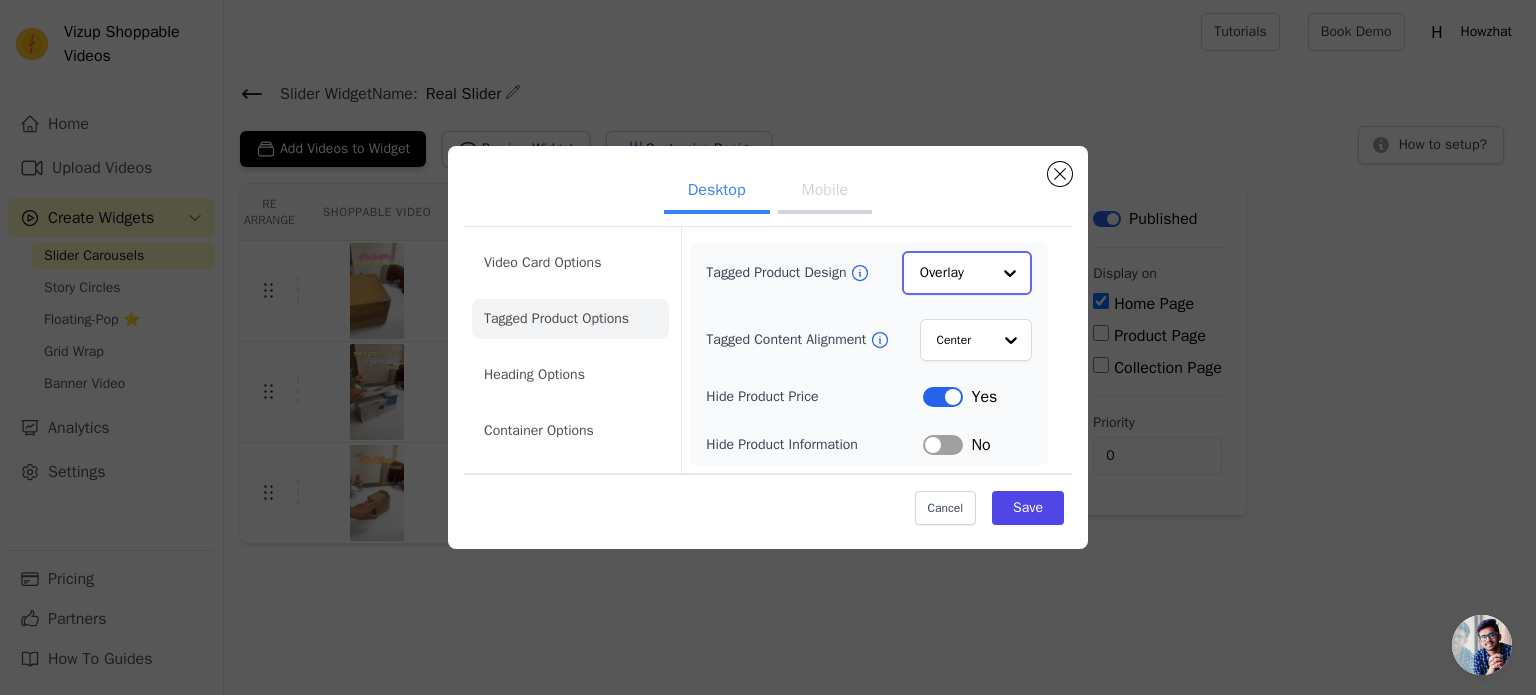 click on "Tagged Product Design" 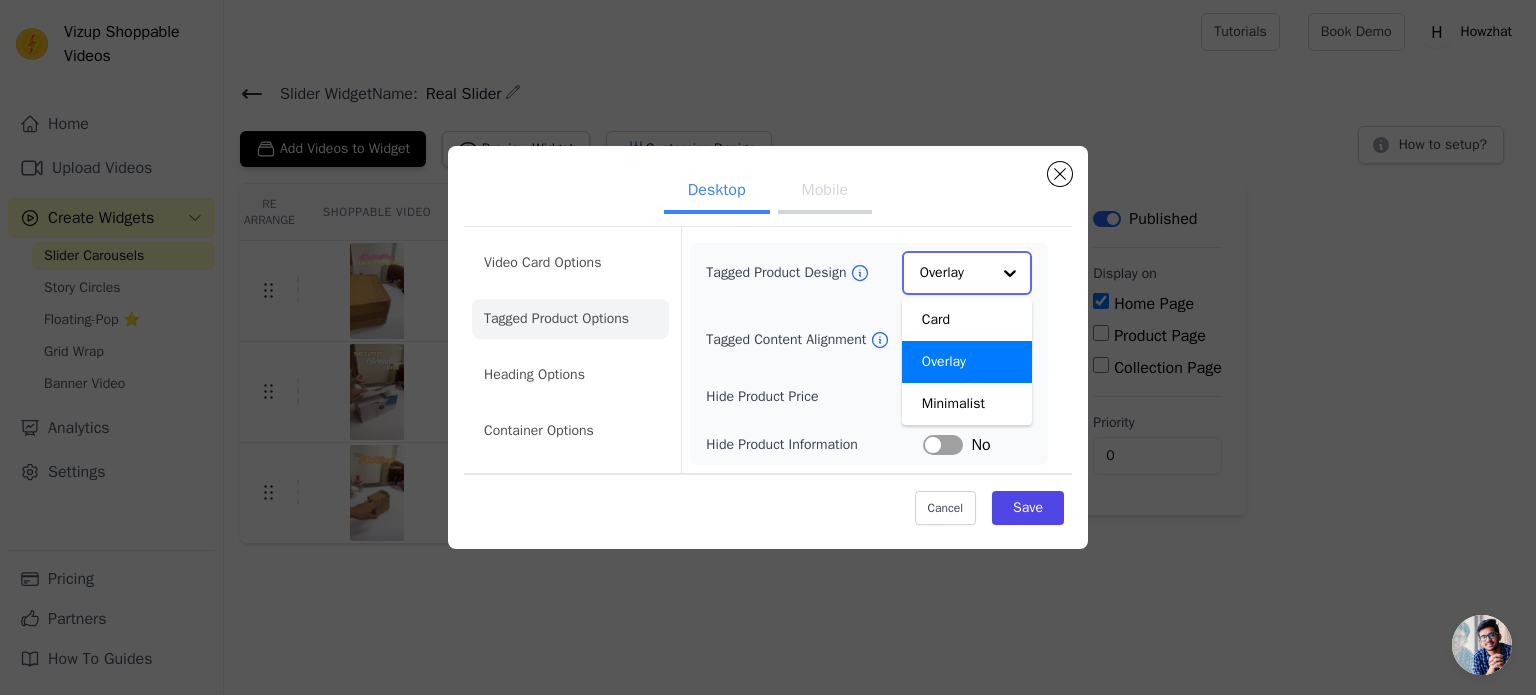 click on "Tagged Product Design" 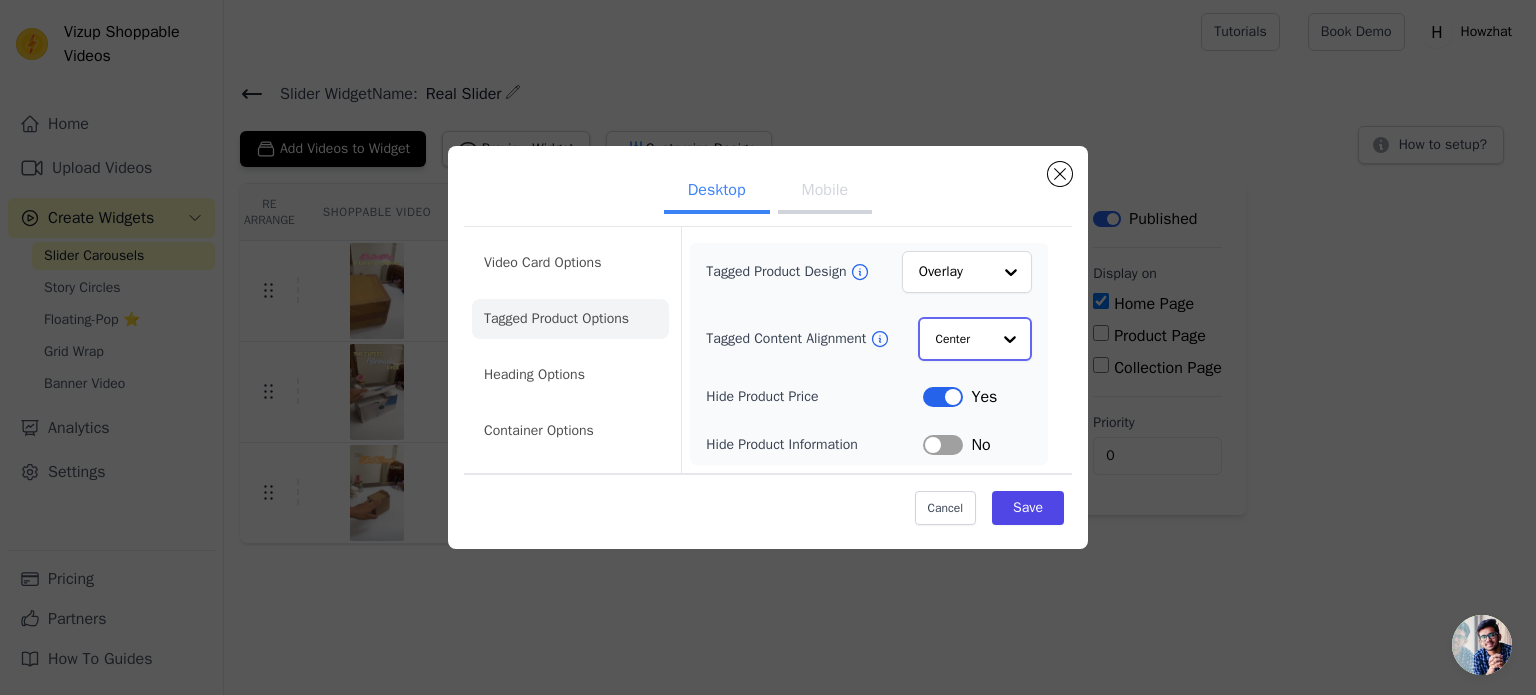 click on "Tagged Content Alignment" 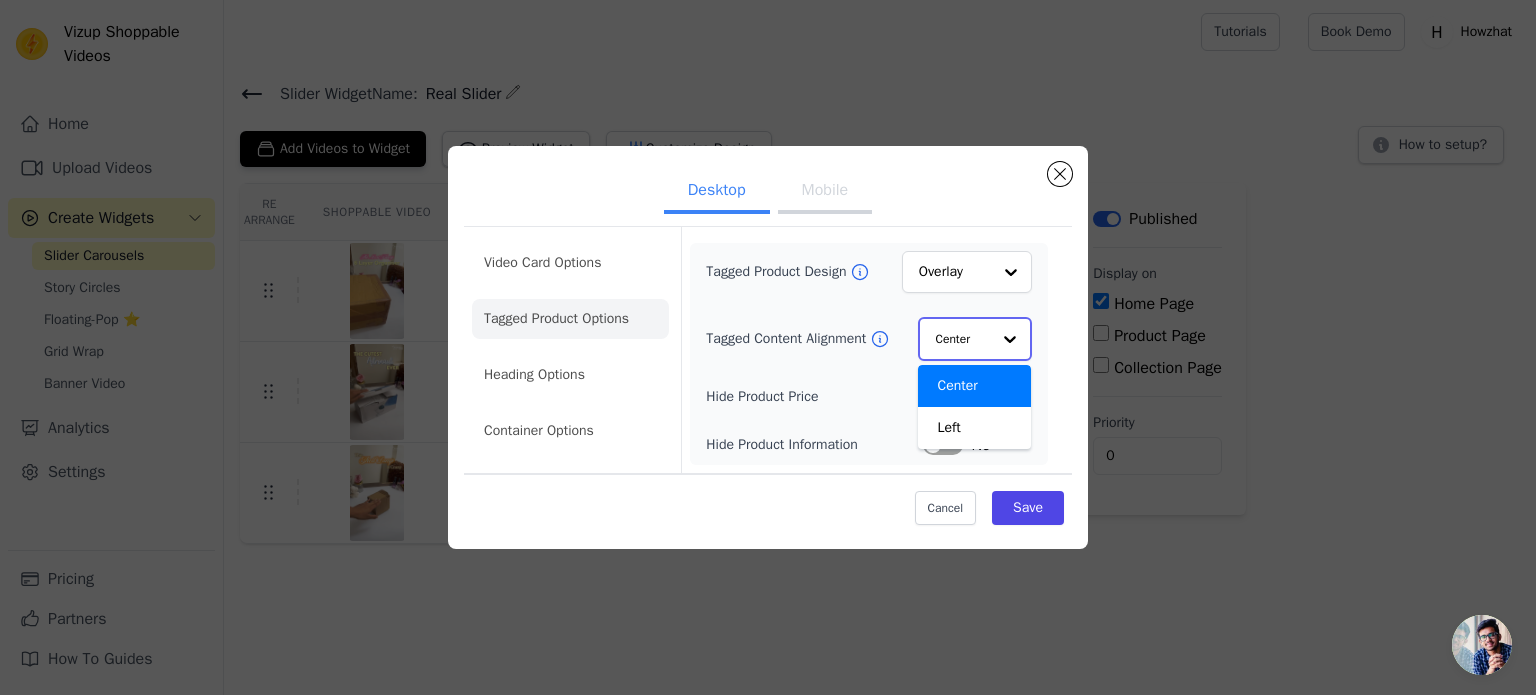 click on "Tagged Content Alignment" 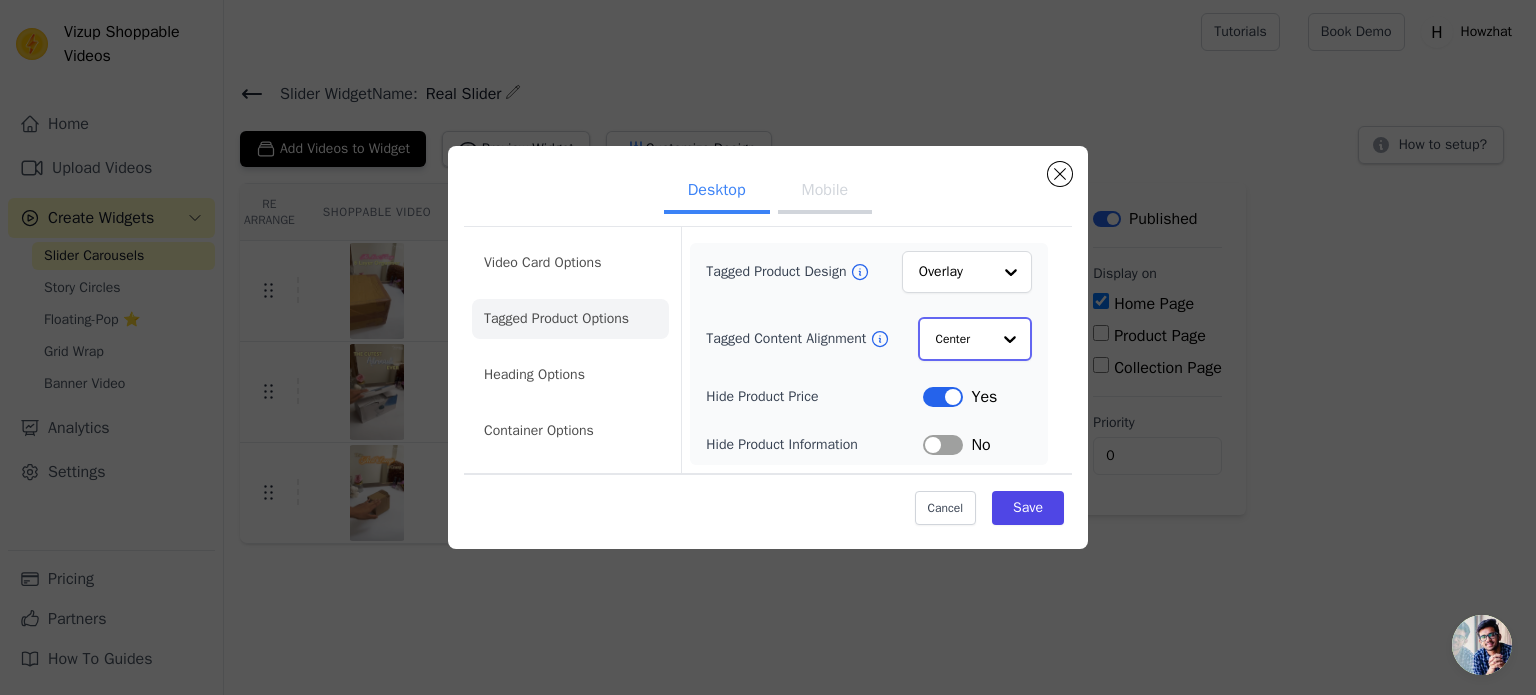 click on "Tagged Content Alignment" 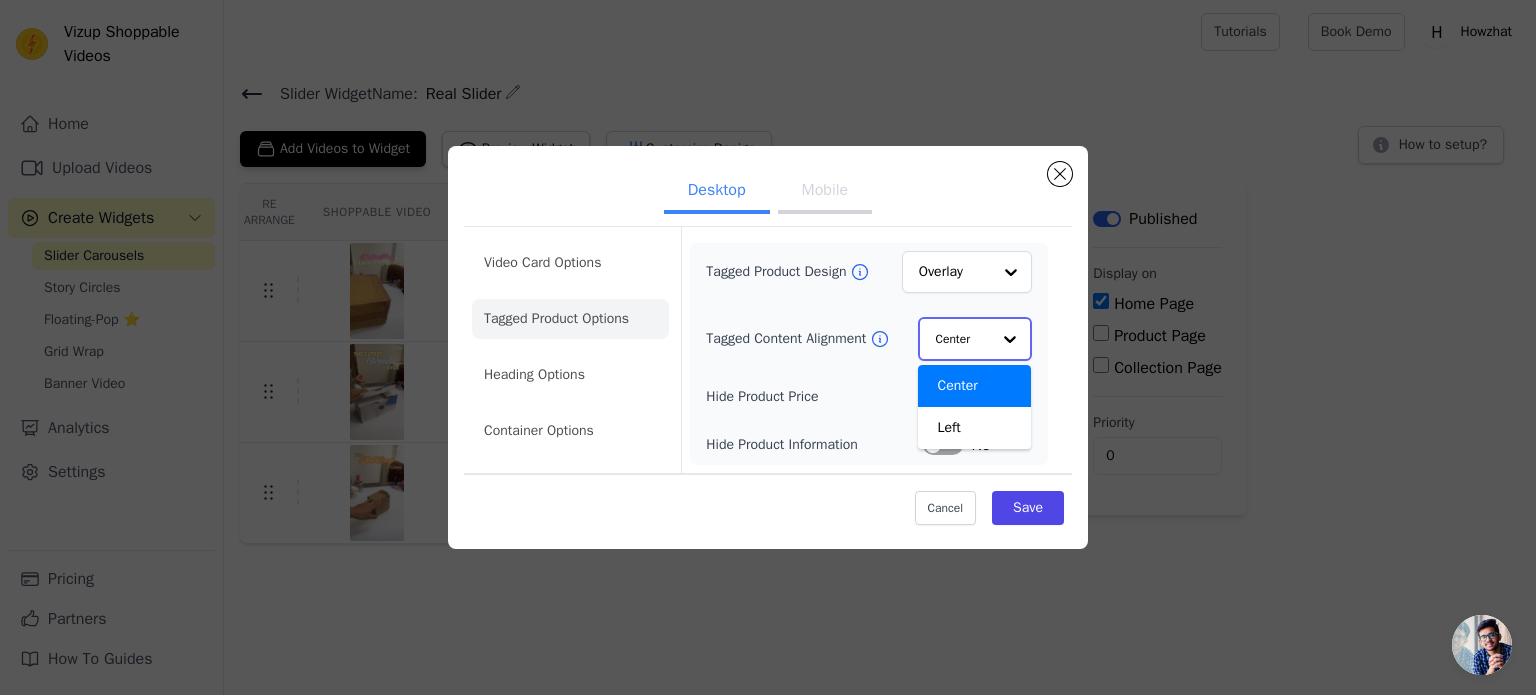 click on "Center" at bounding box center (975, 386) 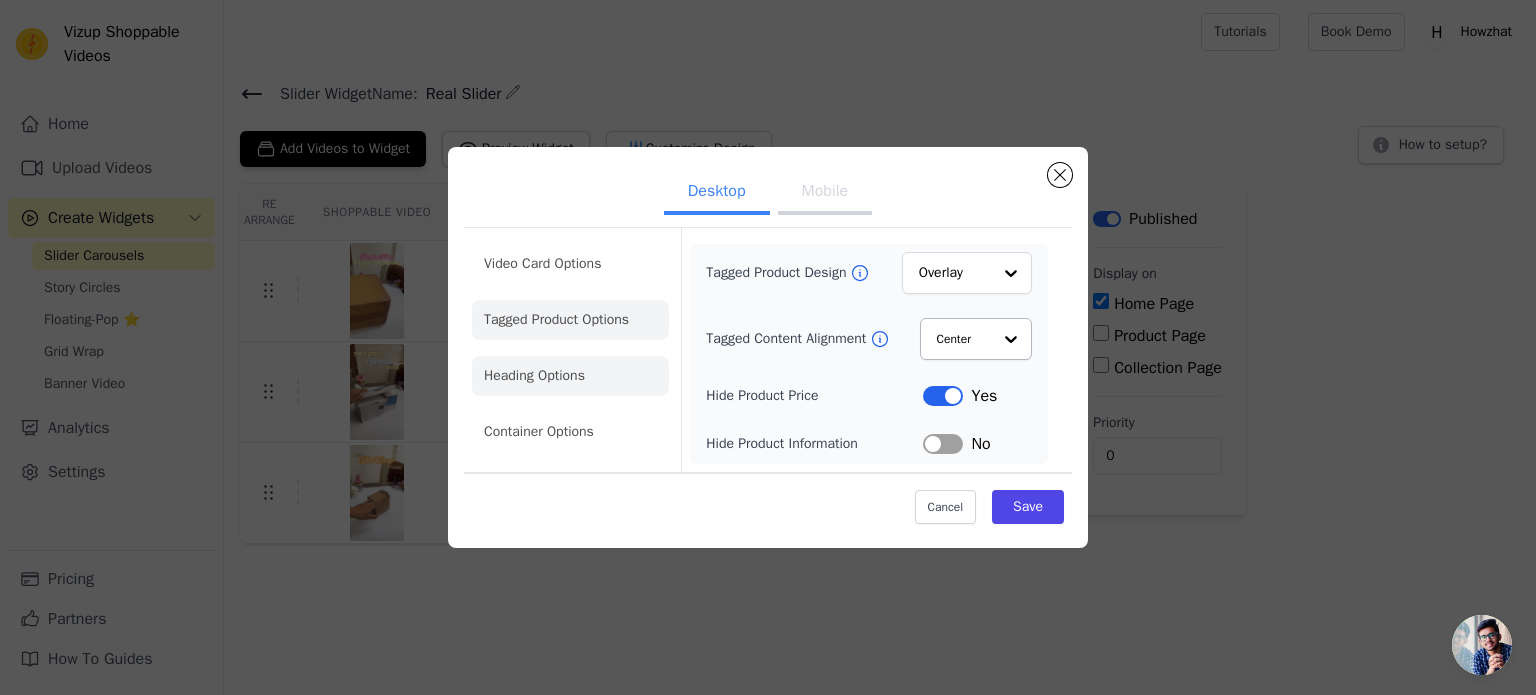 click on "Heading Options" 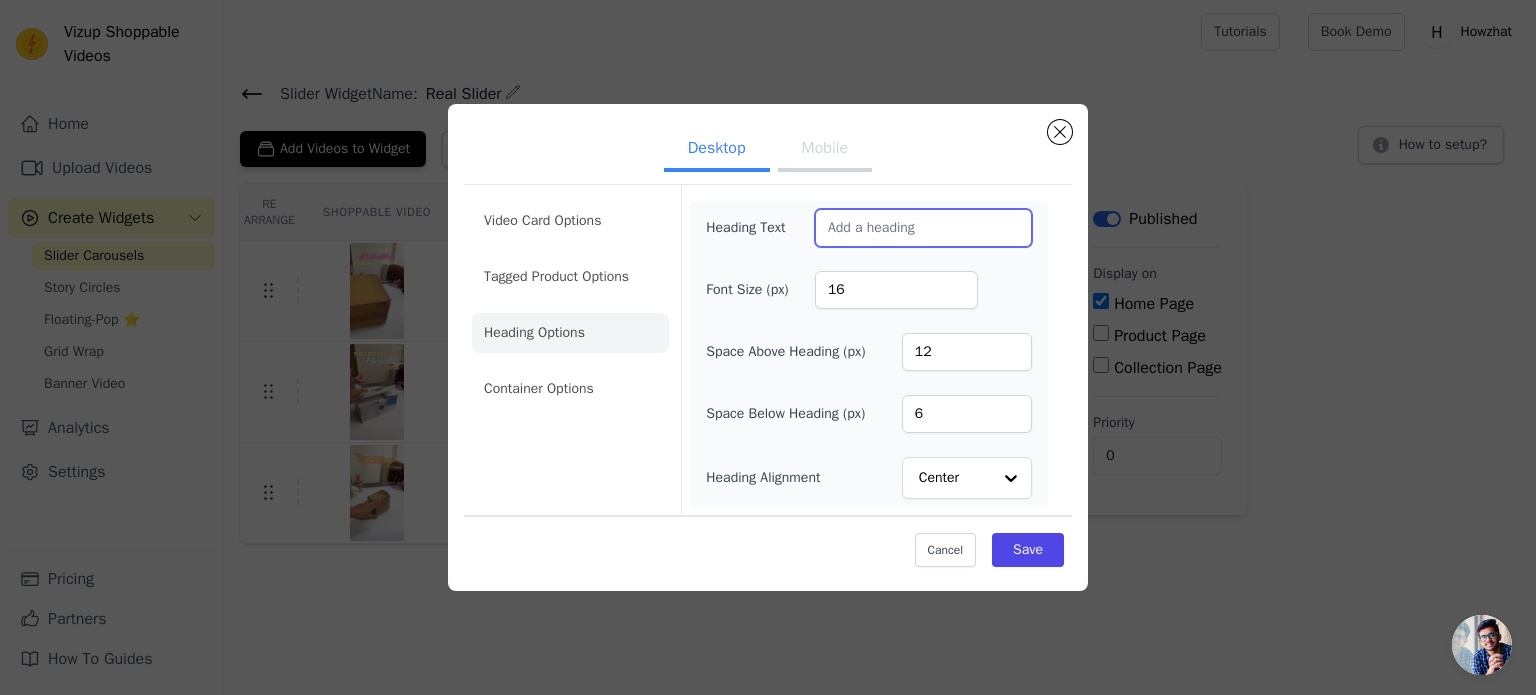 click on "Heading Text" at bounding box center [923, 228] 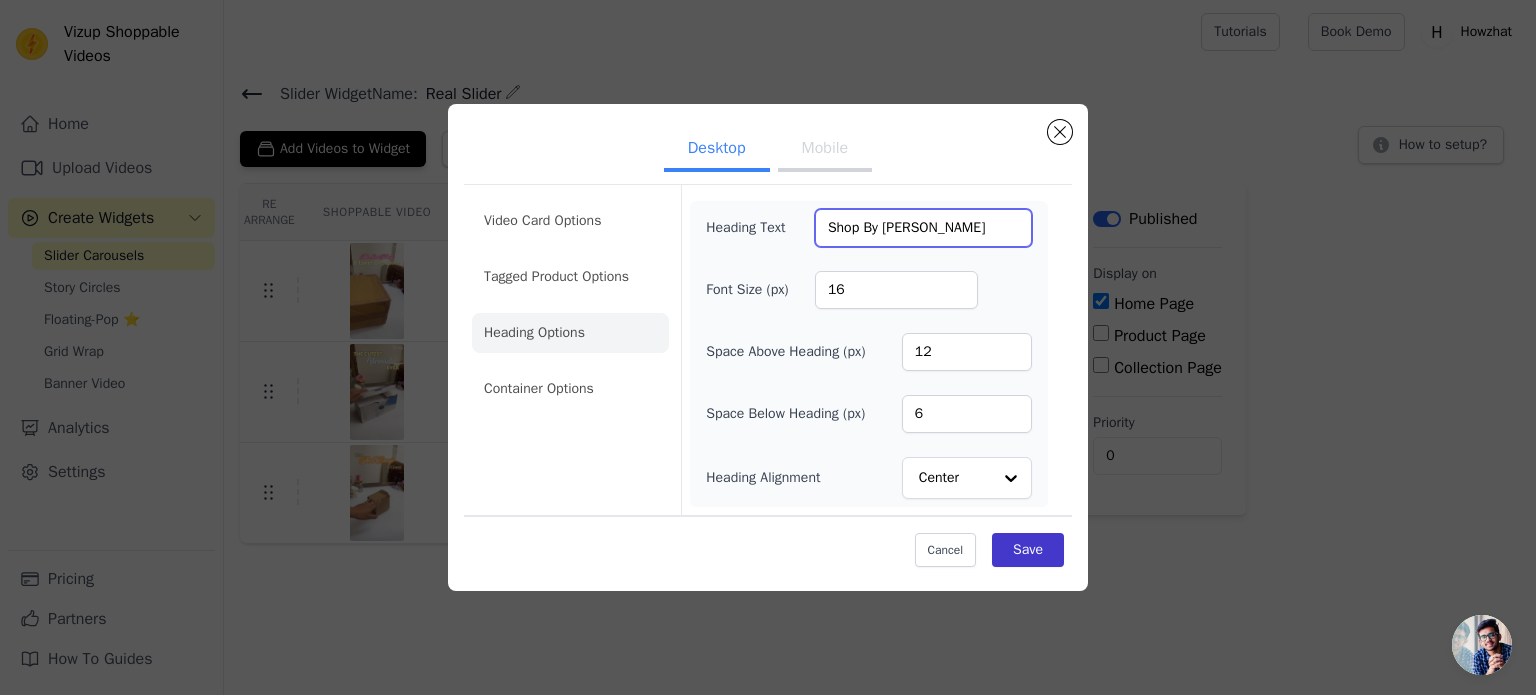 type on "Shop By [PERSON_NAME]" 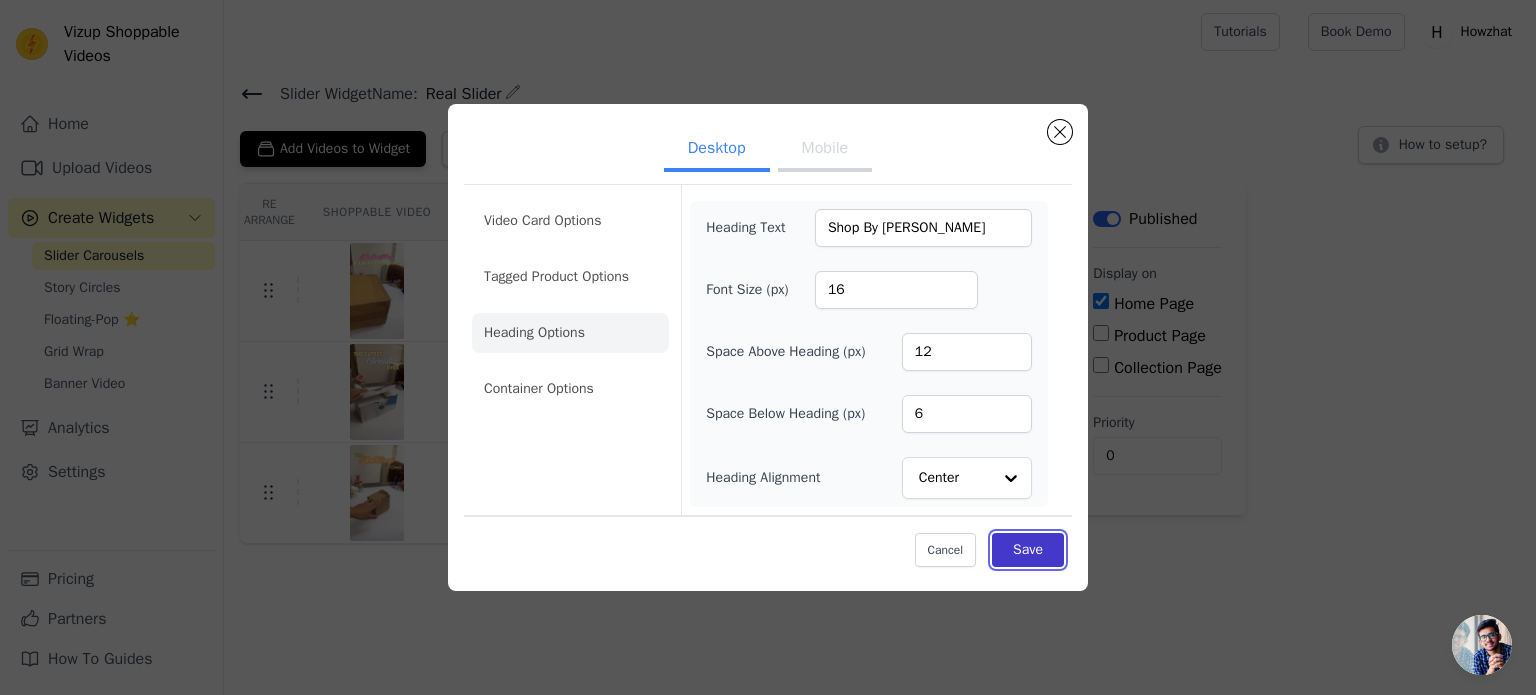 click on "Save" at bounding box center (1028, 550) 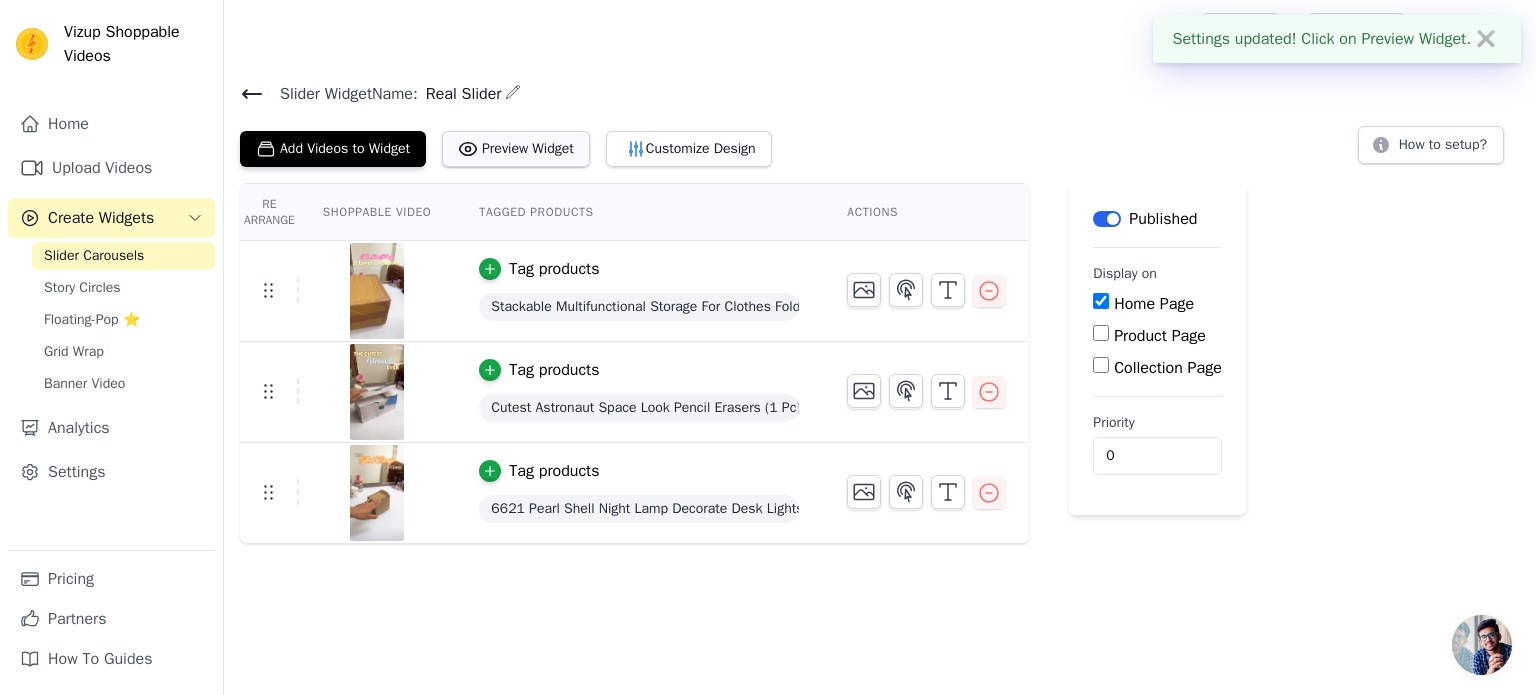 click on "Preview Widget" at bounding box center [516, 149] 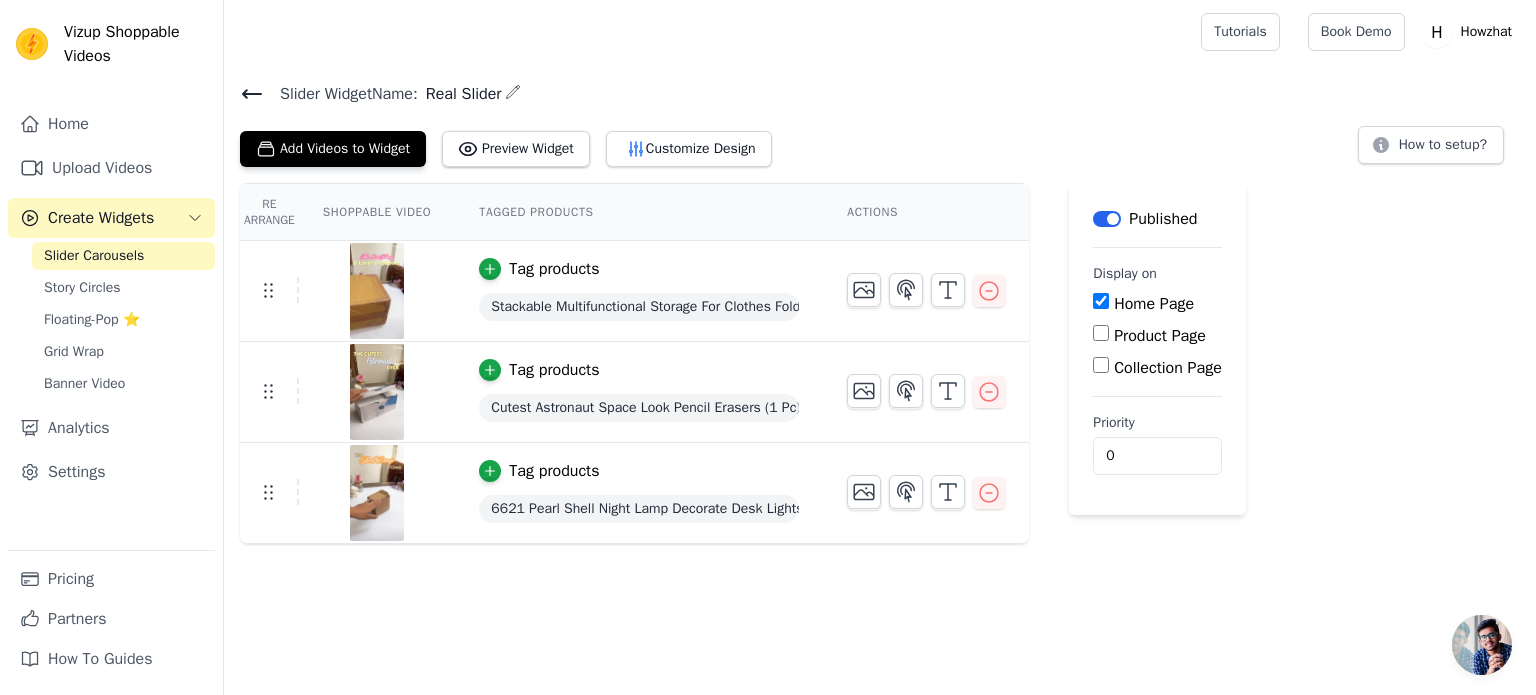 click on "Slider Carousels   Story Circles   Floating-Pop ⭐   Grid Wrap   Banner Video" at bounding box center [123, 320] 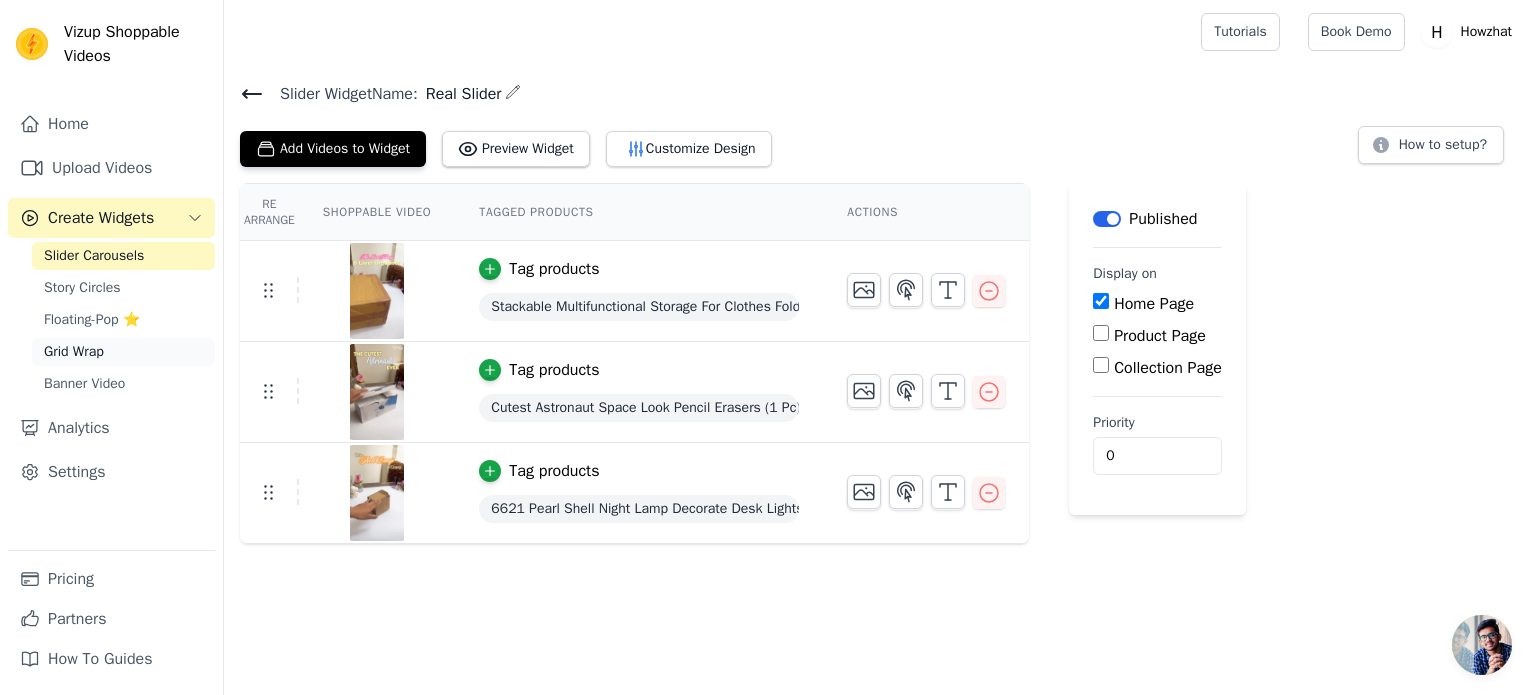click on "Grid Wrap" at bounding box center [123, 352] 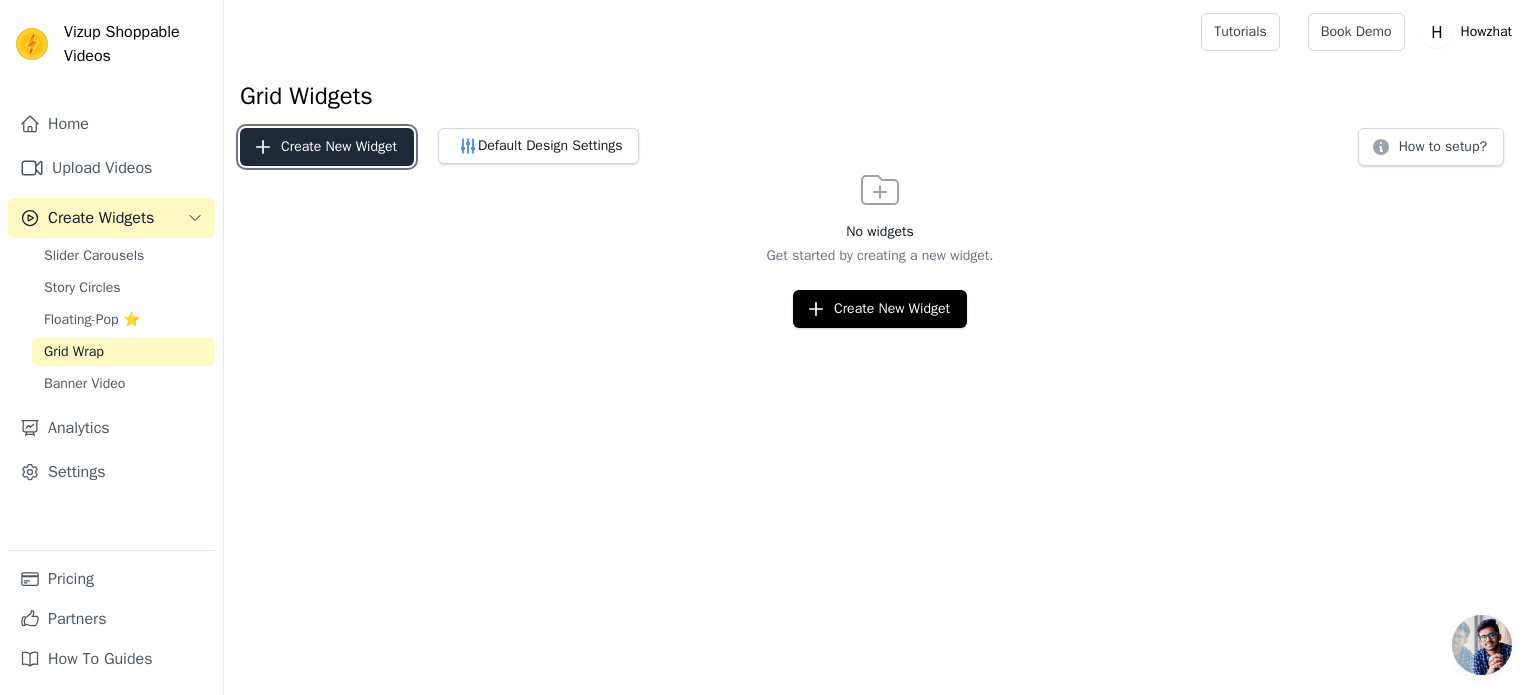click on "Create New Widget" at bounding box center (327, 147) 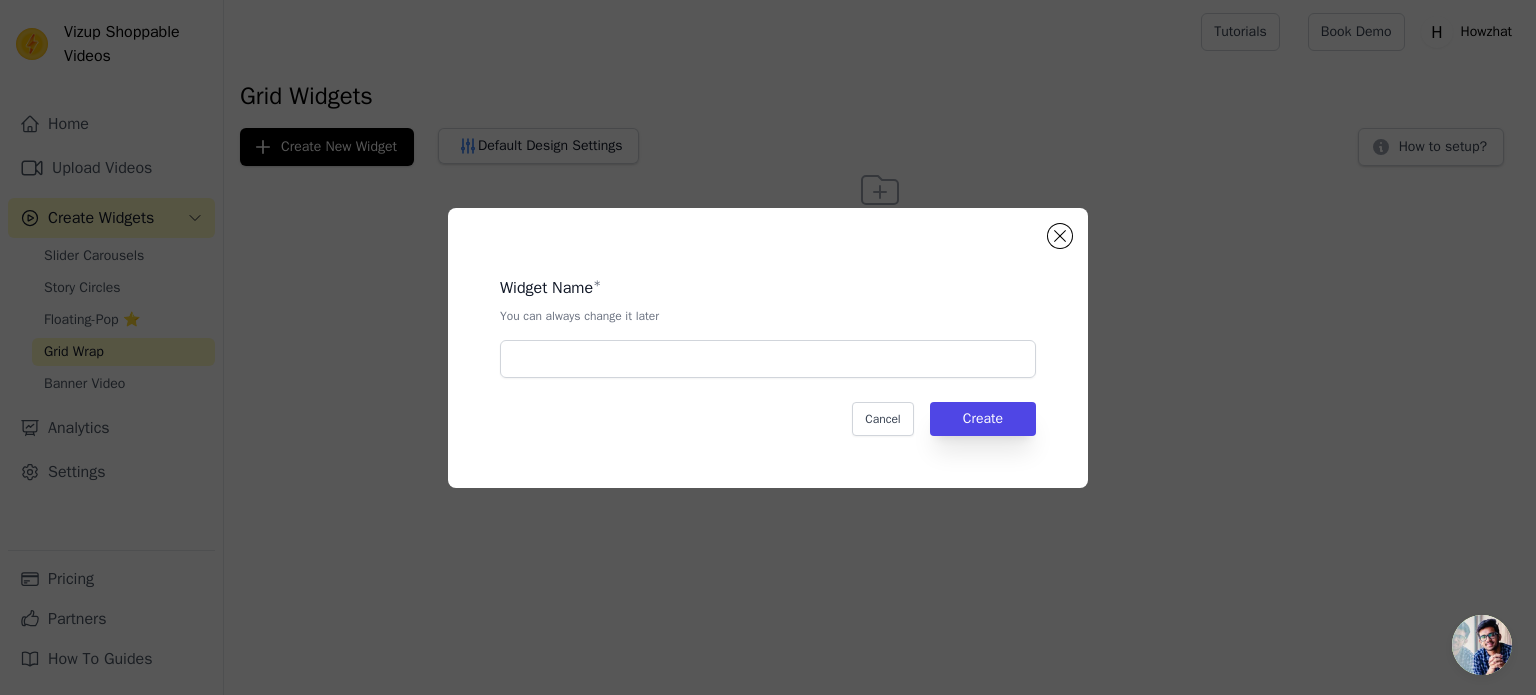 click on "Widget Name   *   You can always change it later       Cancel   Create" 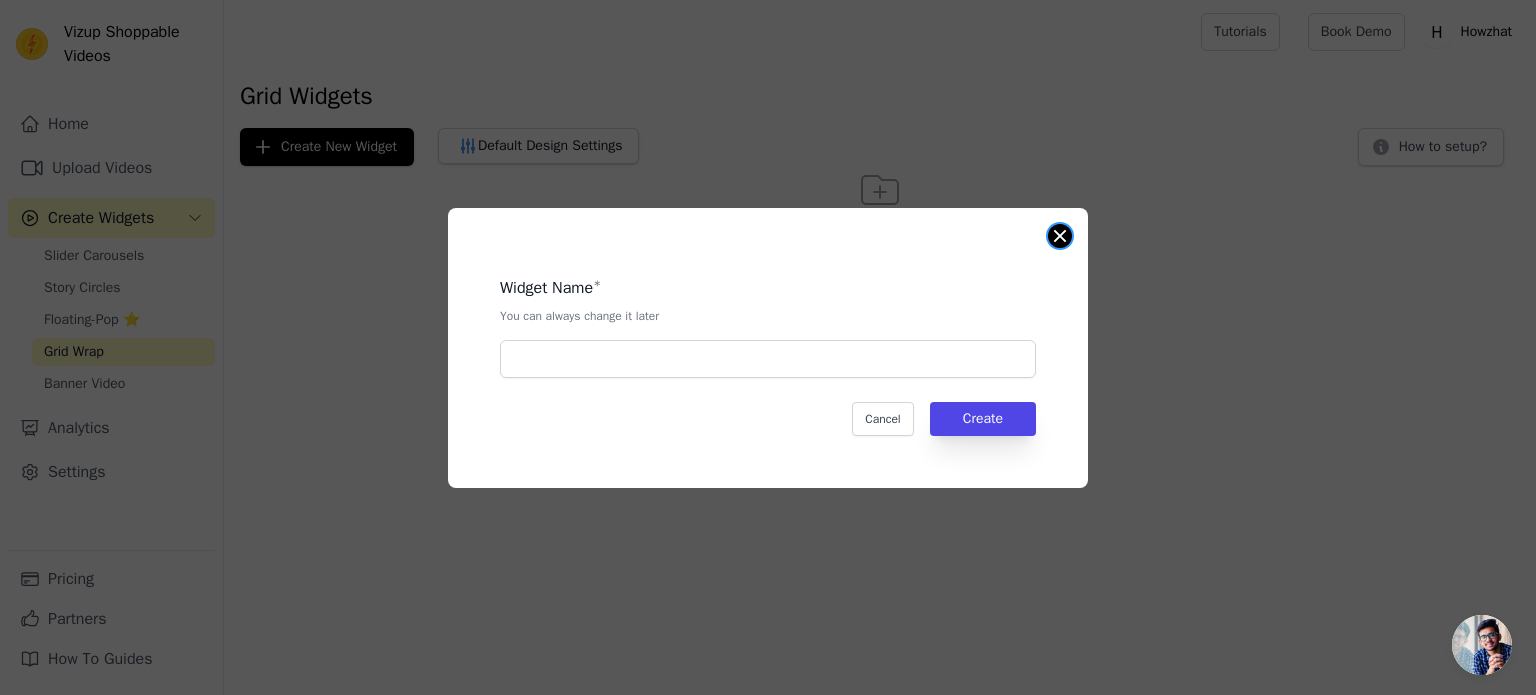 click at bounding box center [1060, 236] 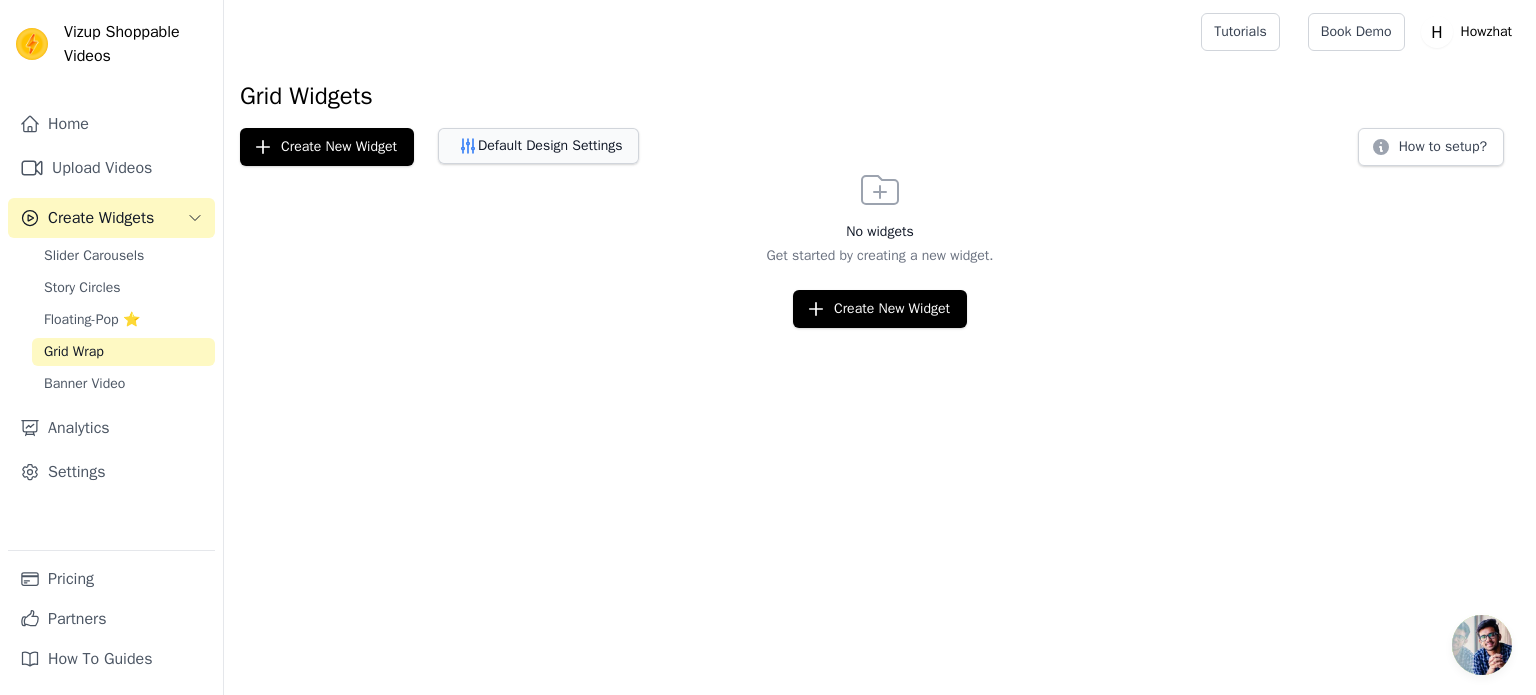 click on "Default Design Settings" at bounding box center (538, 146) 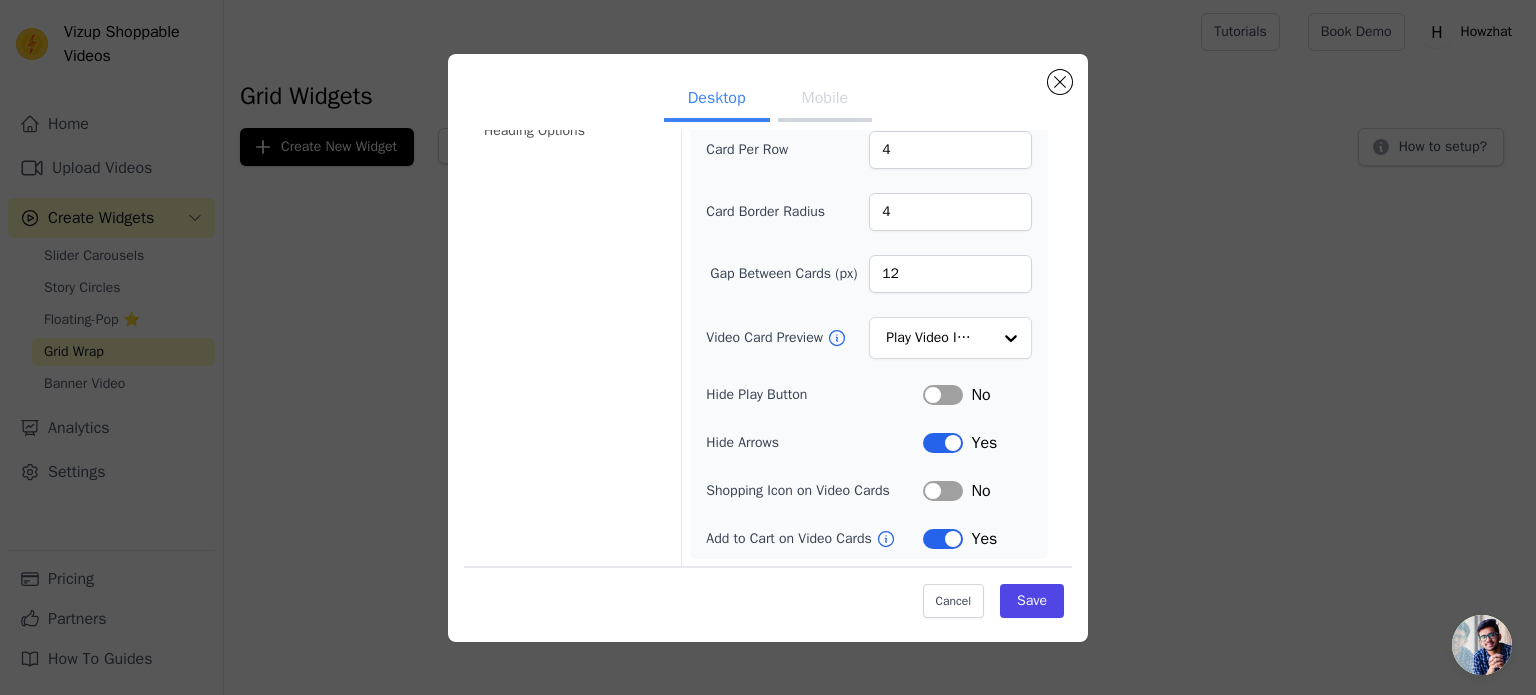 scroll, scrollTop: 0, scrollLeft: 0, axis: both 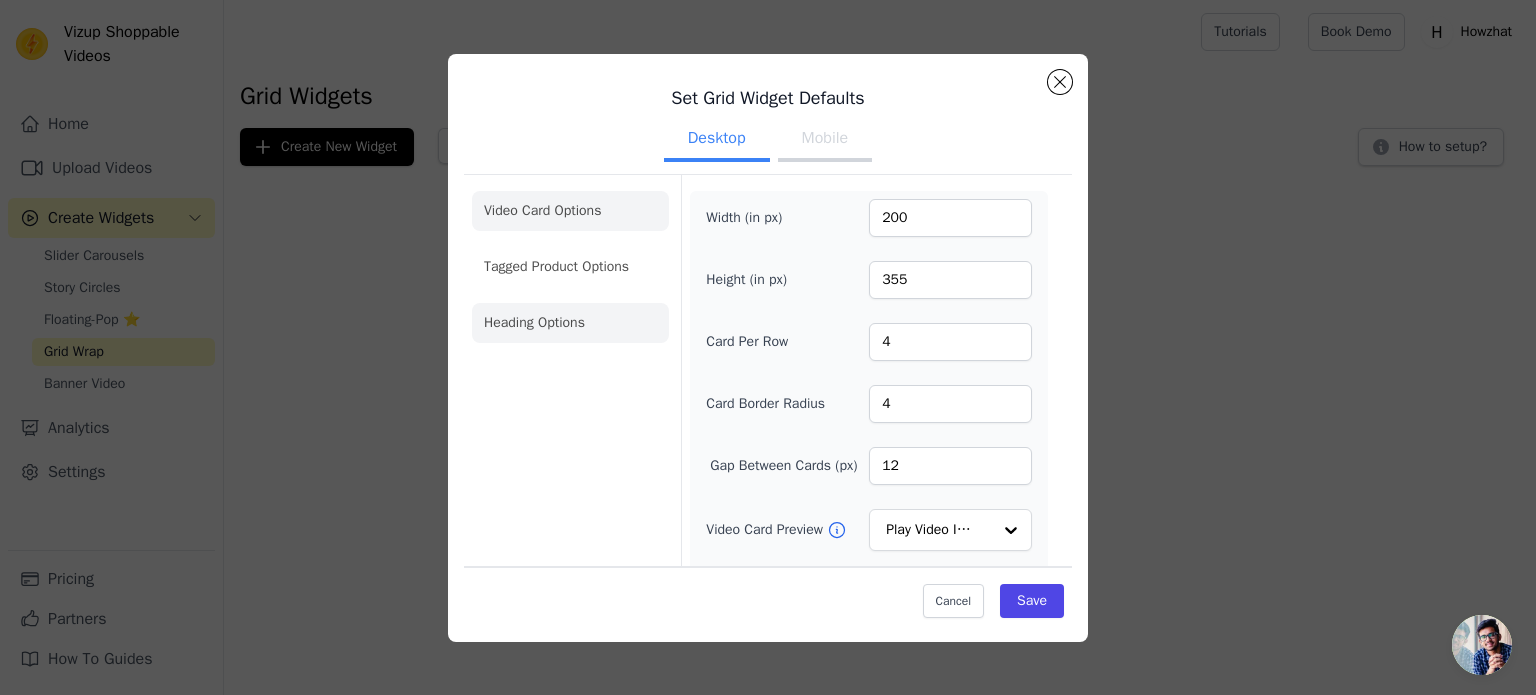 click on "Heading Options" 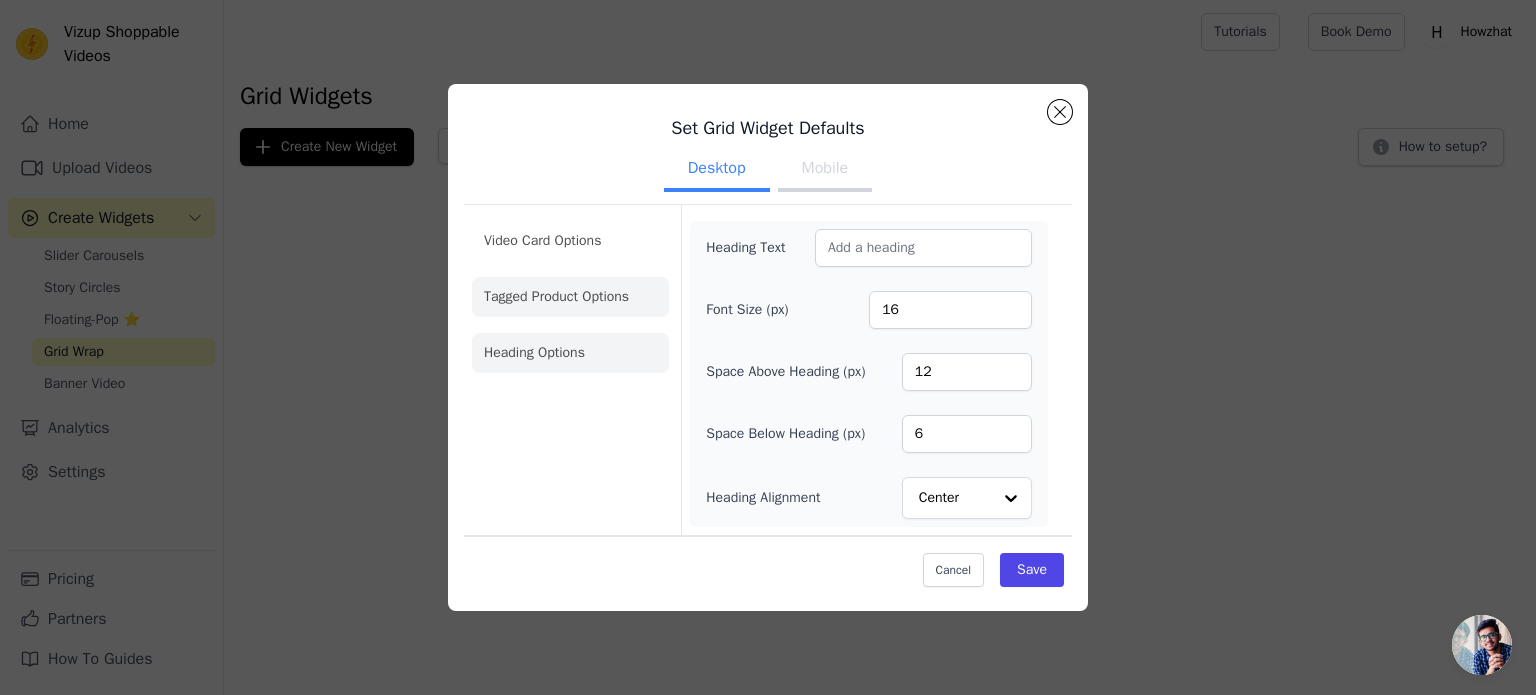 click on "Tagged Product Options" 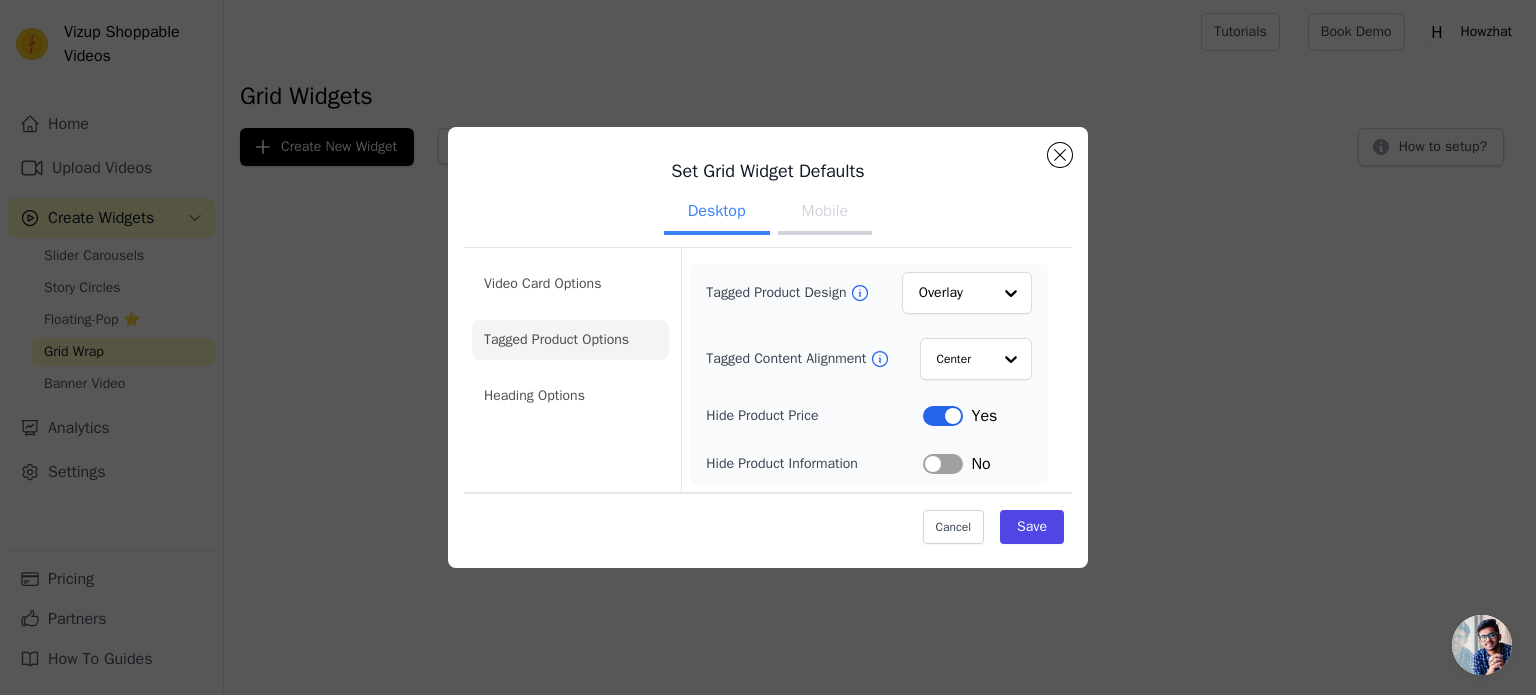click on "Set Grid Widget Defaults   Desktop Mobile   Video Card Options Tagged Product Options Heading Options   Tagged Product Design           Overlay               Tagged Content Alignment           Center               Hide Product Price   Label     Yes   Hide Product Information   Label     No   Cancel   Save" at bounding box center [768, 347] 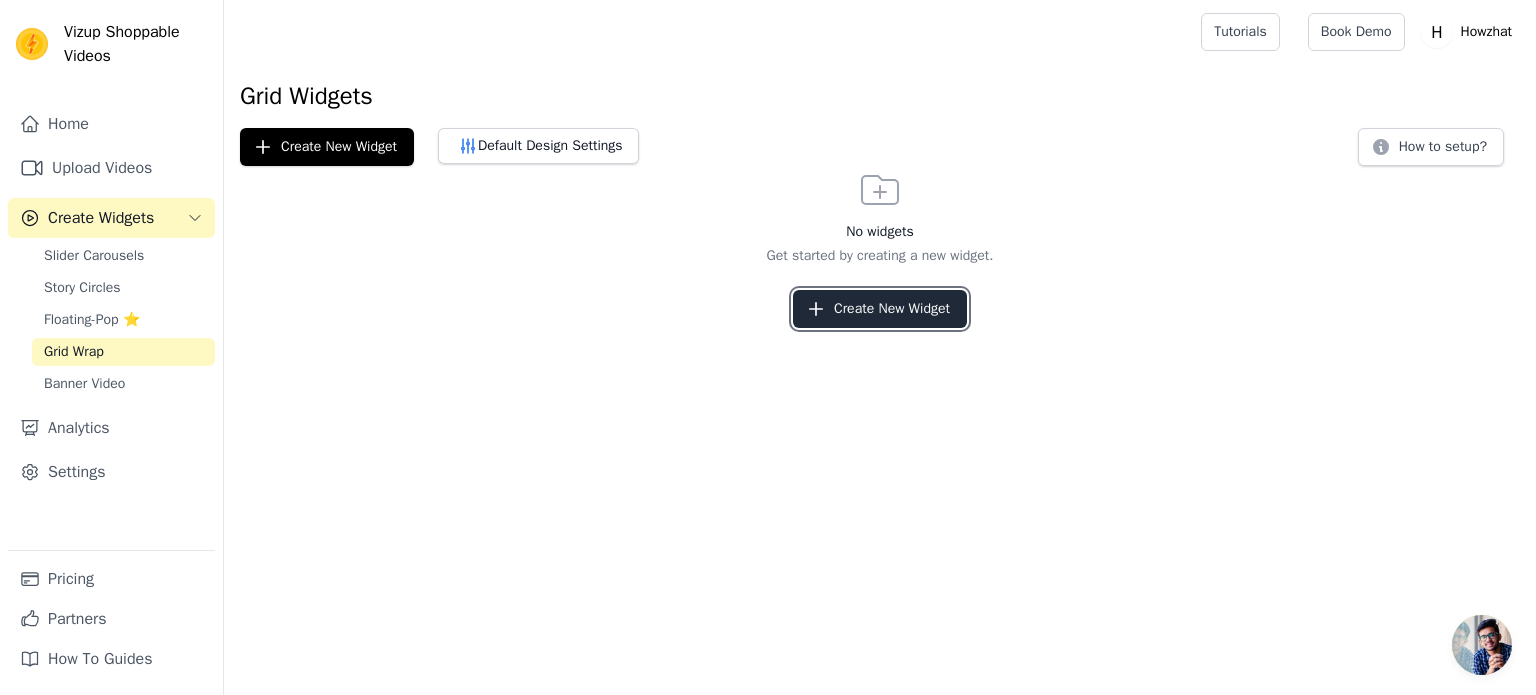 click on "Create New Widget" at bounding box center [880, 309] 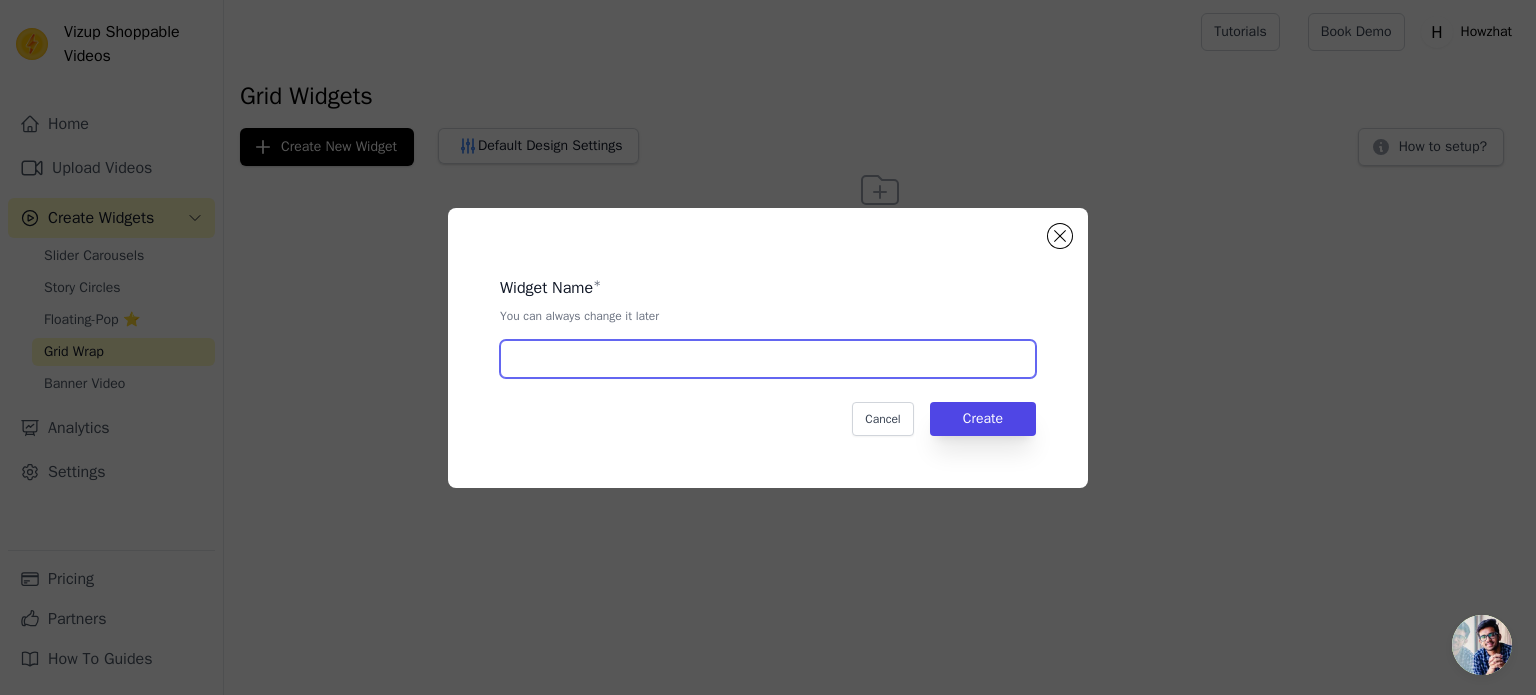 click at bounding box center (768, 359) 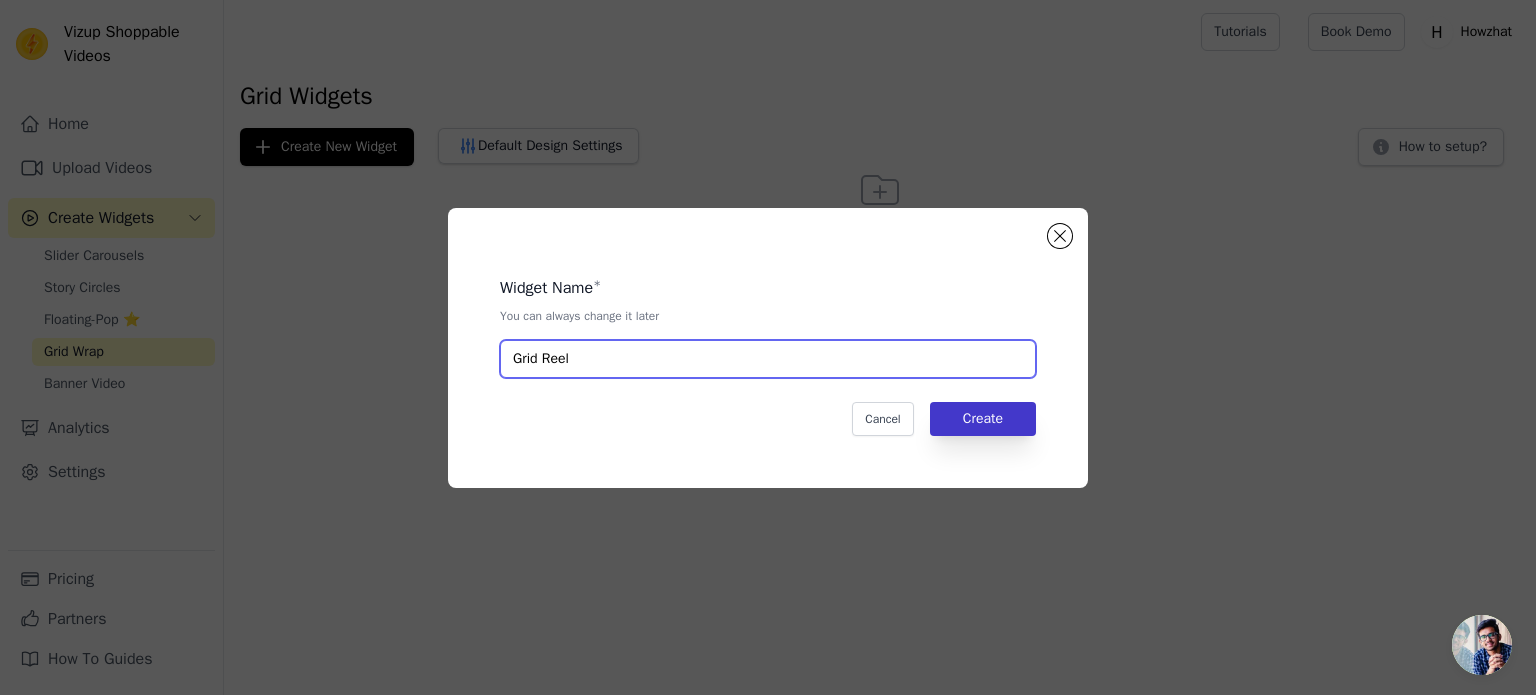 type on "Grid Reel" 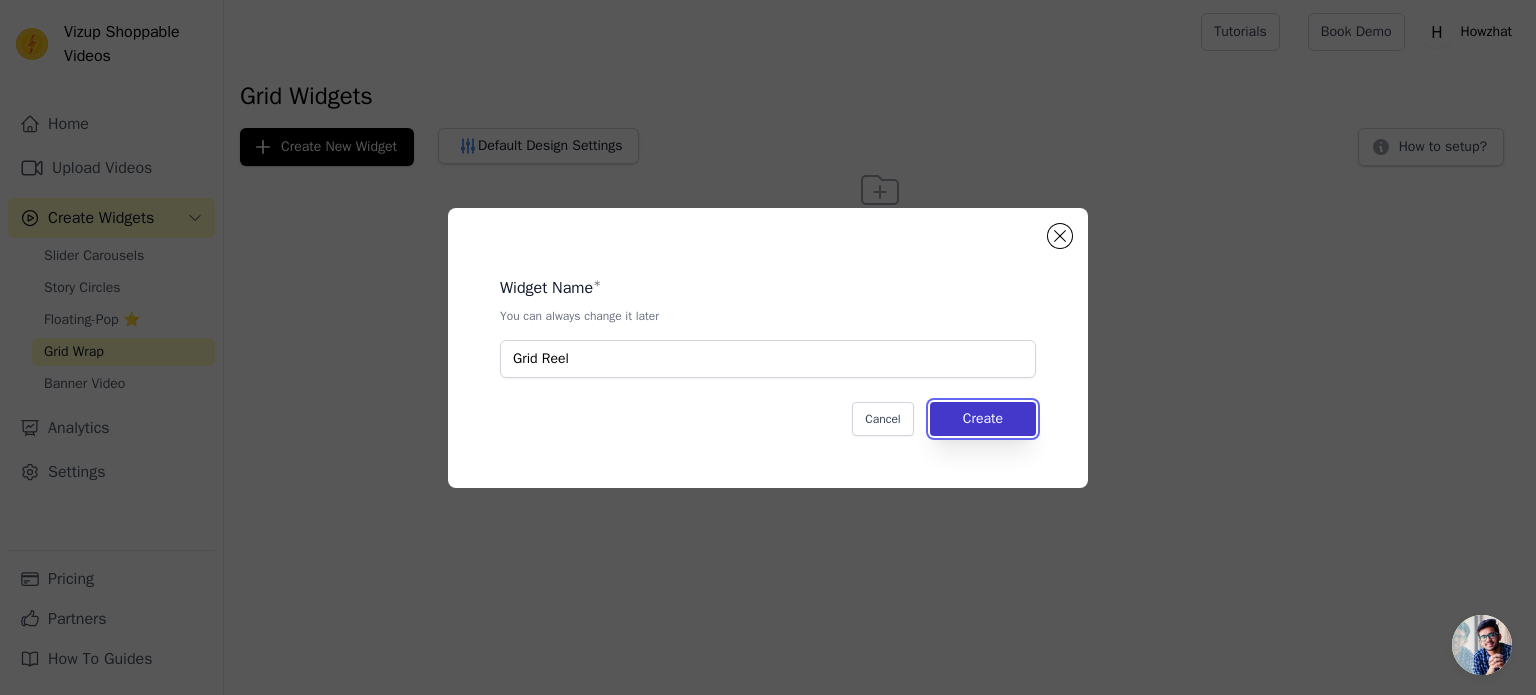 click on "Create" at bounding box center (983, 419) 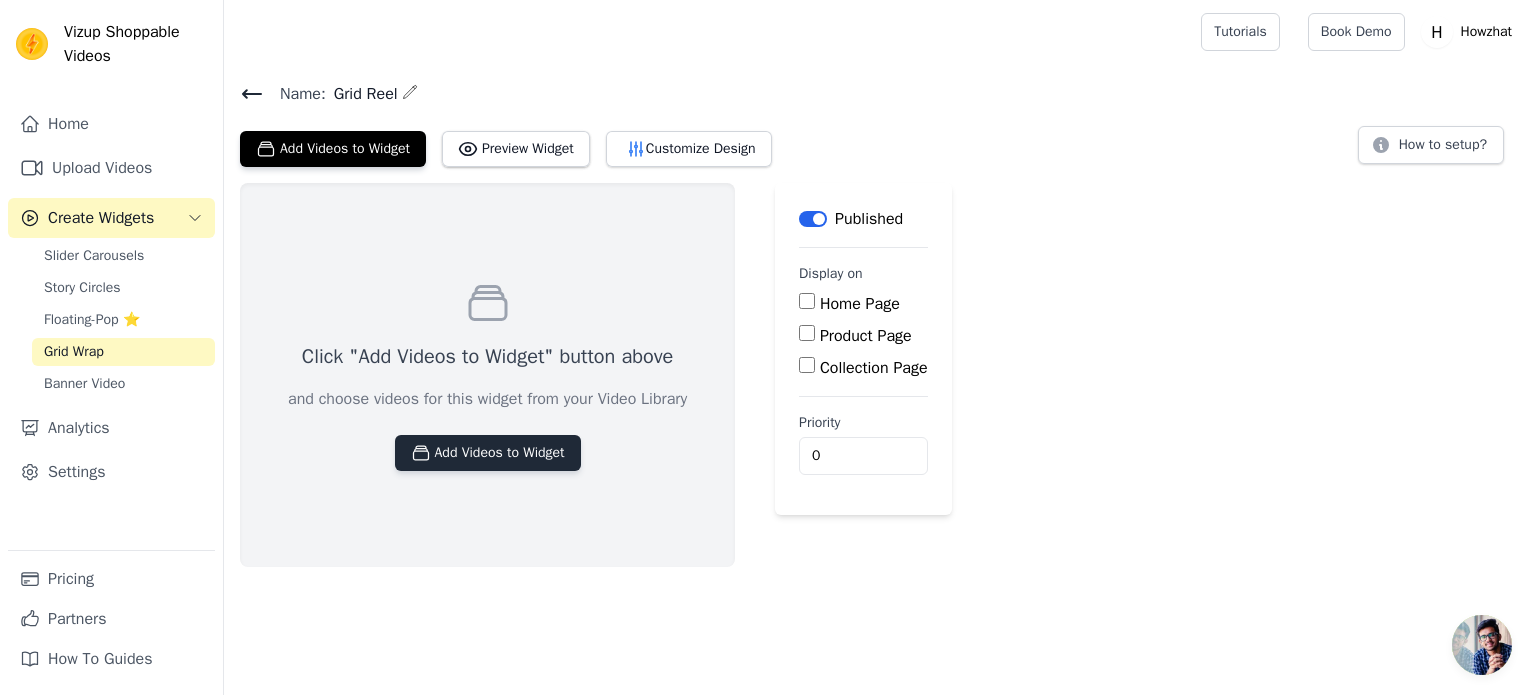 click on "Add Videos to Widget" at bounding box center [488, 453] 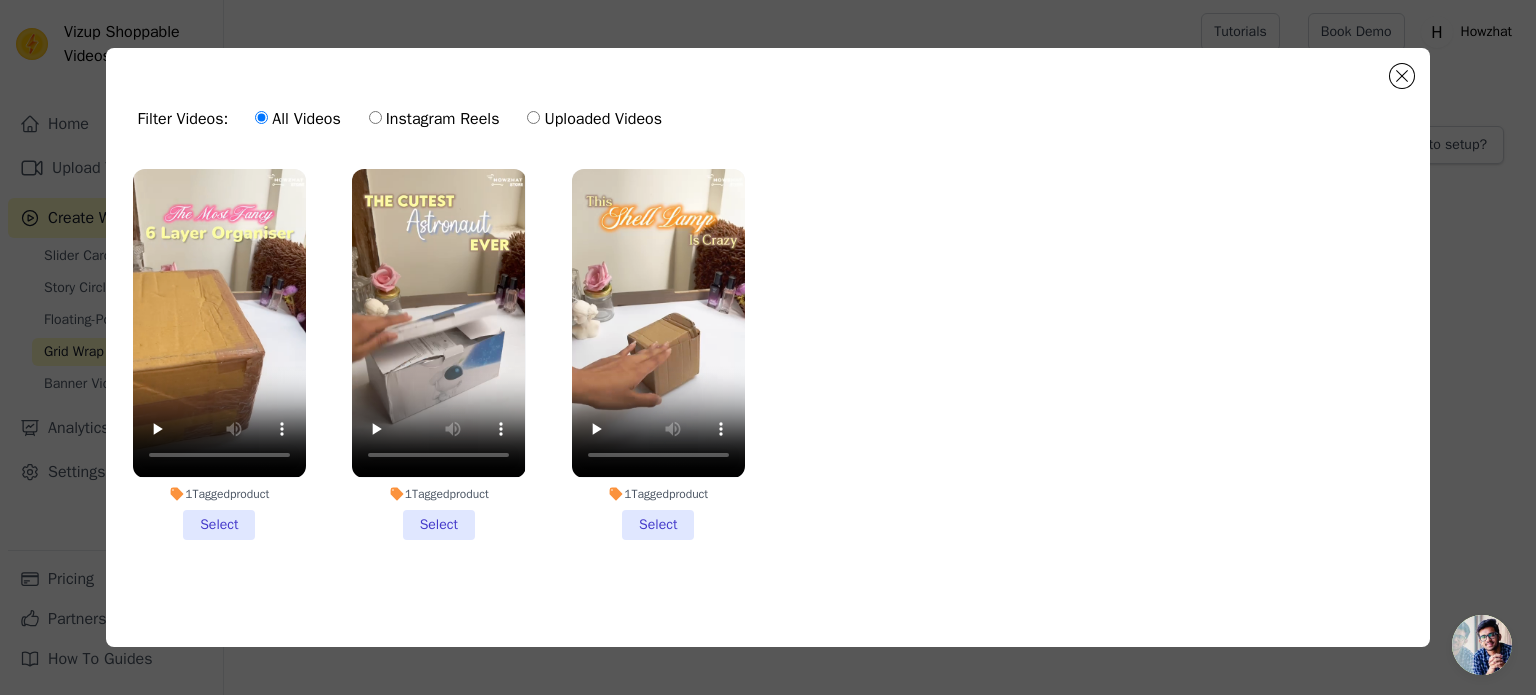 click on "1  Tagged  product     Select" at bounding box center [219, 354] 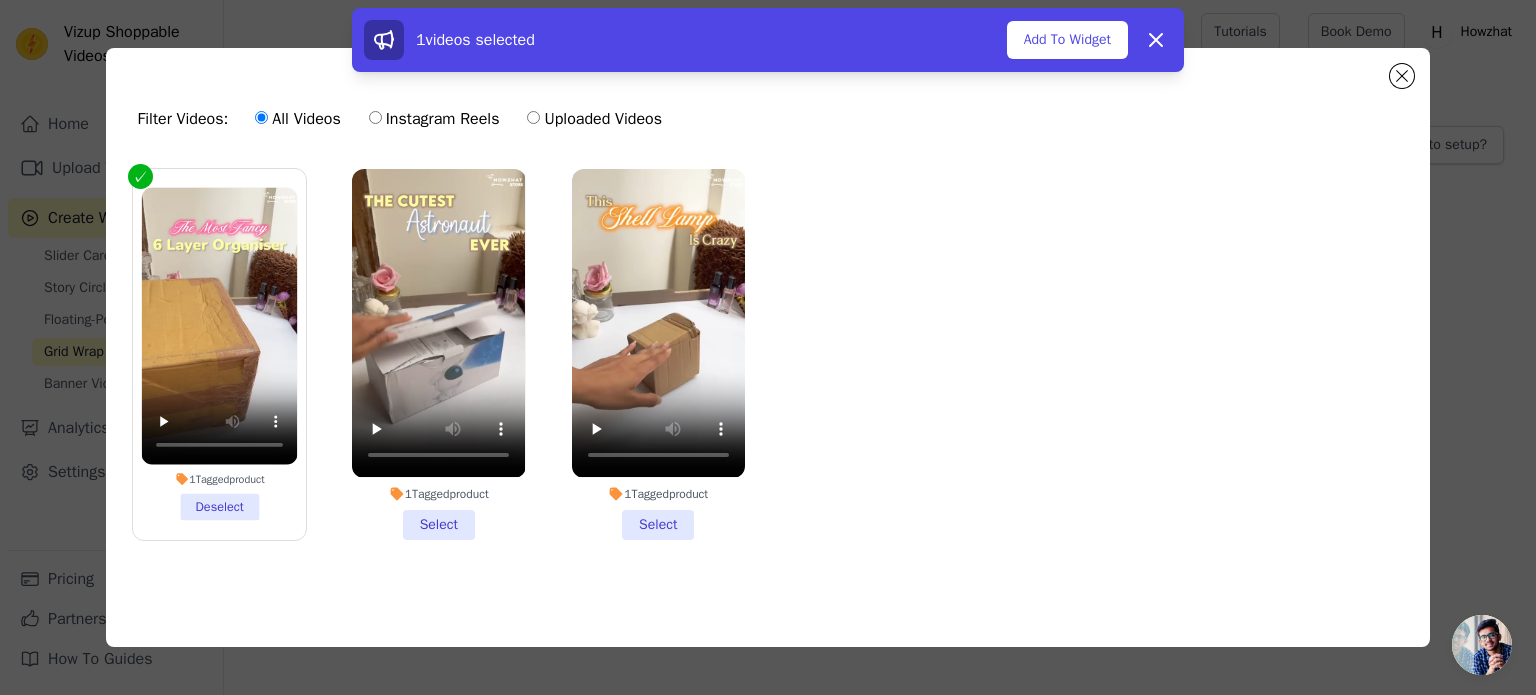 click on "1  Tagged  product     Select" at bounding box center [438, 354] 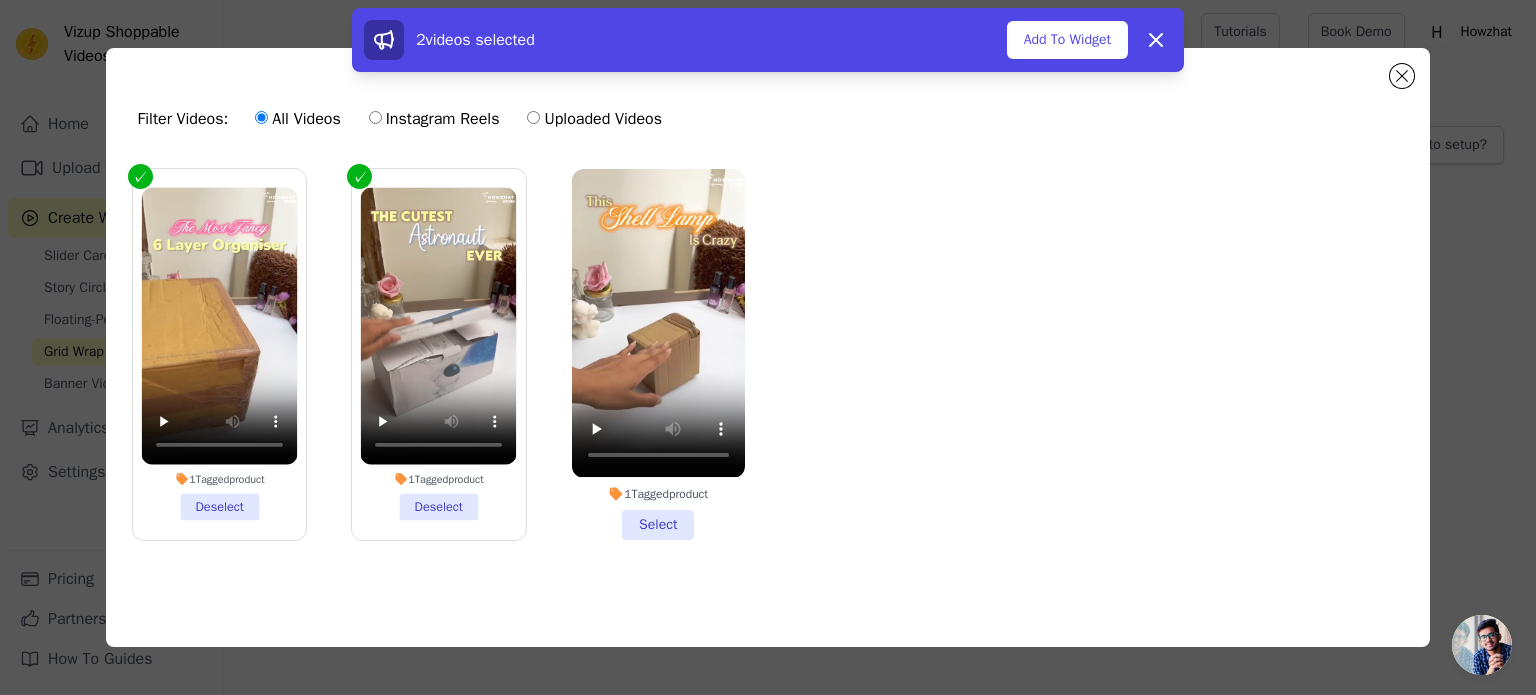 click on "1  Tagged  product     Select" at bounding box center (658, 354) 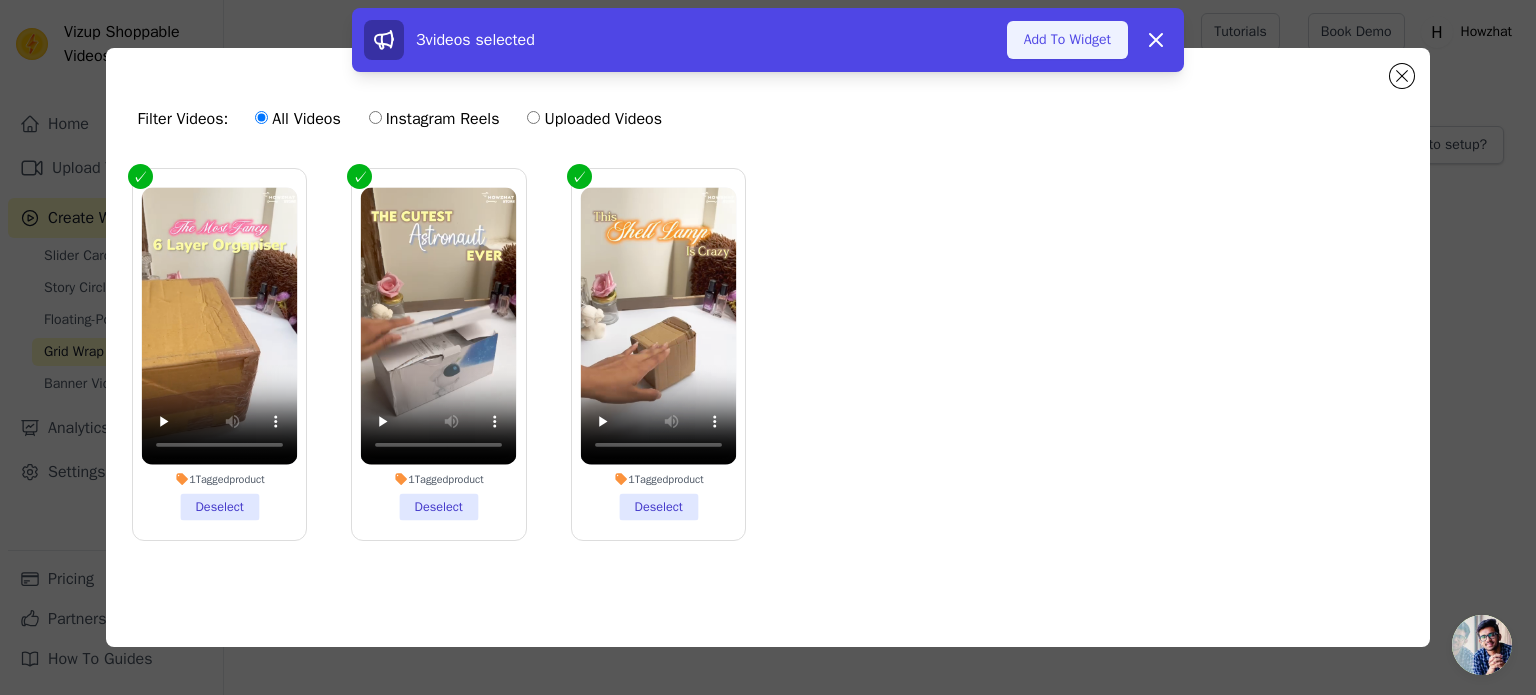 click on "Add To Widget" at bounding box center [1067, 40] 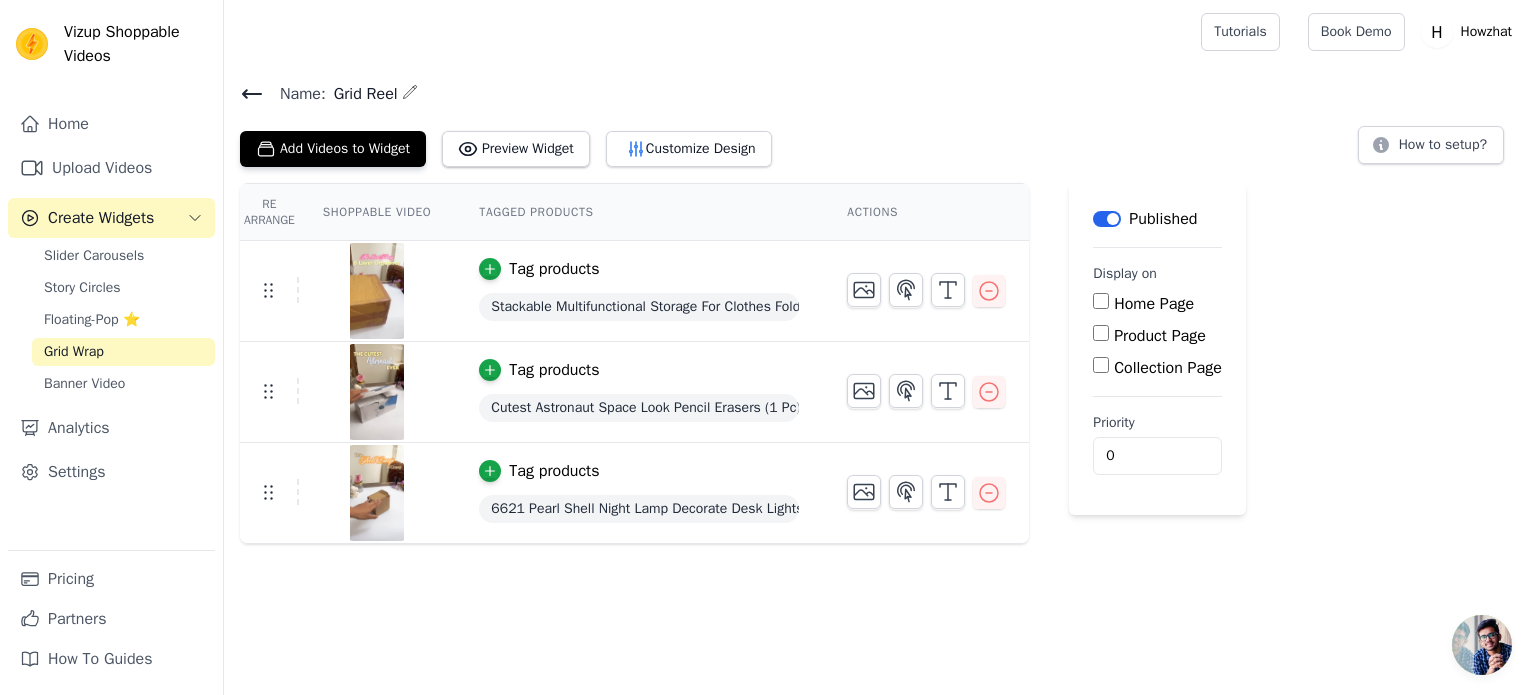 click on "Home Page" at bounding box center (1101, 301) 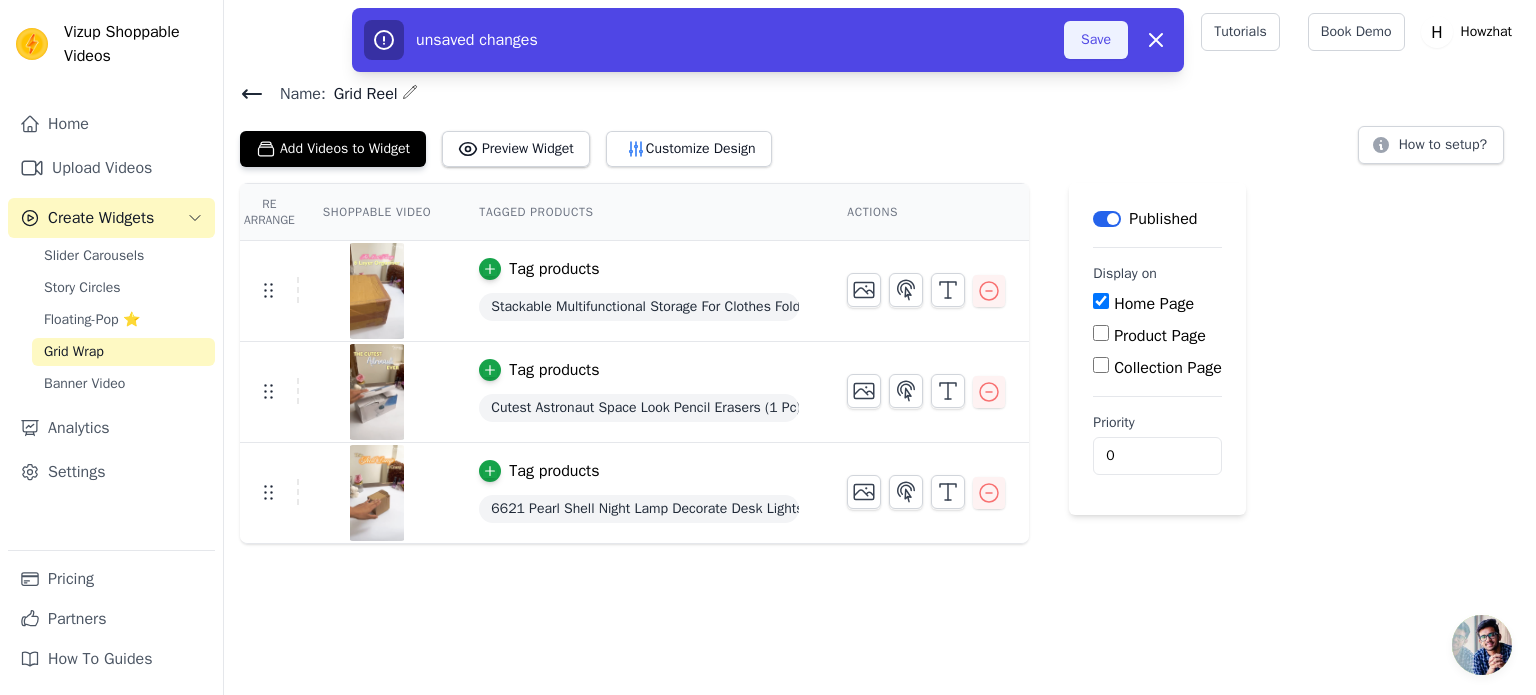 click on "Save" at bounding box center [1096, 40] 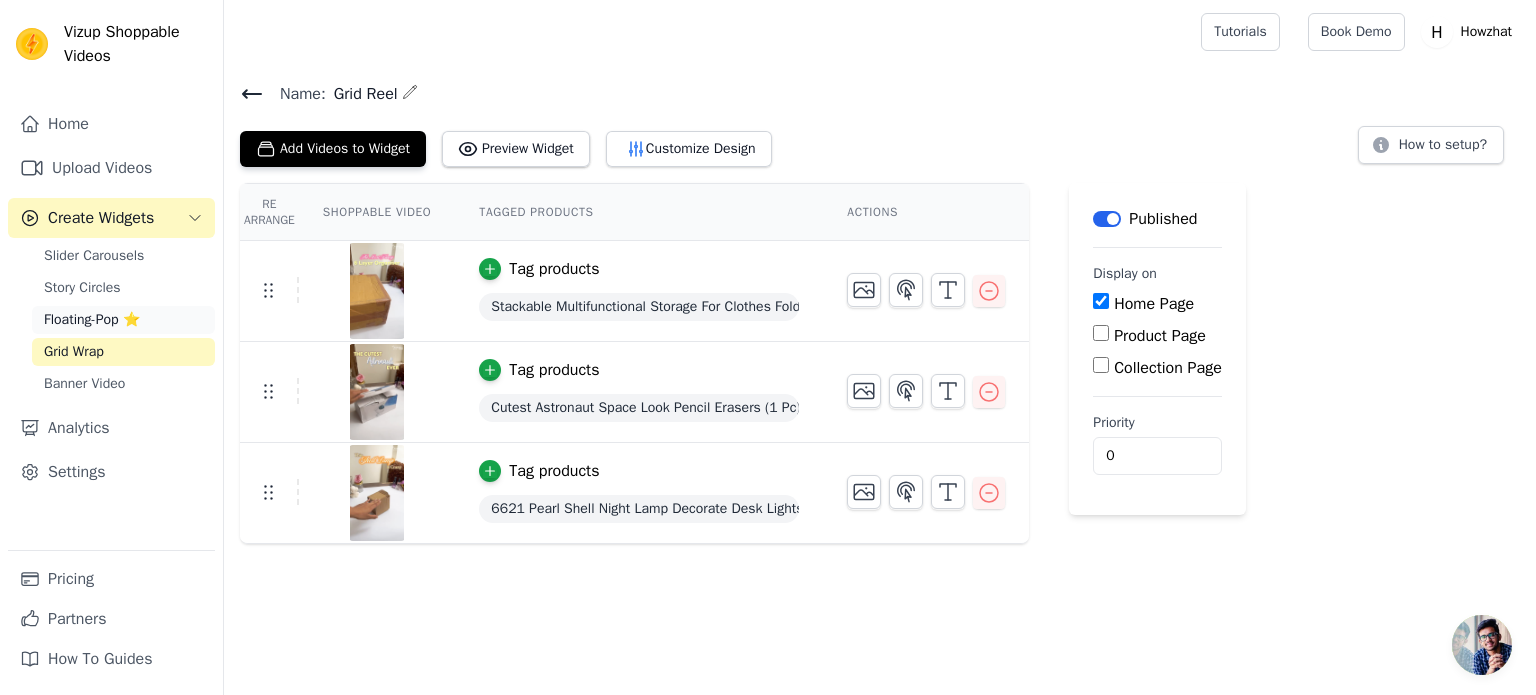 click on "Floating-Pop ⭐" at bounding box center [123, 320] 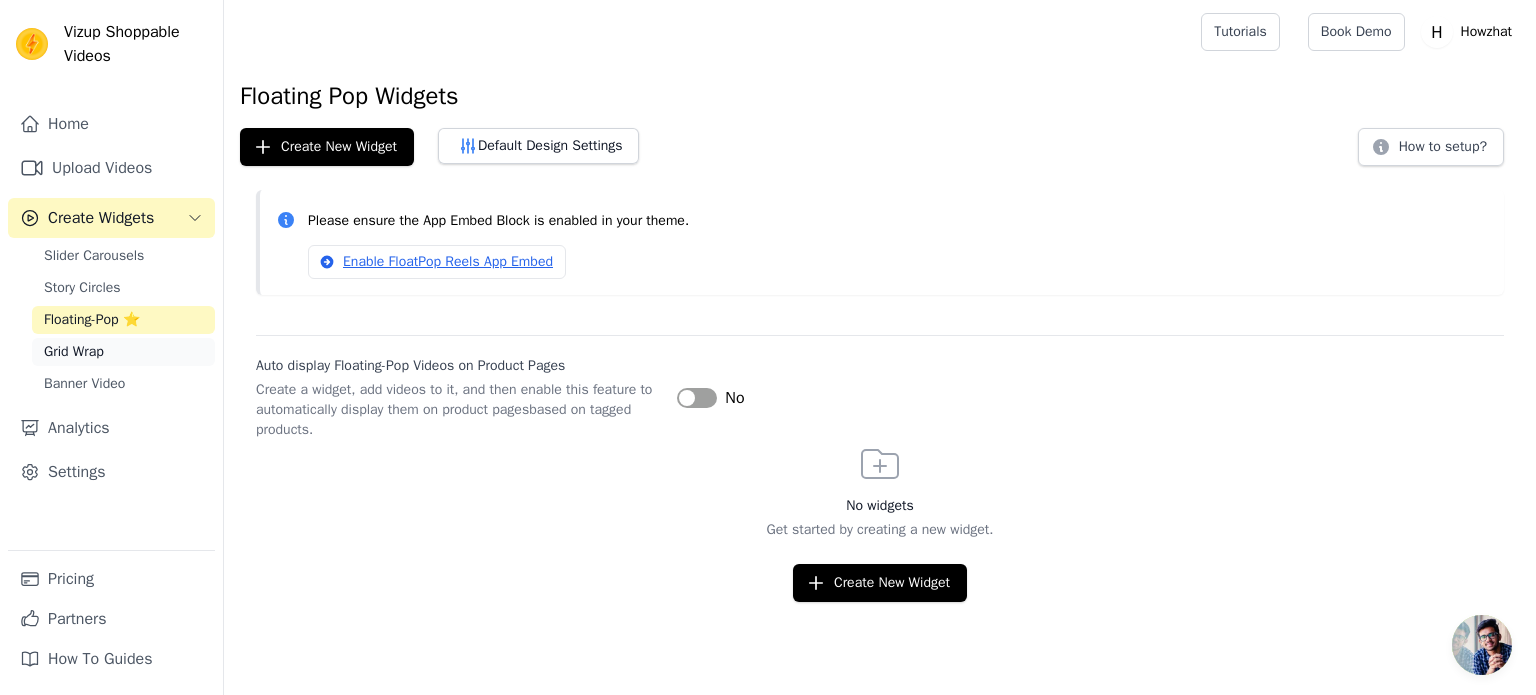 click on "Grid Wrap" at bounding box center (74, 352) 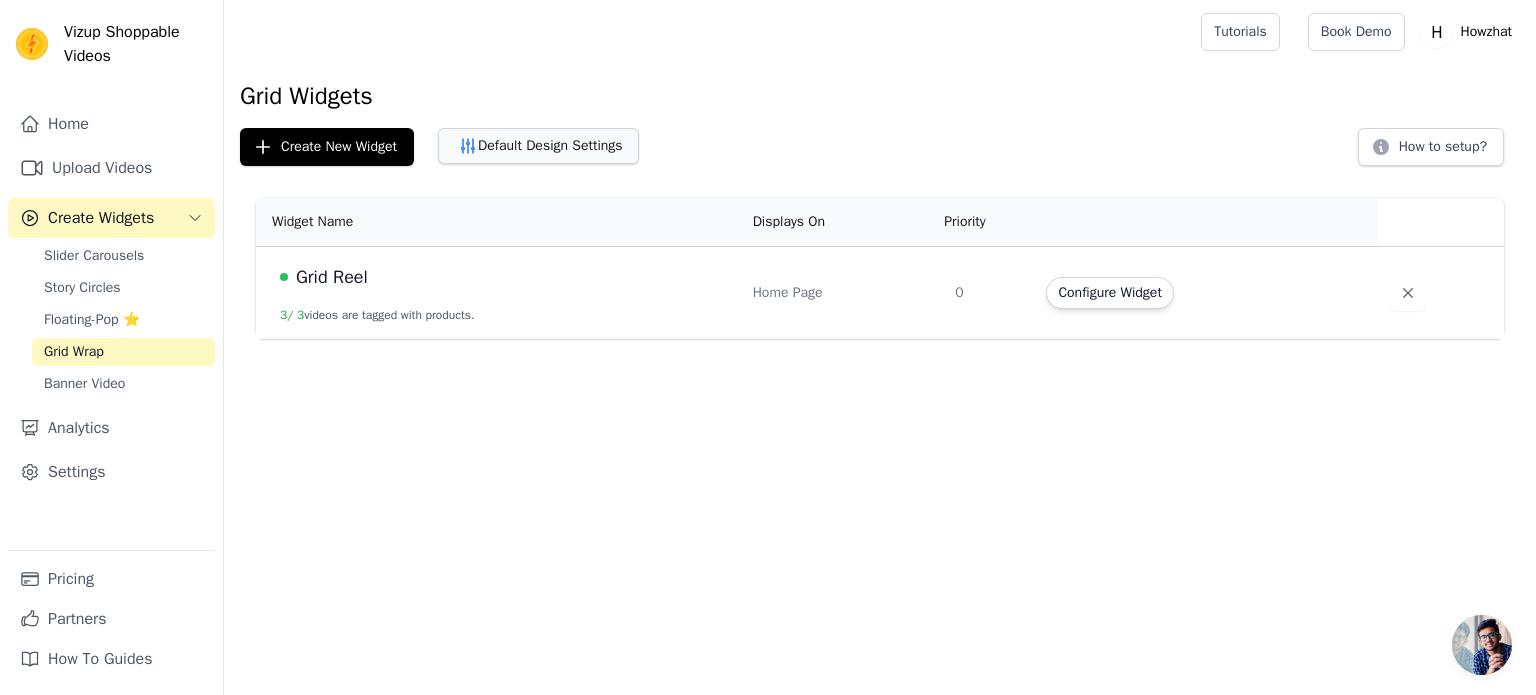 click on "Default Design Settings" at bounding box center (538, 146) 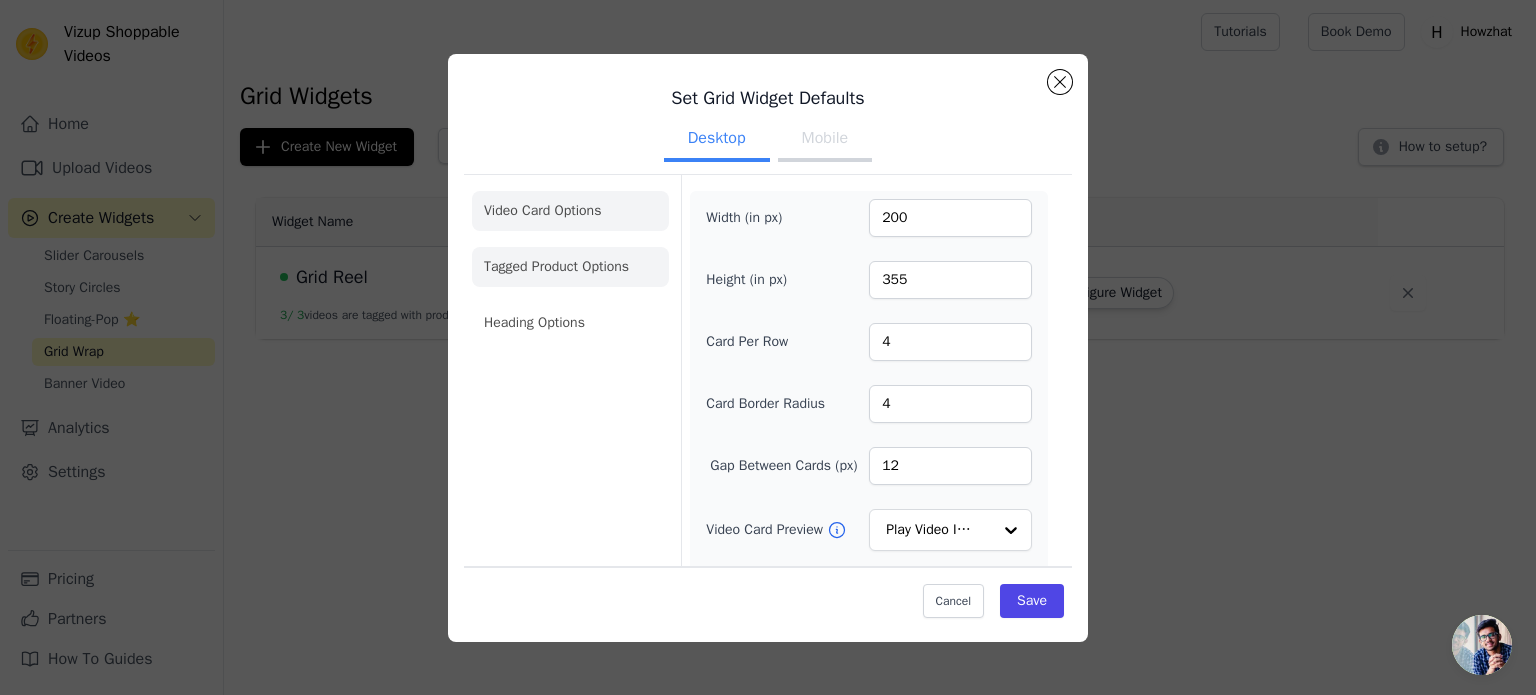 click on "Tagged Product Options" 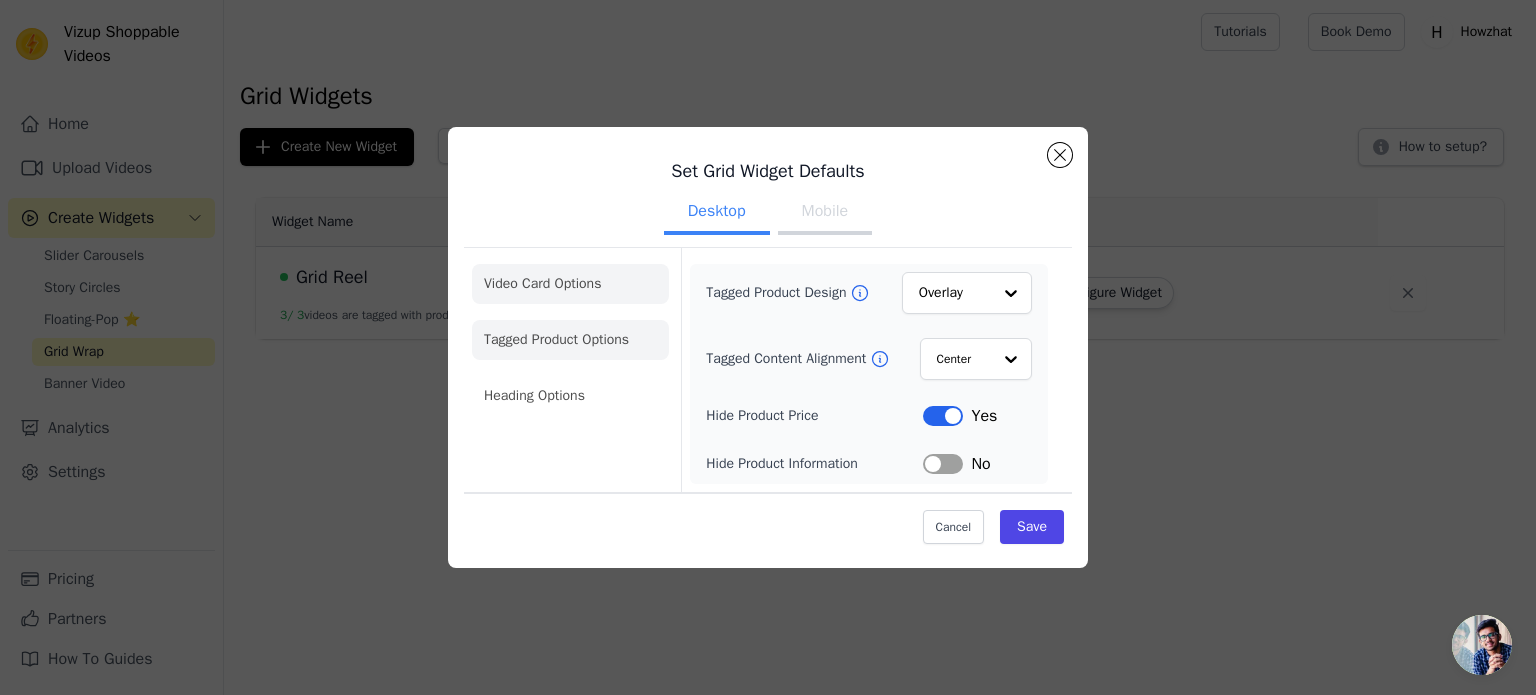 click on "Video Card Options" 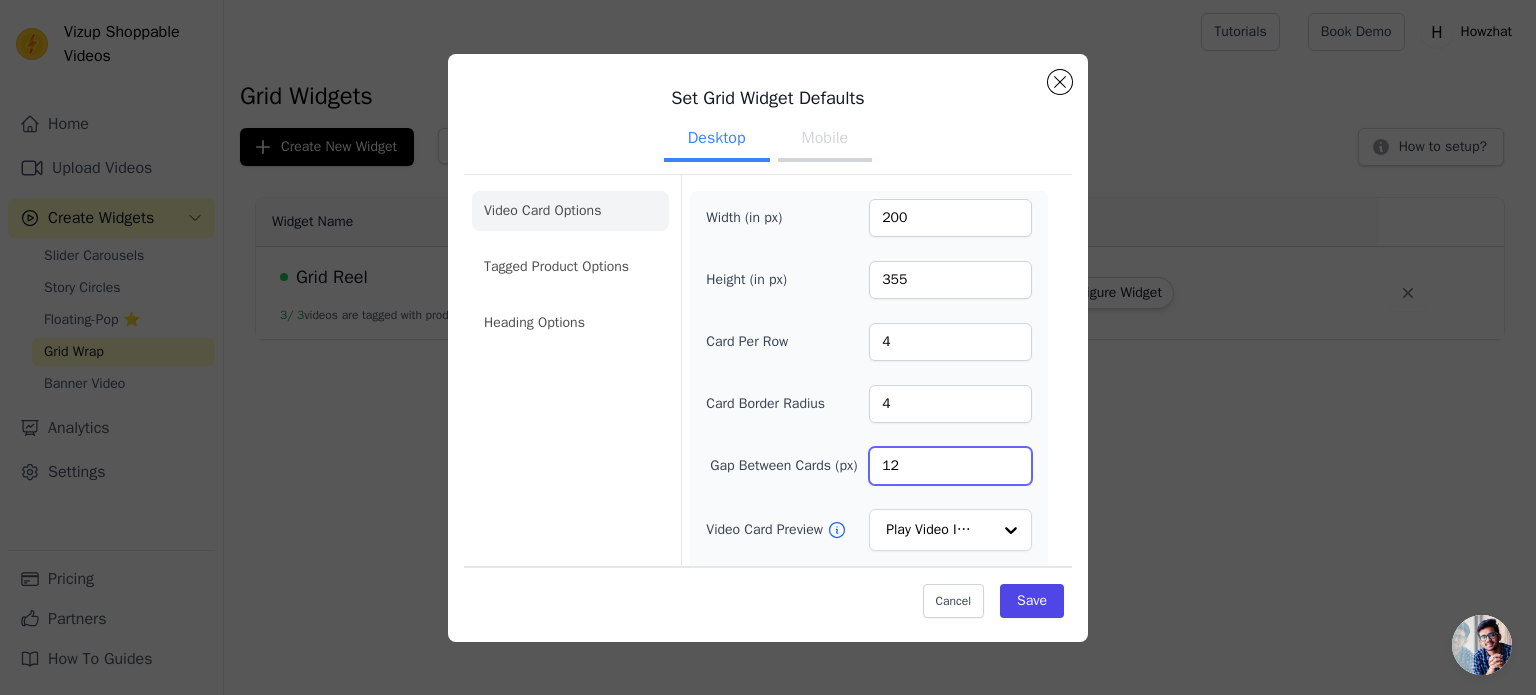 click on "12" at bounding box center [950, 466] 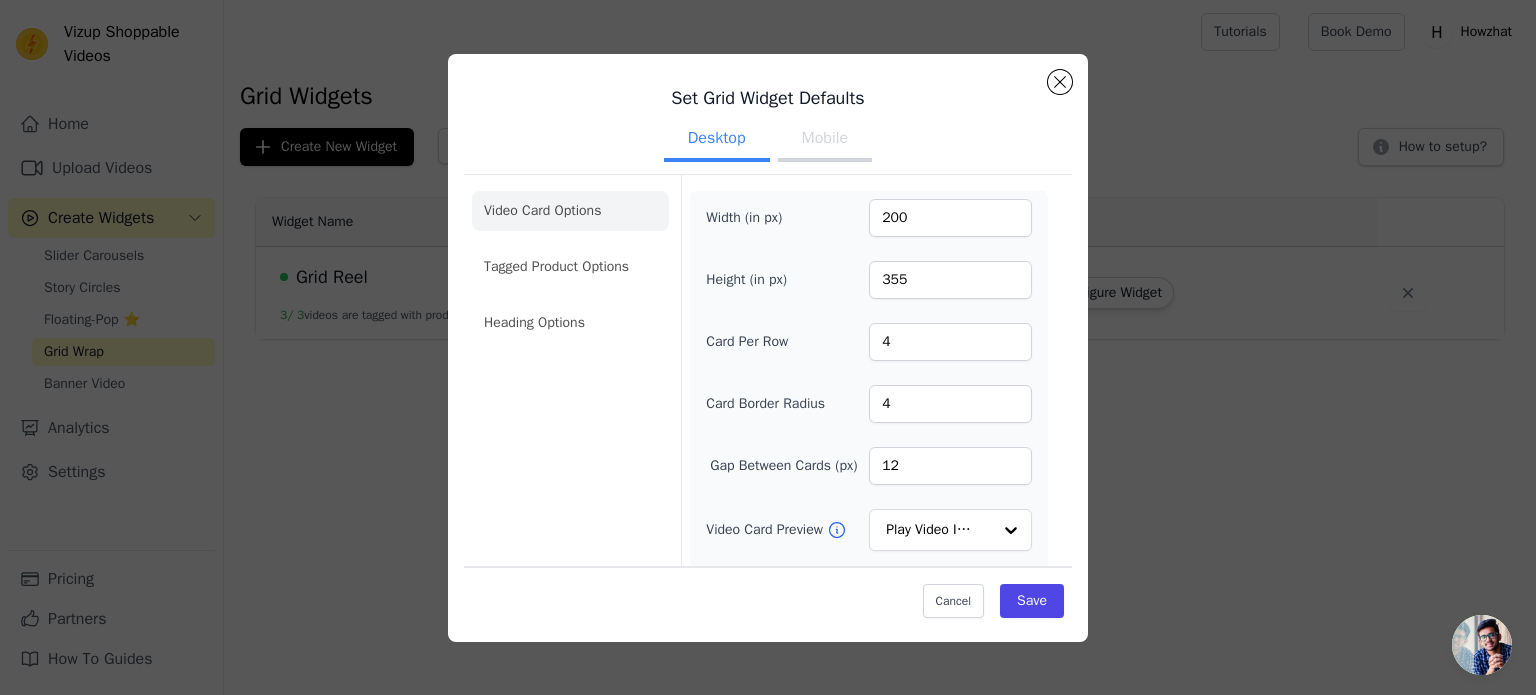 click on "Mobile" at bounding box center (825, 140) 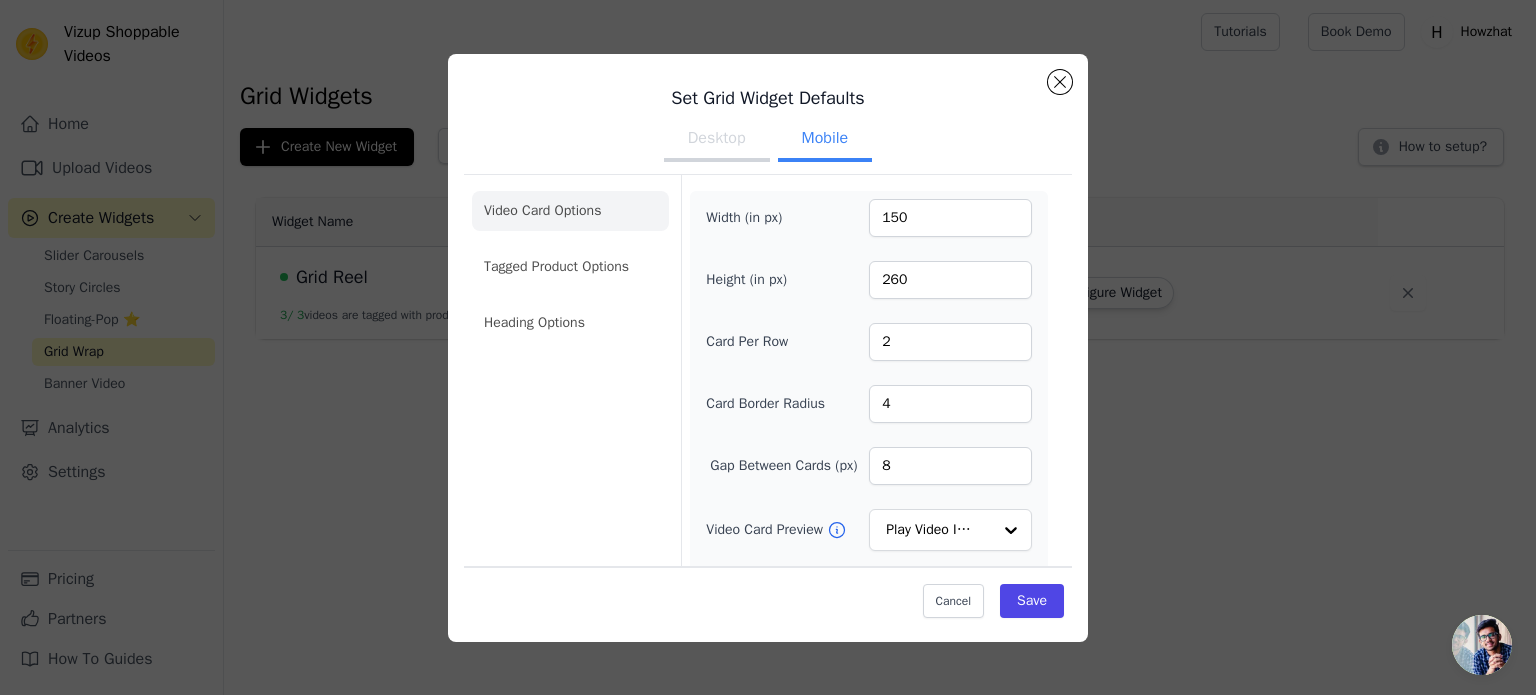click on "Desktop" at bounding box center [717, 140] 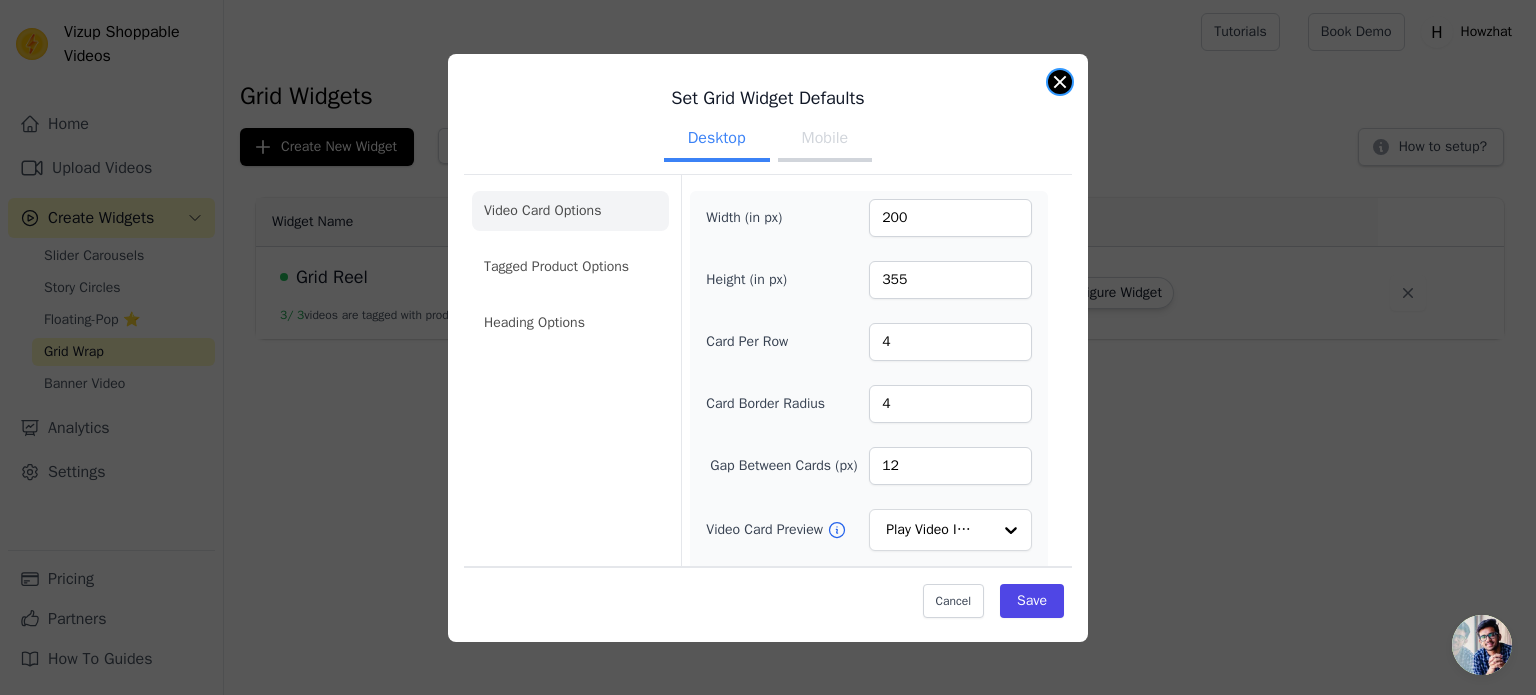 click at bounding box center [1060, 82] 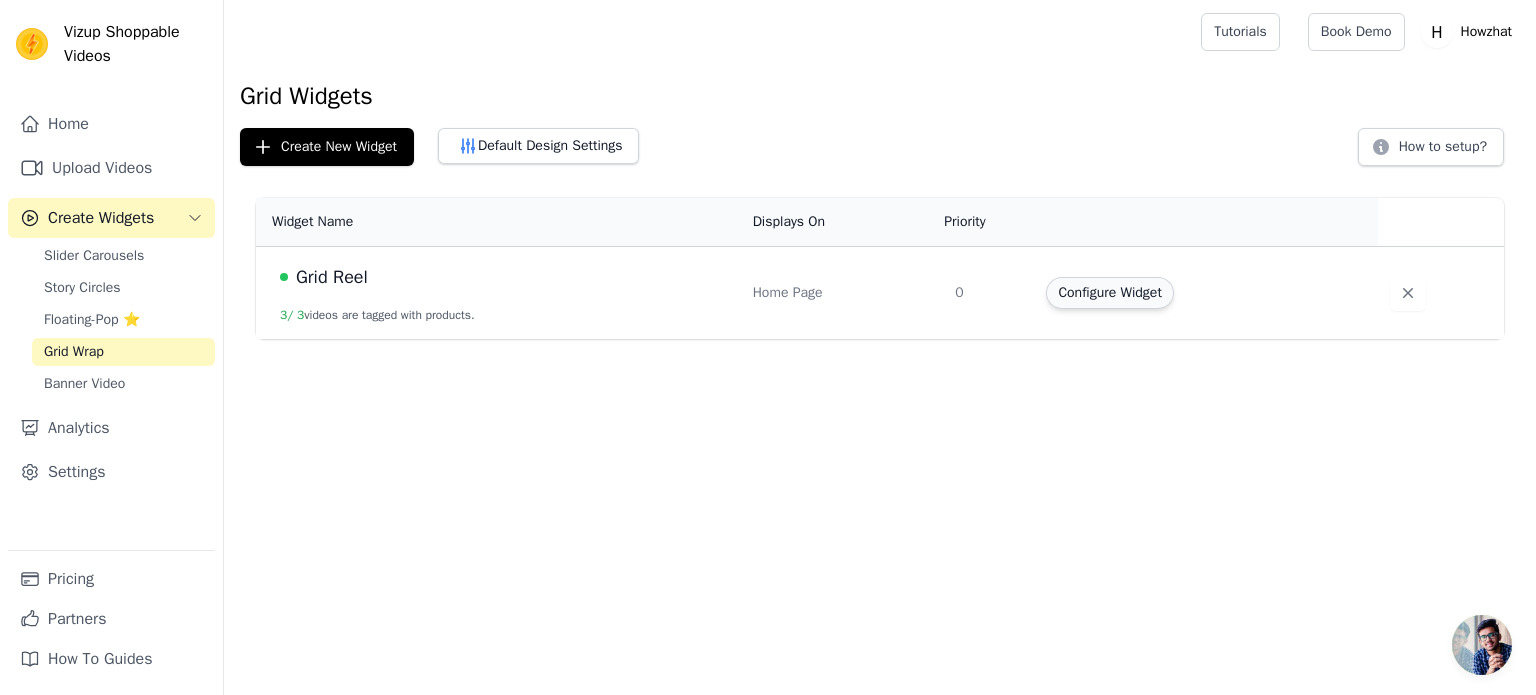 click on "Configure Widget" at bounding box center [1109, 293] 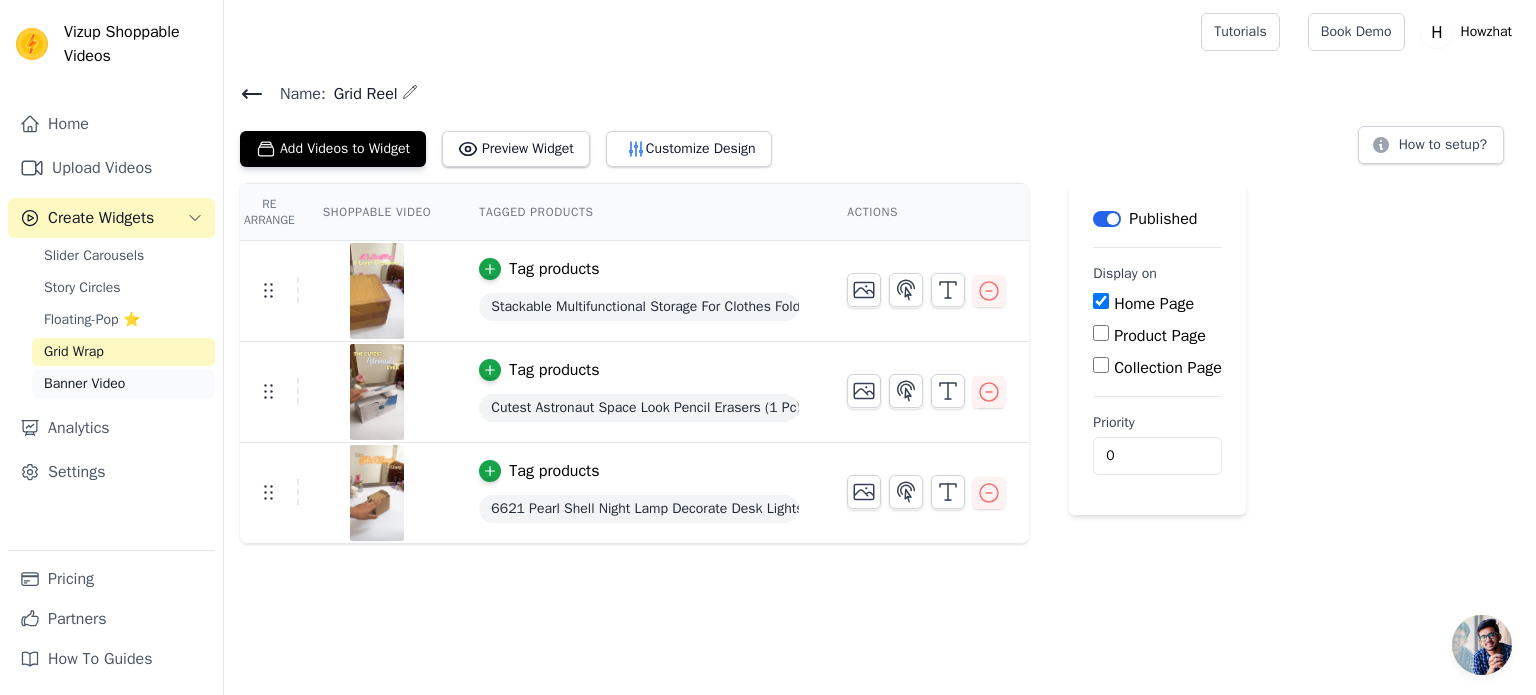 click on "Banner Video" at bounding box center [84, 384] 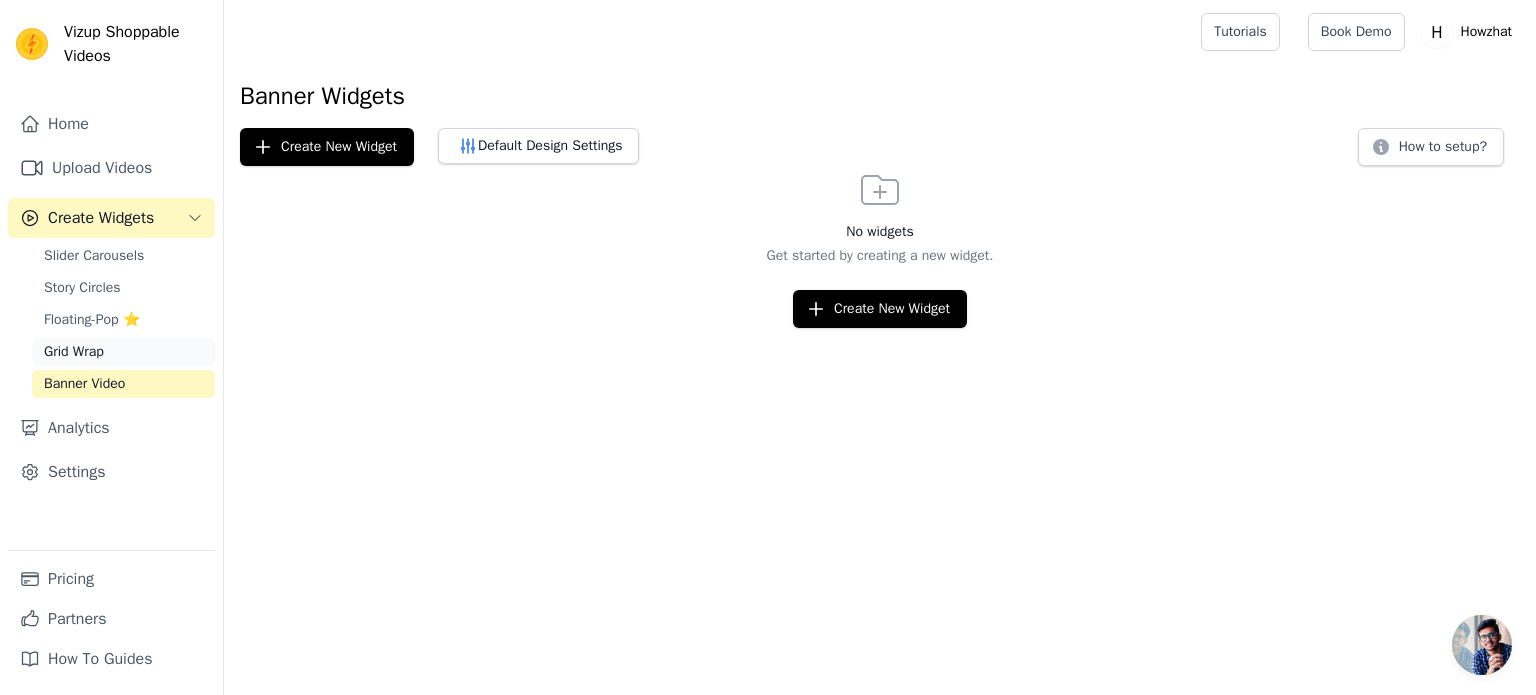 click on "Grid Wrap" at bounding box center (74, 352) 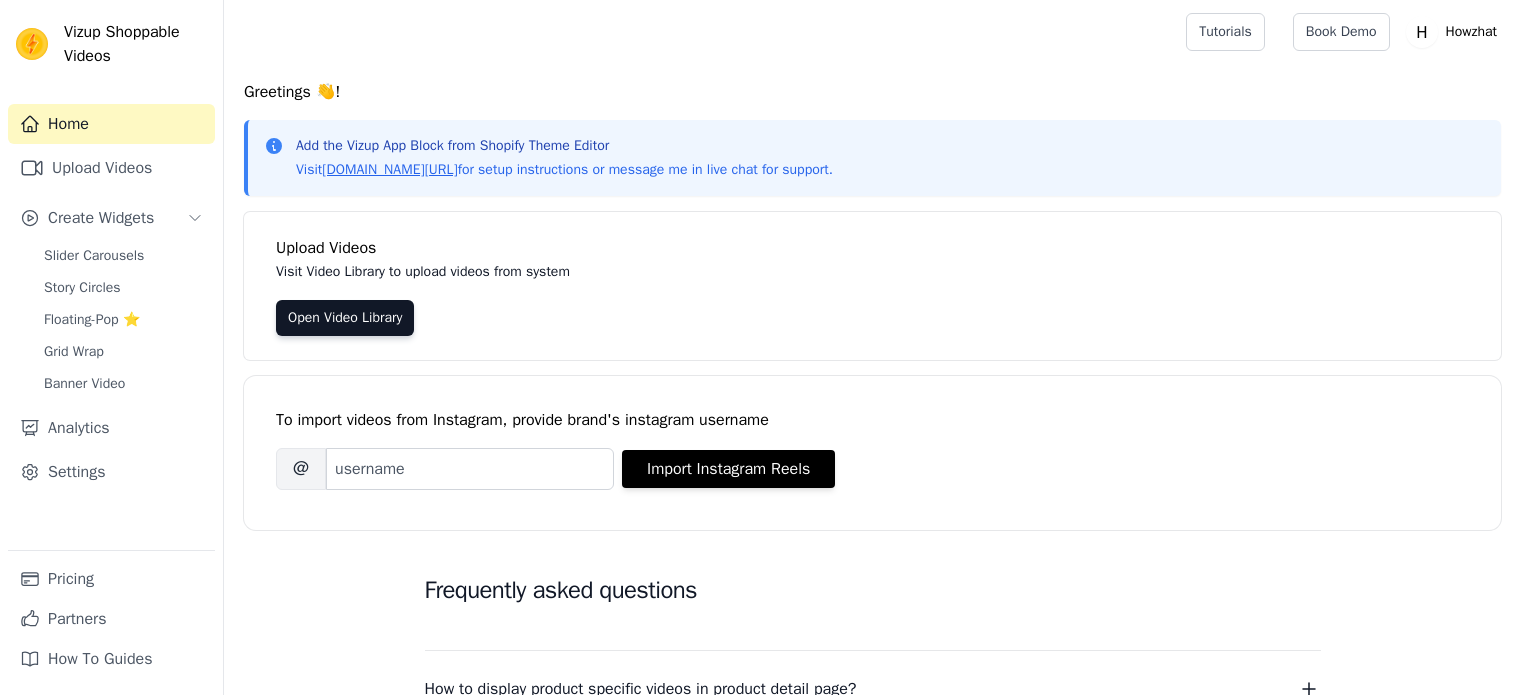 scroll, scrollTop: 0, scrollLeft: 0, axis: both 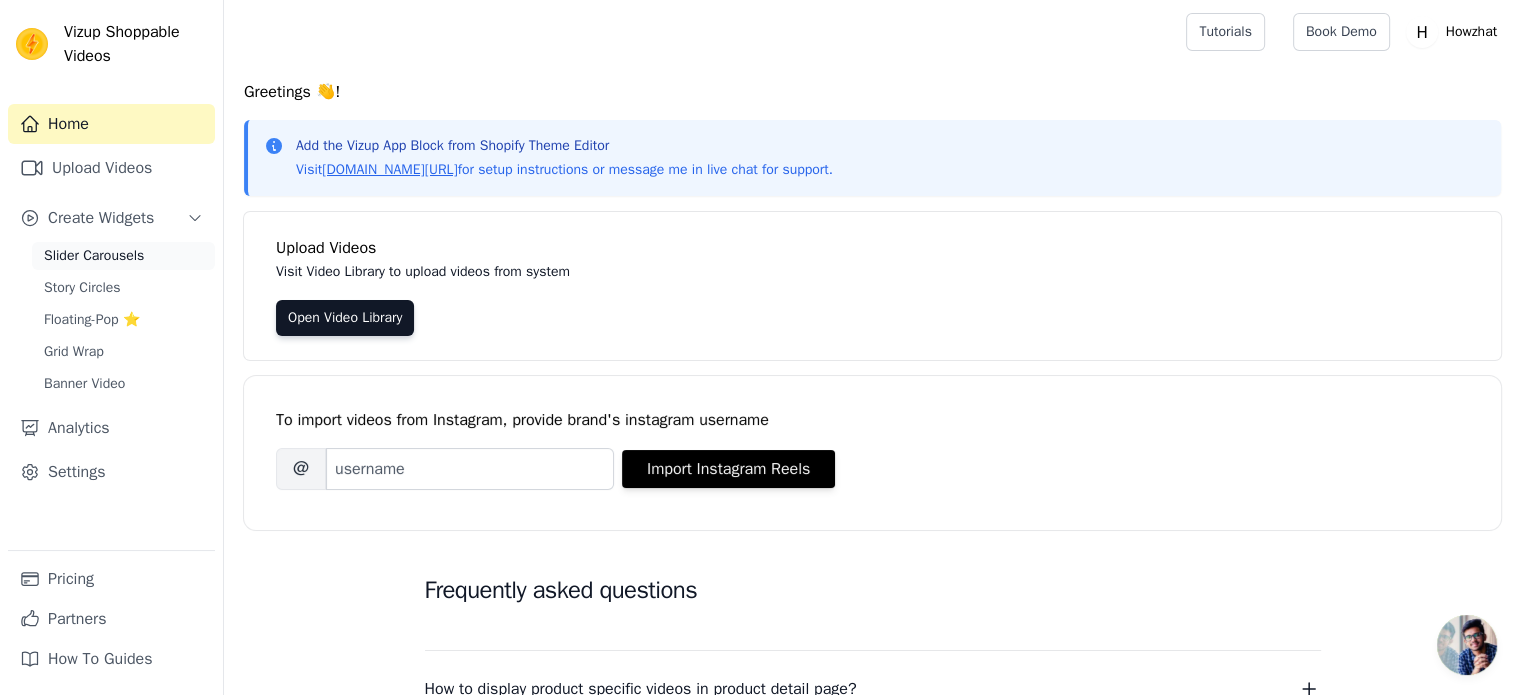 click on "Slider Carousels" at bounding box center (94, 256) 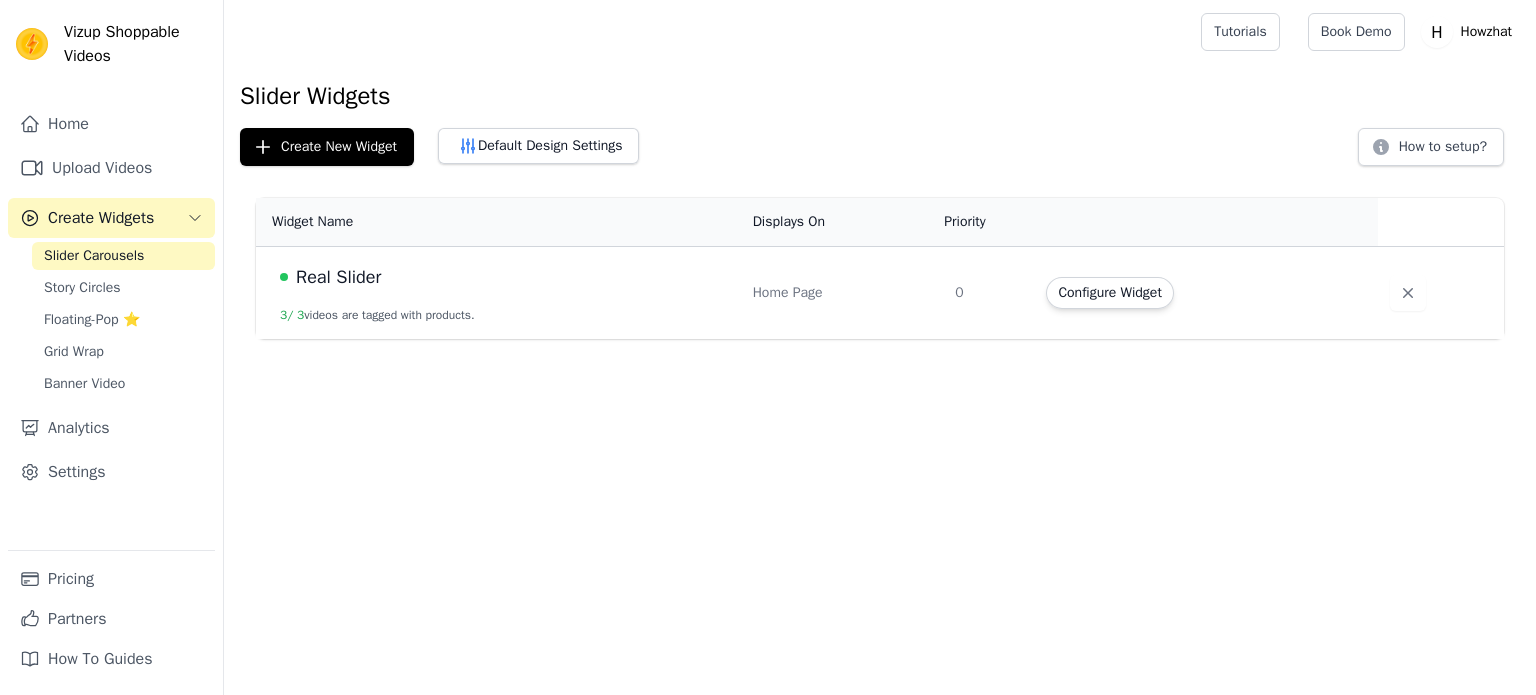 scroll, scrollTop: 0, scrollLeft: 0, axis: both 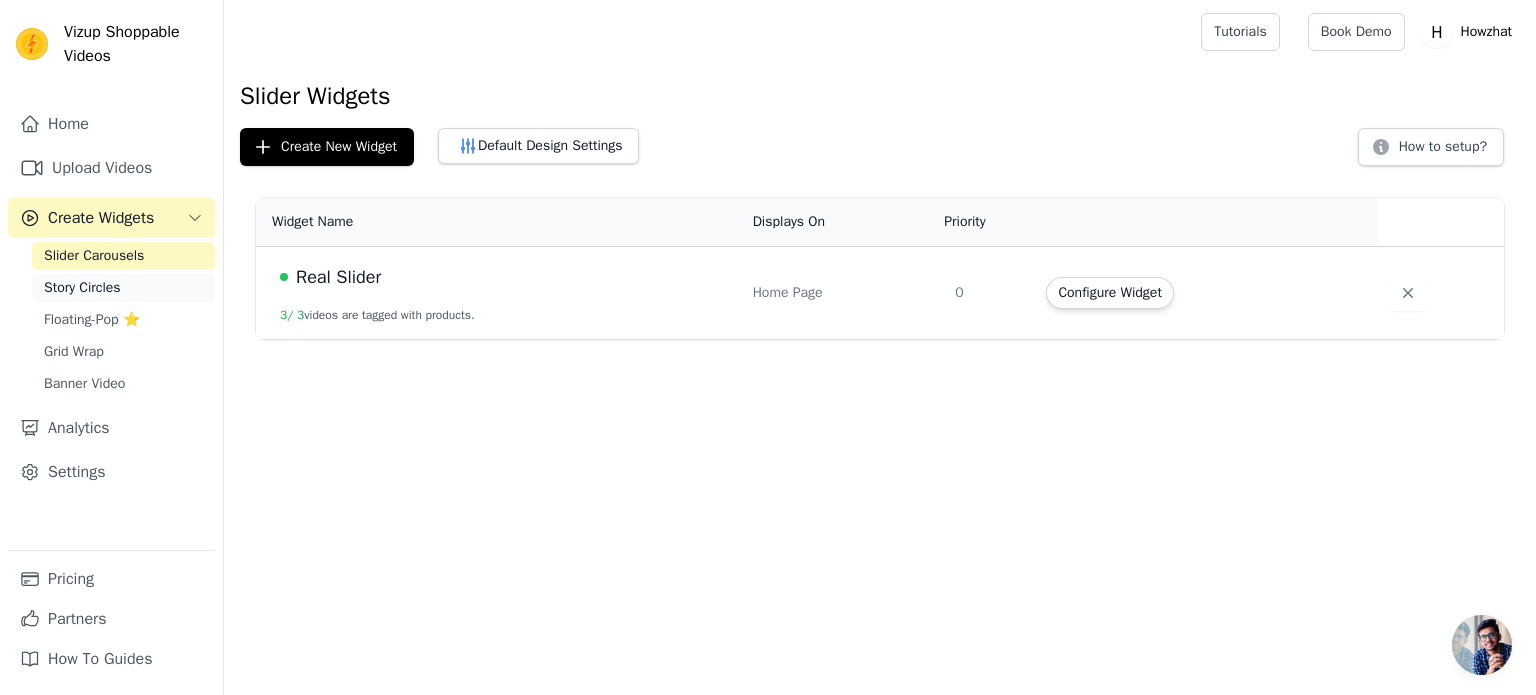 click on "Story Circles" at bounding box center [82, 288] 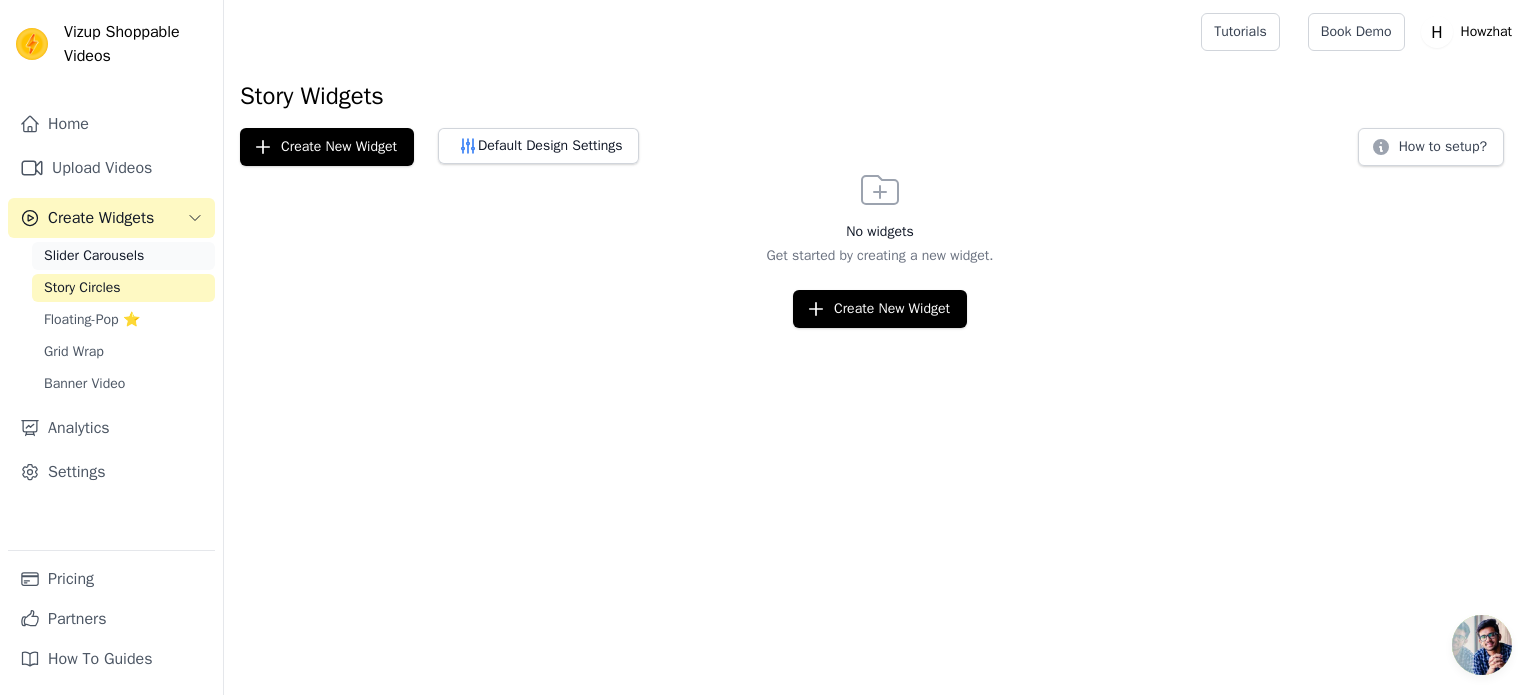 click on "Slider Carousels" at bounding box center [123, 256] 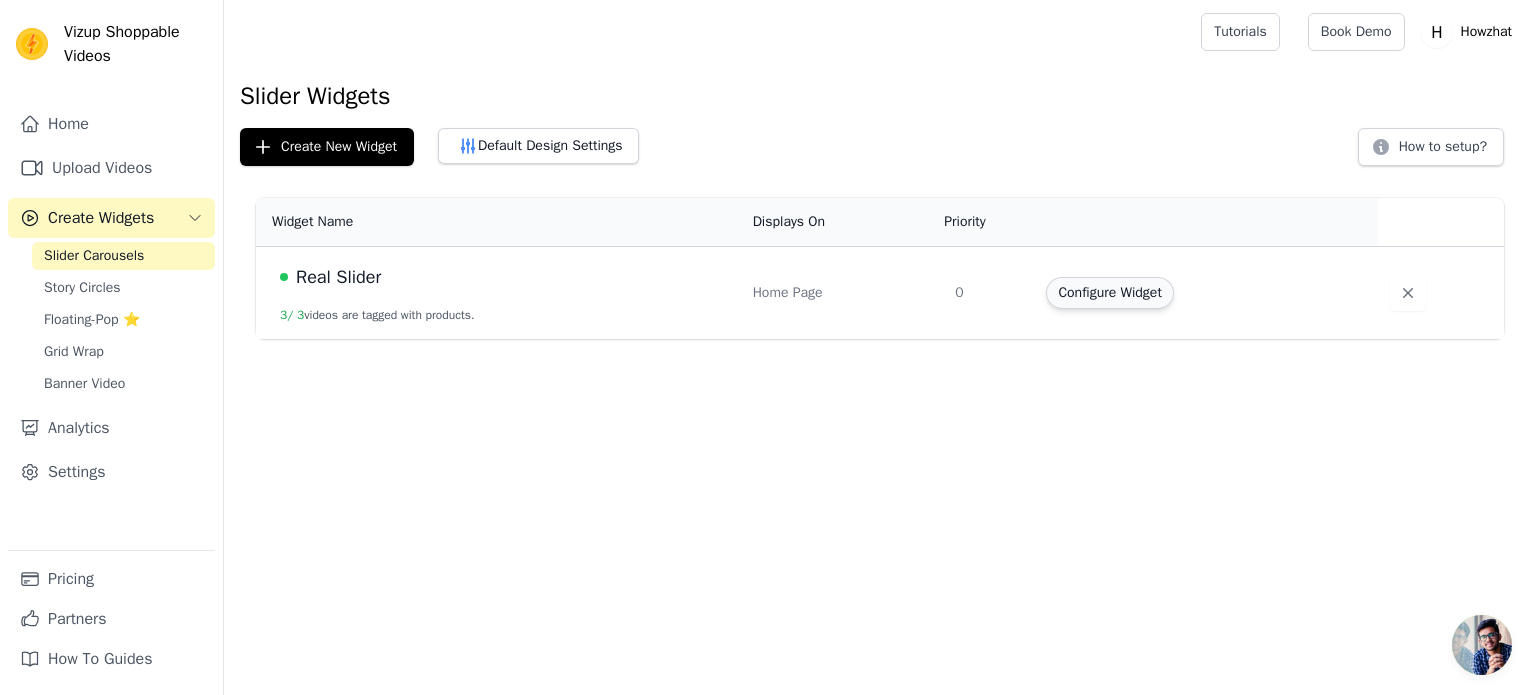 click on "Configure Widget" at bounding box center (1109, 293) 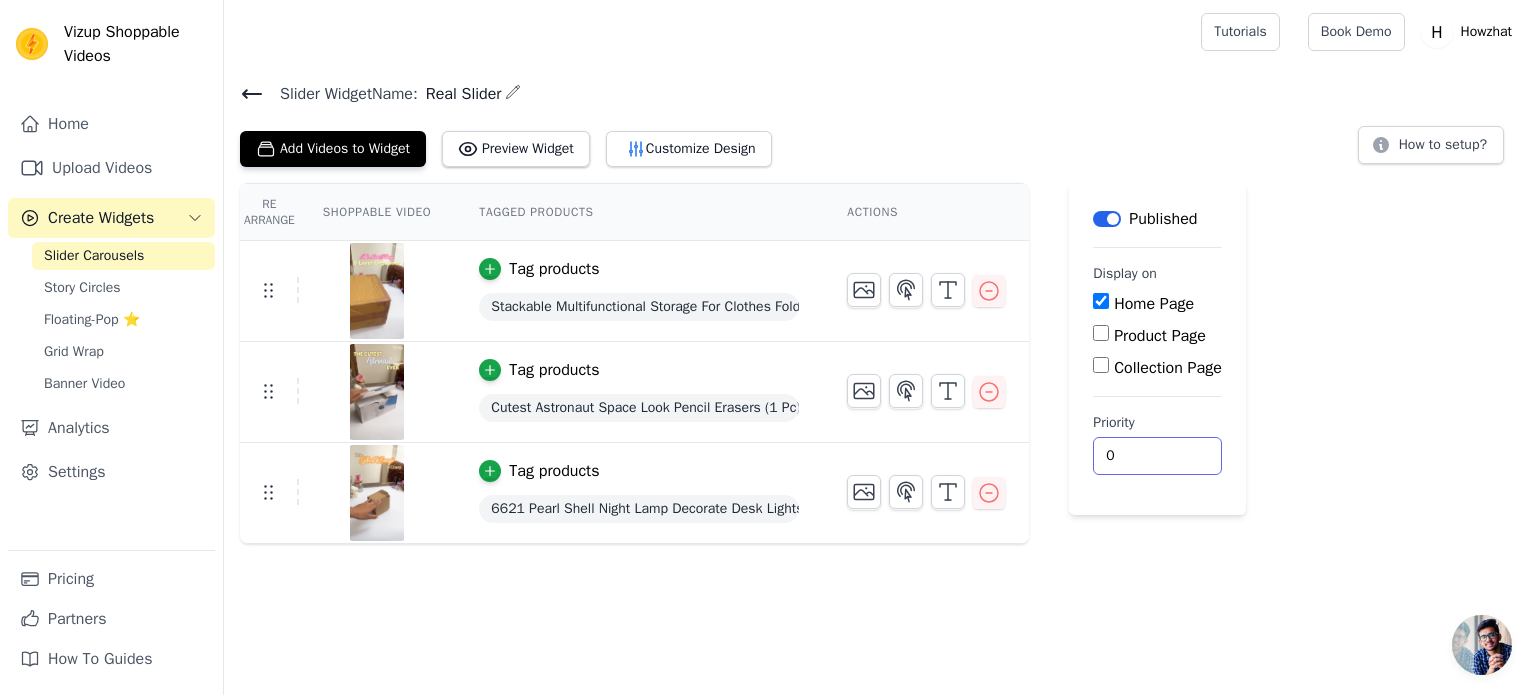 click on "0" at bounding box center [1157, 456] 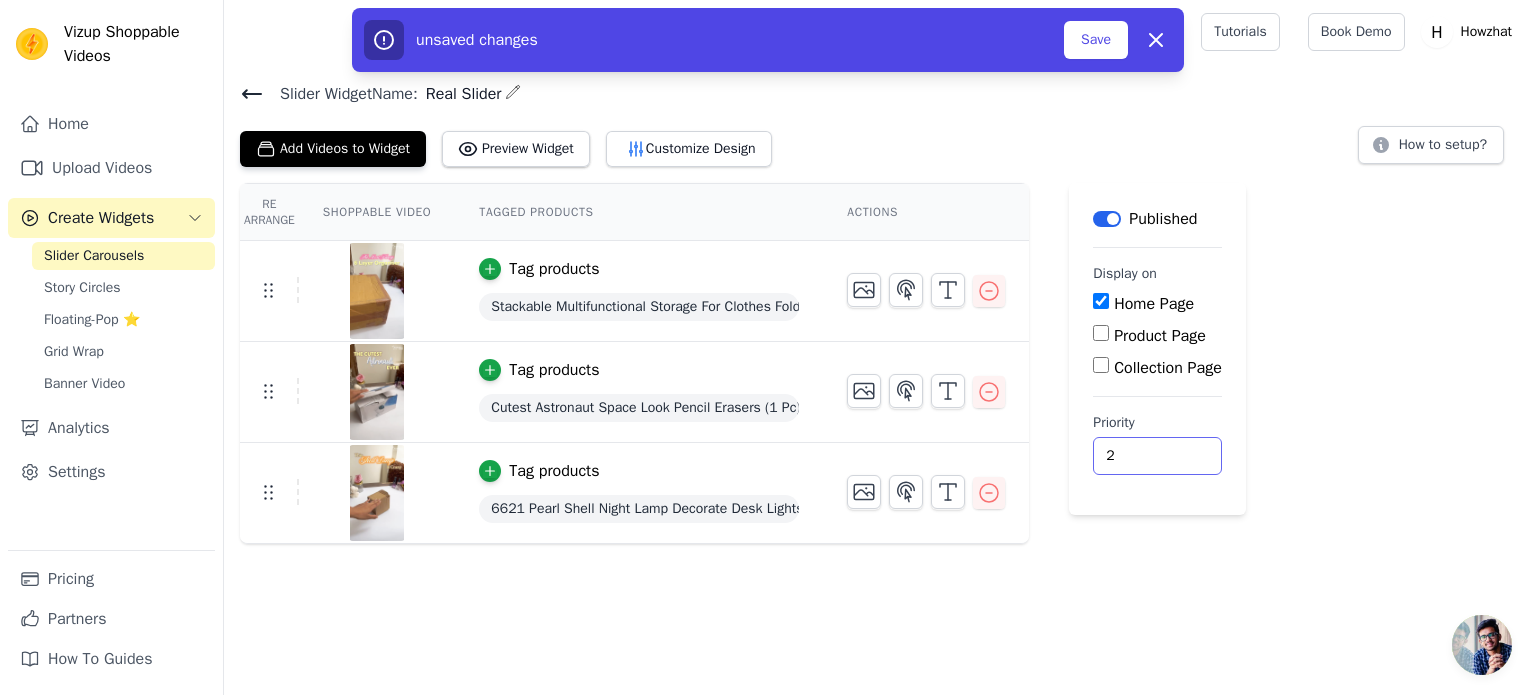 click on "2" at bounding box center (1157, 456) 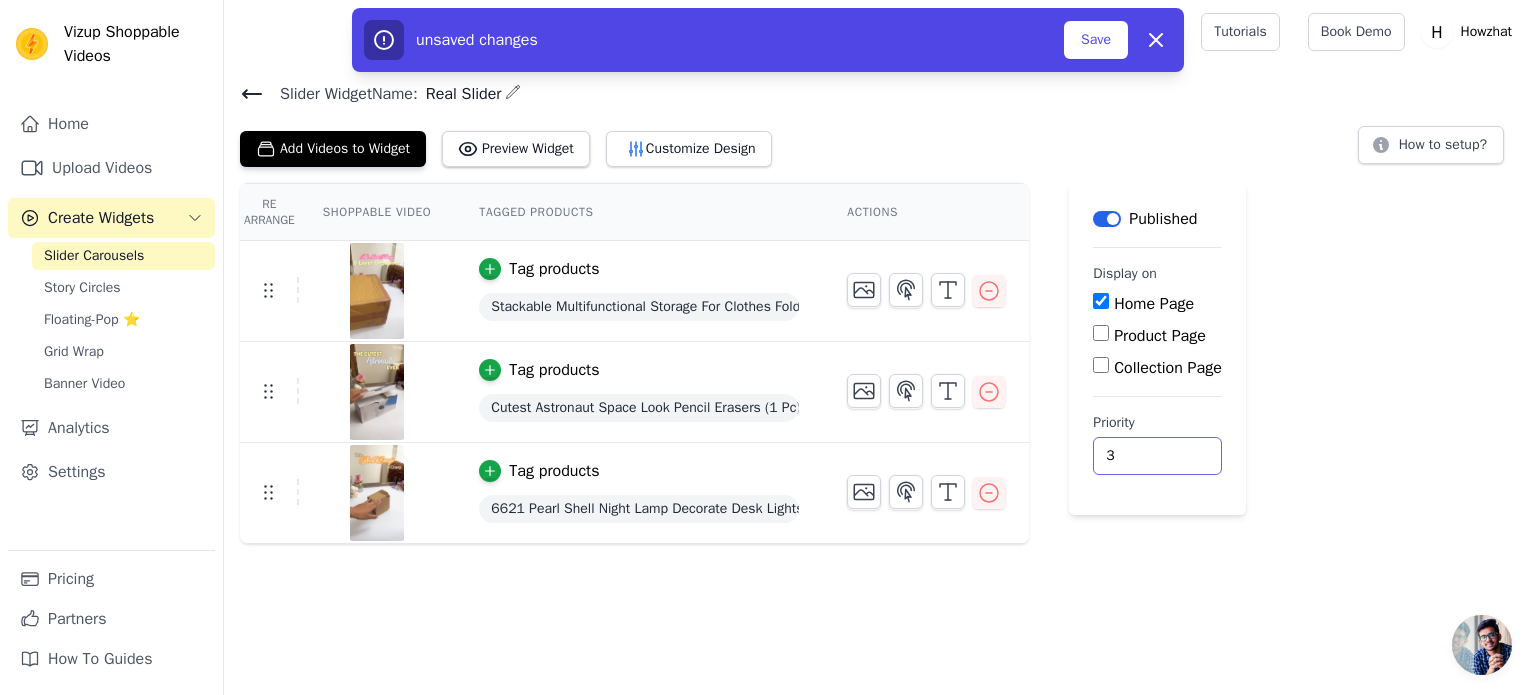 click on "3" at bounding box center (1157, 456) 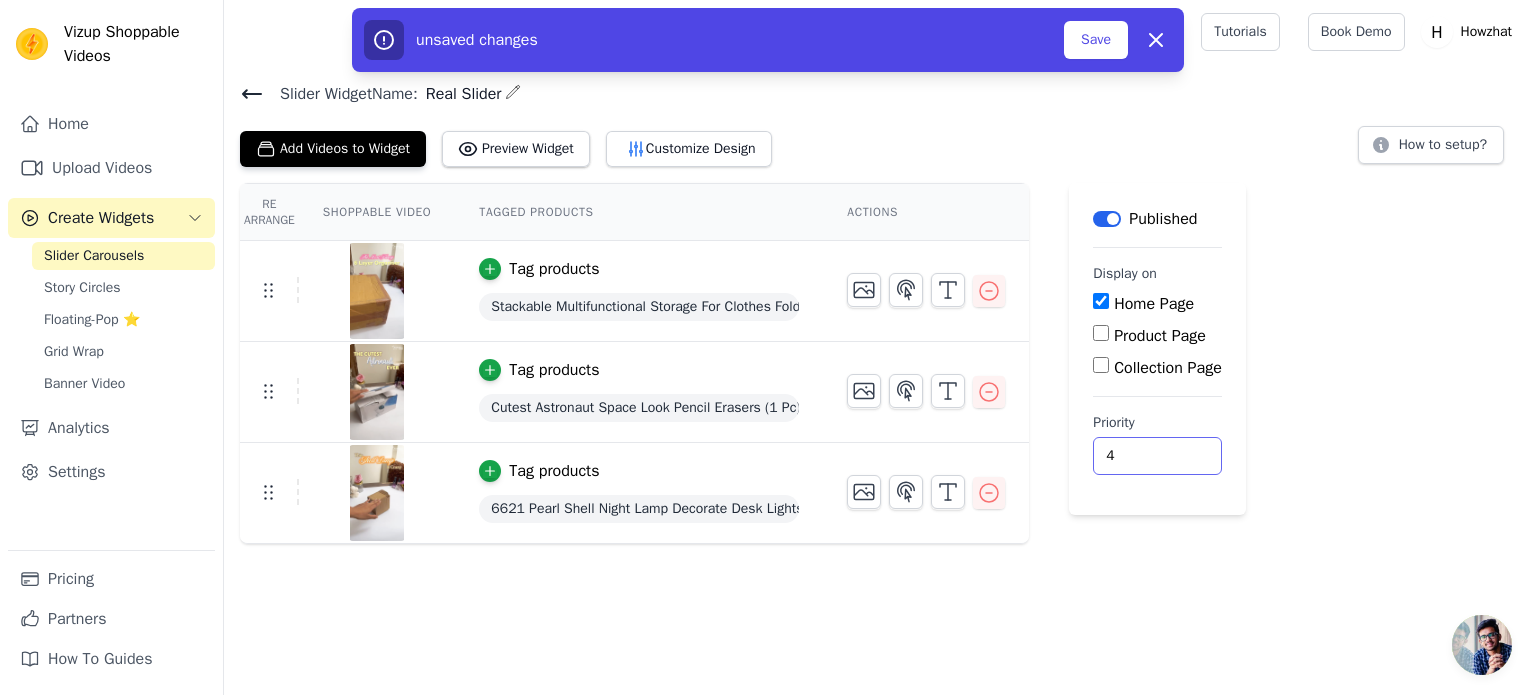click on "4" at bounding box center (1157, 456) 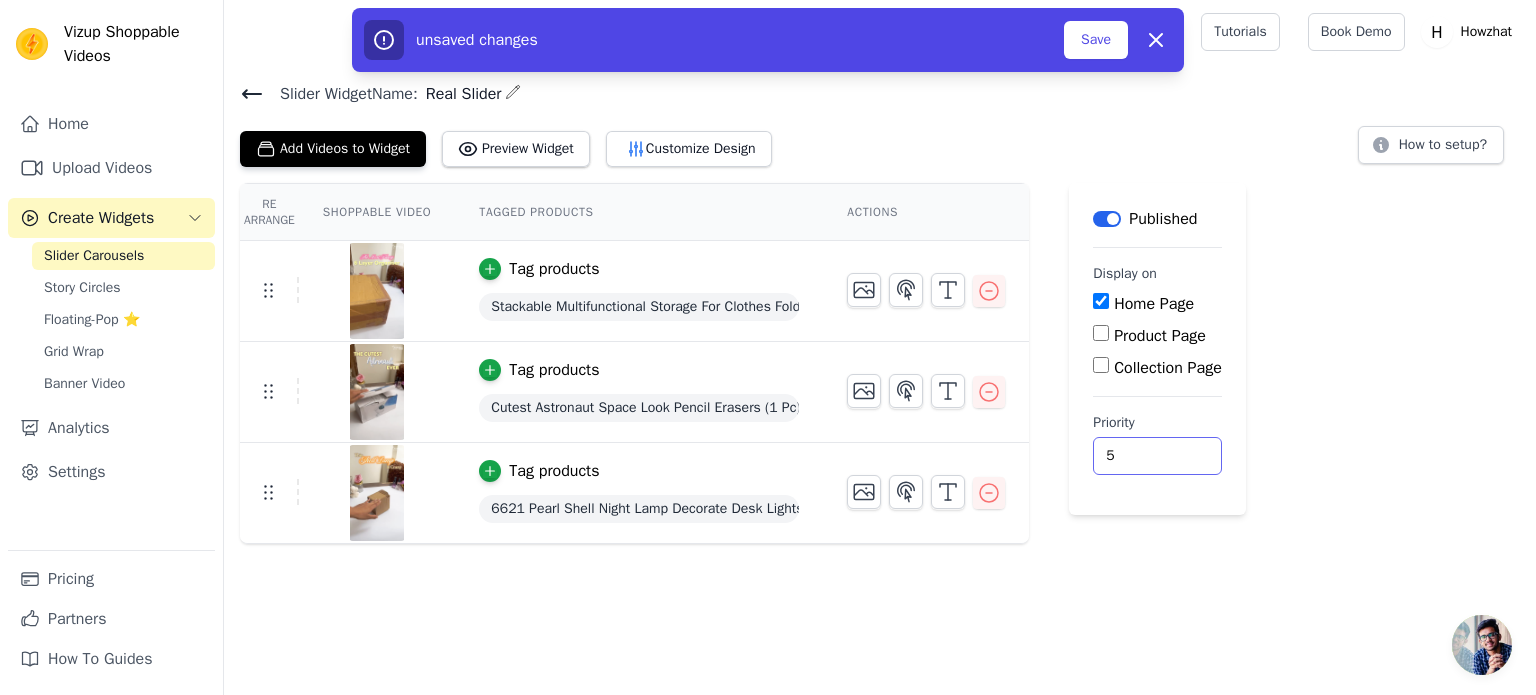 click on "5" at bounding box center [1157, 456] 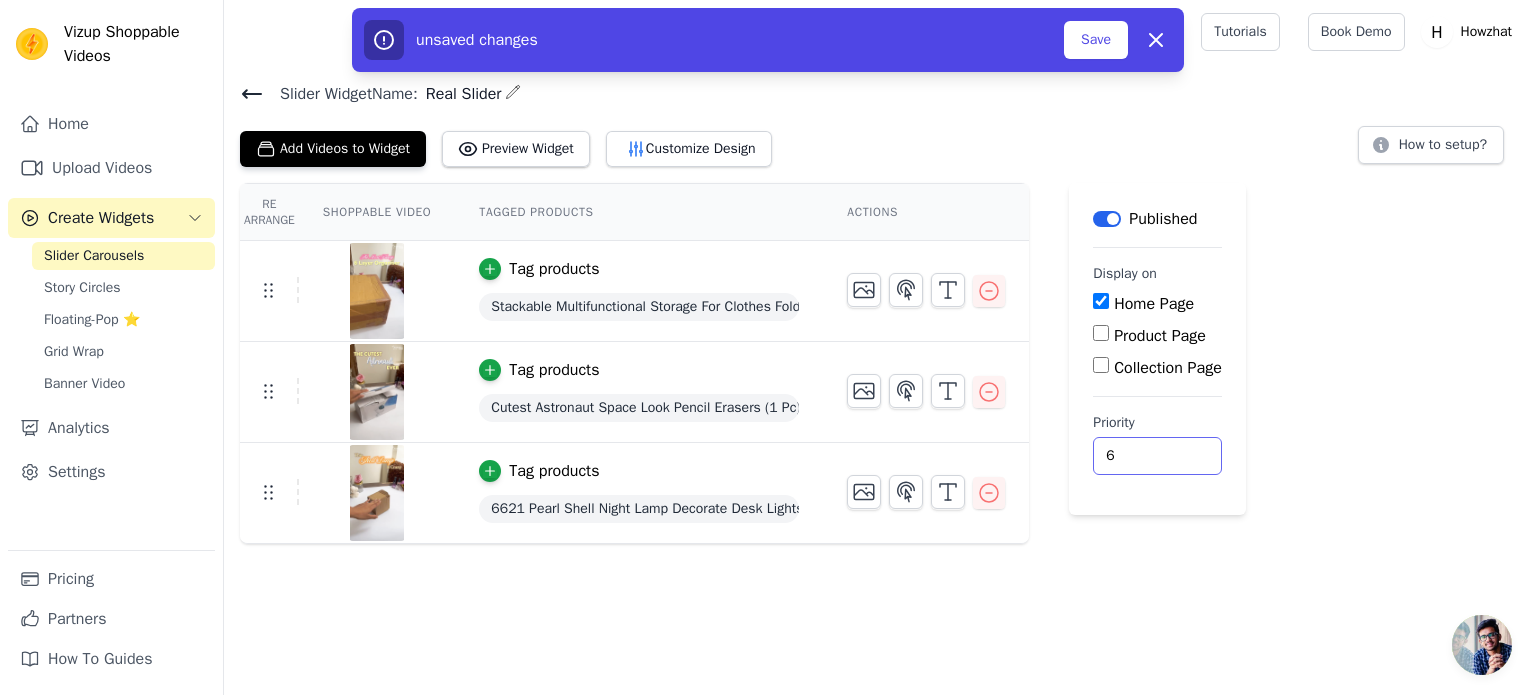 click on "6" at bounding box center (1157, 456) 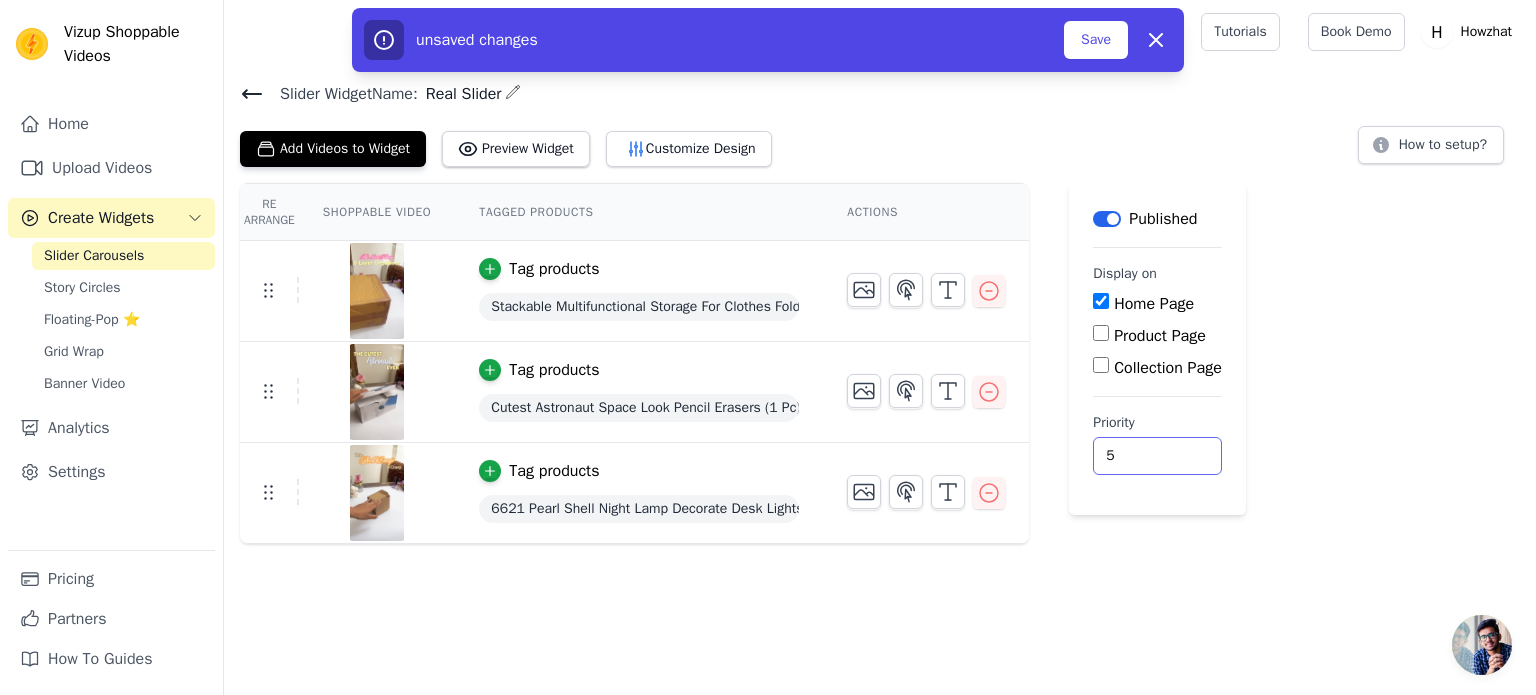 click on "5" at bounding box center (1157, 456) 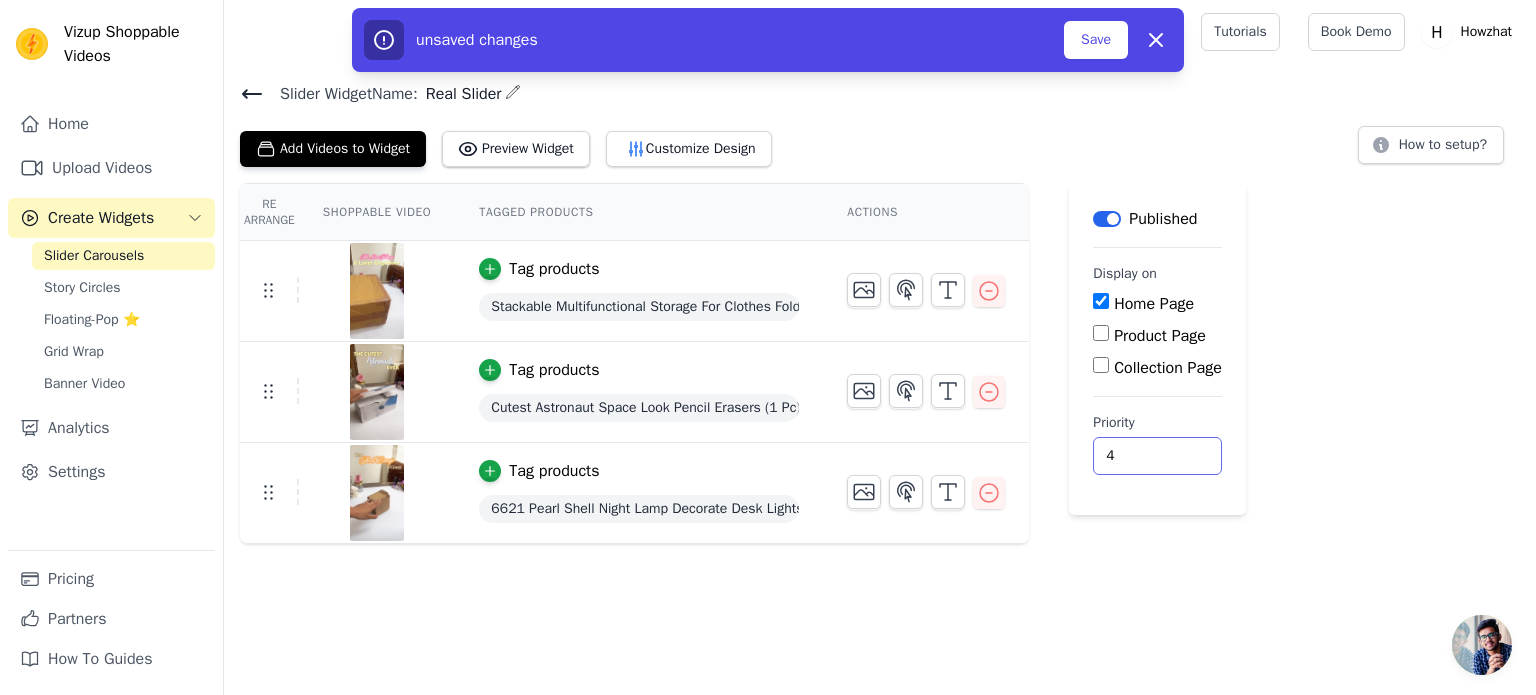 click on "4" at bounding box center (1157, 456) 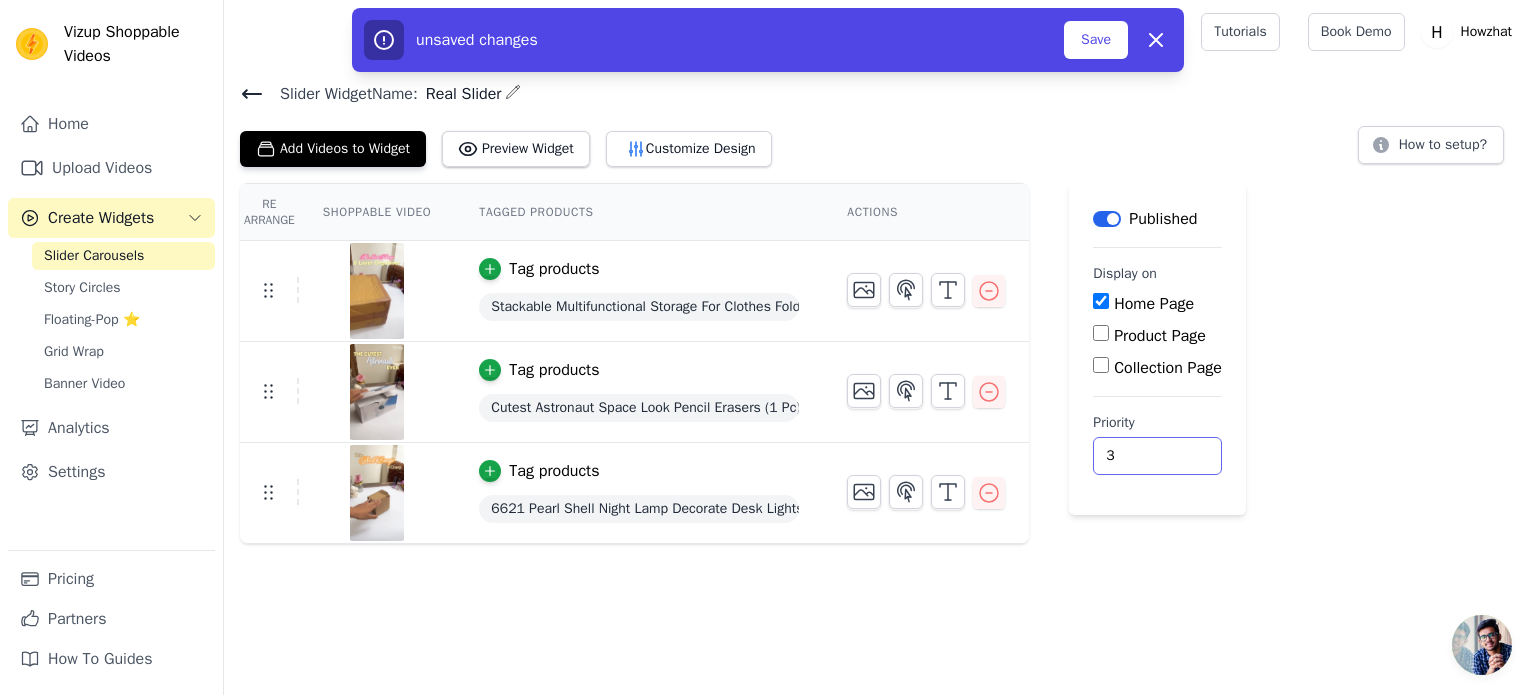 click on "3" at bounding box center (1157, 456) 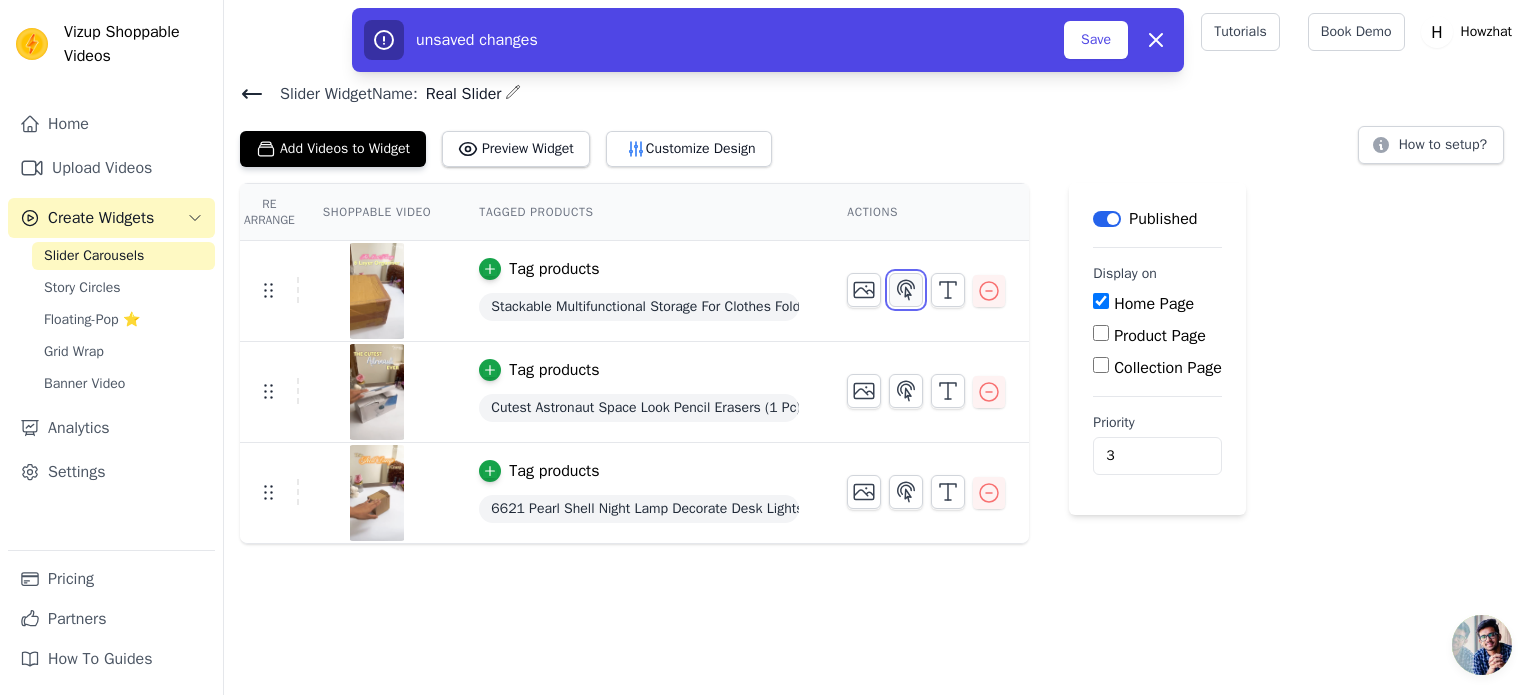 click 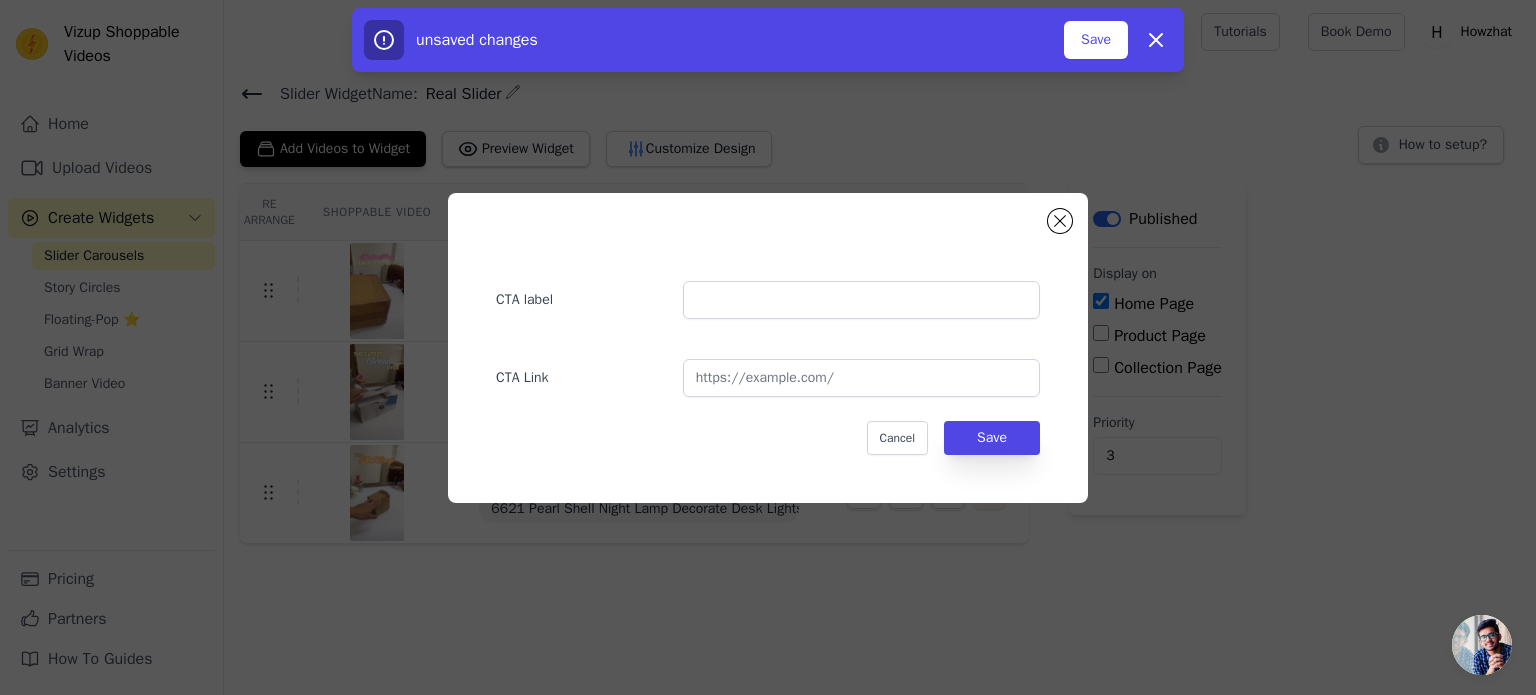 click on "CTA label     CTA Link     Cancel   Save" 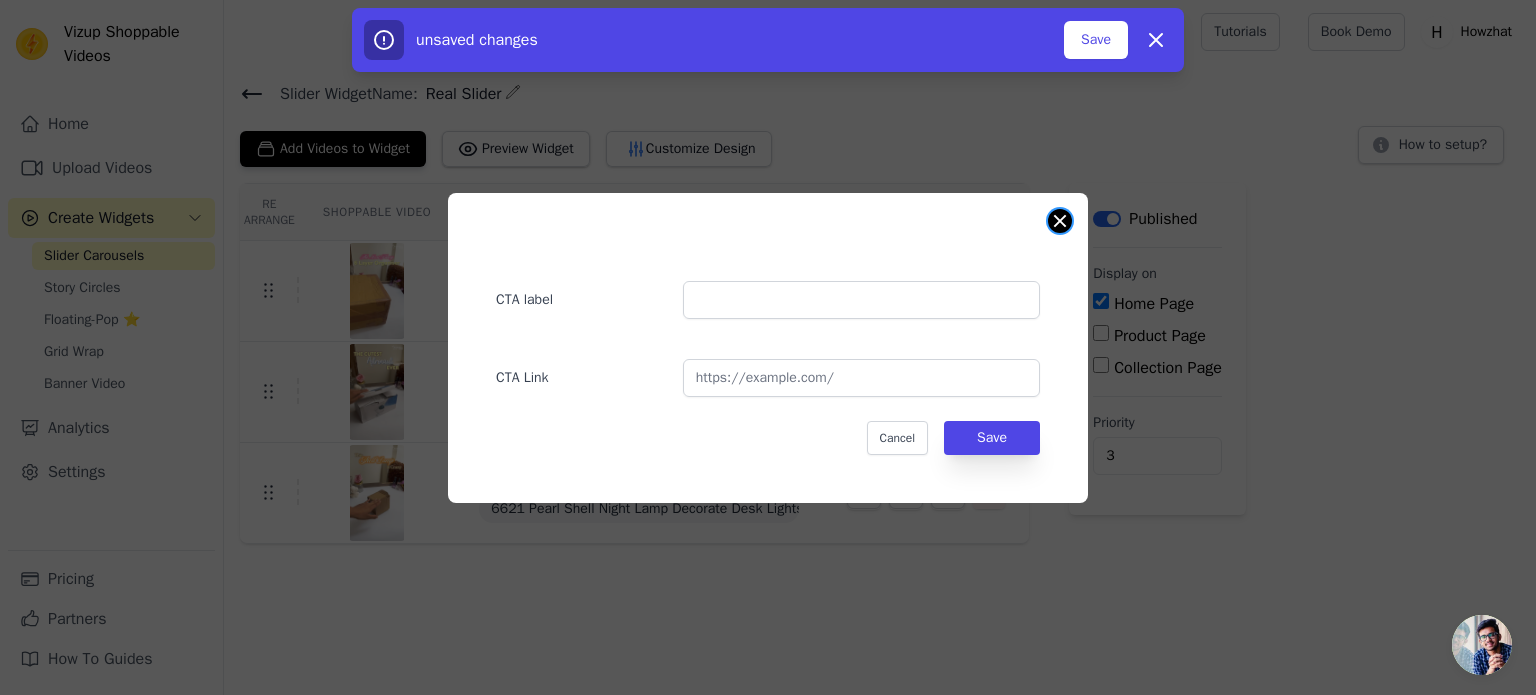 click on "CTA label     CTA Link     Cancel   Save" at bounding box center (768, 348) 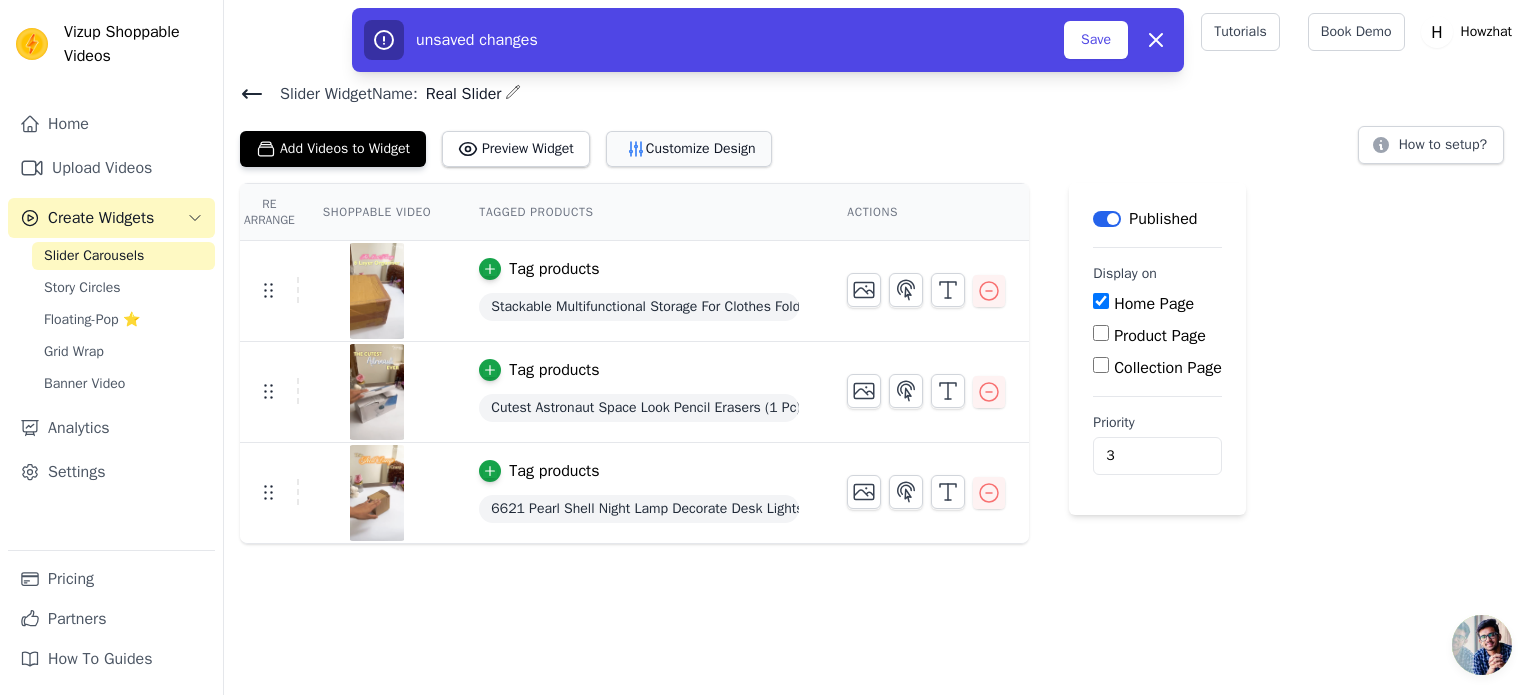 click on "Customize Design" at bounding box center (689, 149) 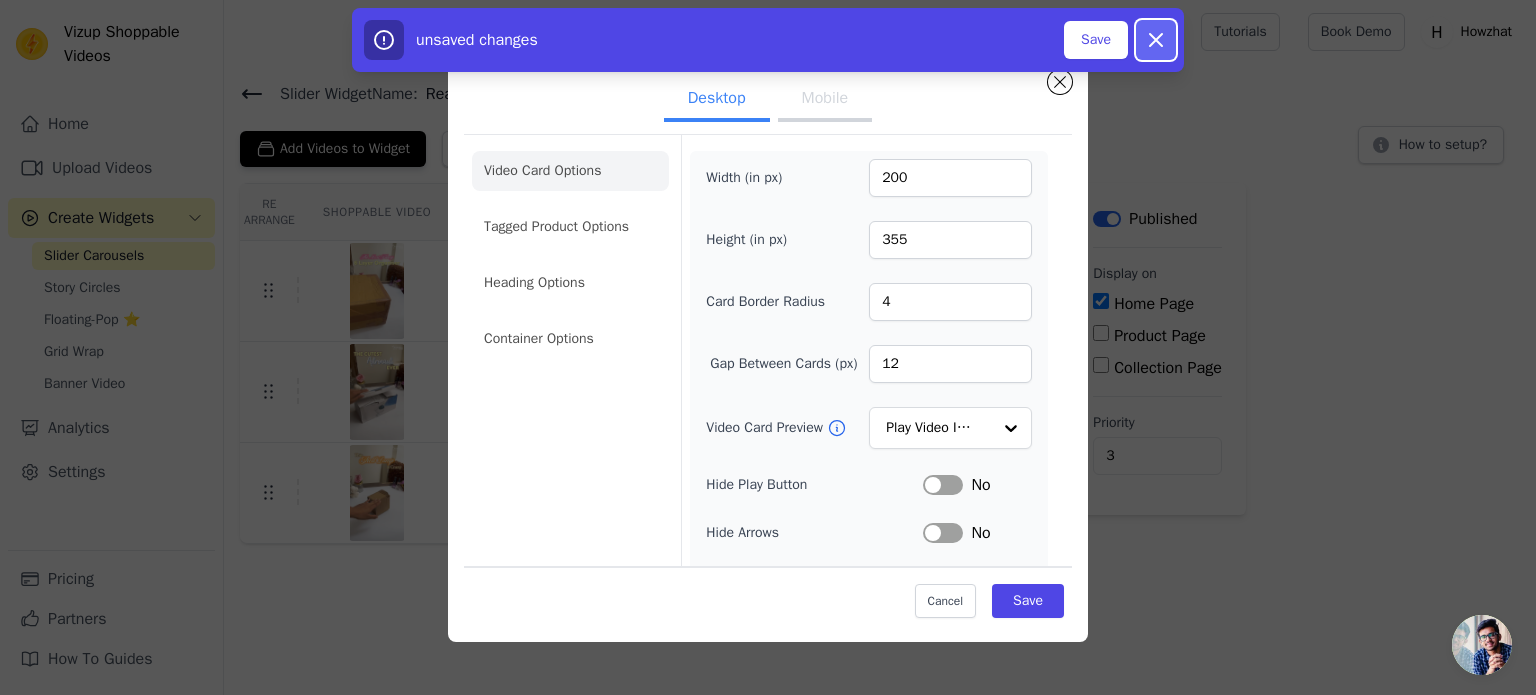 click 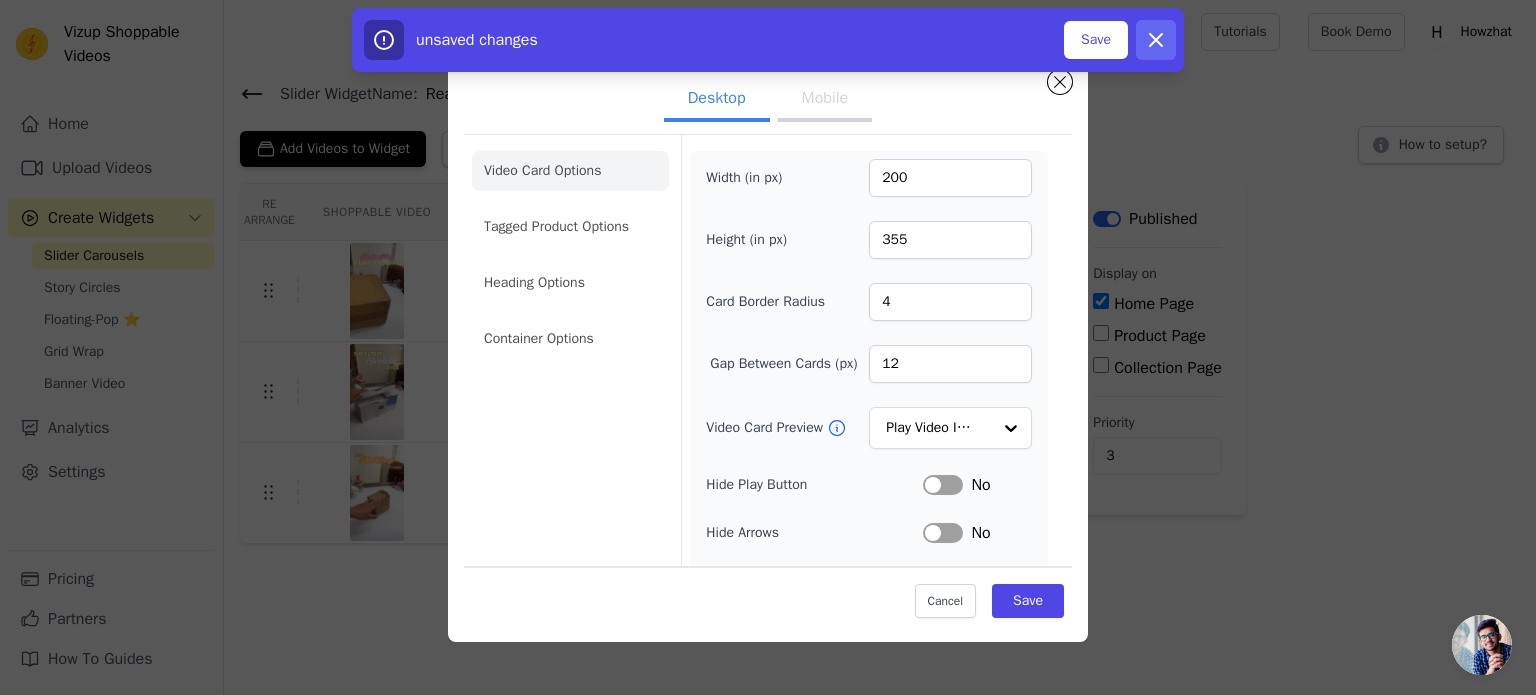 type on "0" 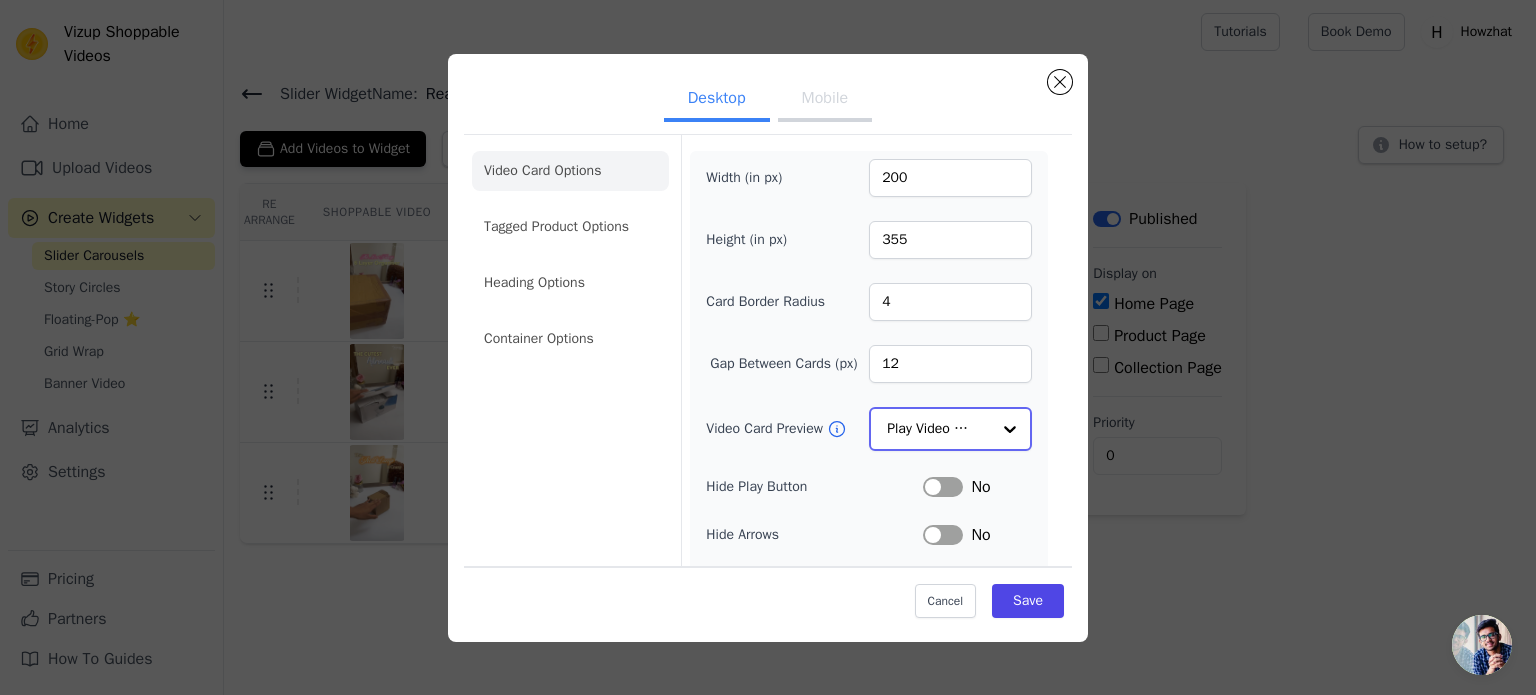 click on "Video Card Preview" 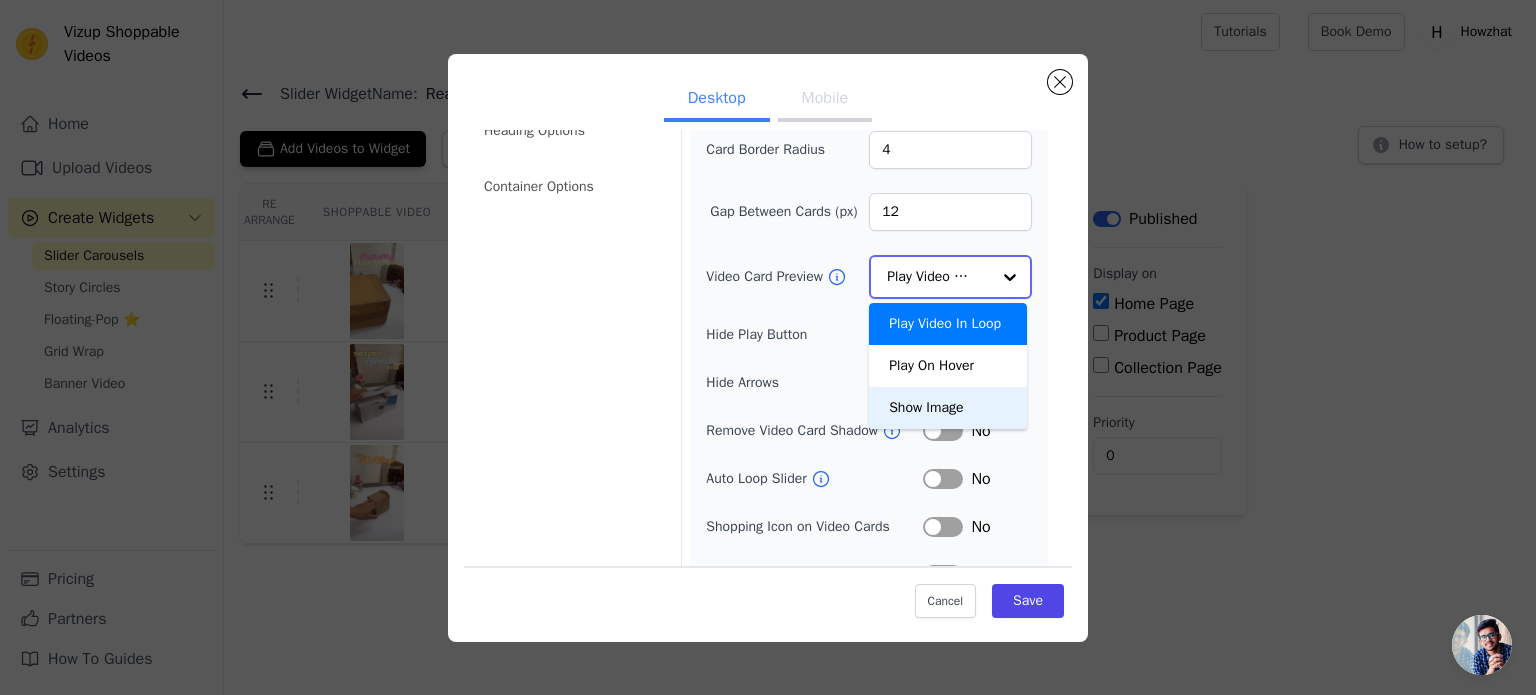 scroll, scrollTop: 151, scrollLeft: 0, axis: vertical 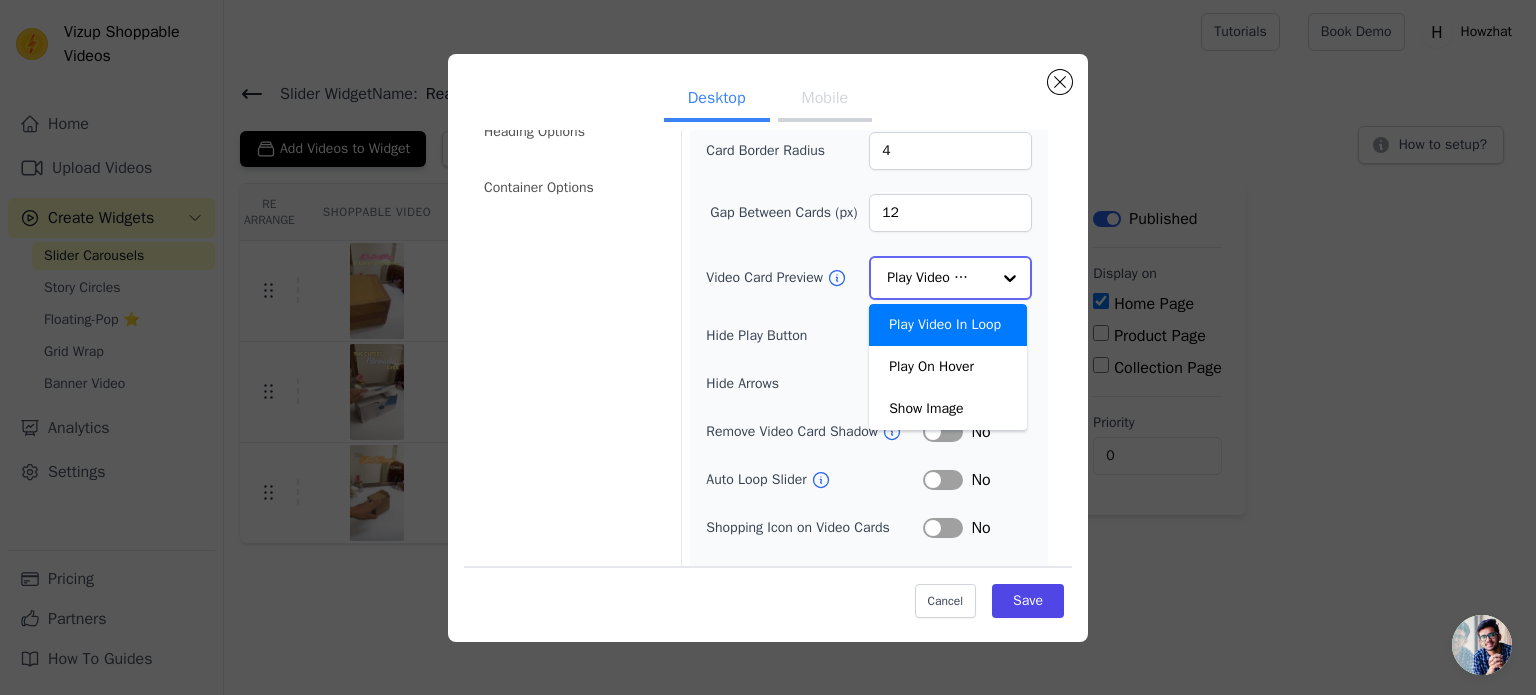 click on "Play Video In Loop" at bounding box center (948, 325) 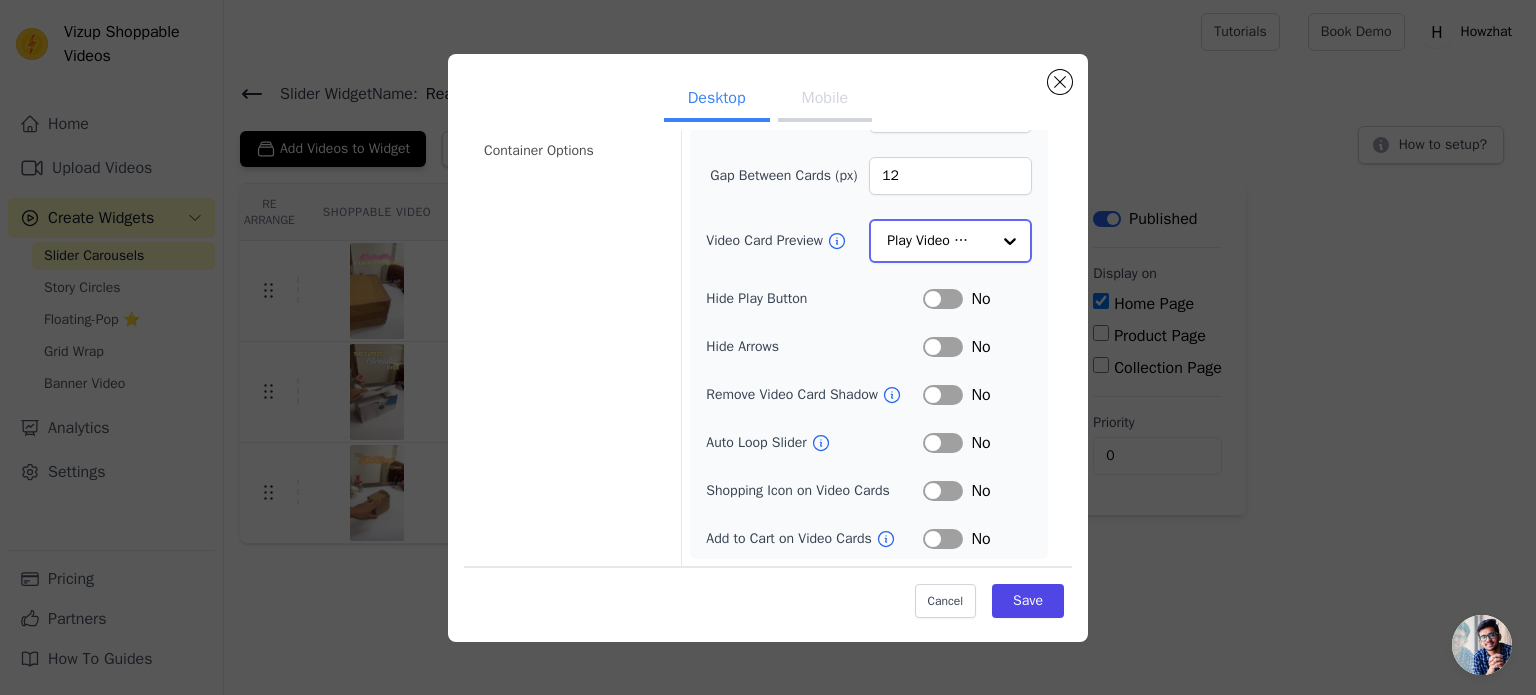 scroll, scrollTop: 188, scrollLeft: 0, axis: vertical 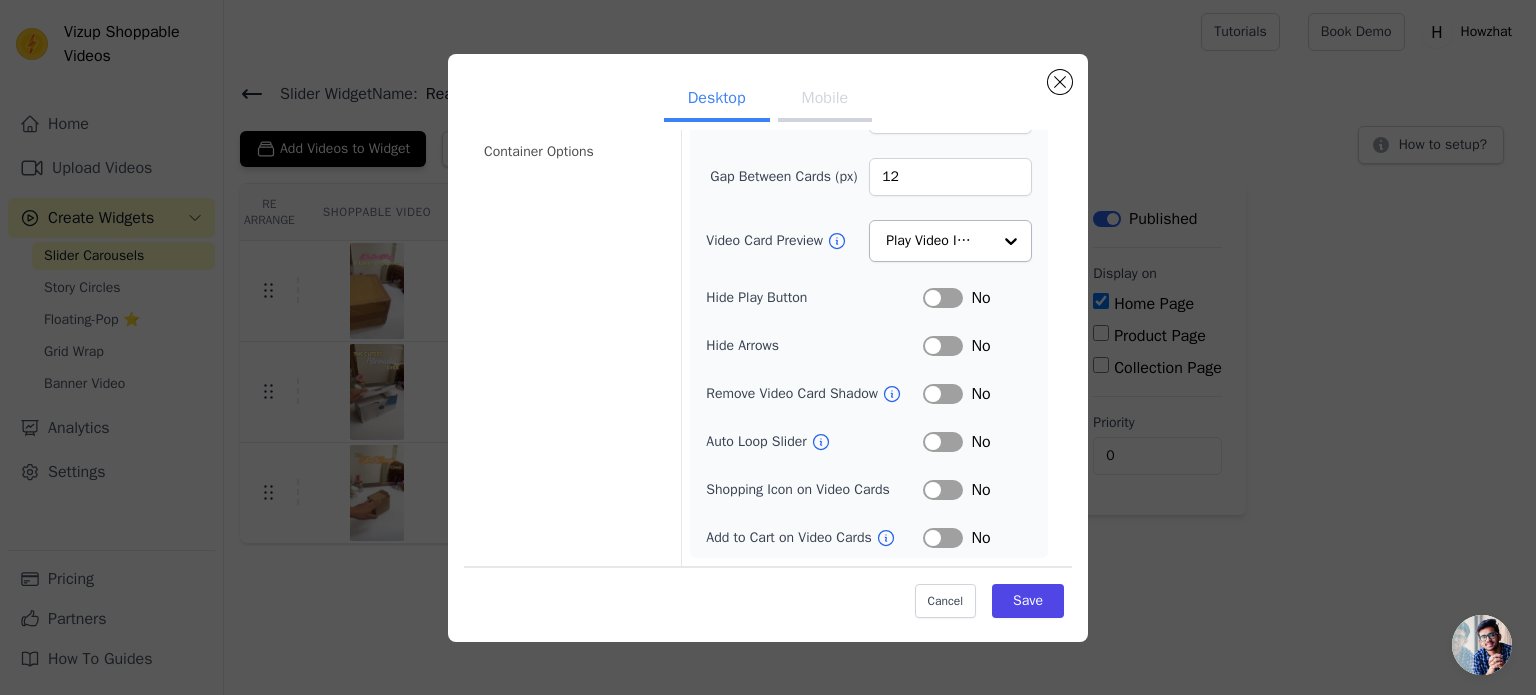 click on "No" at bounding box center (977, 442) 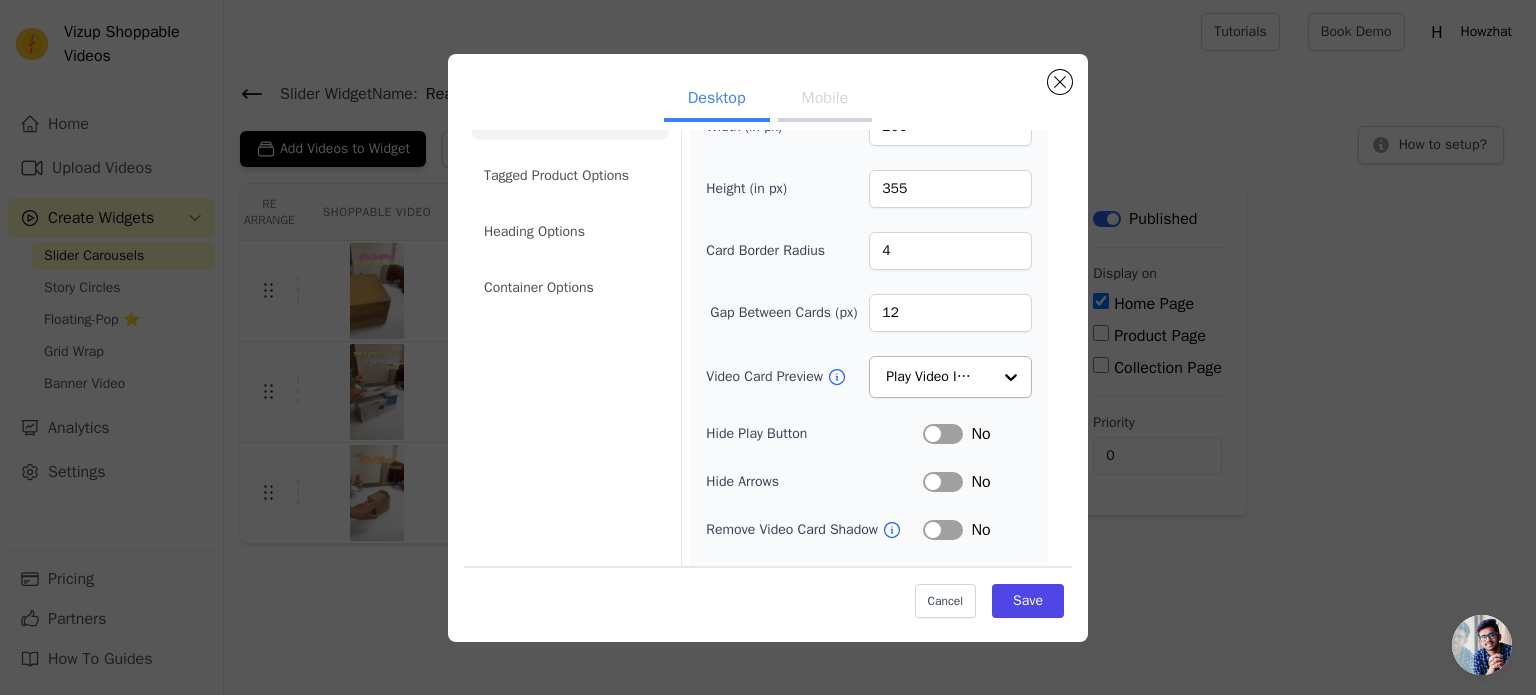 scroll, scrollTop: 0, scrollLeft: 0, axis: both 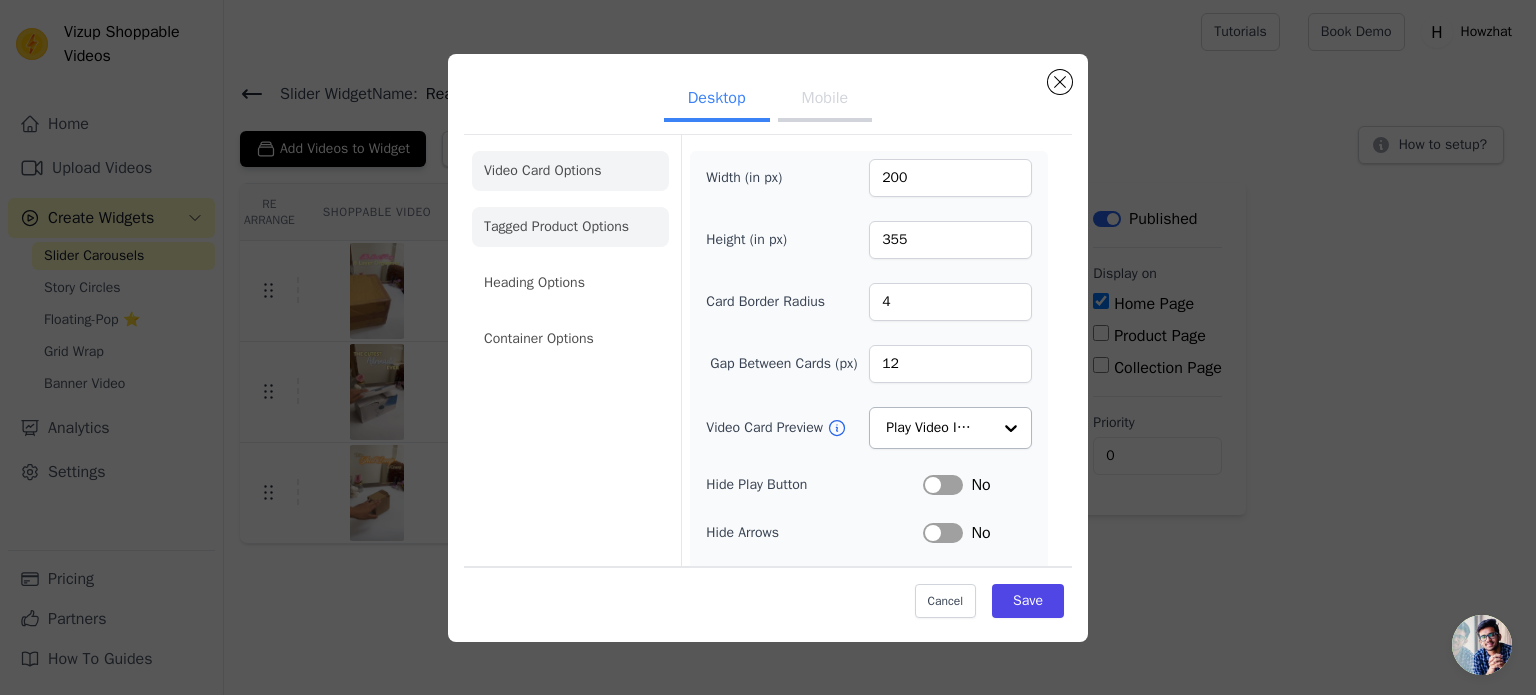 click on "Tagged Product Options" 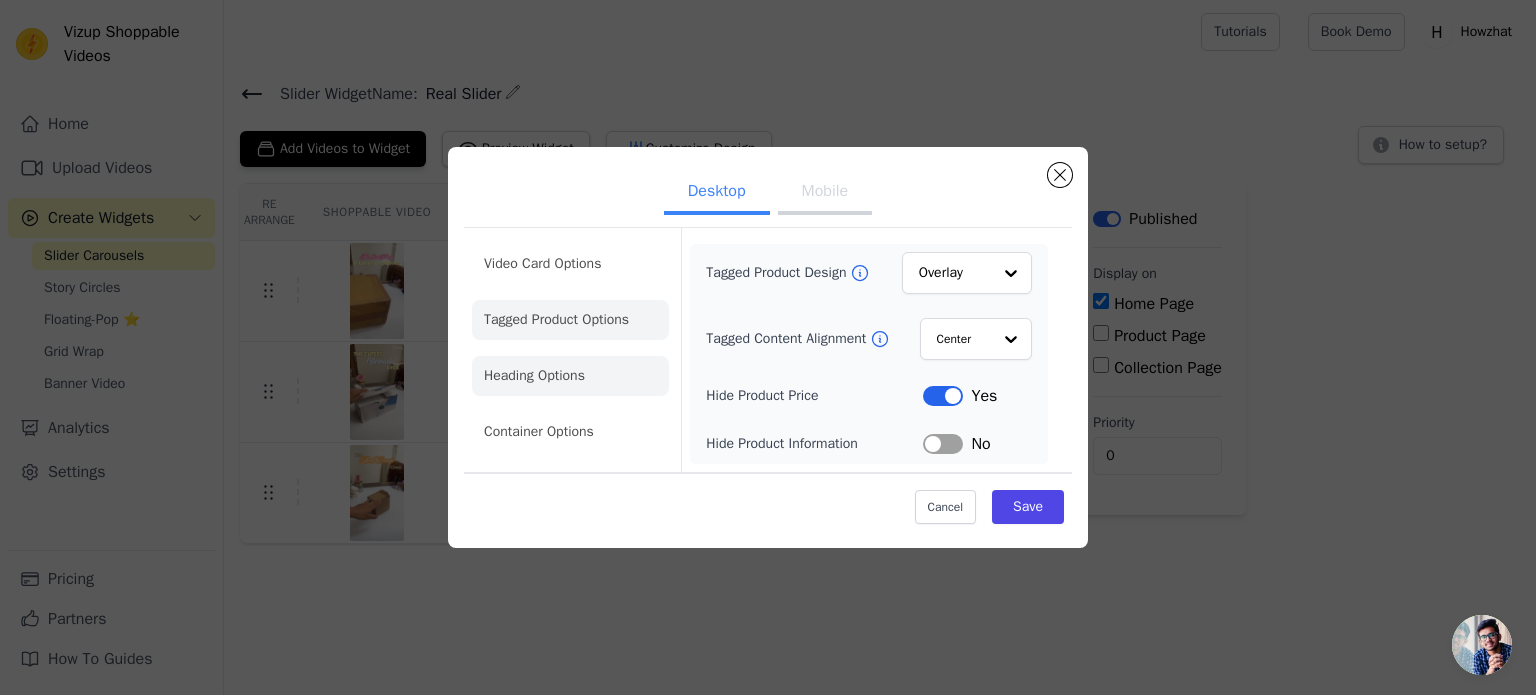 click on "Heading Options" 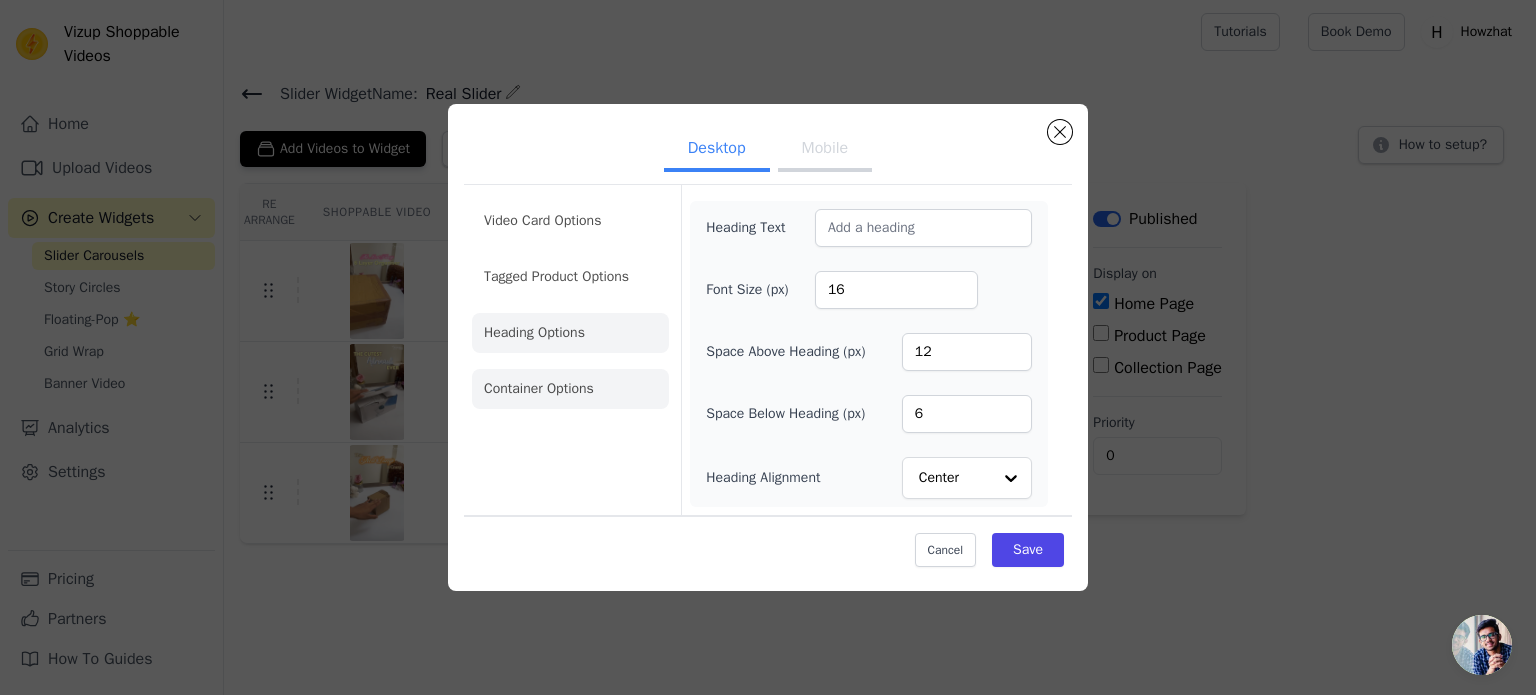 click on "Container Options" 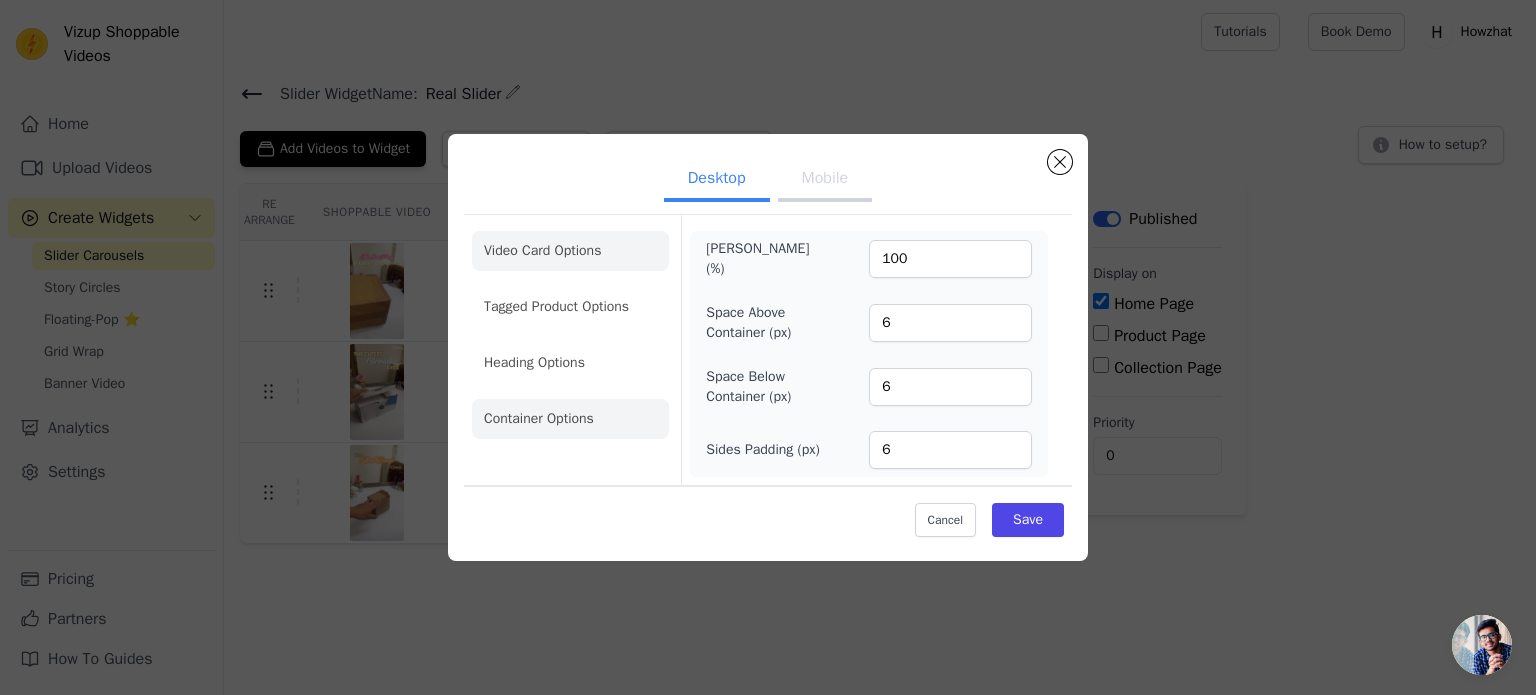 click on "Video Card Options" 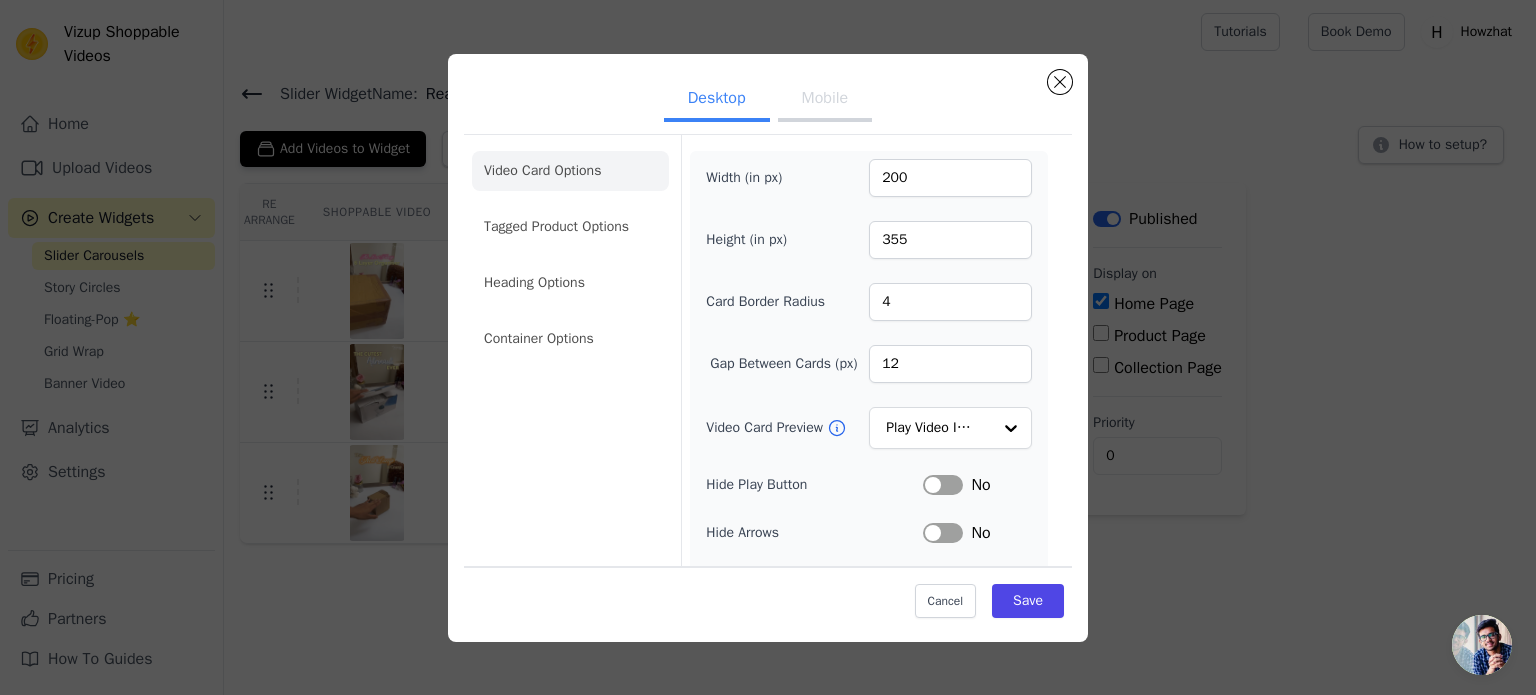 scroll, scrollTop: 202, scrollLeft: 0, axis: vertical 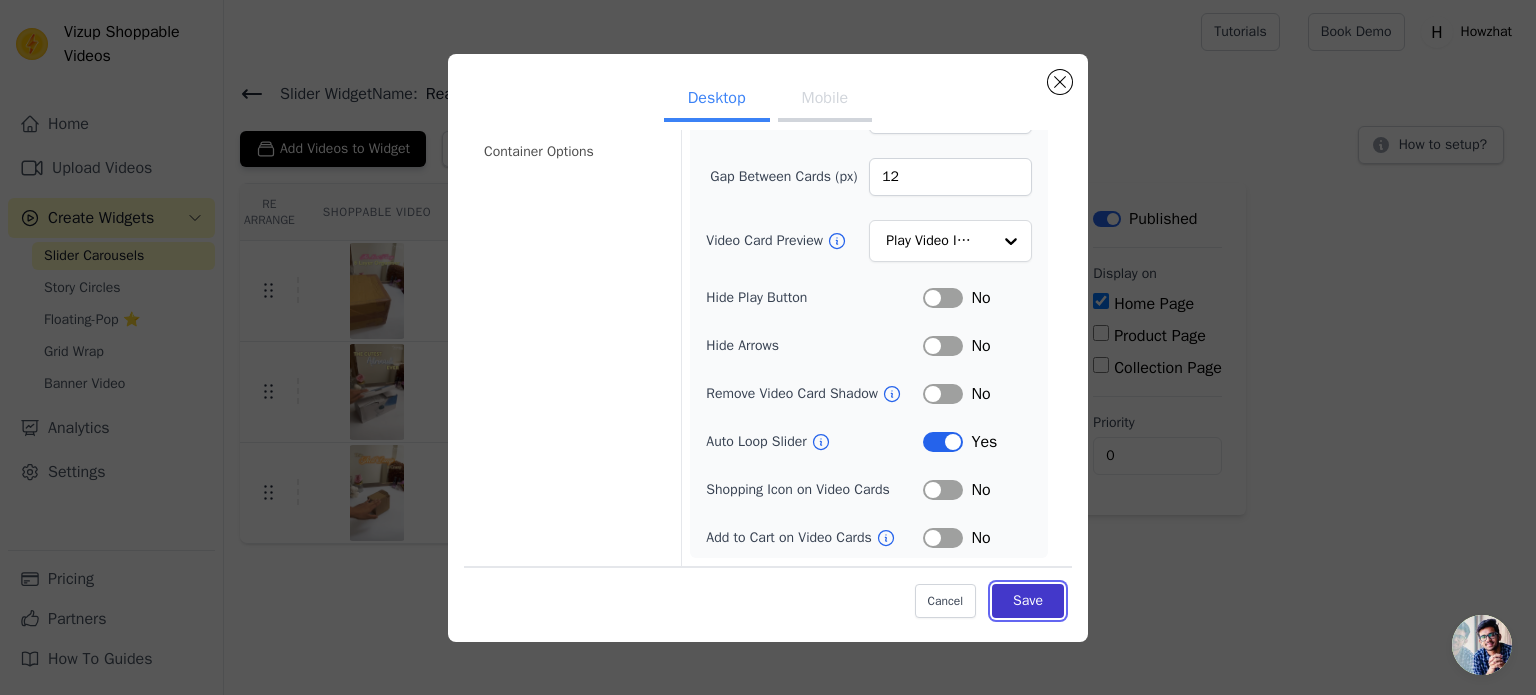 click on "Save" at bounding box center (1028, 601) 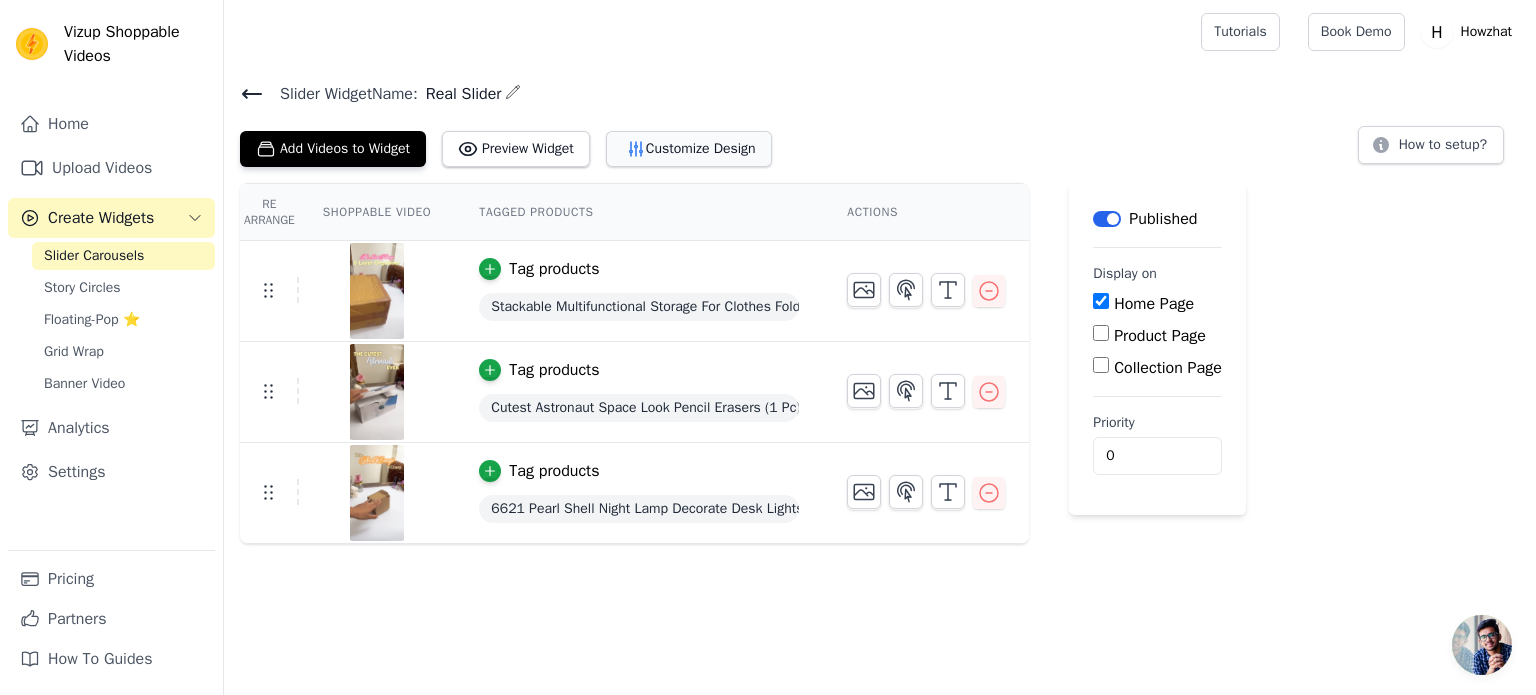 click on "Customize Design" at bounding box center (689, 149) 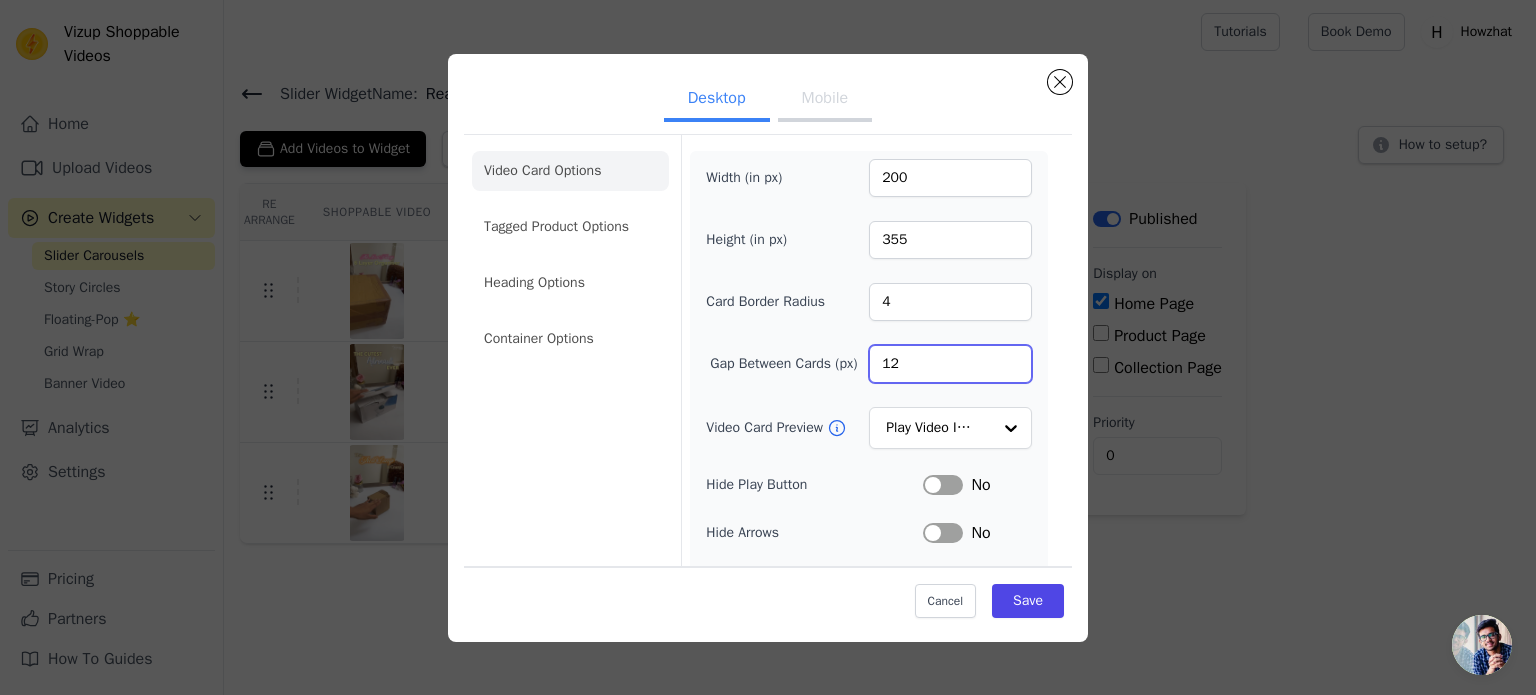 click on "12" at bounding box center [950, 364] 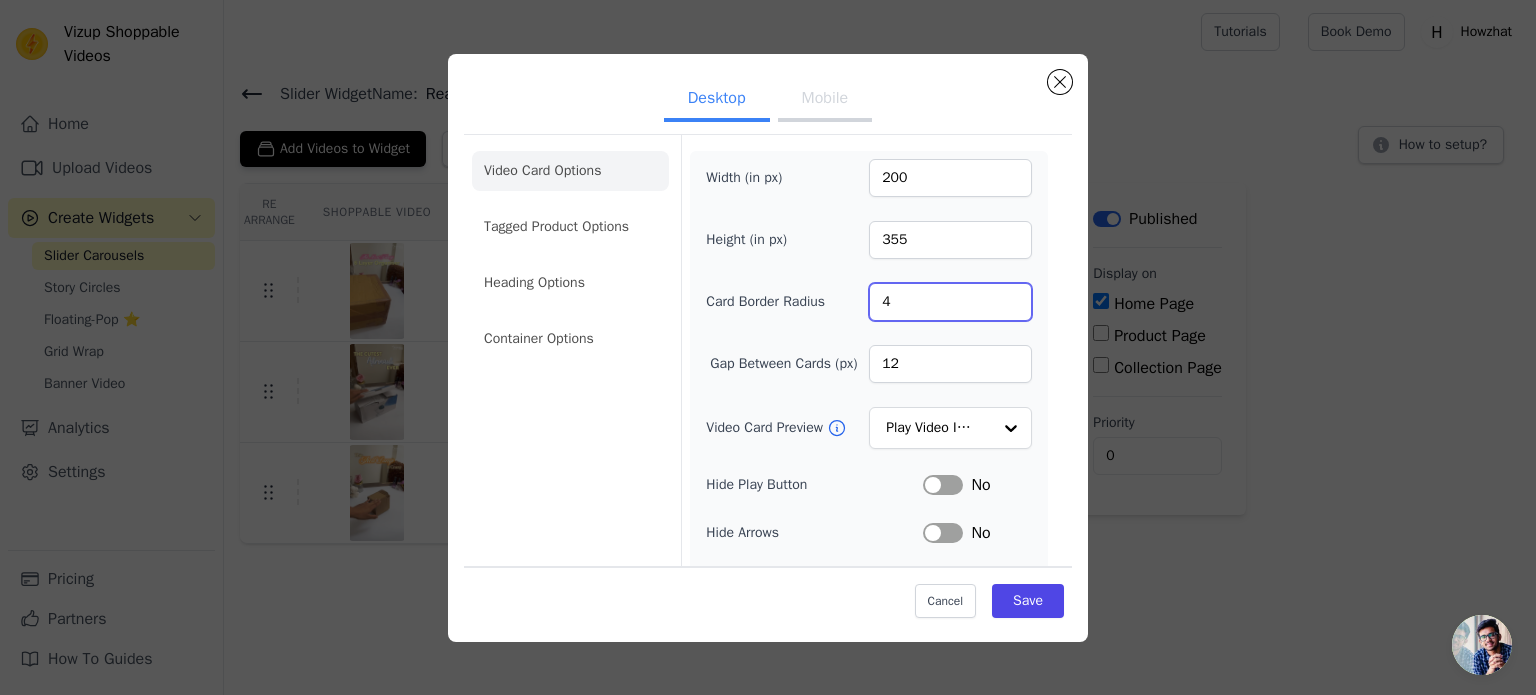 click on "4" at bounding box center [950, 302] 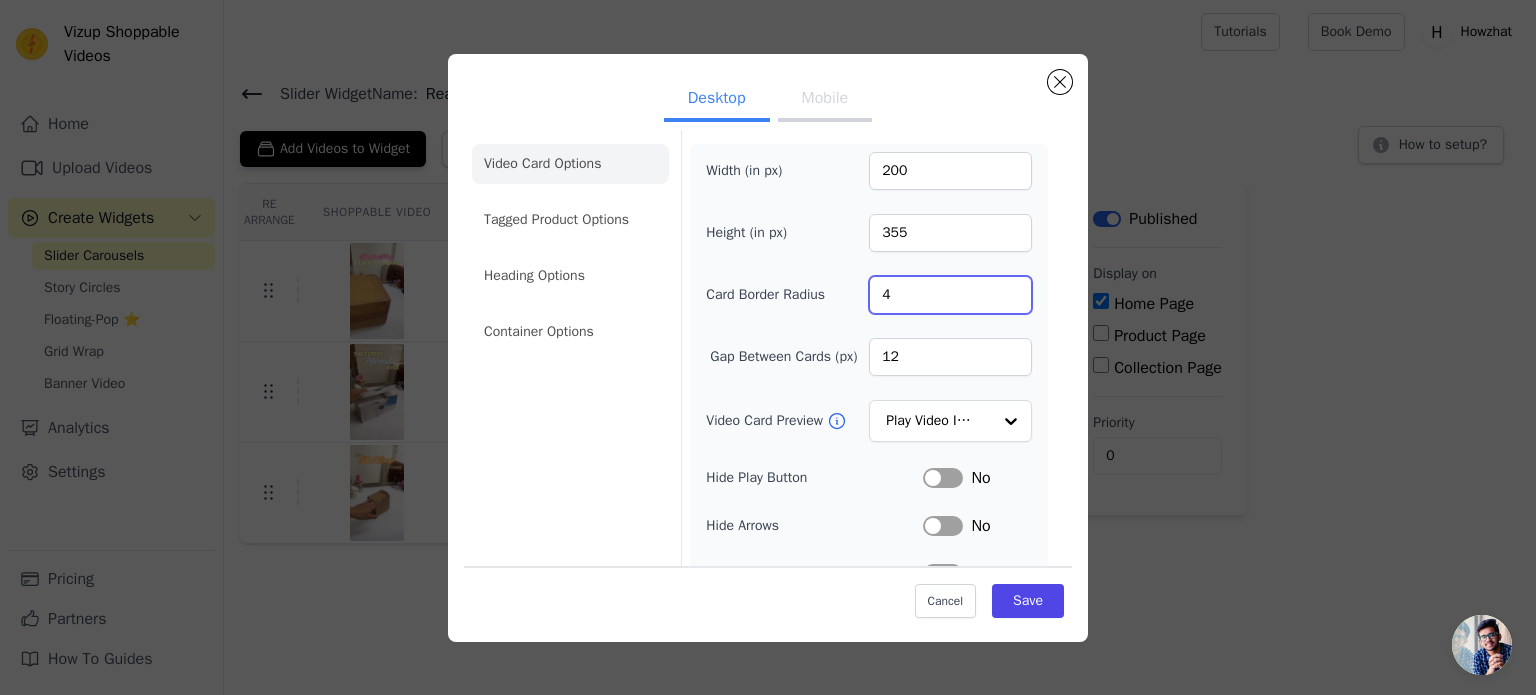 scroll, scrollTop: 0, scrollLeft: 0, axis: both 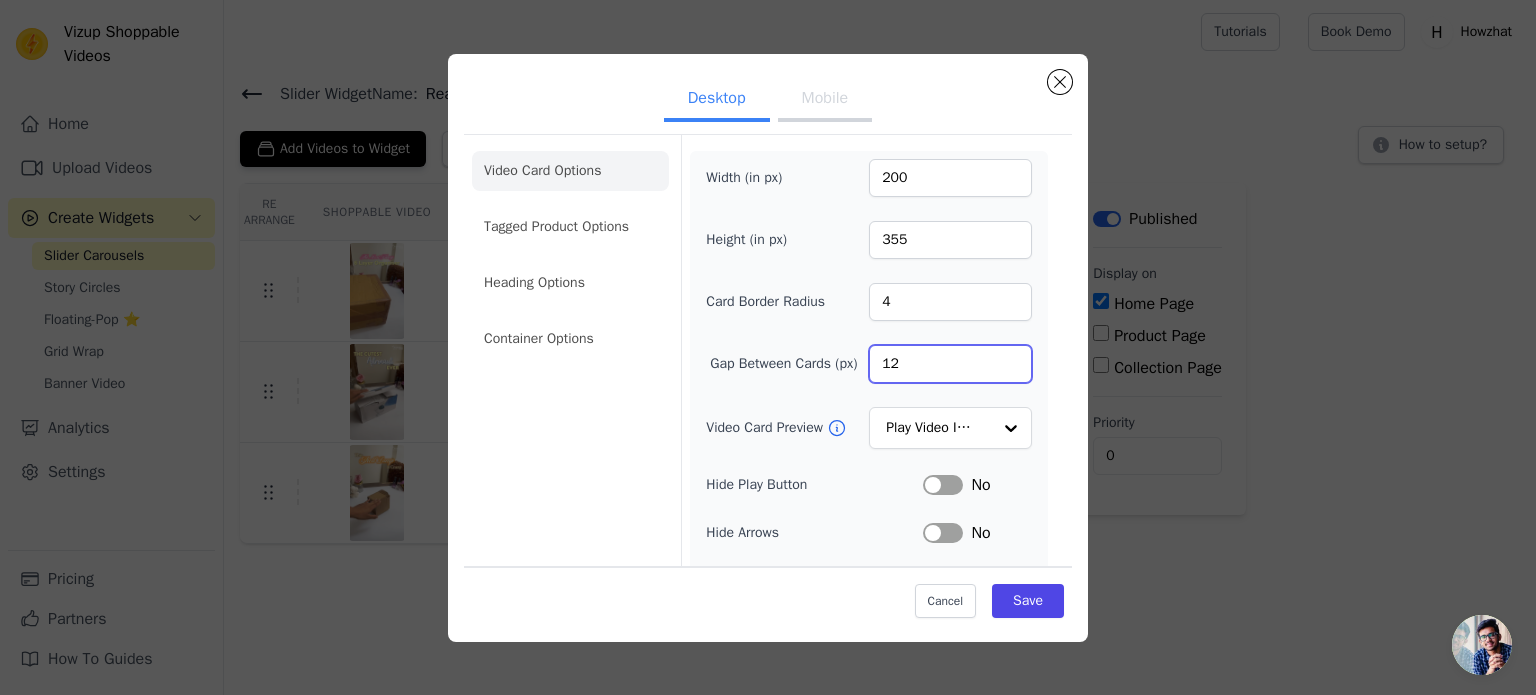 click on "12" at bounding box center (950, 364) 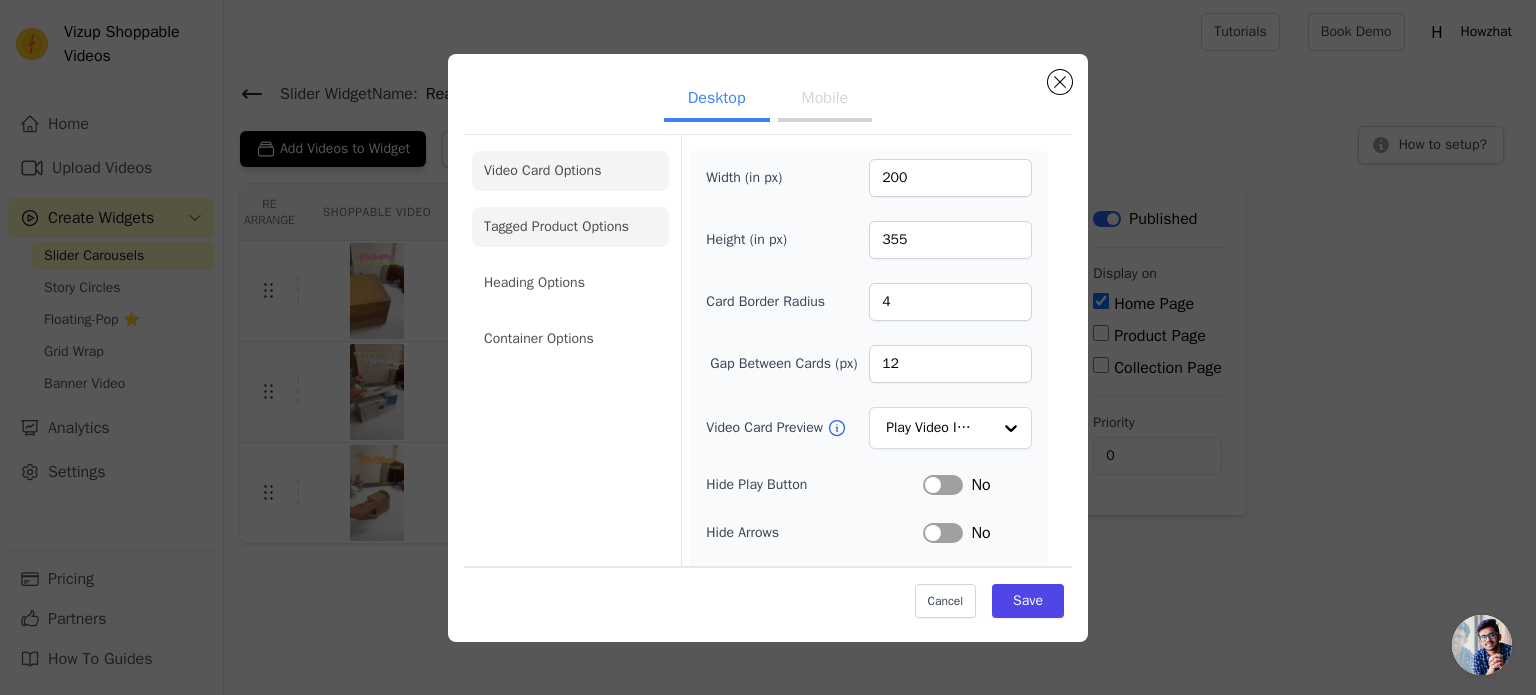 click on "Tagged Product Options" 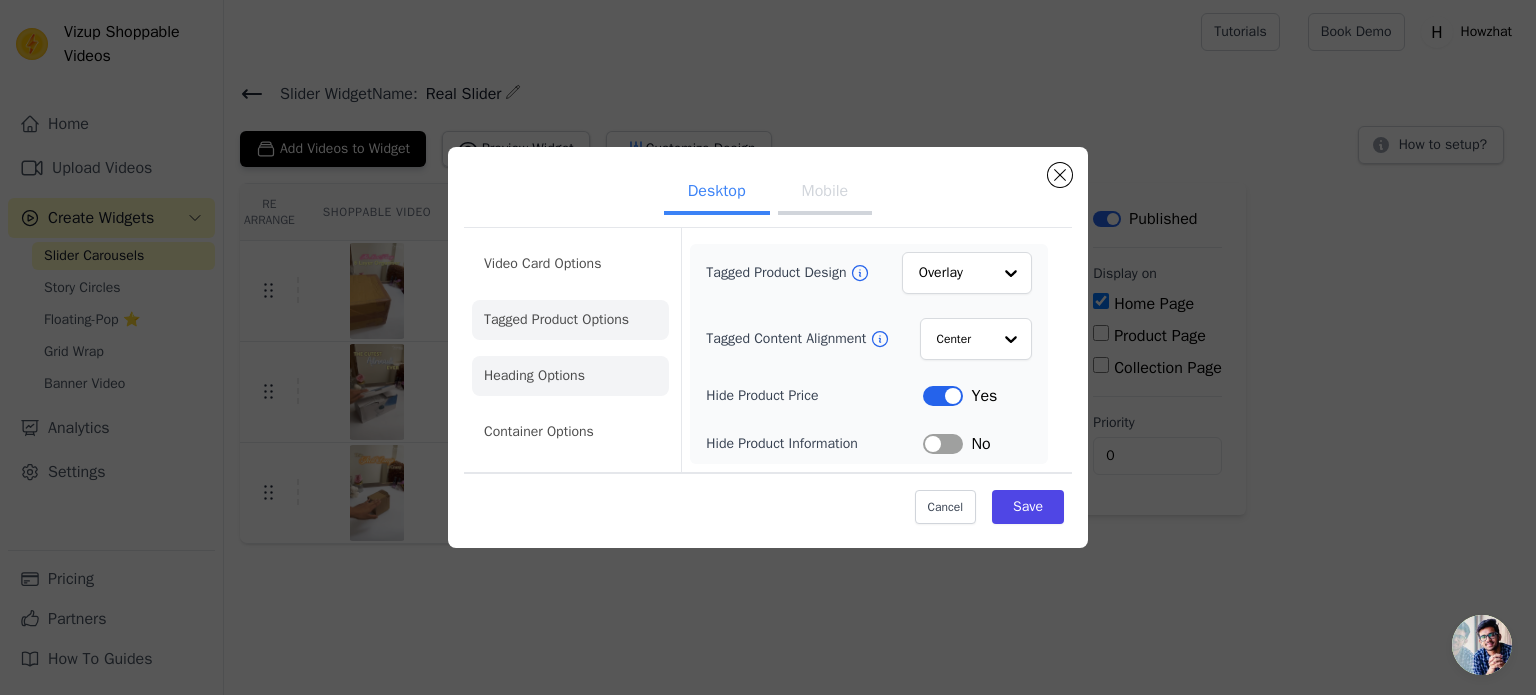 click on "Heading Options" 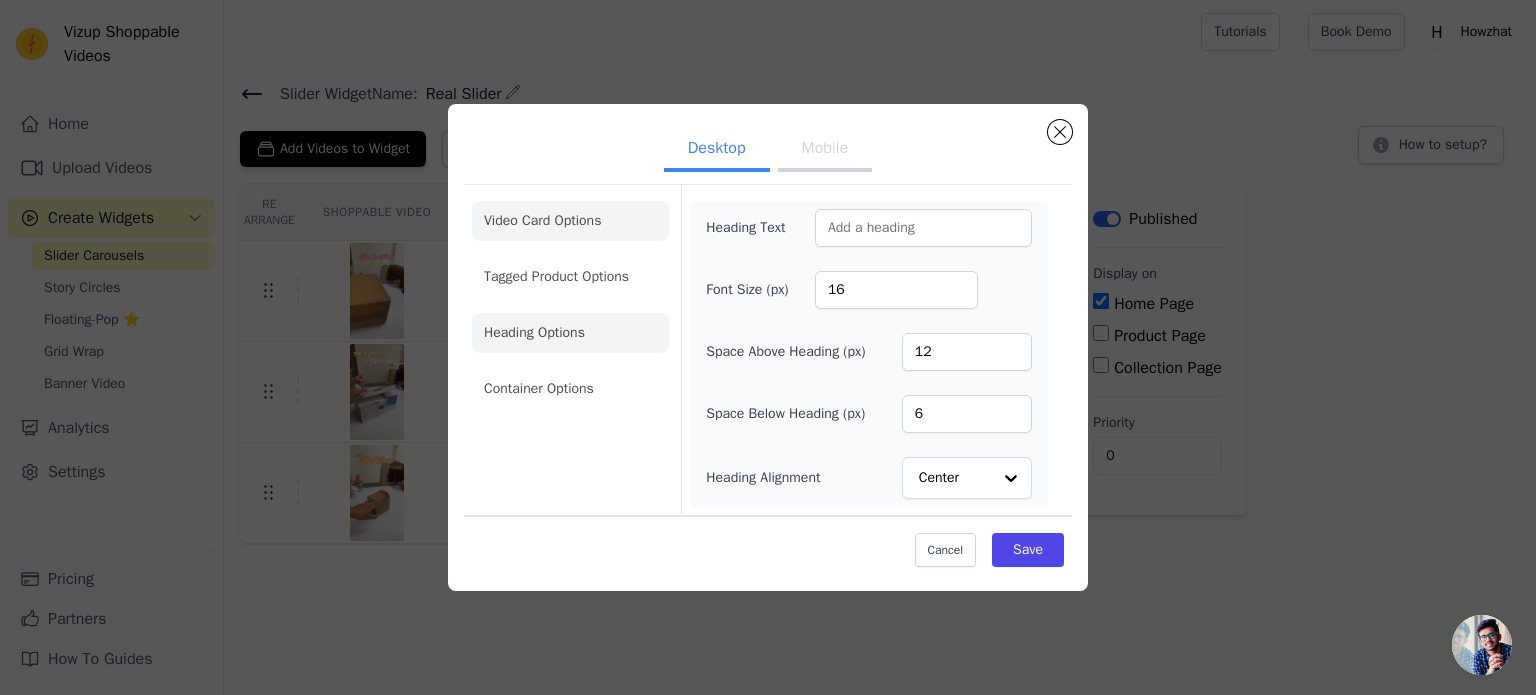 click on "Video Card Options" 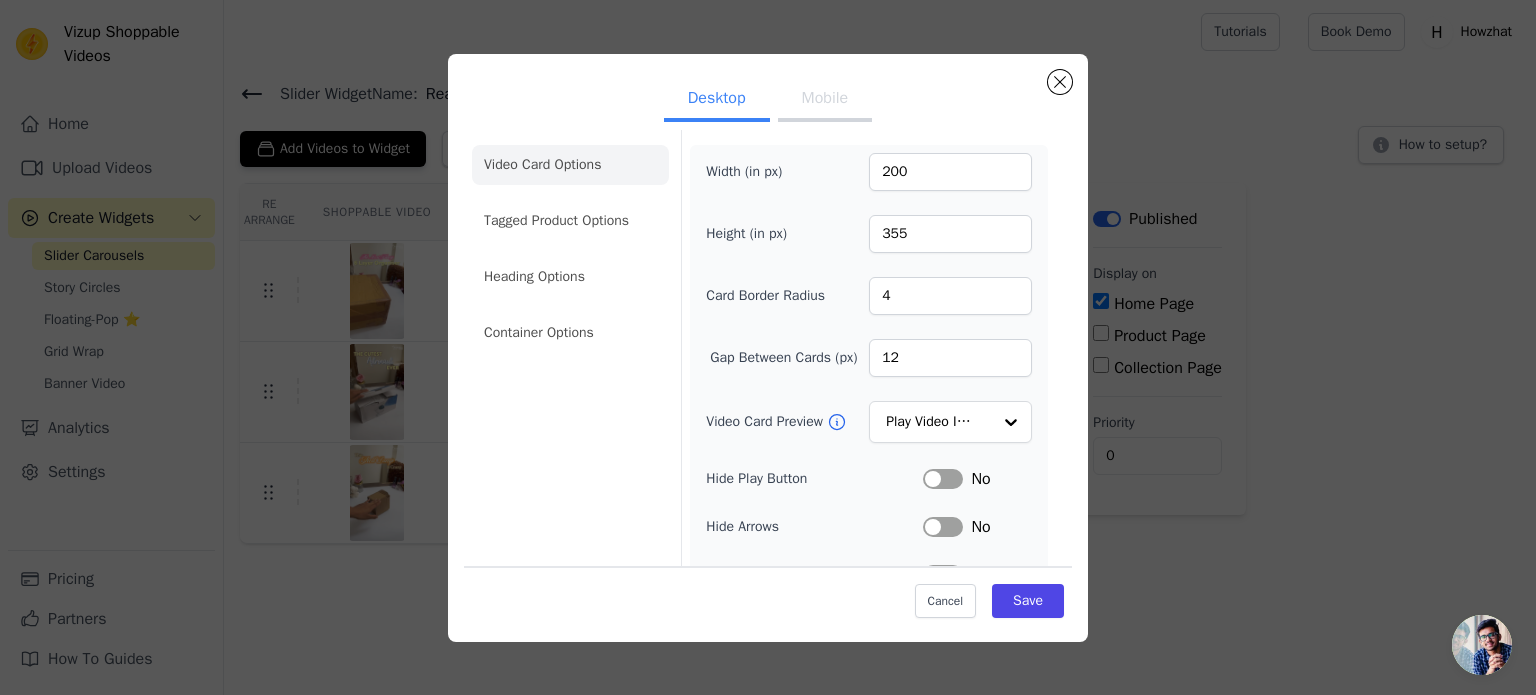 scroll, scrollTop: 0, scrollLeft: 0, axis: both 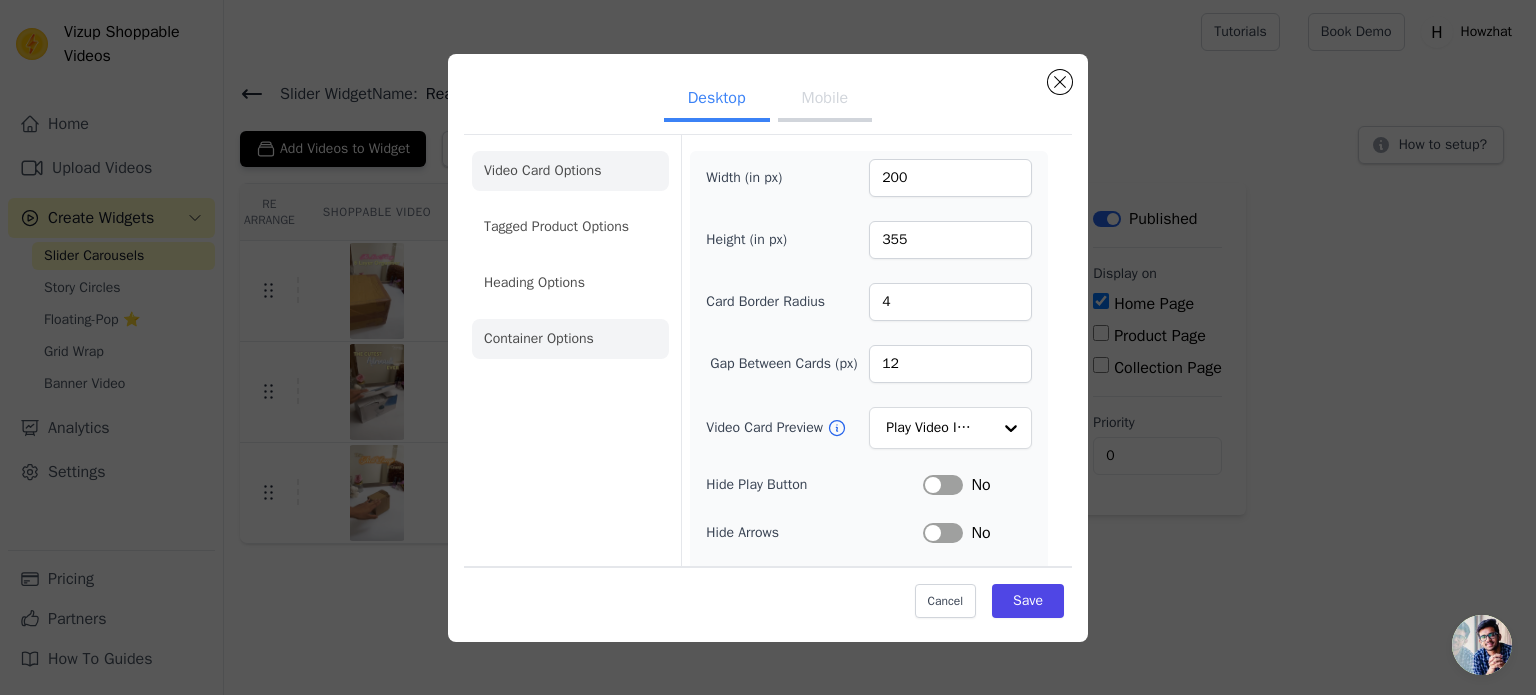 click on "Container Options" 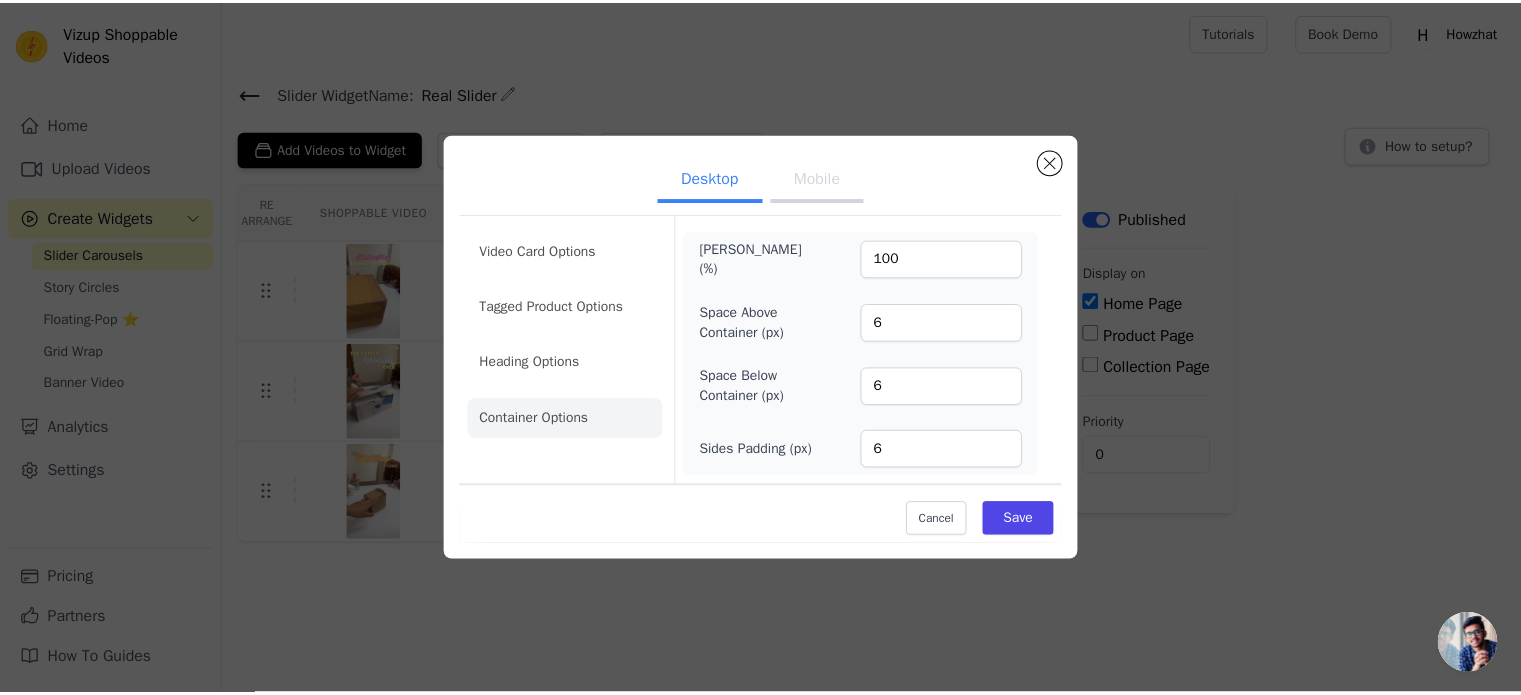 scroll, scrollTop: 0, scrollLeft: 0, axis: both 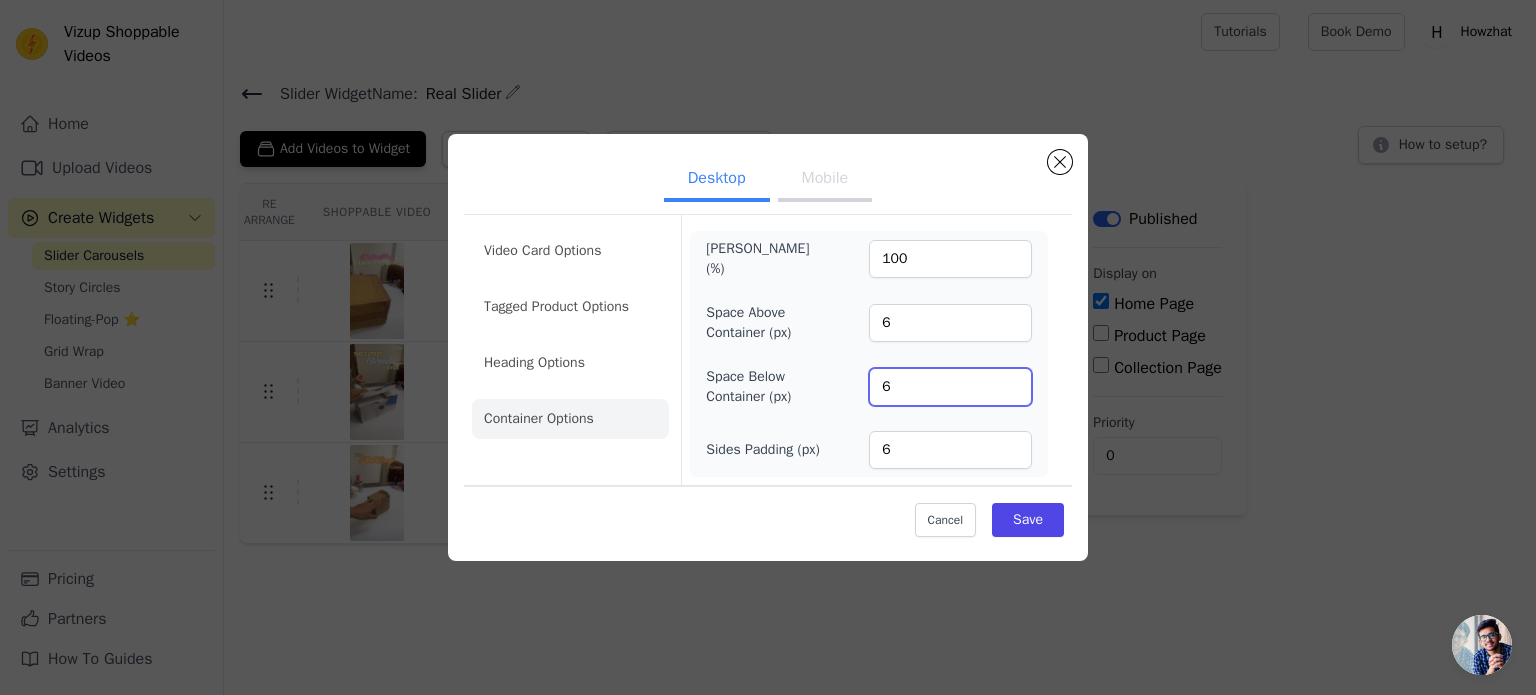 click on "6" at bounding box center (950, 387) 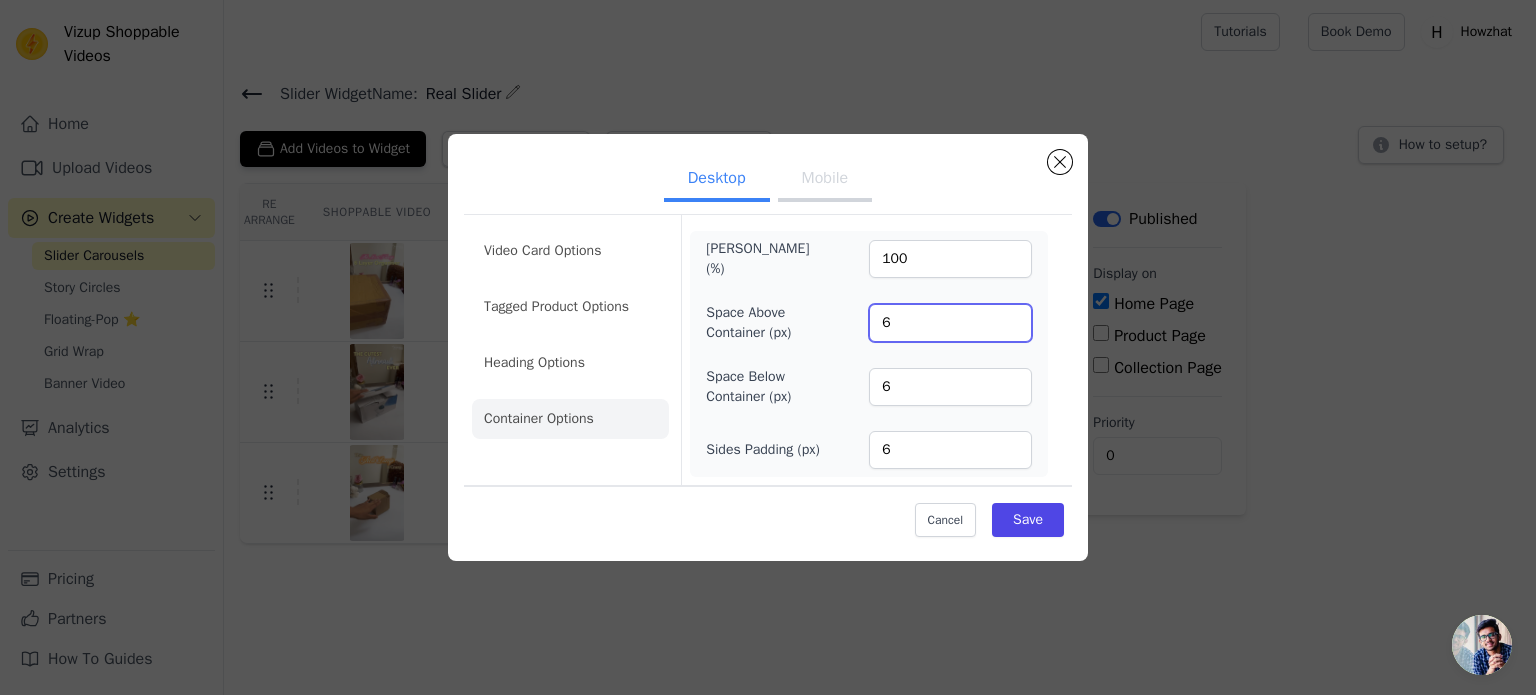 click on "6" at bounding box center [950, 323] 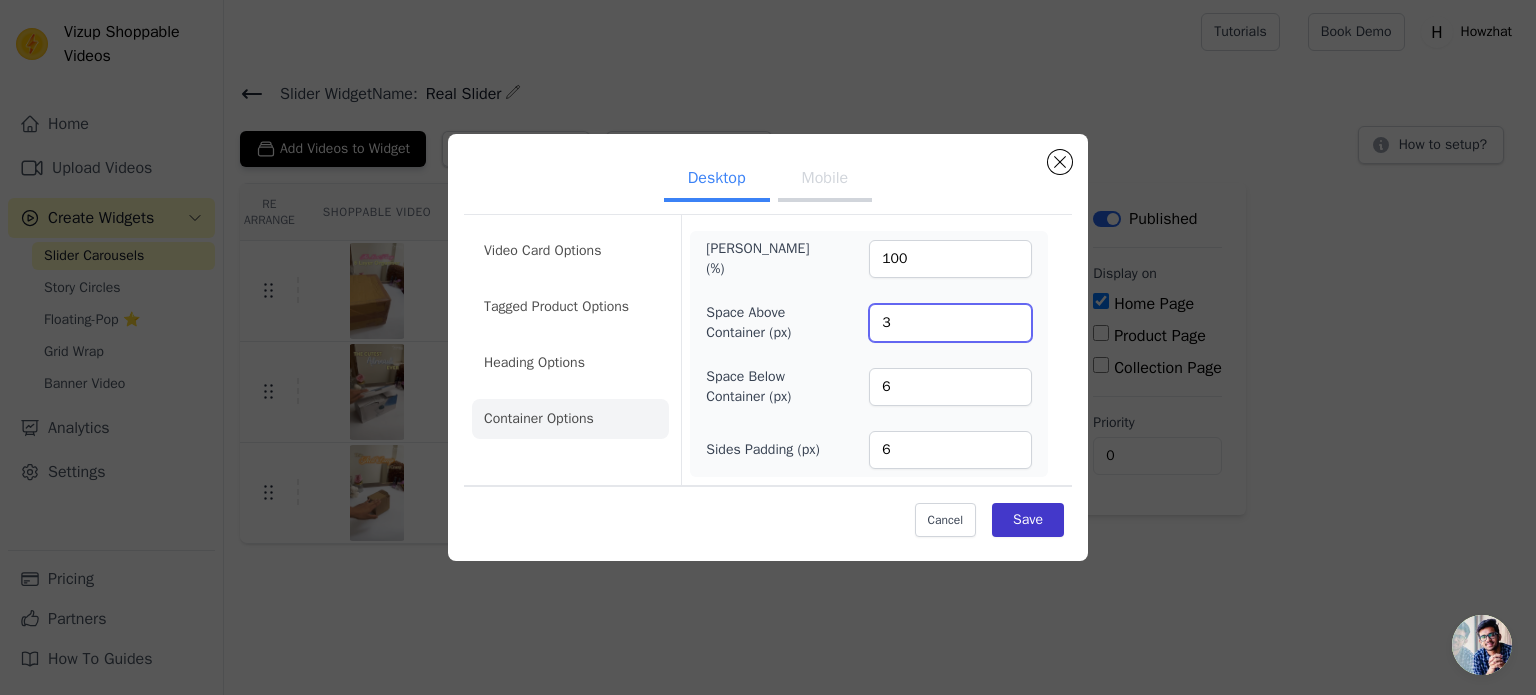 type on "3" 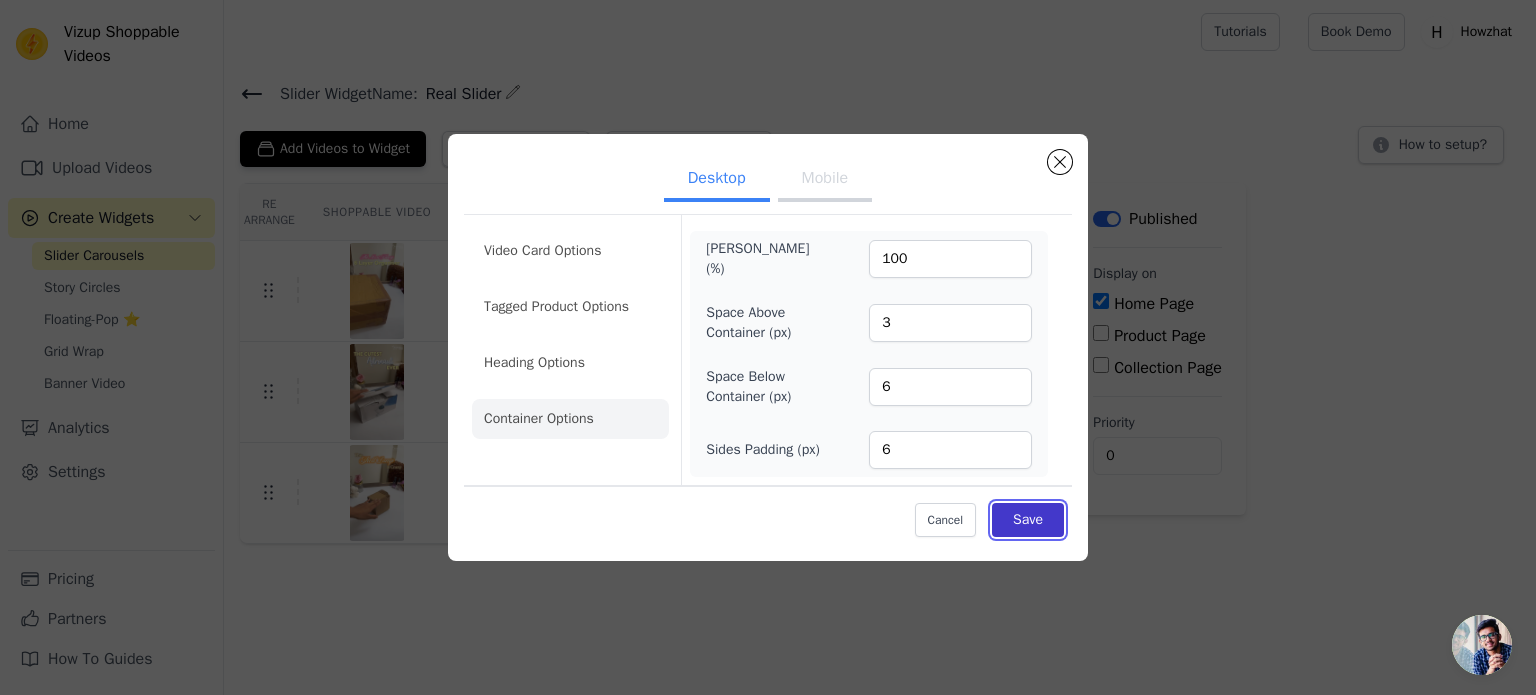 click on "Save" at bounding box center (1028, 520) 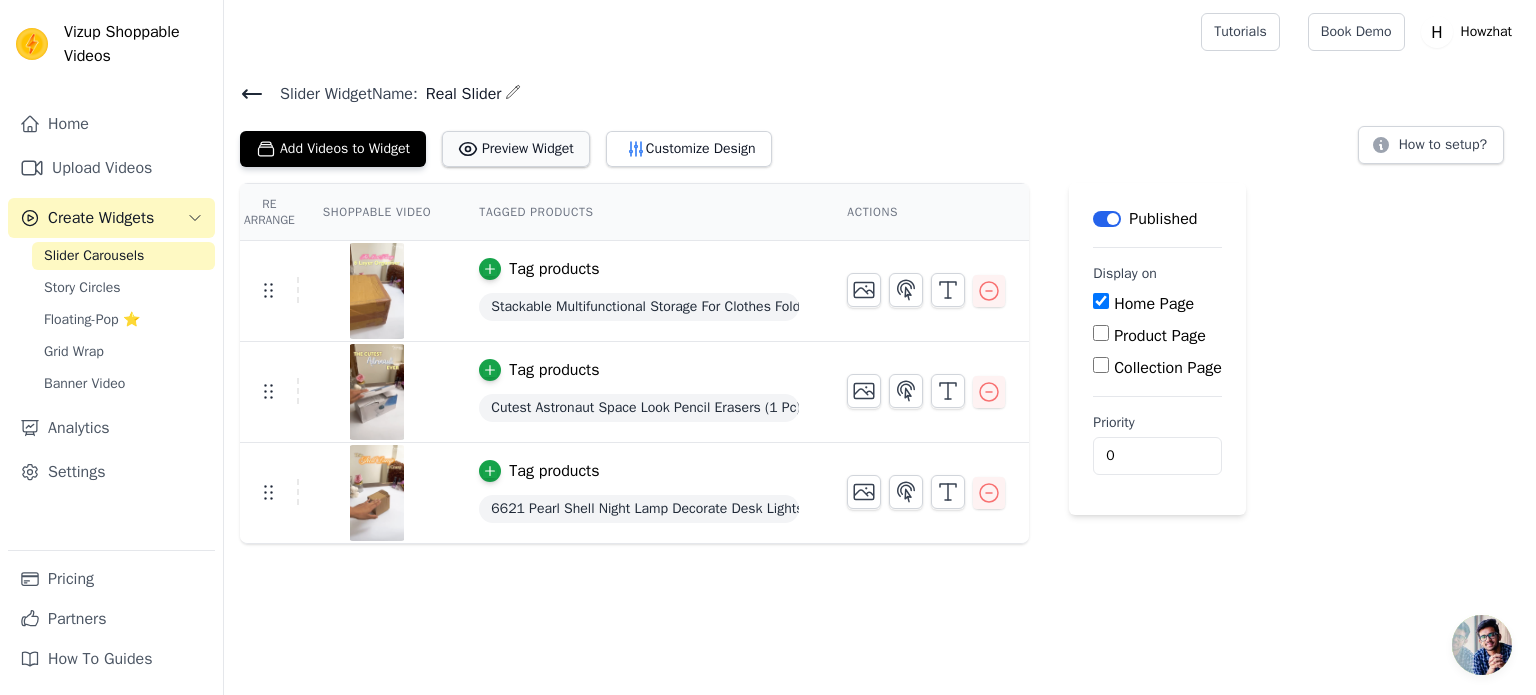 click on "Preview Widget" at bounding box center (516, 149) 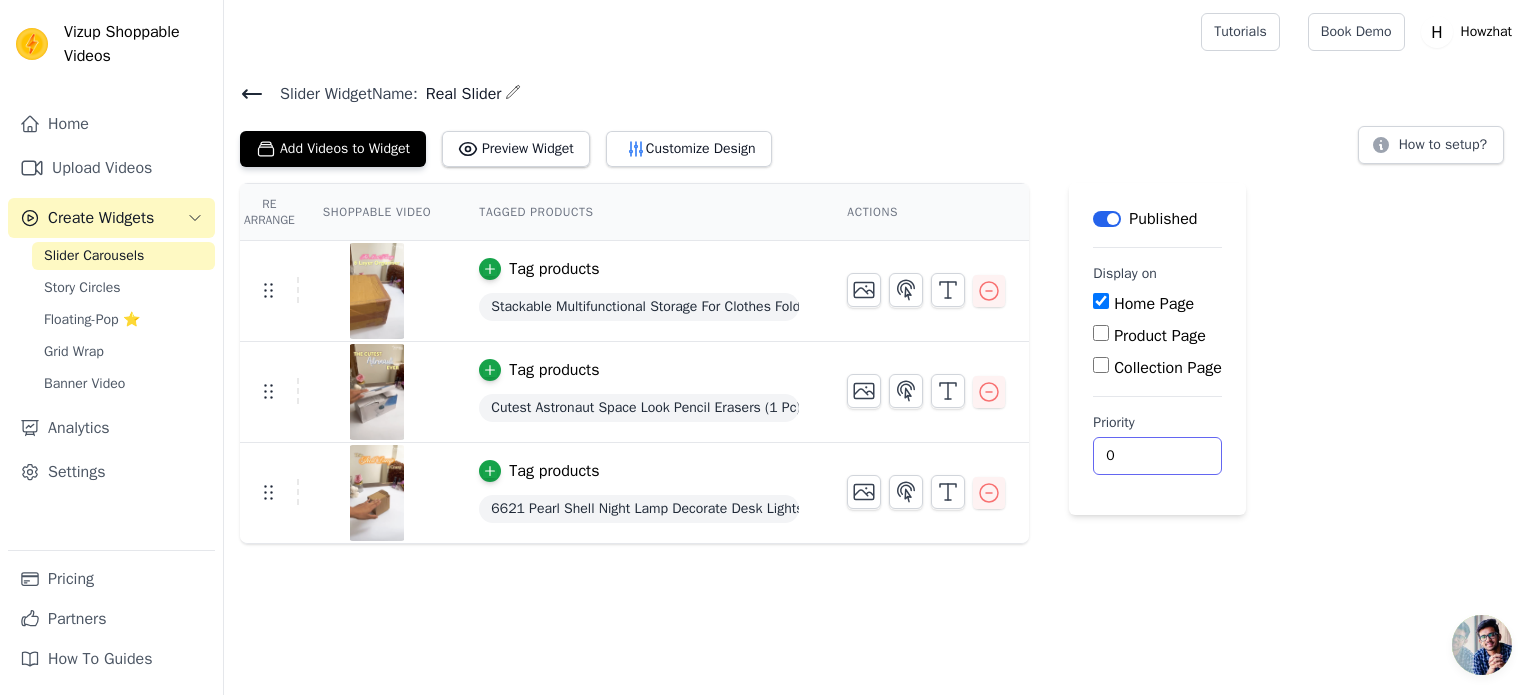 click on "0" at bounding box center [1157, 456] 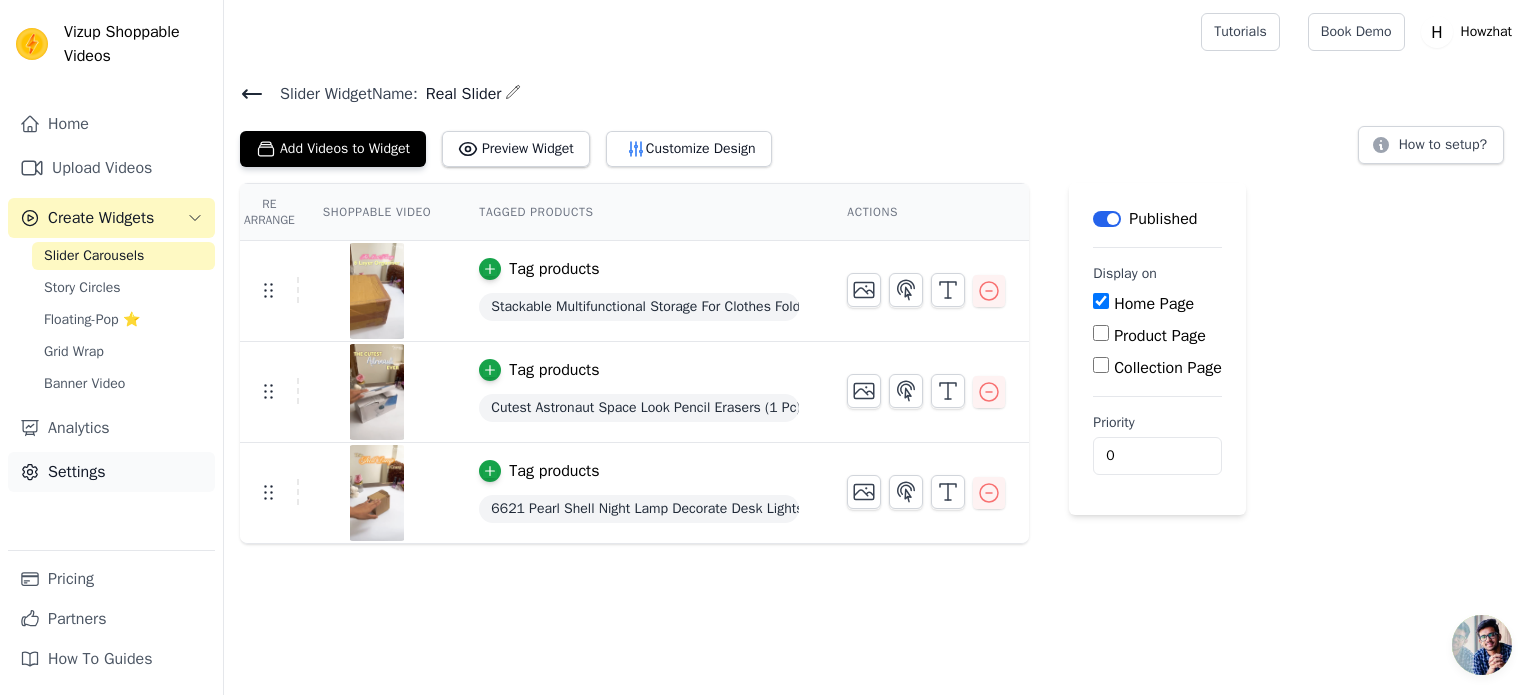click on "Settings" at bounding box center (111, 472) 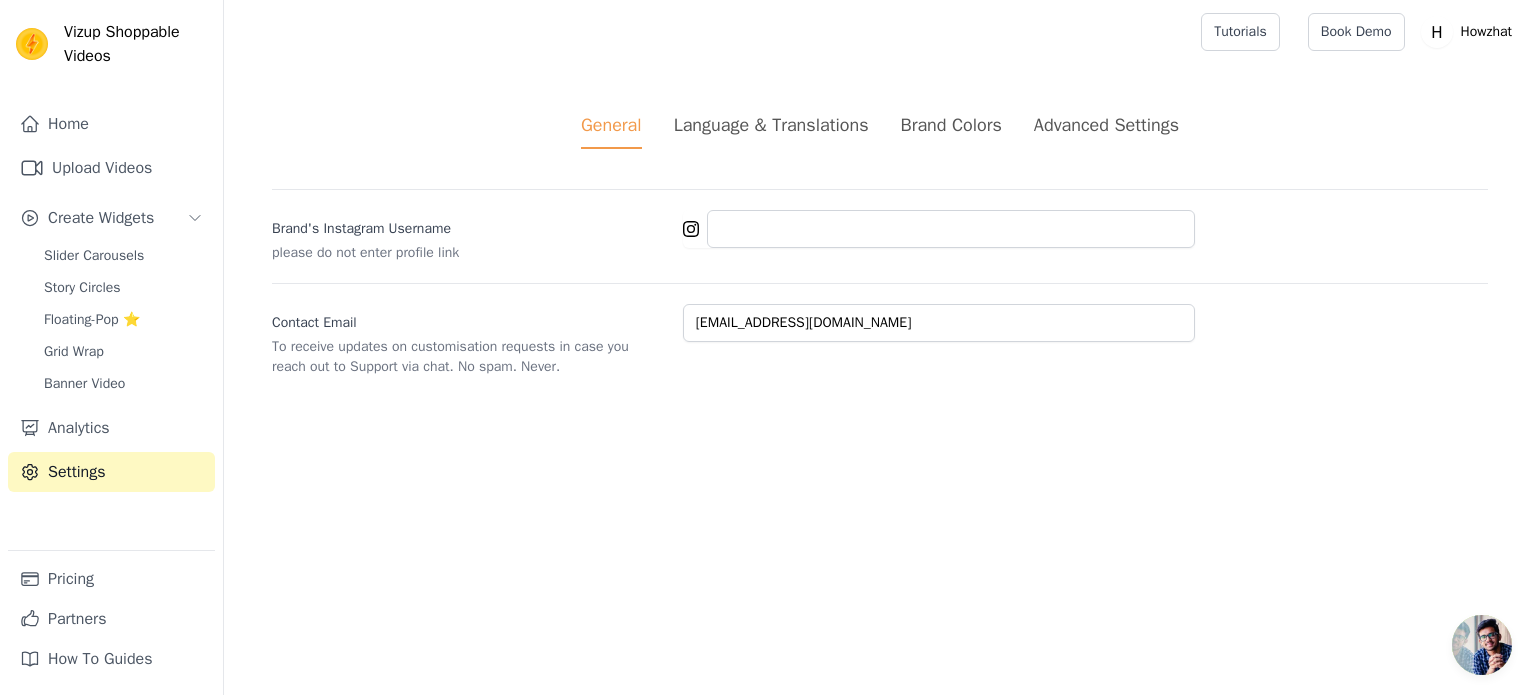 click on "Language & Translations" at bounding box center [771, 125] 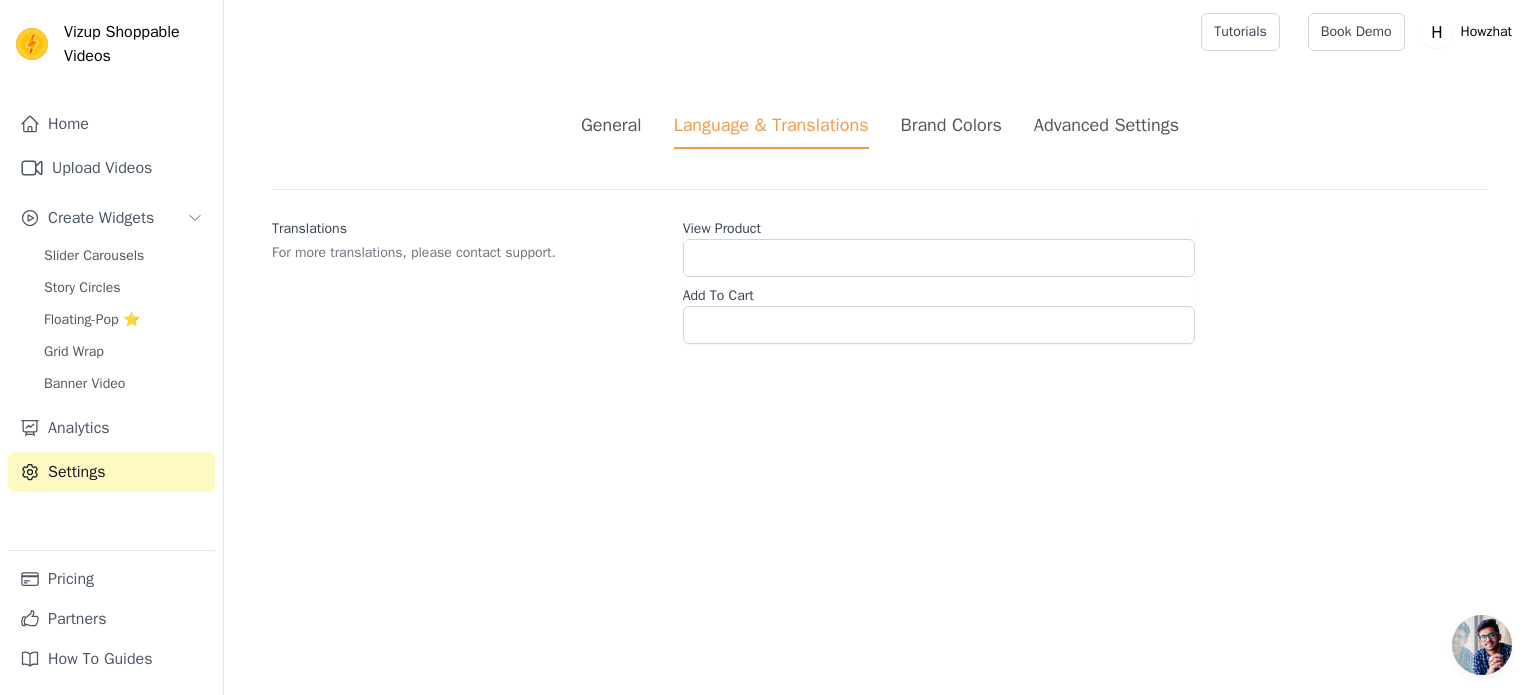 click on "General   Language & Translations   Brand Colors   Advanced Settings" at bounding box center (880, 130) 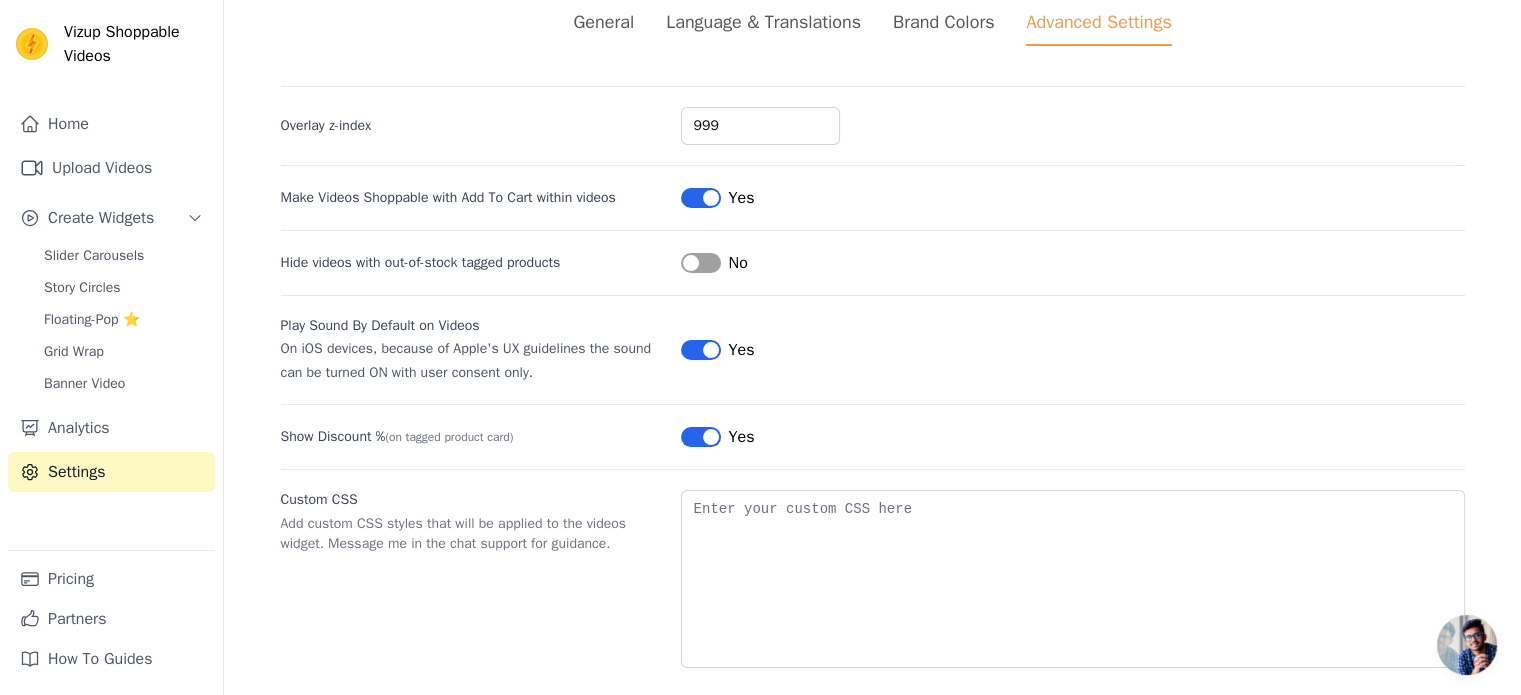 scroll, scrollTop: 121, scrollLeft: 0, axis: vertical 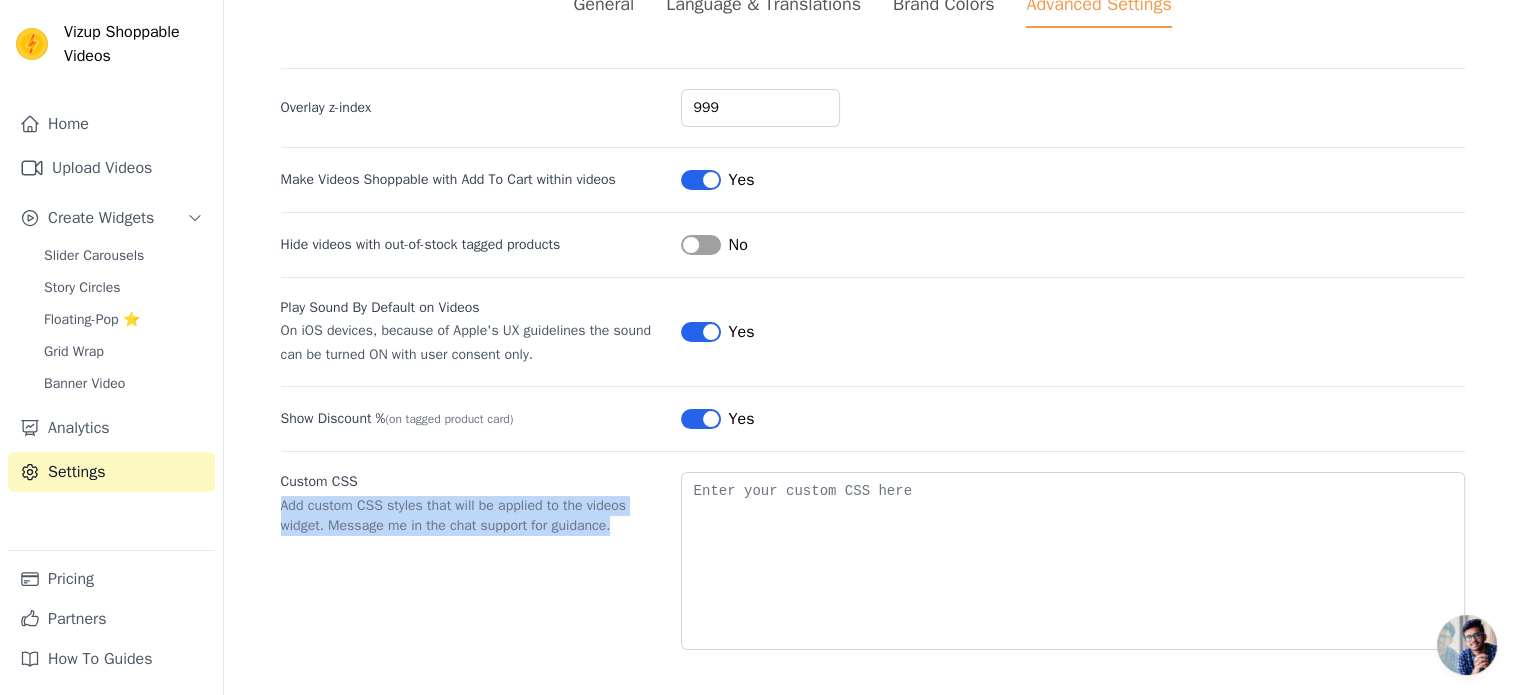 drag, startPoint x: 264, startPoint y: 500, endPoint x: 632, endPoint y: 524, distance: 368.78177 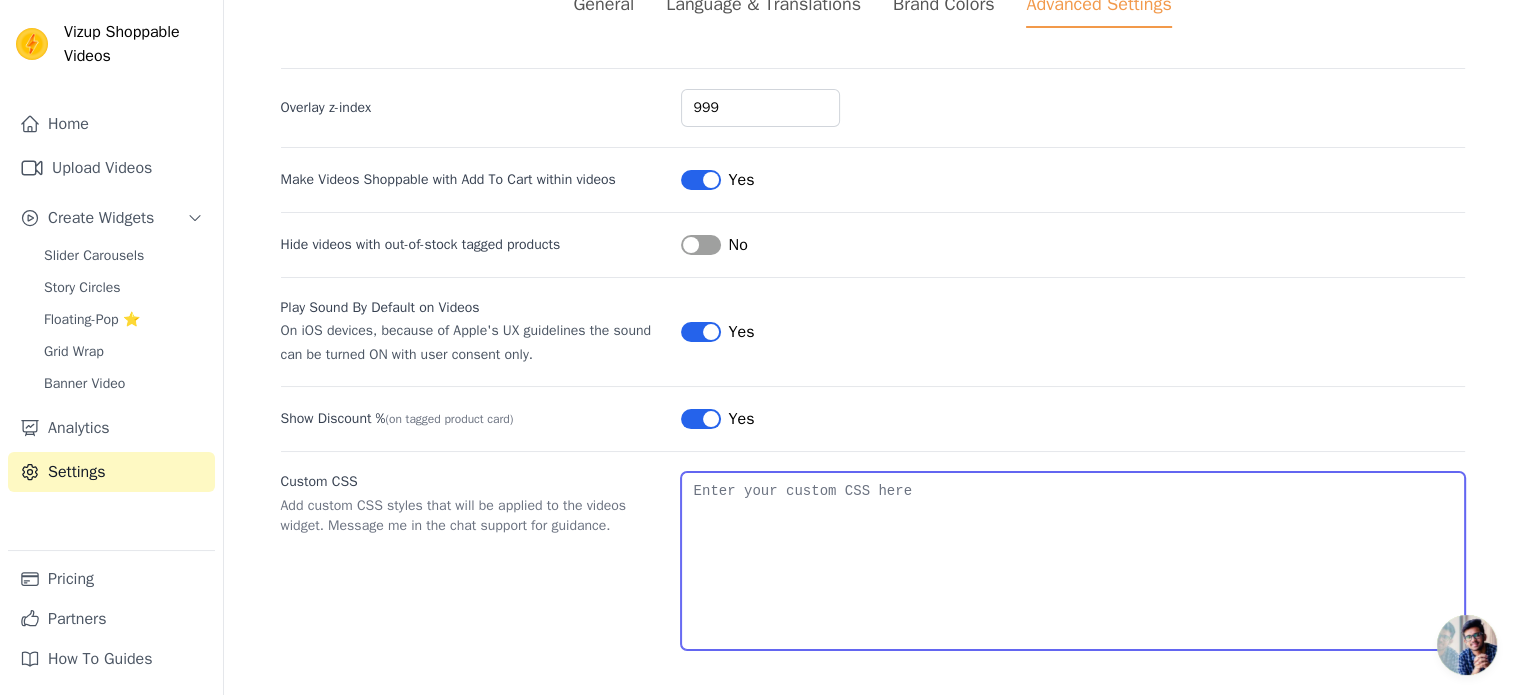 click on "Custom CSS" at bounding box center [1073, 561] 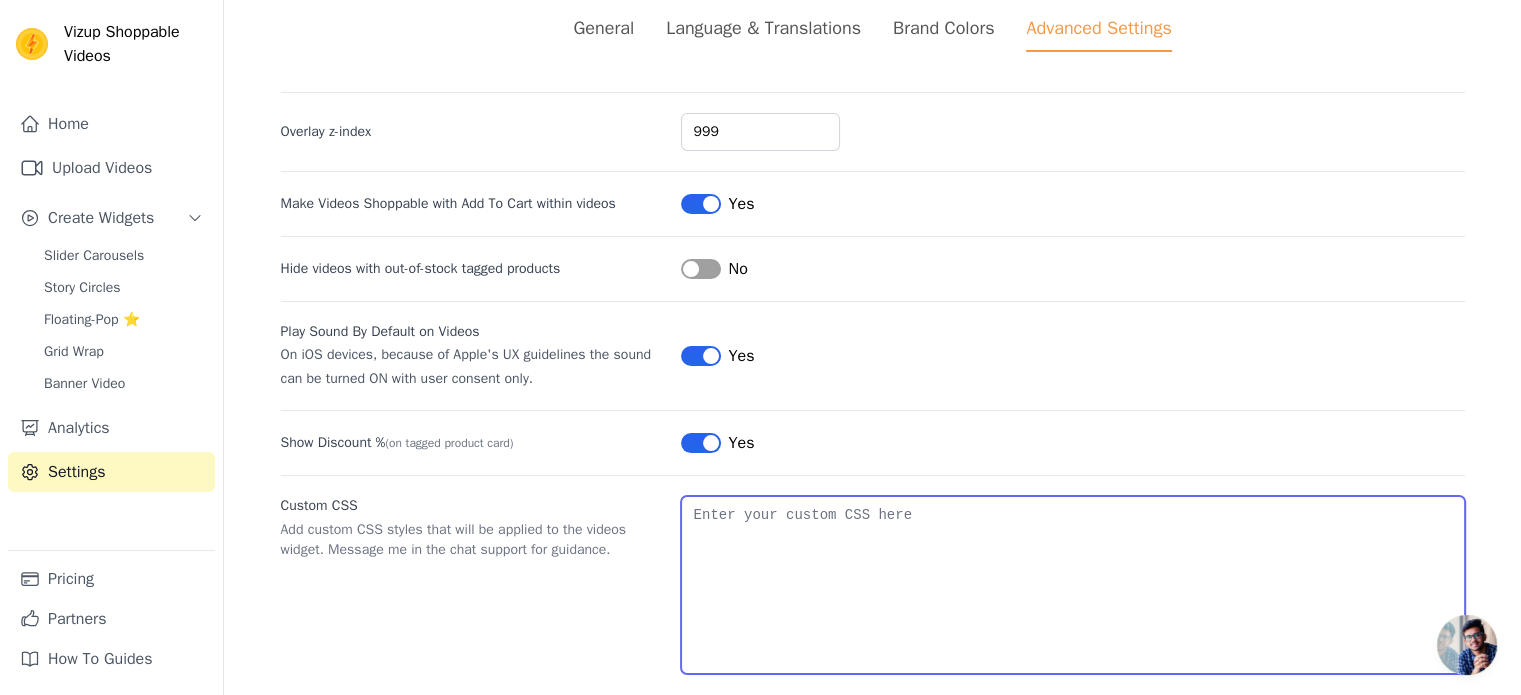 scroll, scrollTop: 0, scrollLeft: 0, axis: both 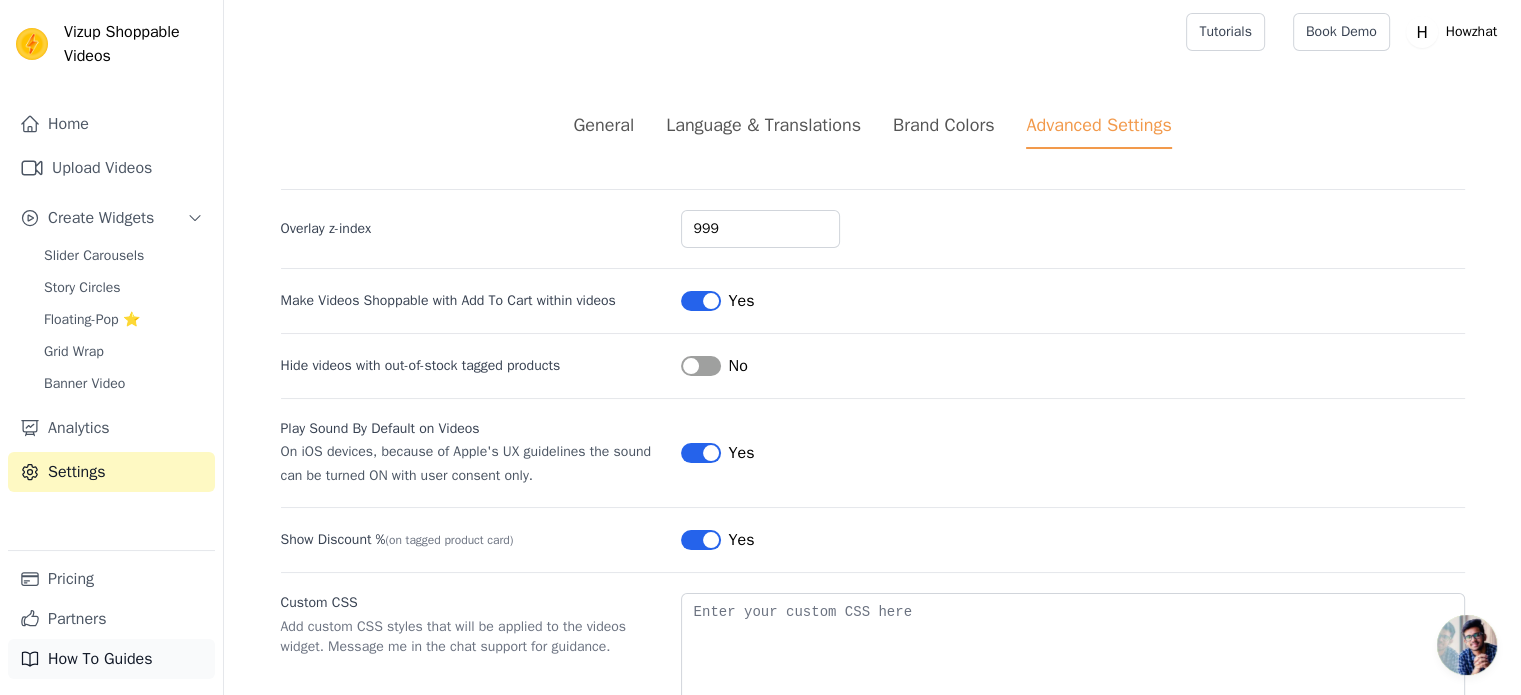 click on "How To Guides" at bounding box center (111, 659) 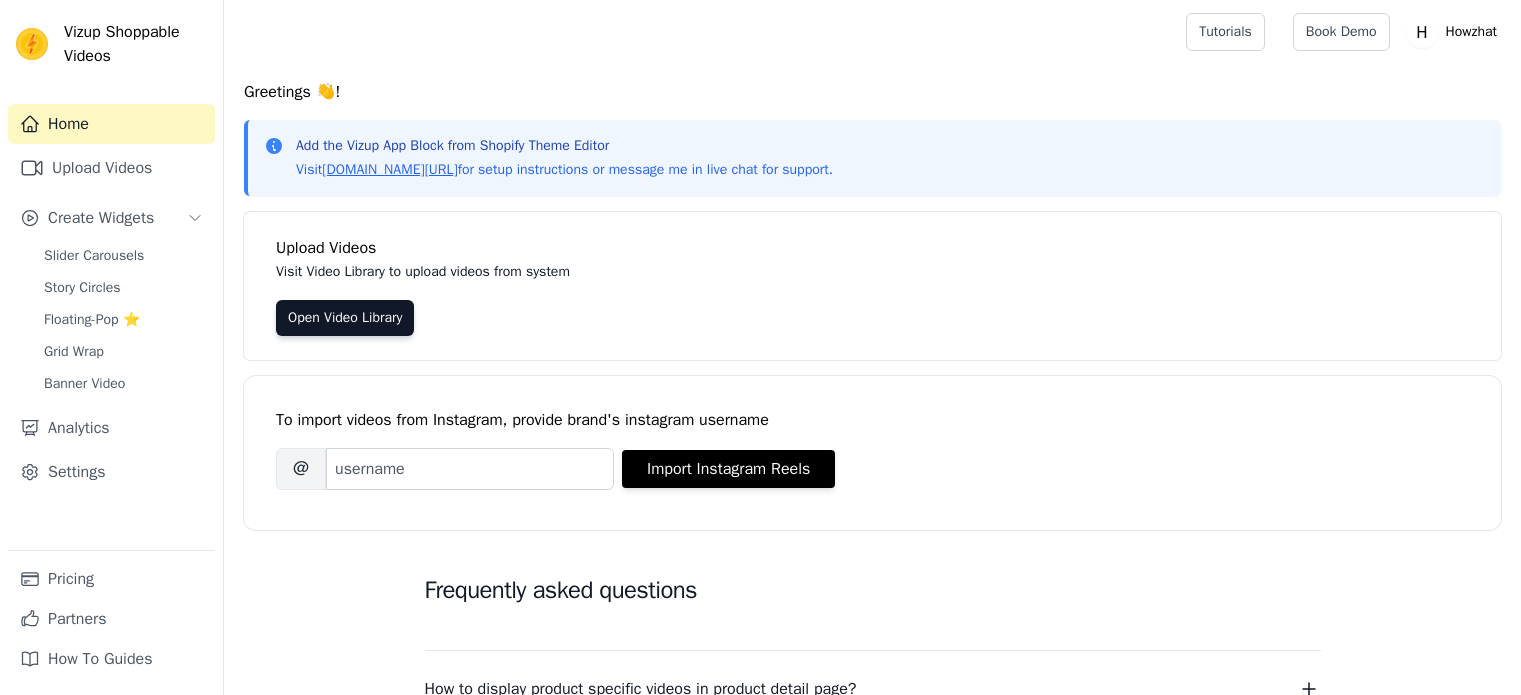 scroll, scrollTop: 0, scrollLeft: 0, axis: both 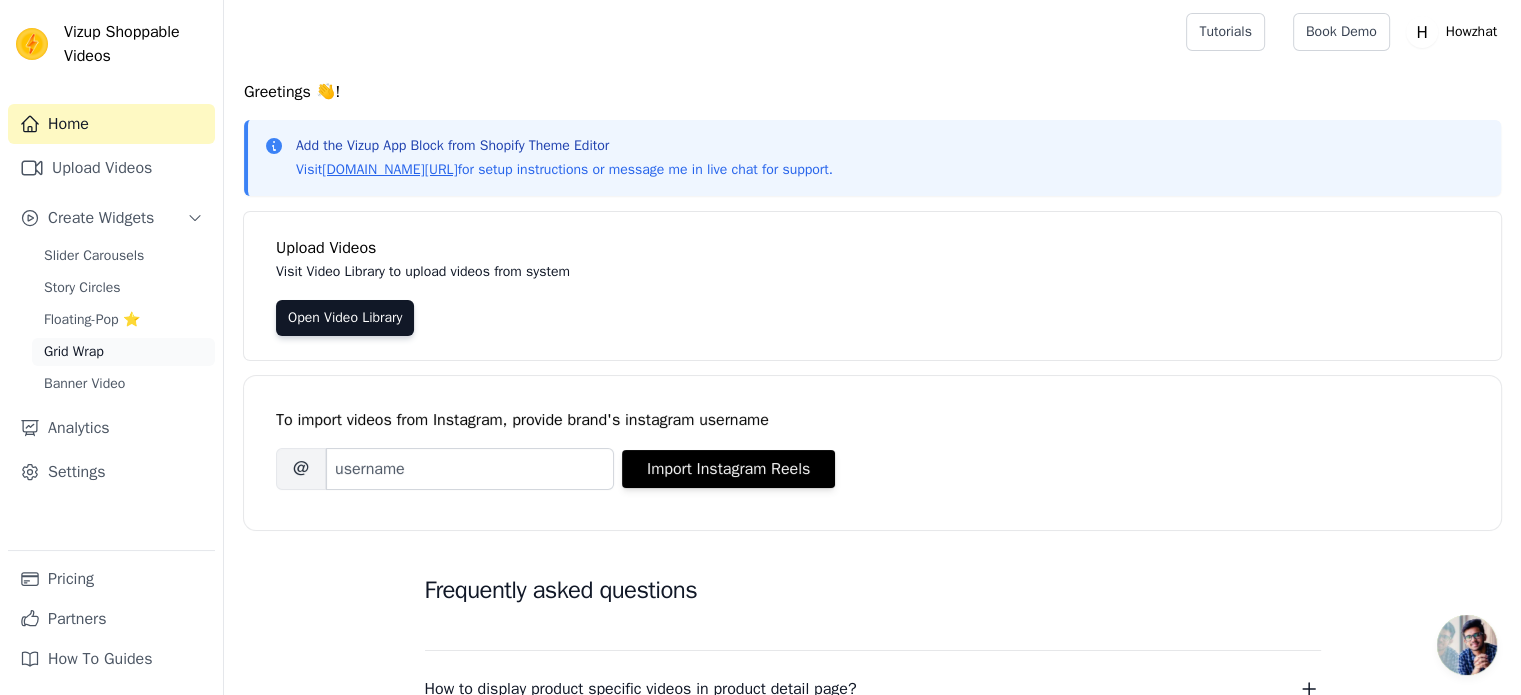 click on "Grid Wrap" at bounding box center (123, 352) 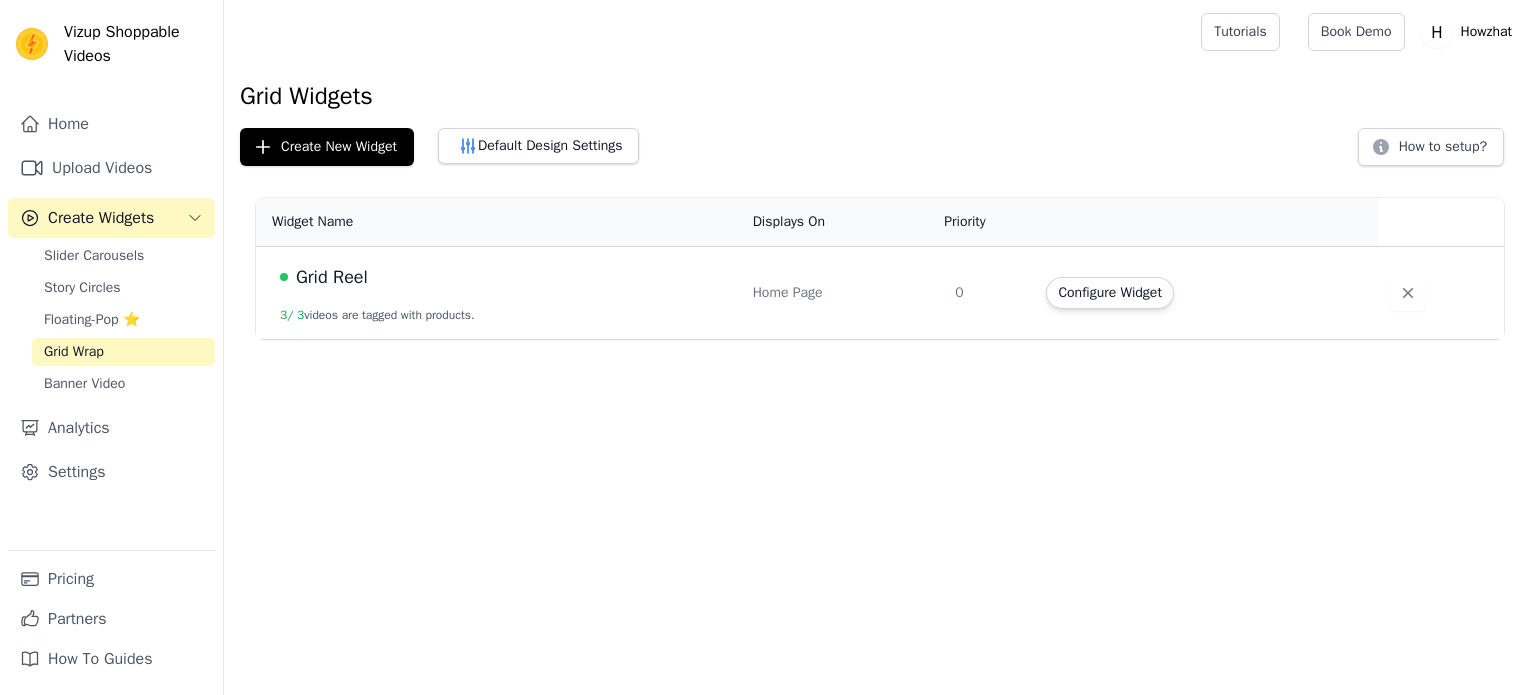 scroll, scrollTop: 0, scrollLeft: 0, axis: both 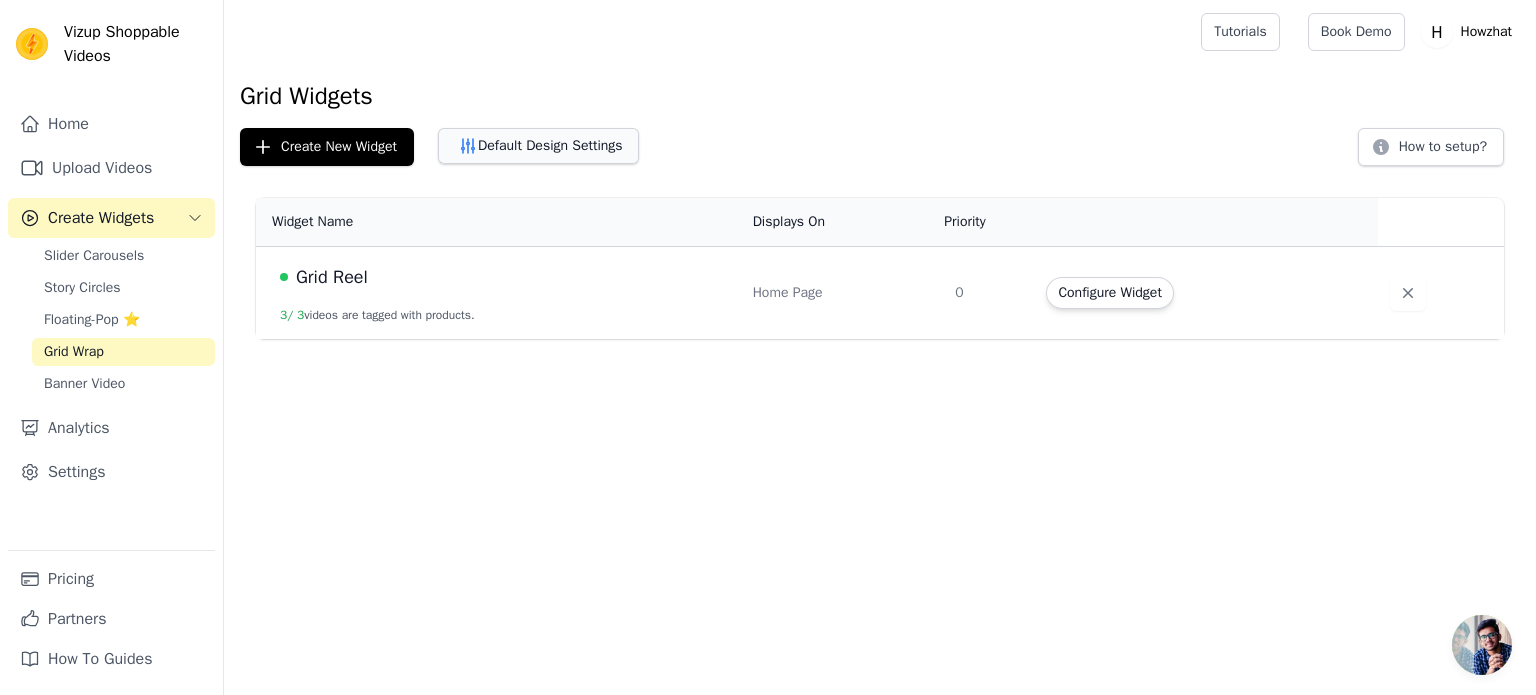 click on "Default Design Settings" at bounding box center (538, 146) 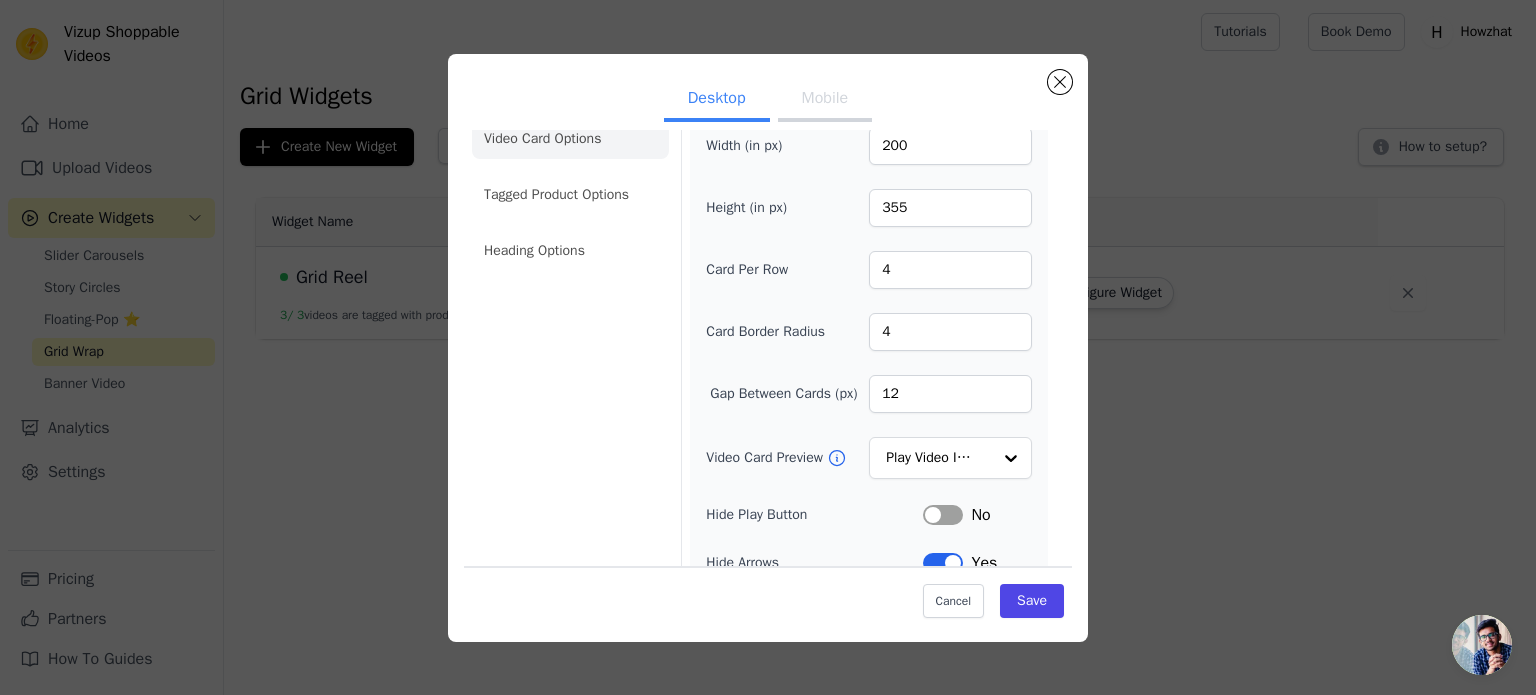scroll, scrollTop: 72, scrollLeft: 0, axis: vertical 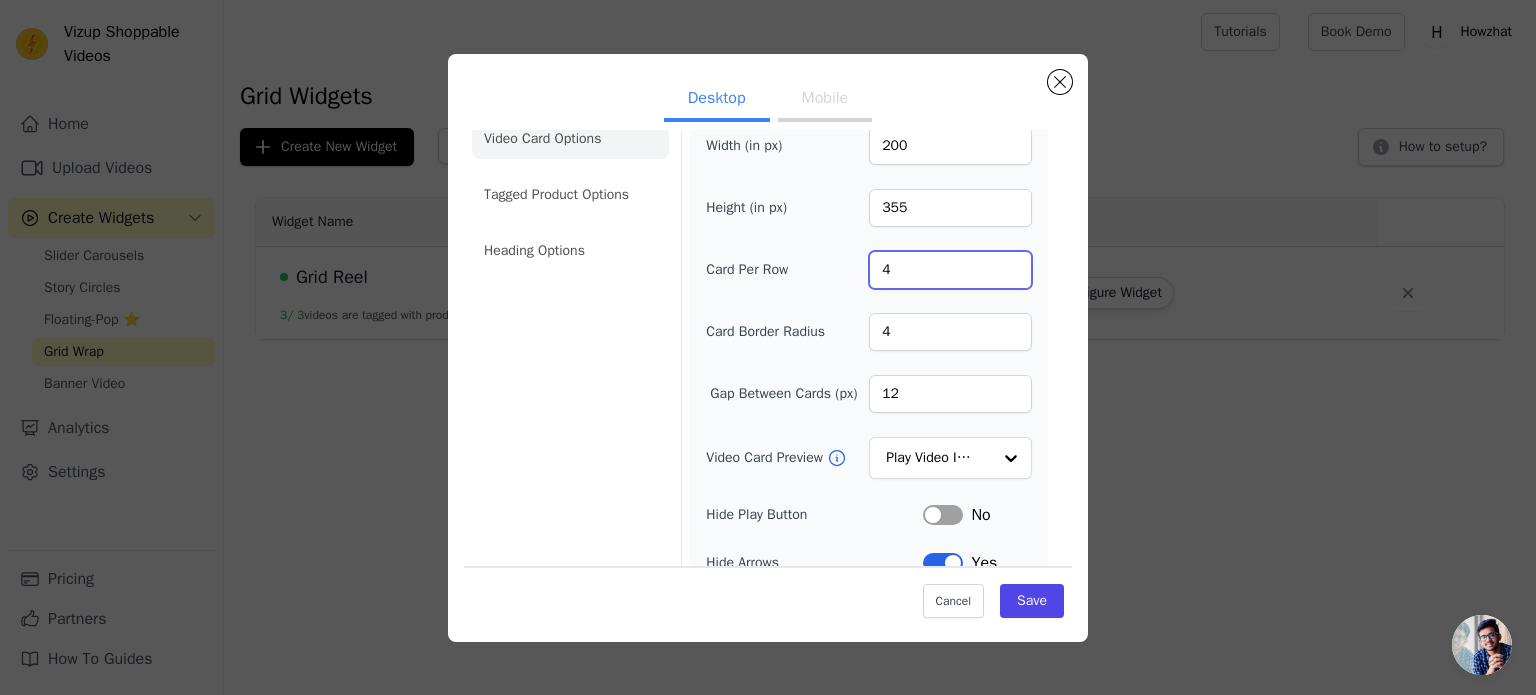 click on "4" at bounding box center [950, 270] 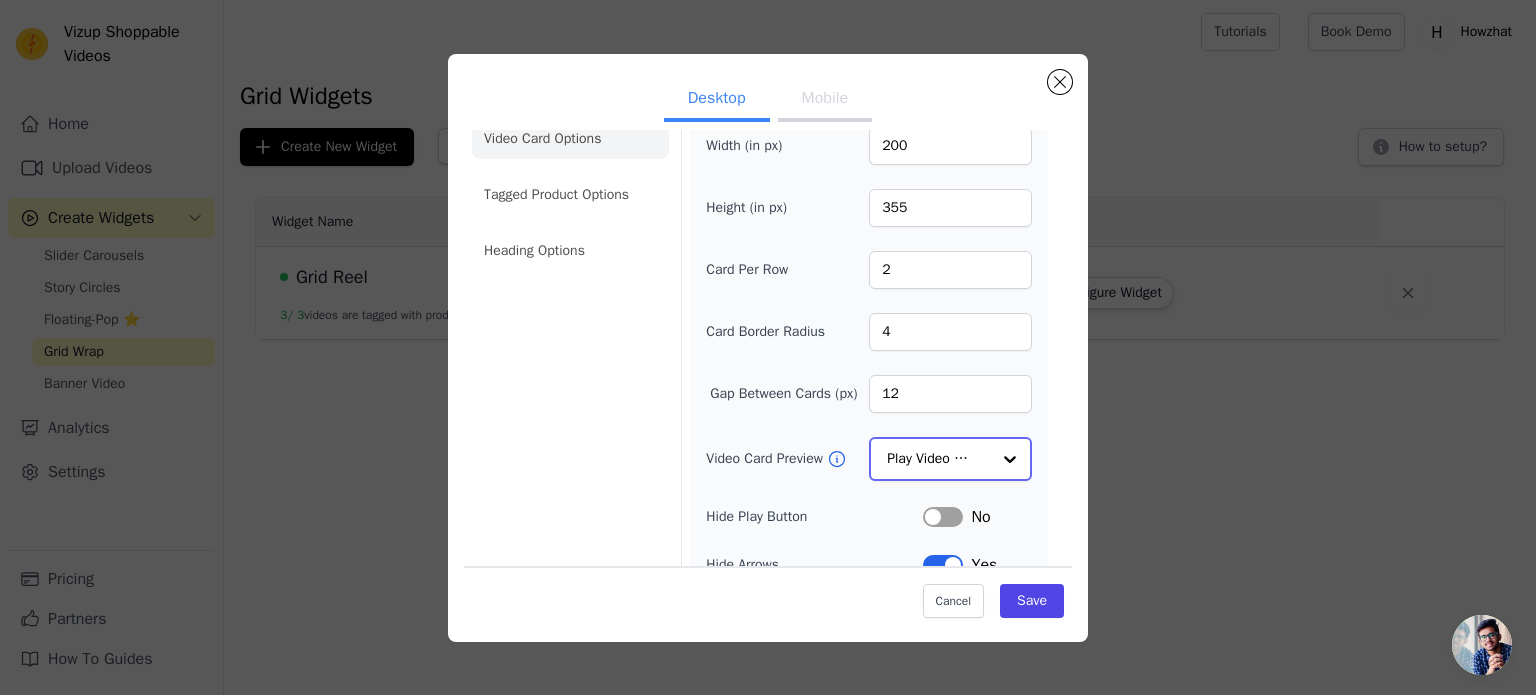 click at bounding box center (1010, 459) 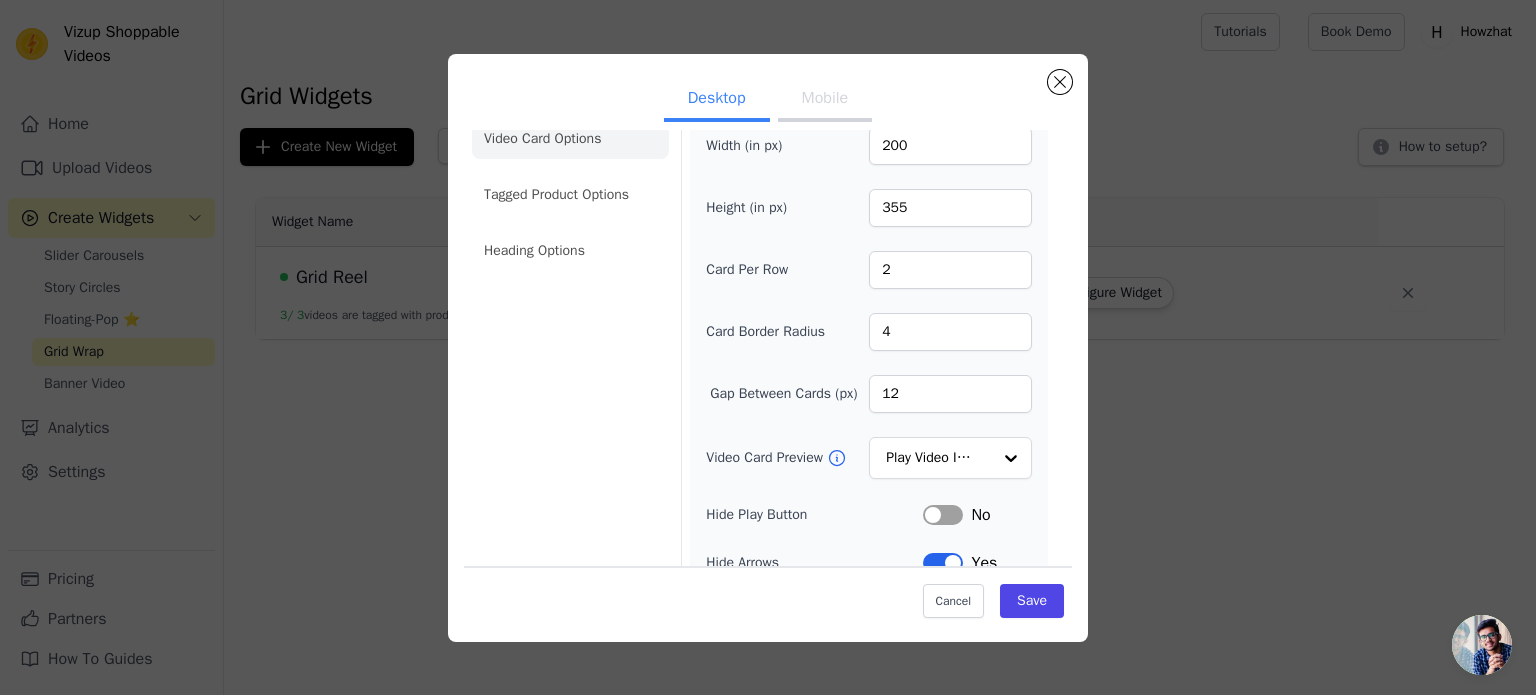 click on "Width (in px)   200   Height (in px)   355   Card Per Row   2   Card Border Radius   4   Gap Between Cards (px)   12   Video Card Preview           Play Video In Loop               Hide Play Button   Label     No   Hide Arrows   Label     Yes   Shopping Icon on Video Cards   Label     No   Add to Cart on Video Cards     Label     Yes" at bounding box center (869, 399) 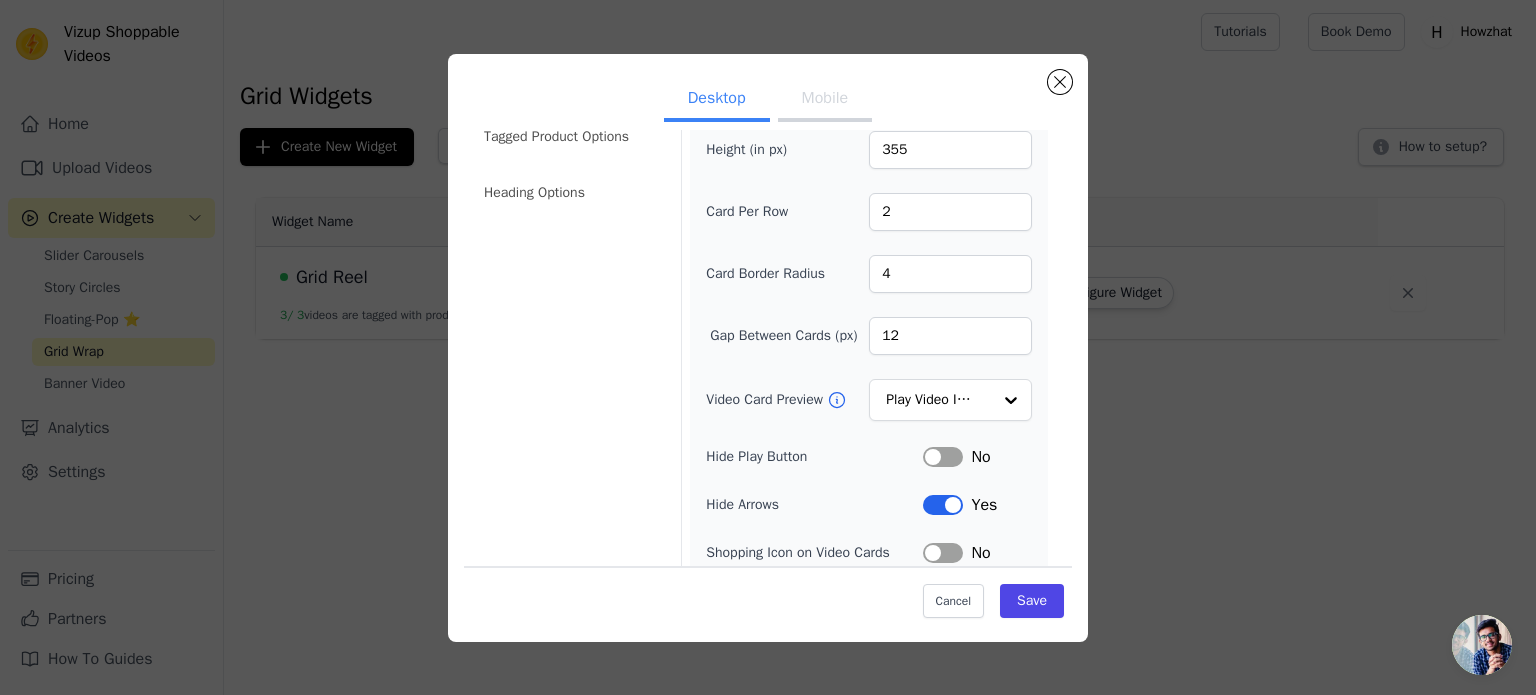scroll, scrollTop: 0, scrollLeft: 0, axis: both 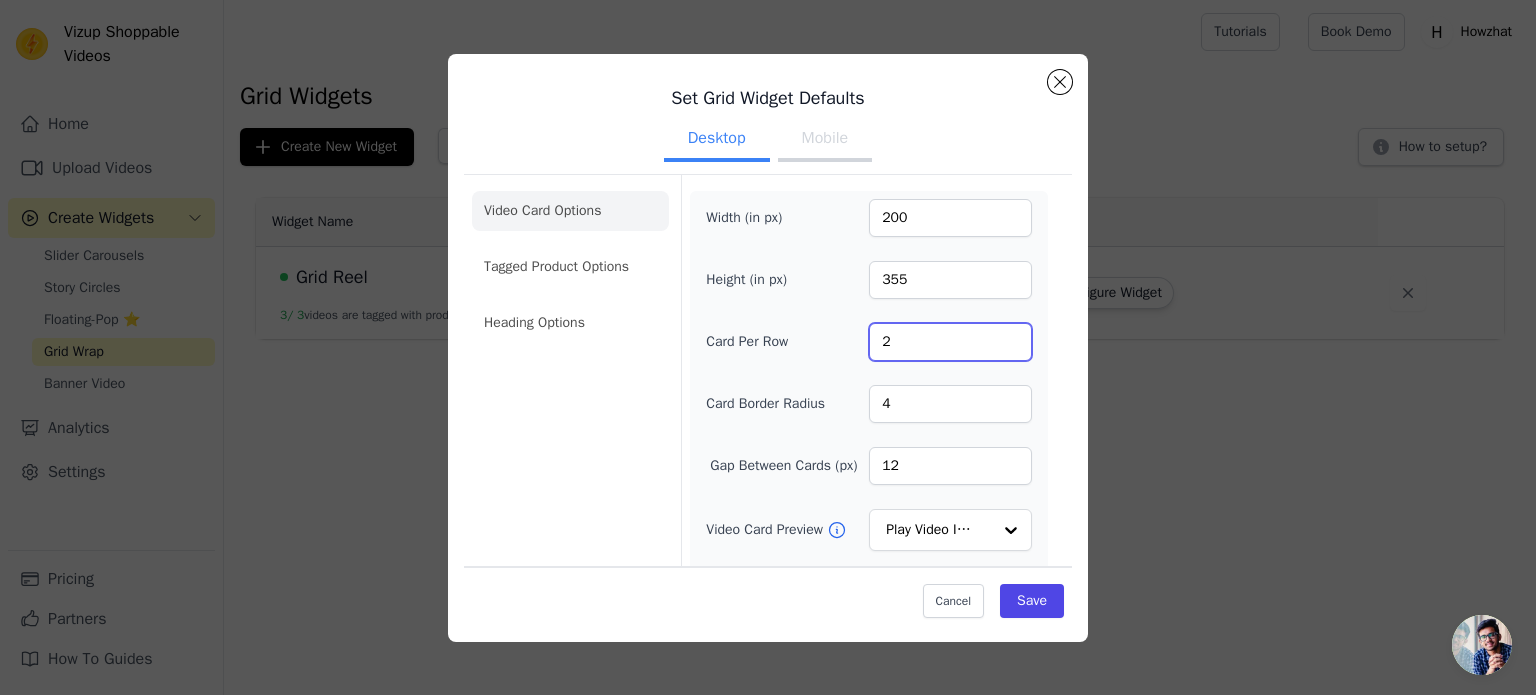 click on "2" at bounding box center [950, 342] 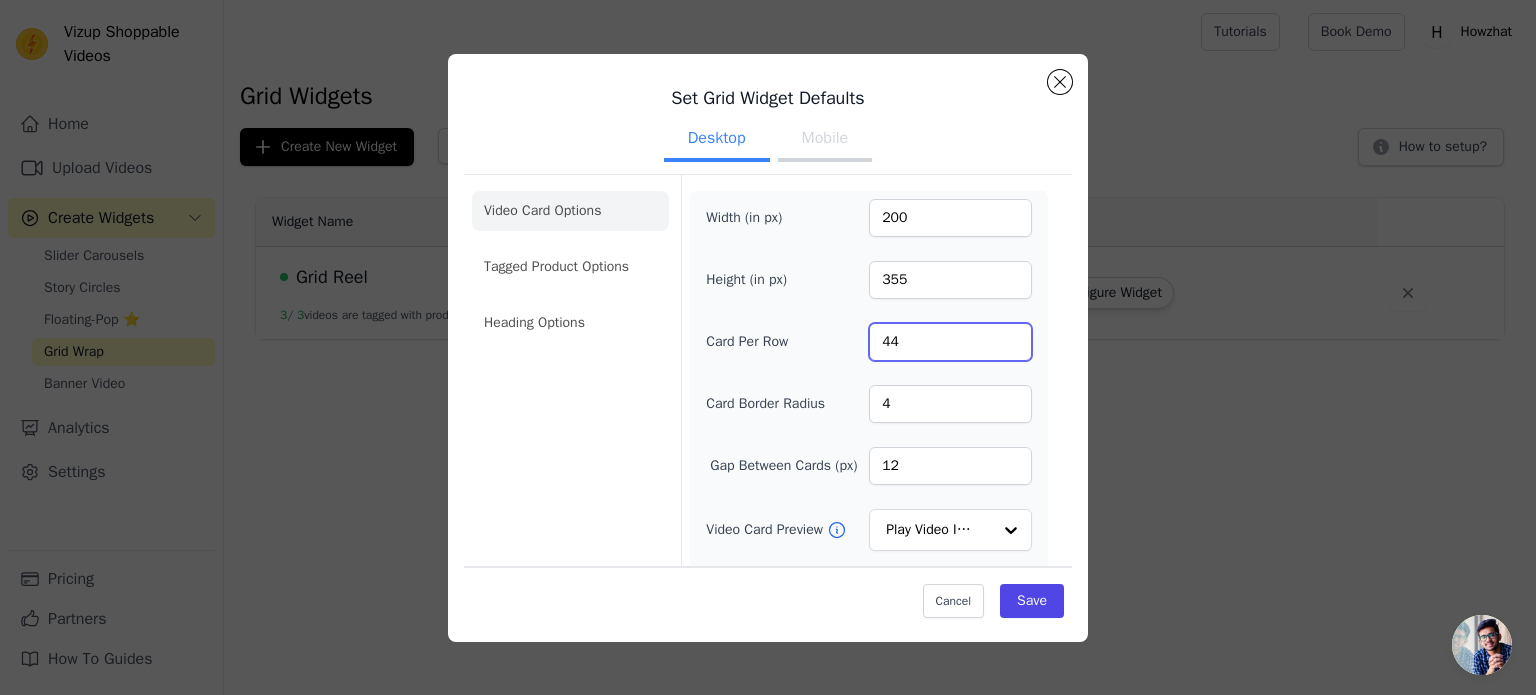type on "4" 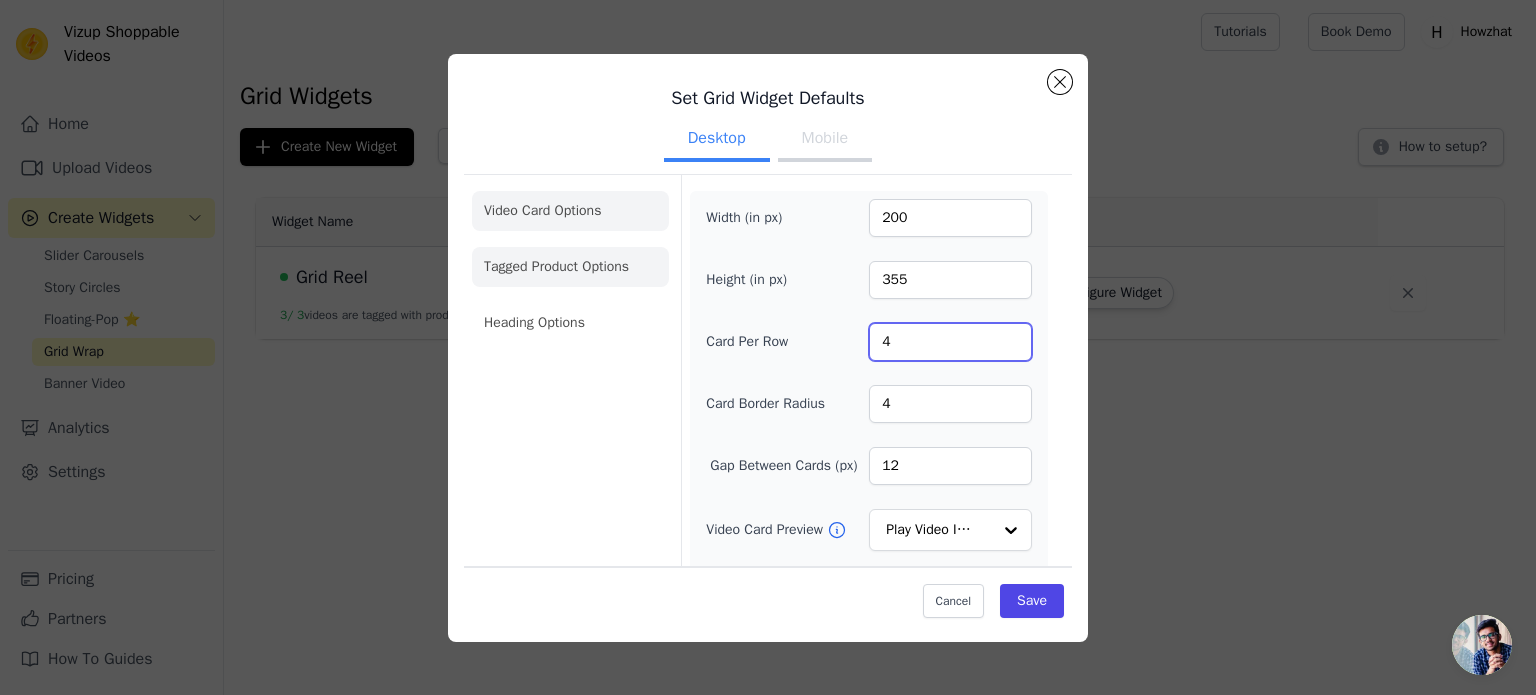type on "4" 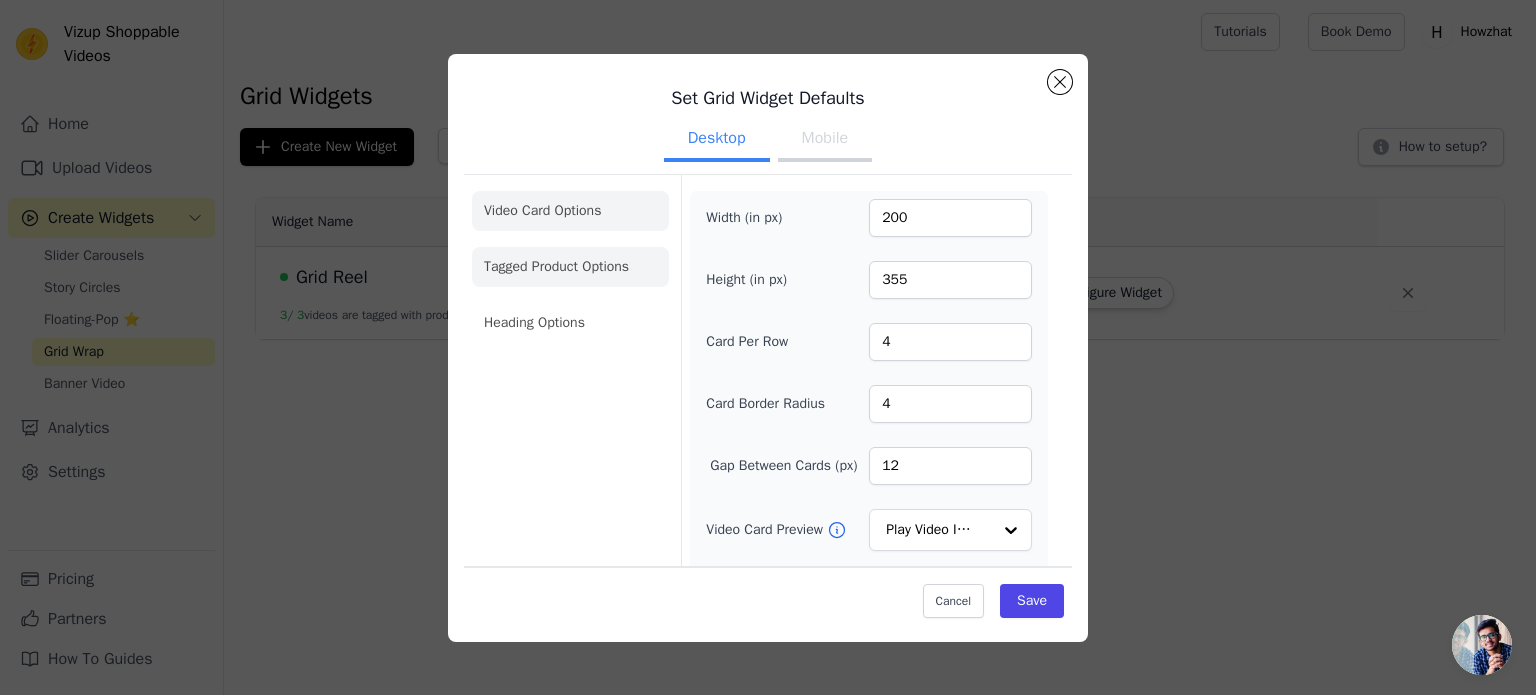 click on "Tagged Product Options" 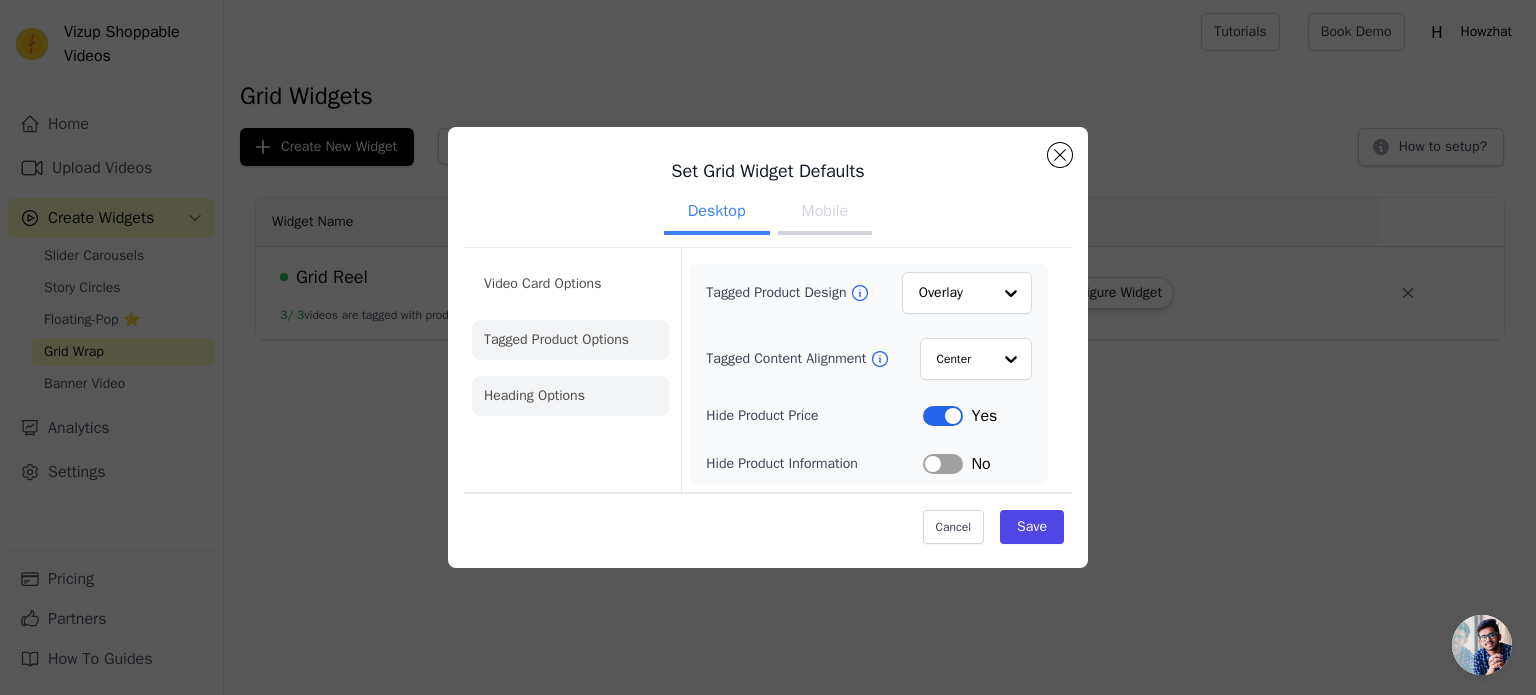 click on "Heading Options" 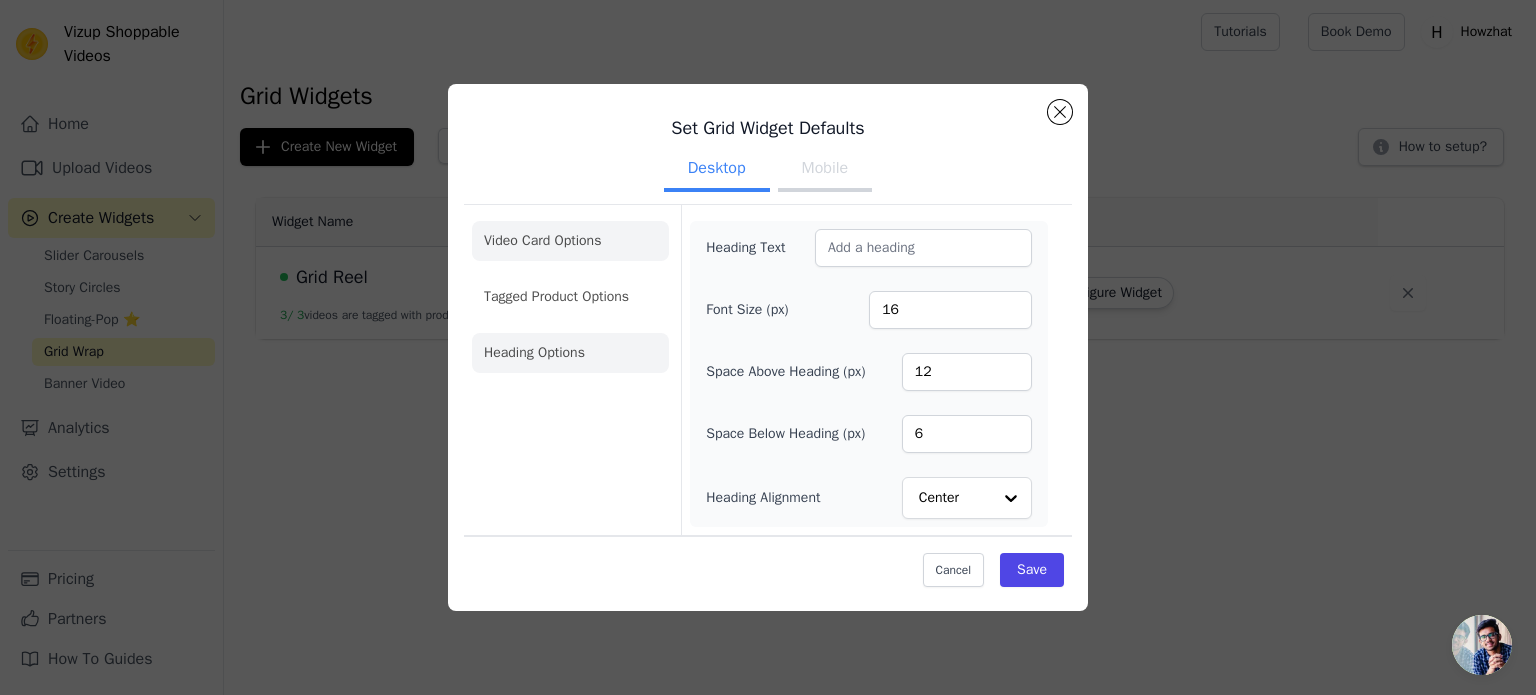 click on "Video Card Options" 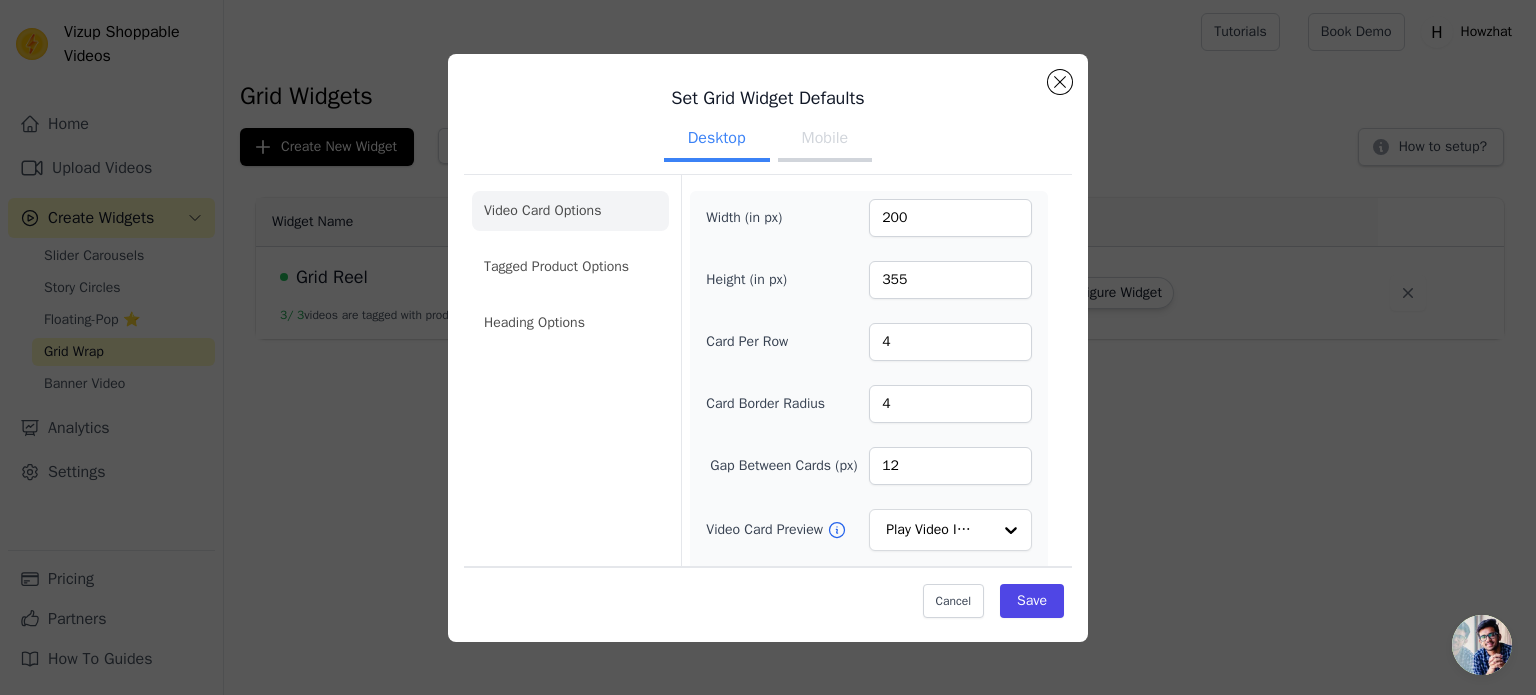 click on "Mobile" at bounding box center (825, 140) 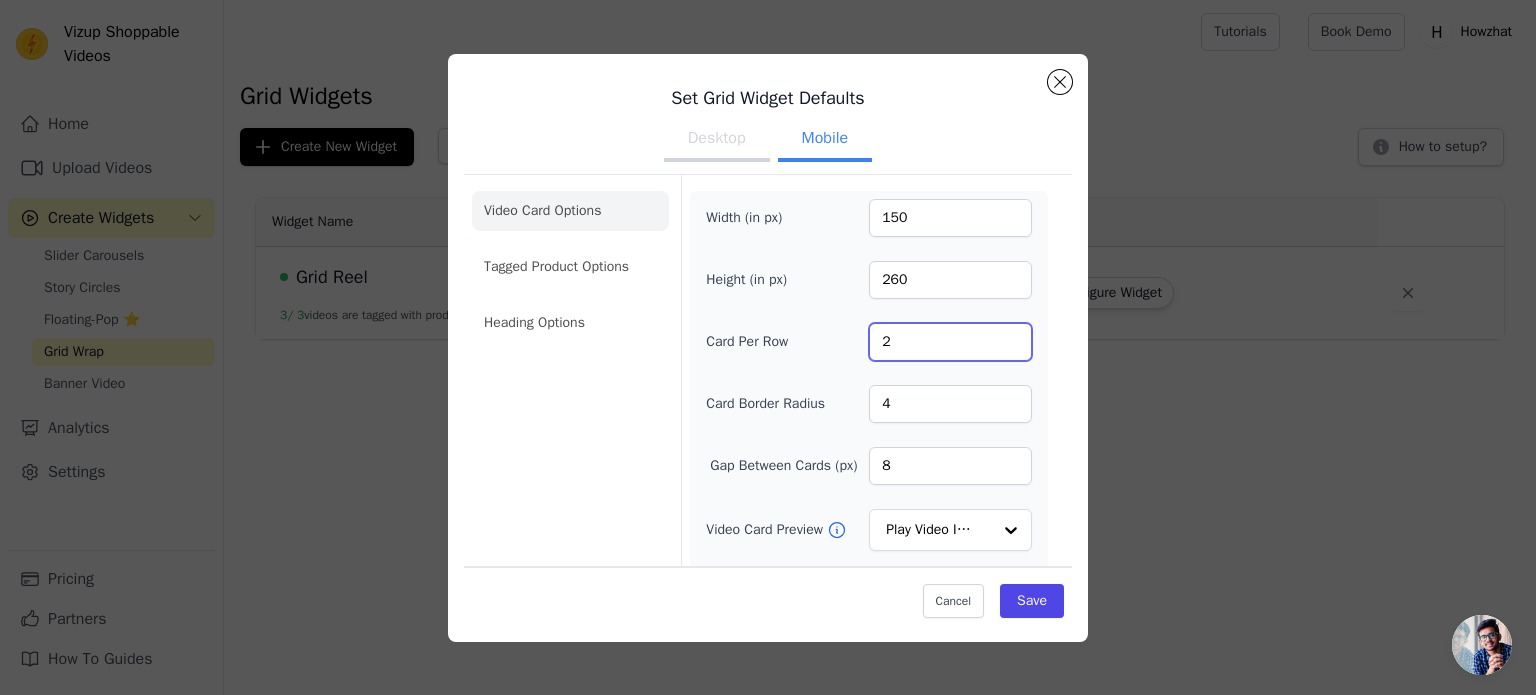 click on "2" at bounding box center (950, 342) 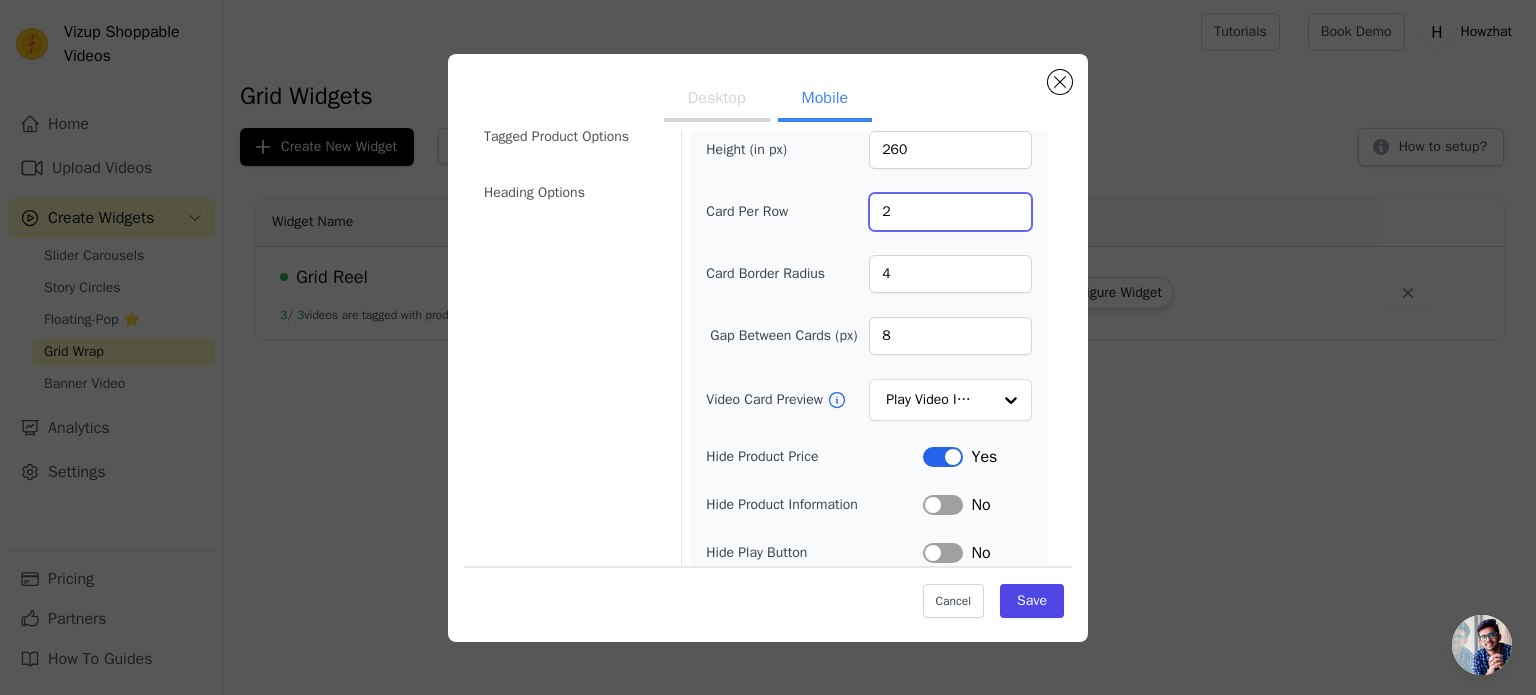 scroll, scrollTop: 0, scrollLeft: 0, axis: both 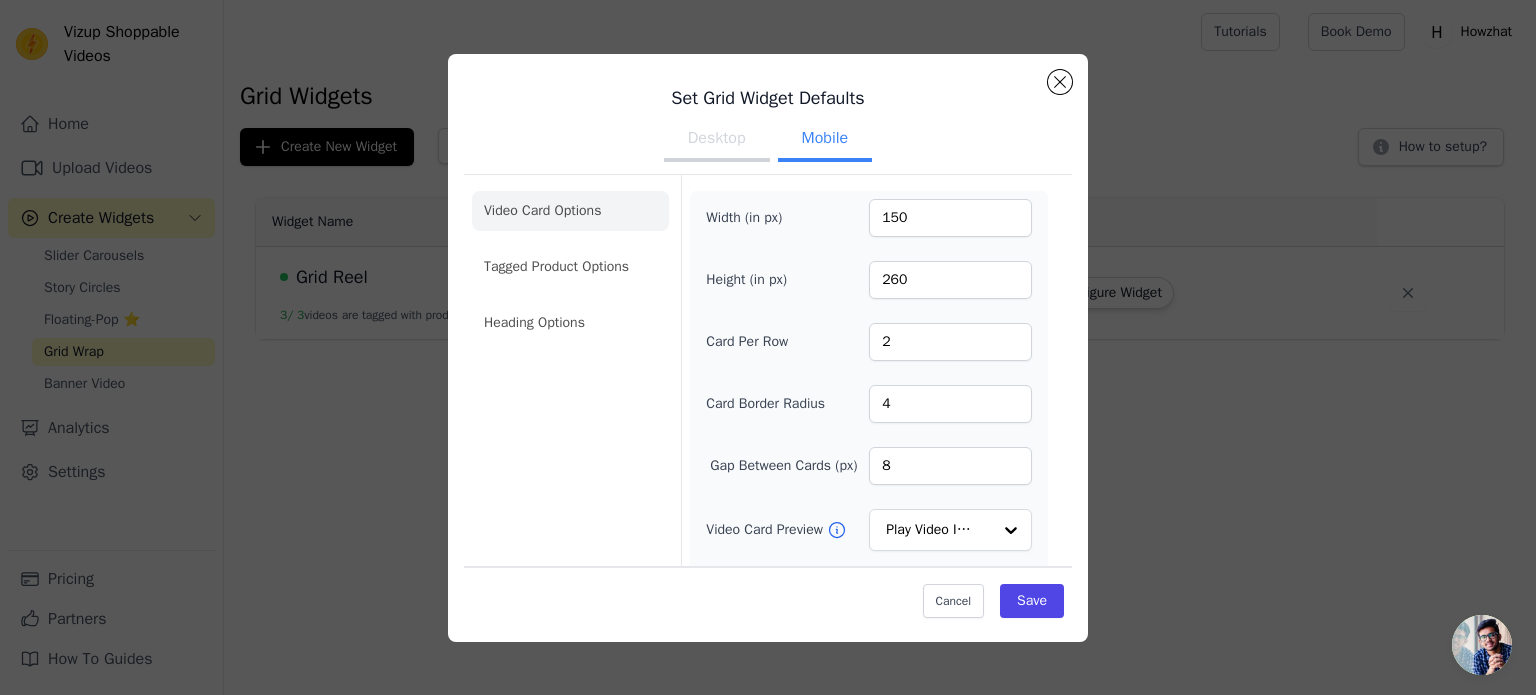 click on "Desktop" at bounding box center (717, 140) 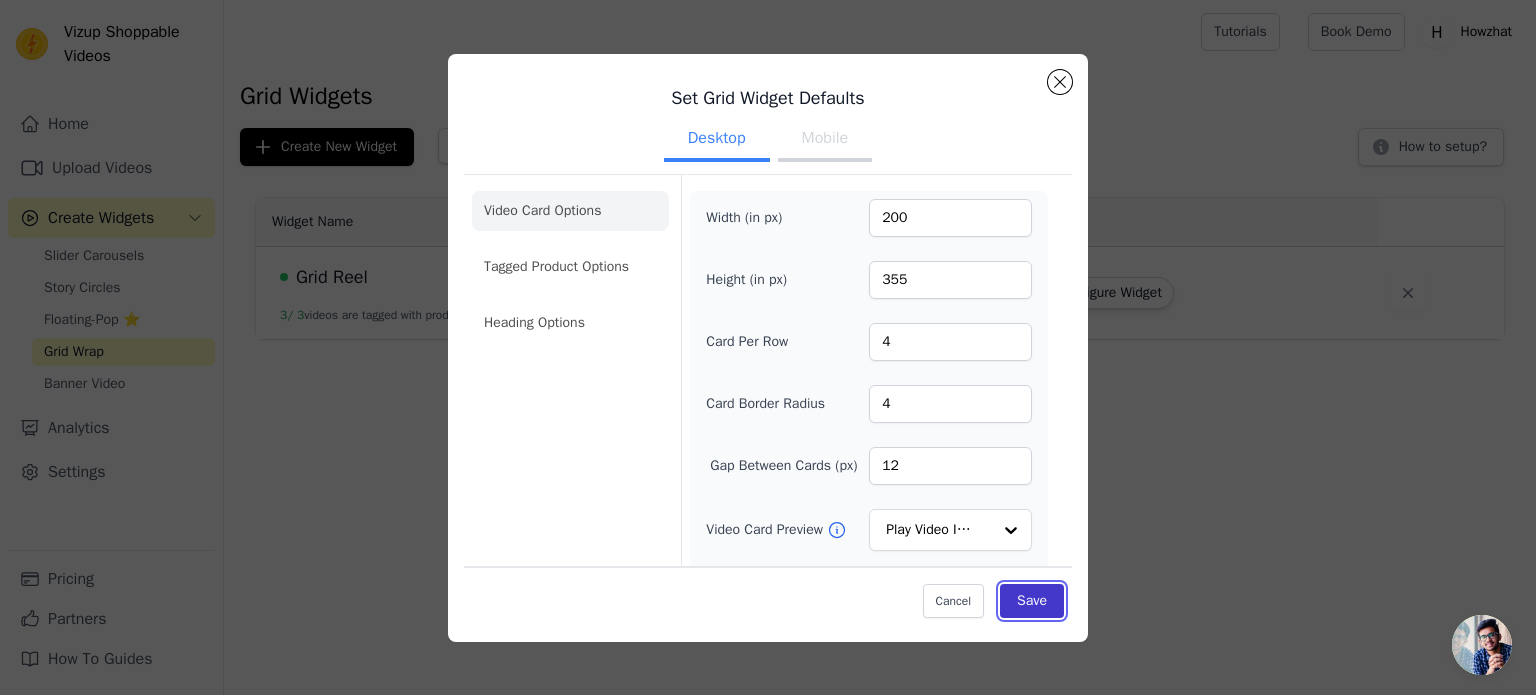 click on "Save" at bounding box center (1032, 601) 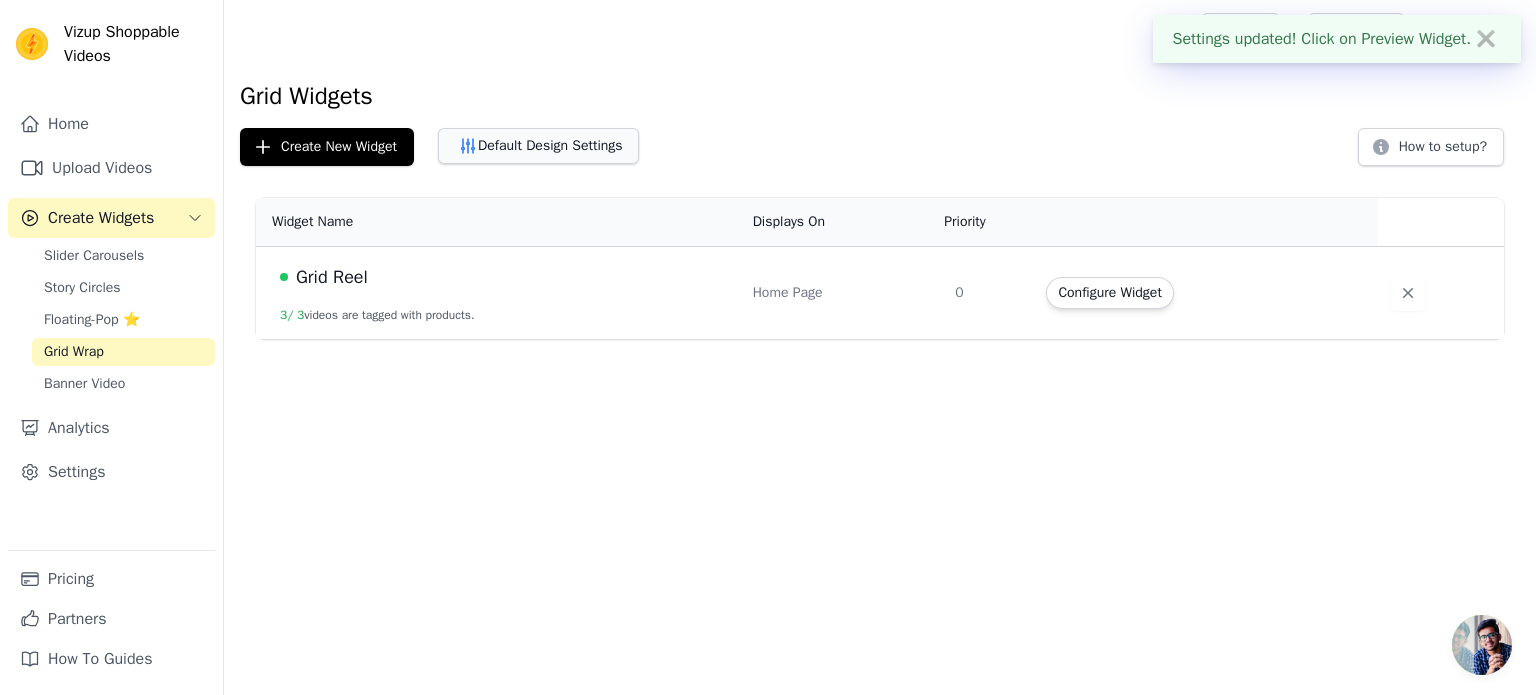 click on "Default Design Settings" at bounding box center (538, 146) 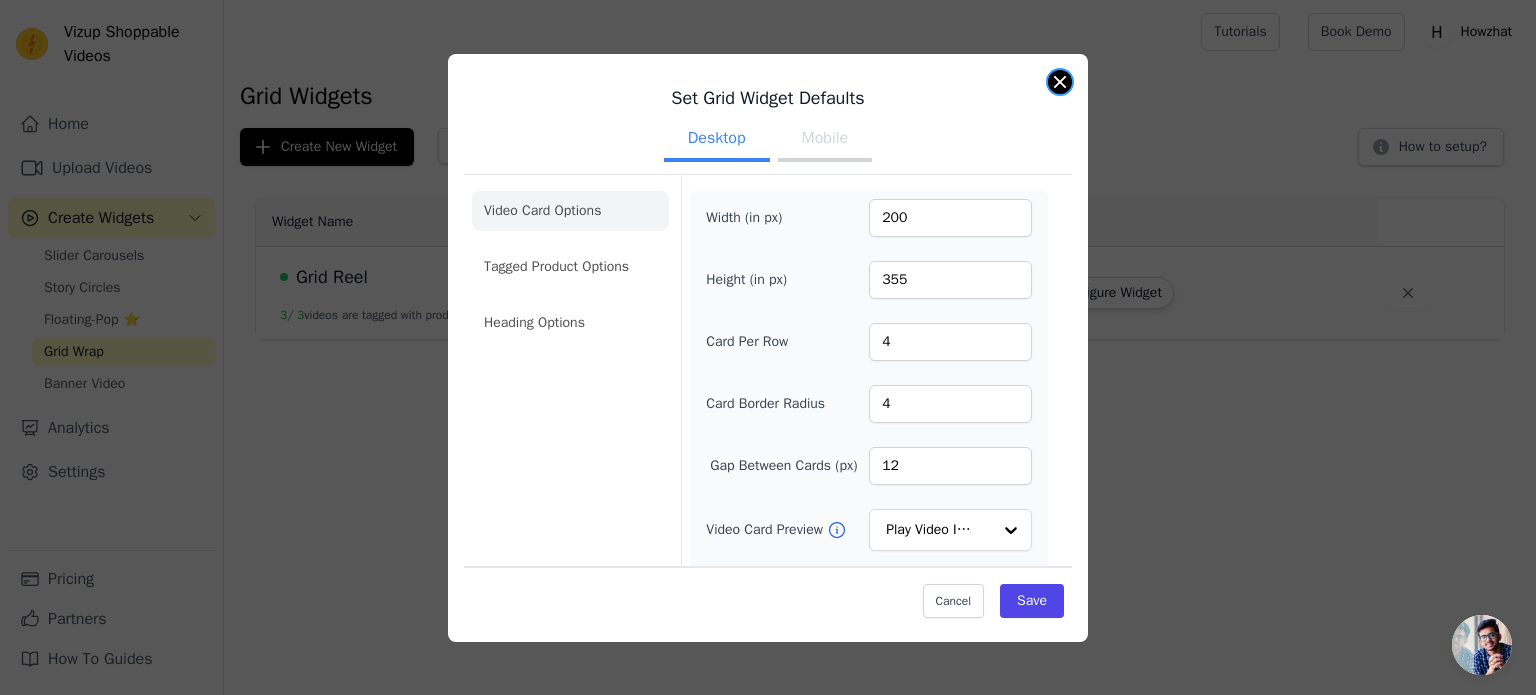 click at bounding box center [1060, 82] 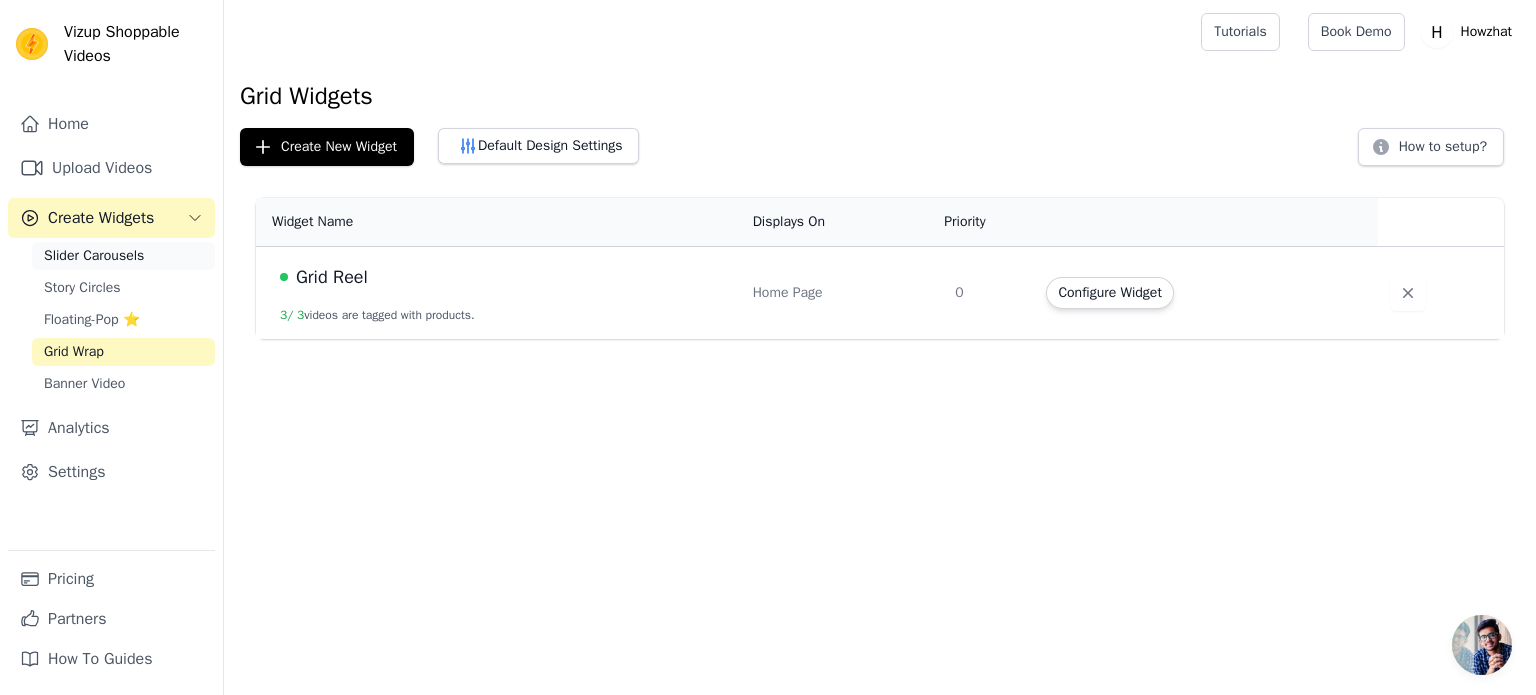 click on "Slider Carousels" at bounding box center (94, 256) 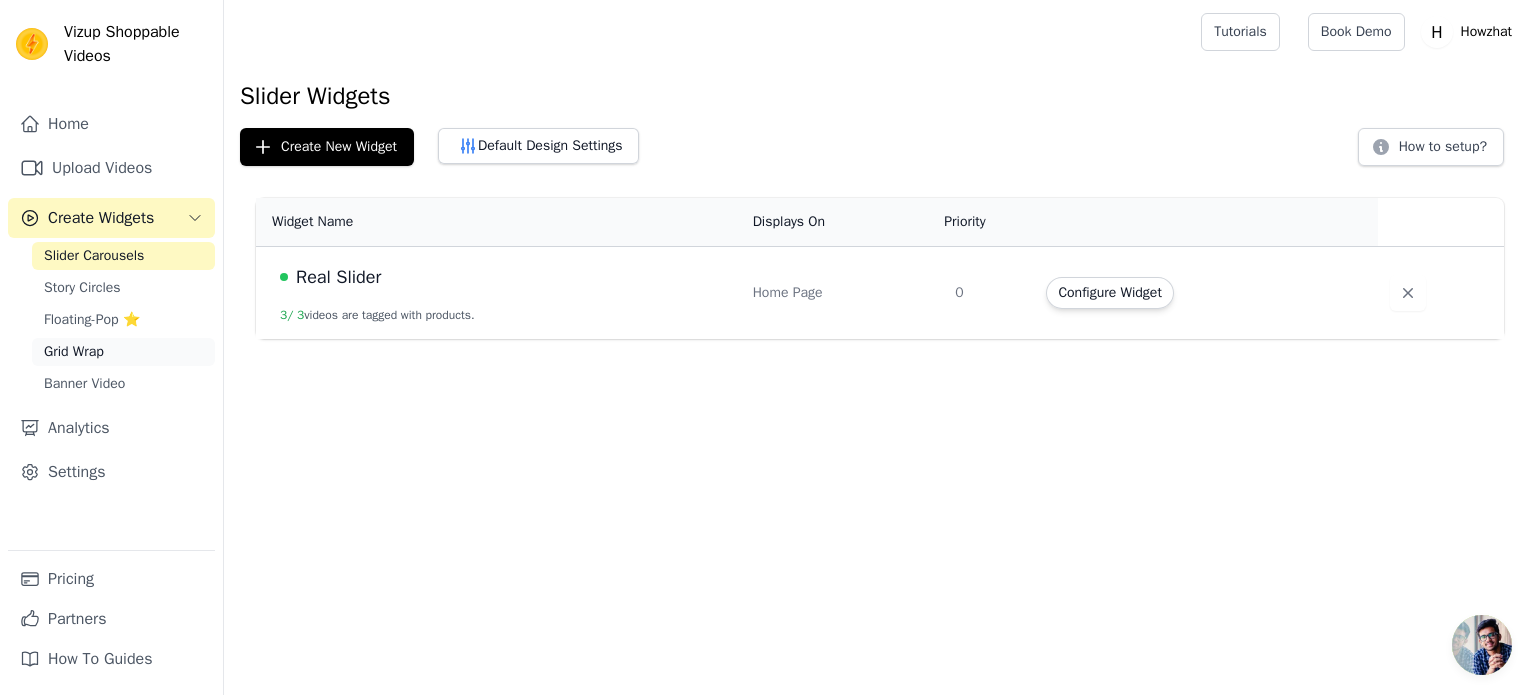 click on "Grid Wrap" at bounding box center [74, 352] 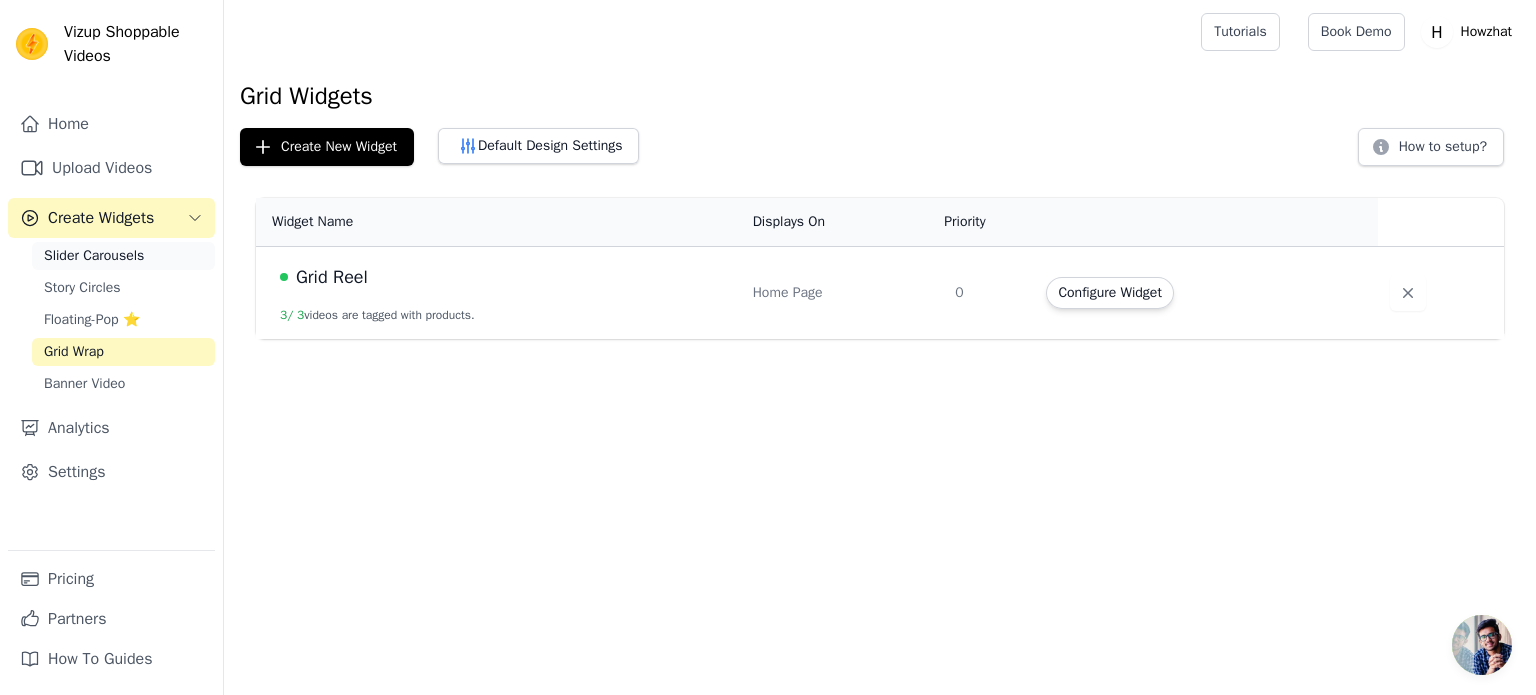 click on "Slider Carousels" at bounding box center [123, 256] 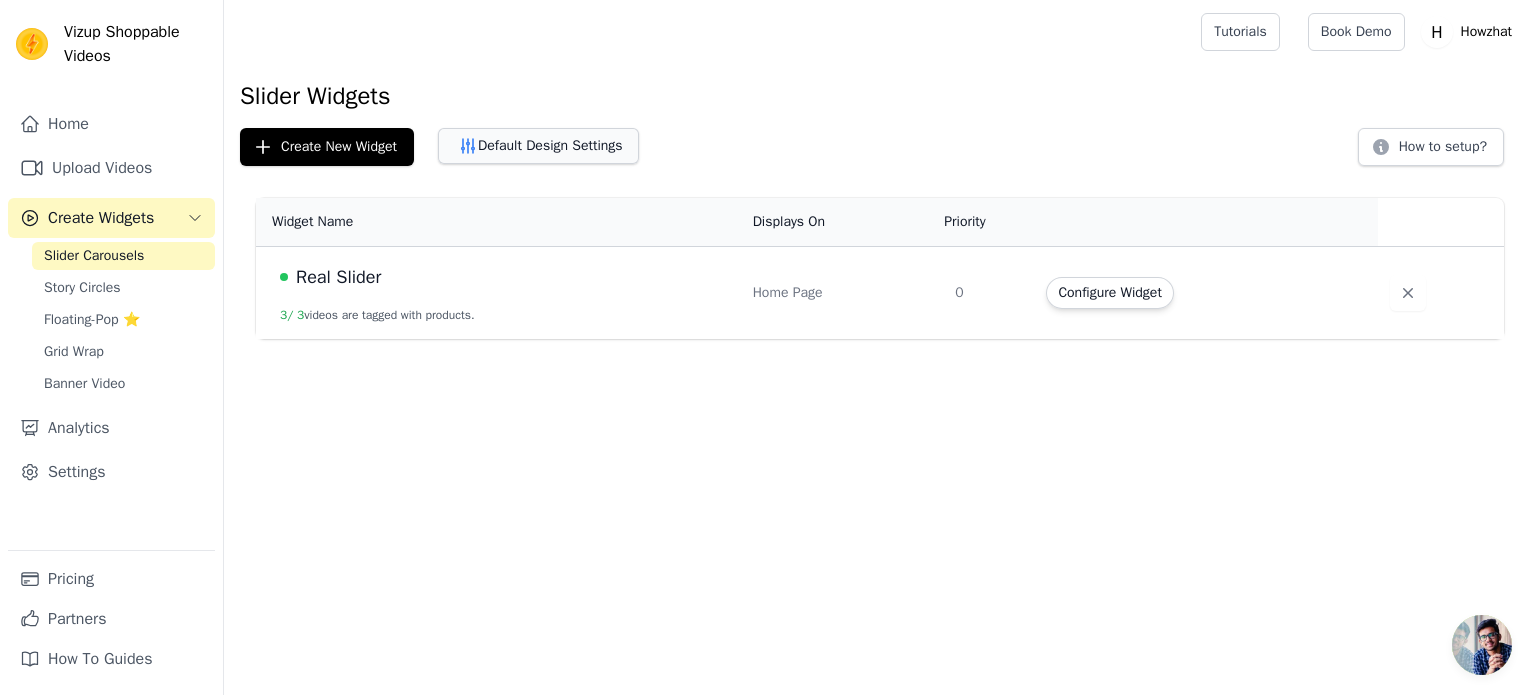 click on "Default Design Settings" at bounding box center (538, 146) 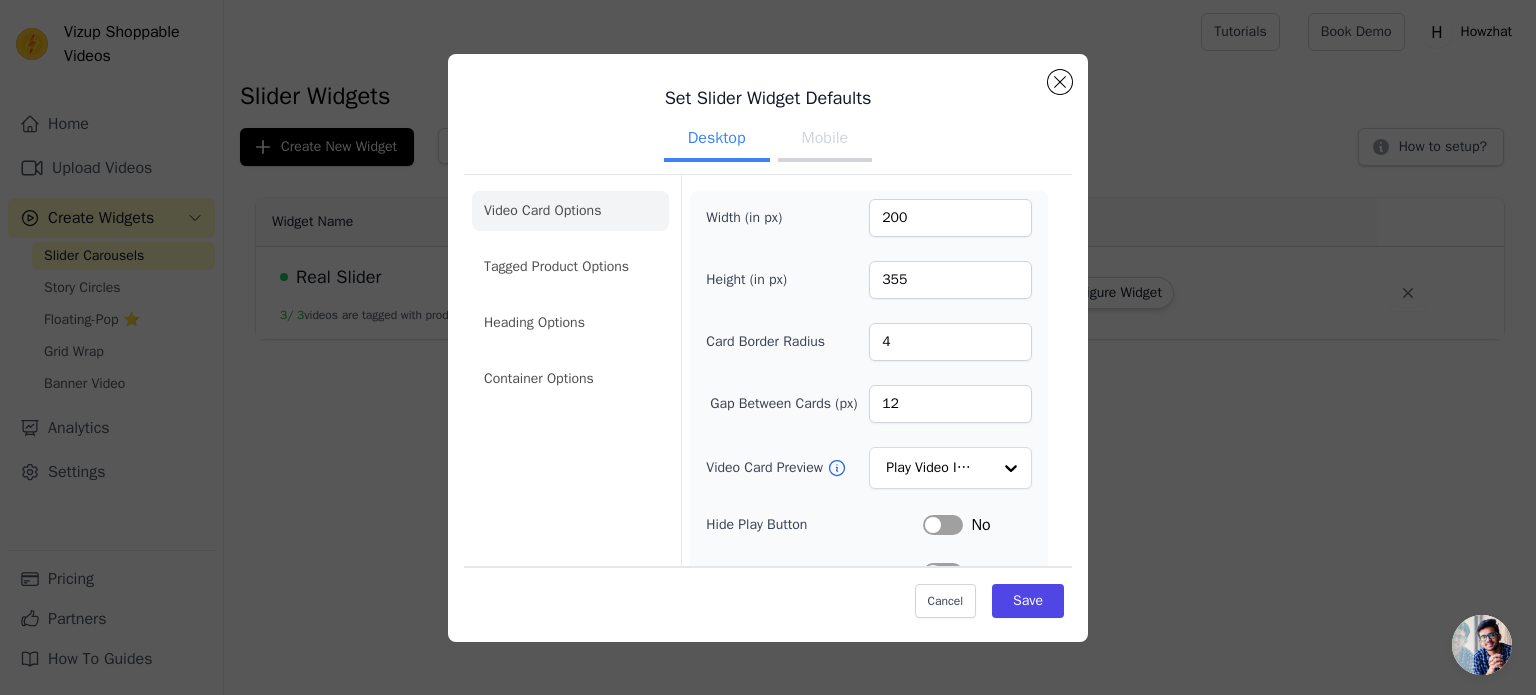 click on "Mobile" at bounding box center [825, 140] 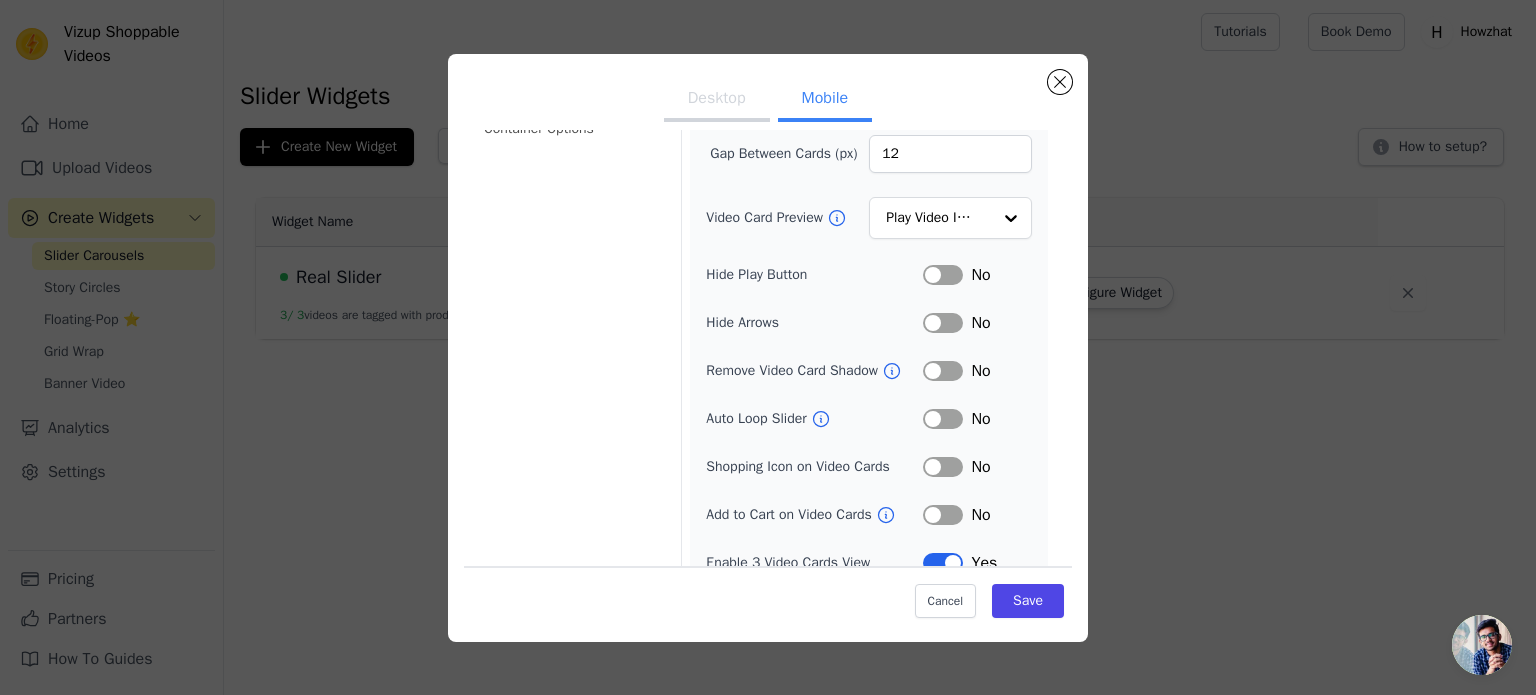 scroll, scrollTop: 252, scrollLeft: 0, axis: vertical 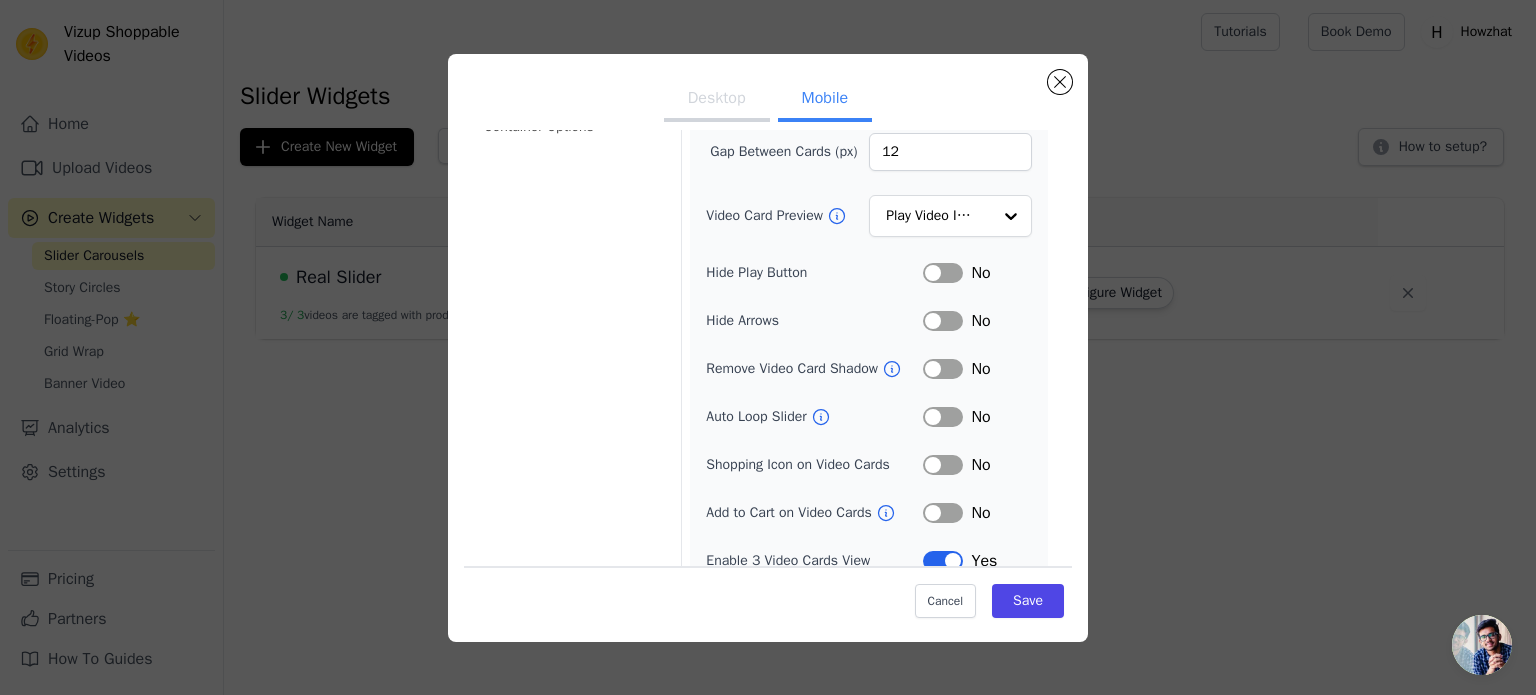 click on "Label" at bounding box center (943, 417) 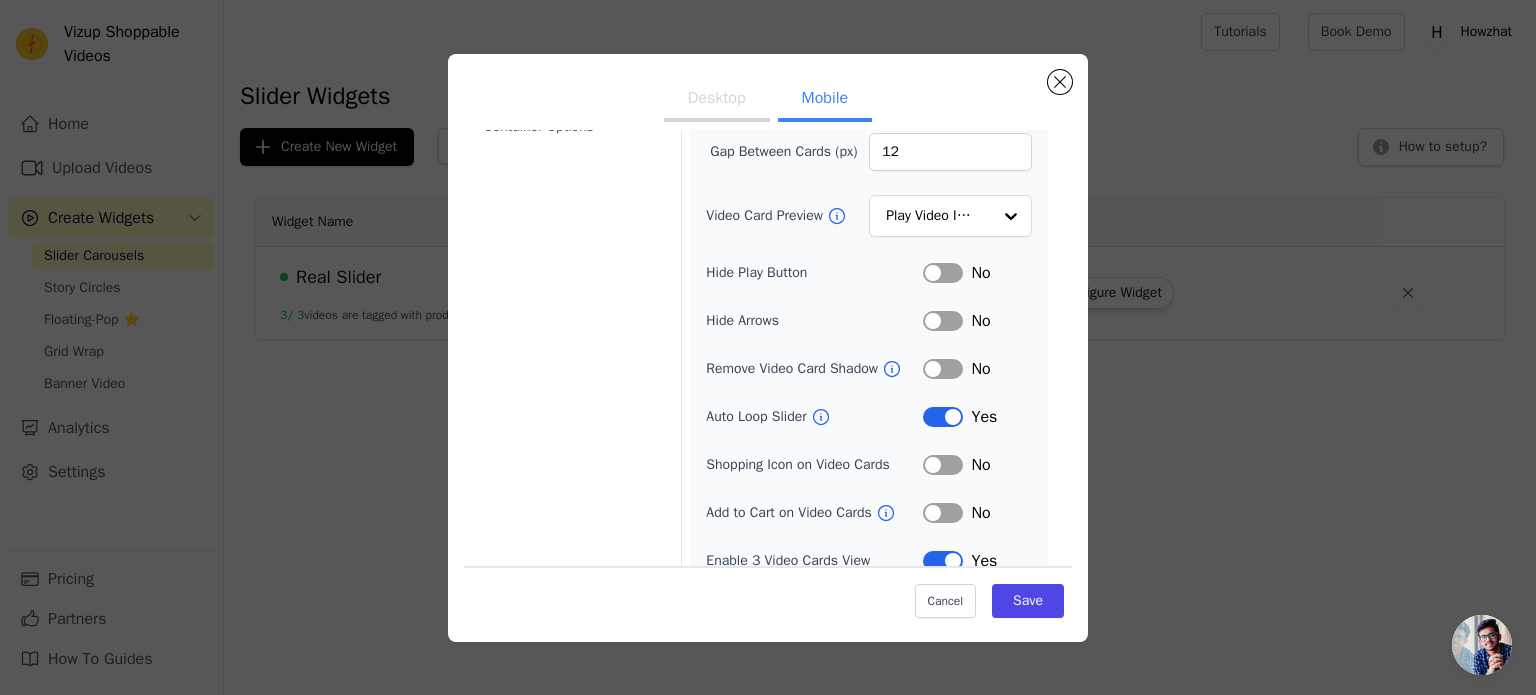 scroll, scrollTop: 290, scrollLeft: 0, axis: vertical 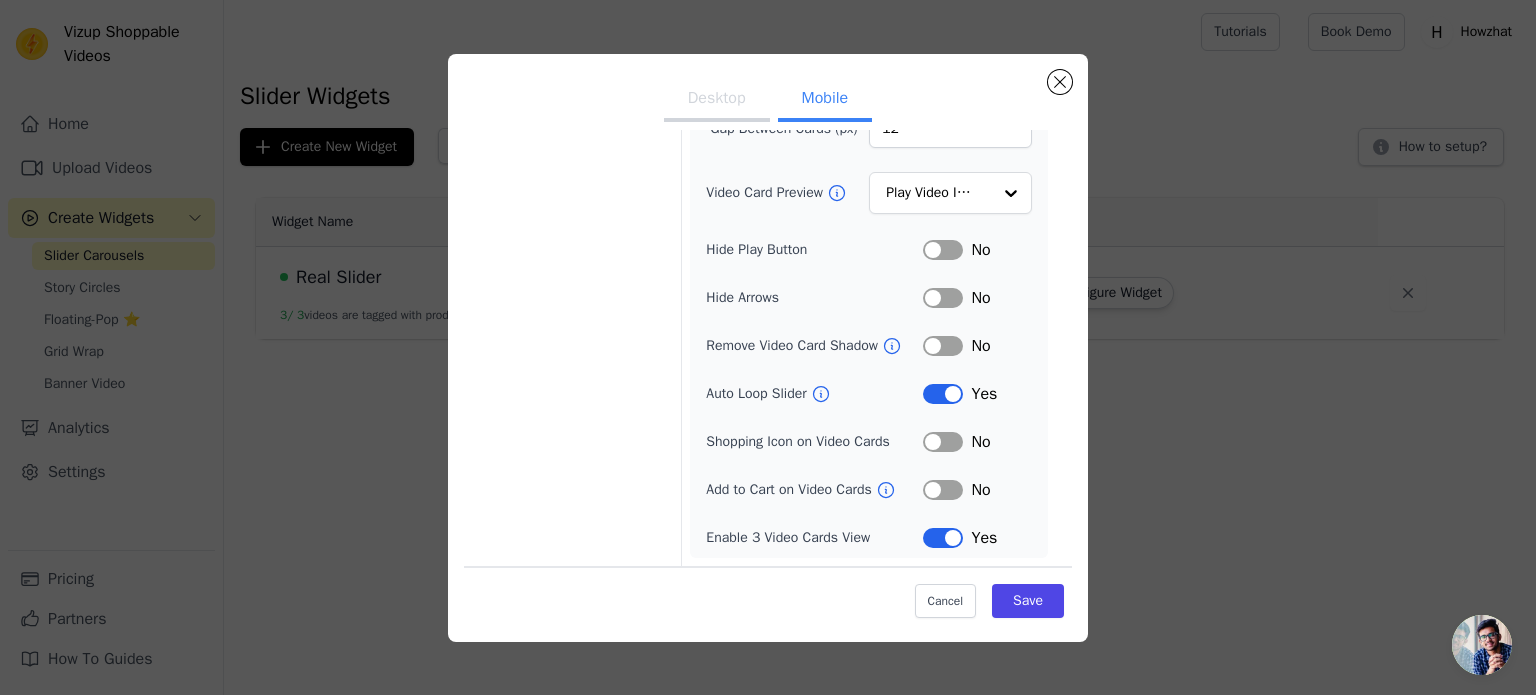 click 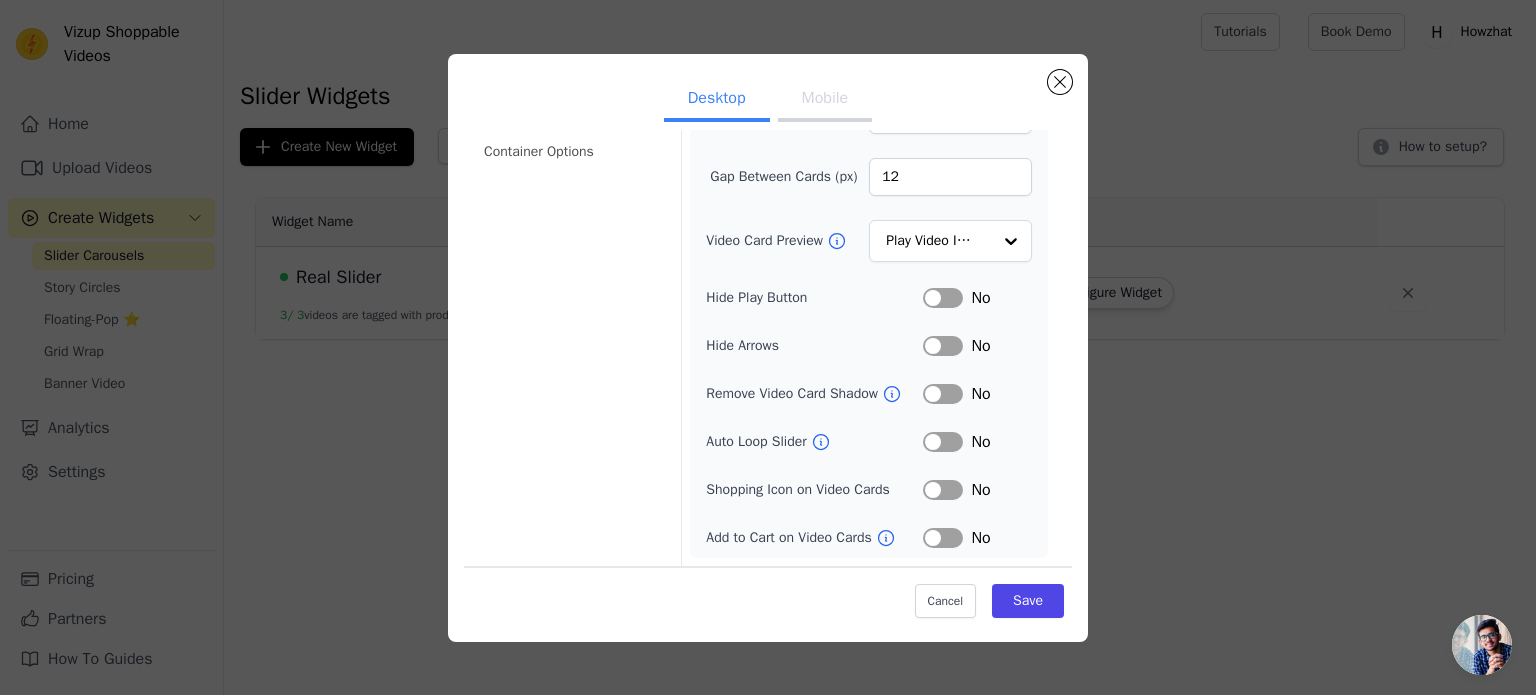 scroll, scrollTop: 0, scrollLeft: 0, axis: both 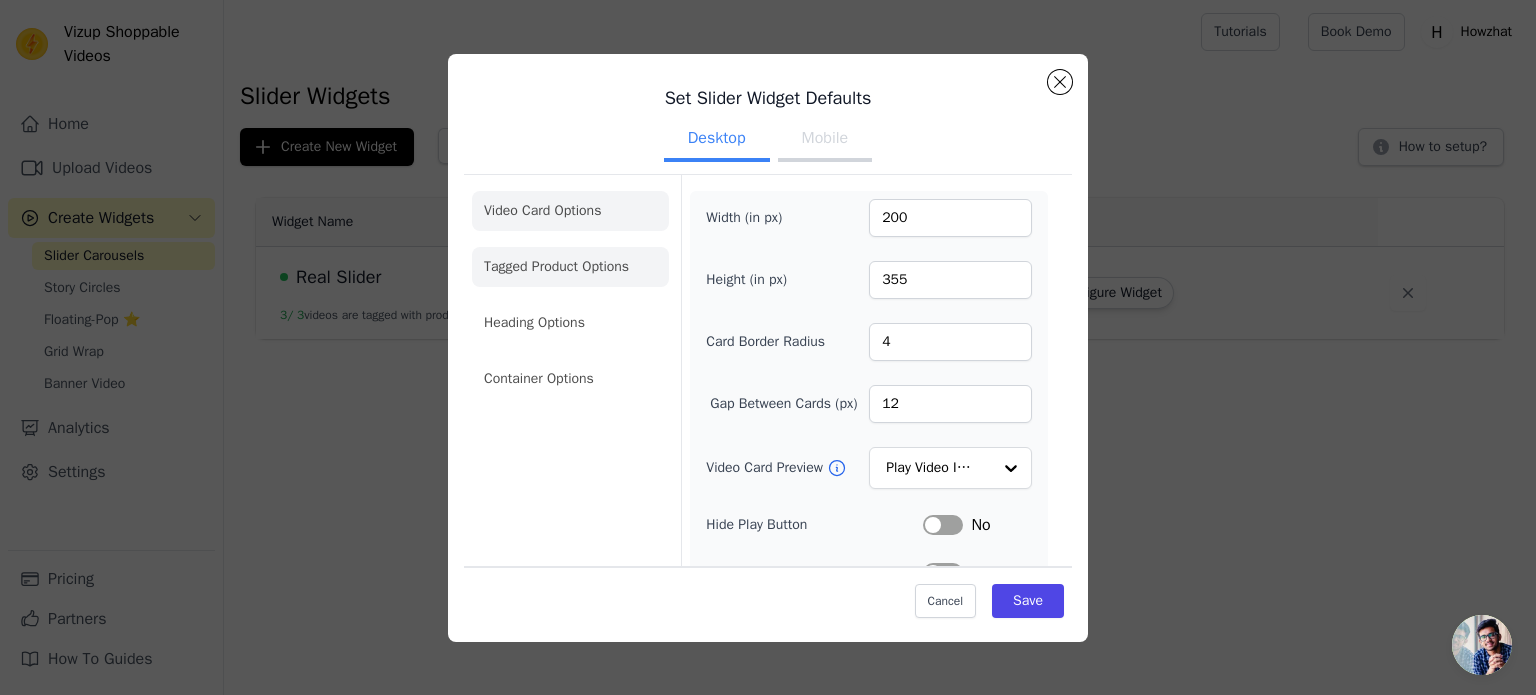 click on "Tagged Product Options" 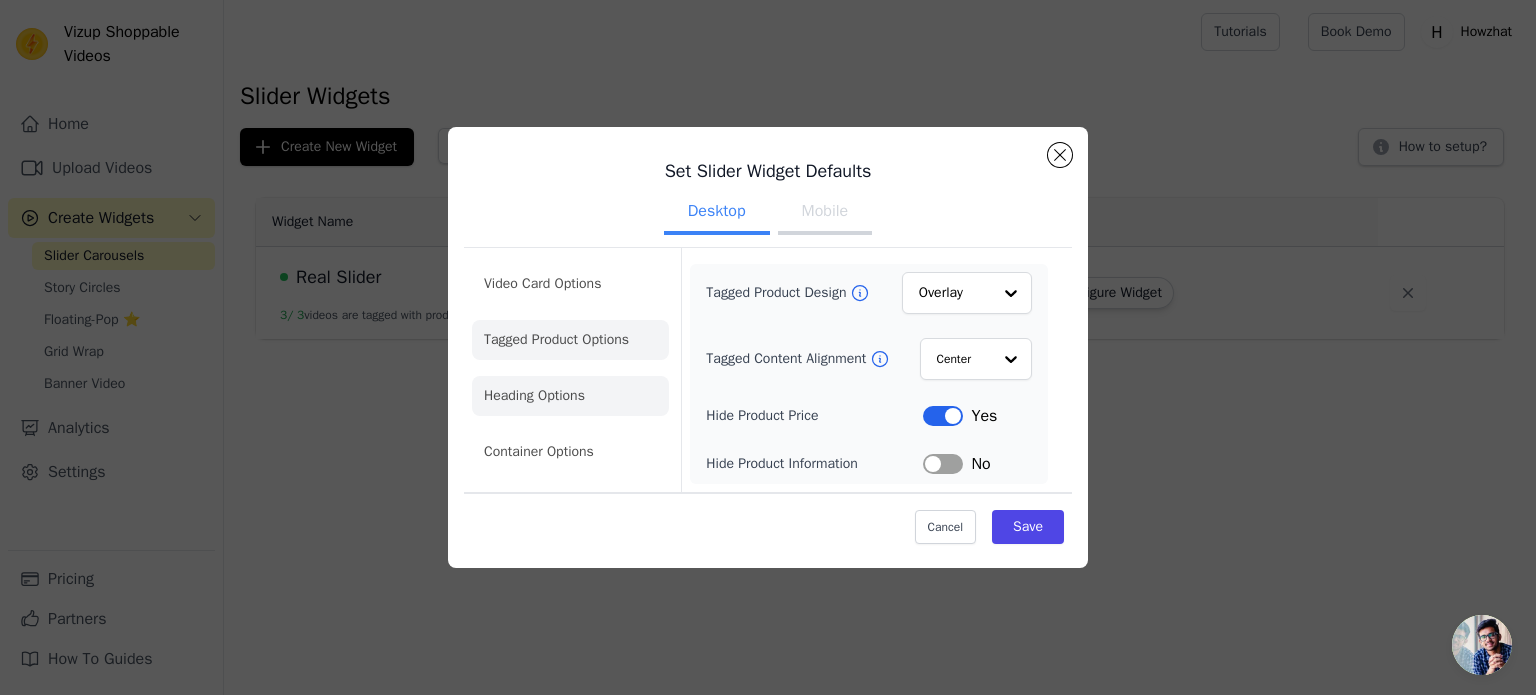 click on "Heading Options" 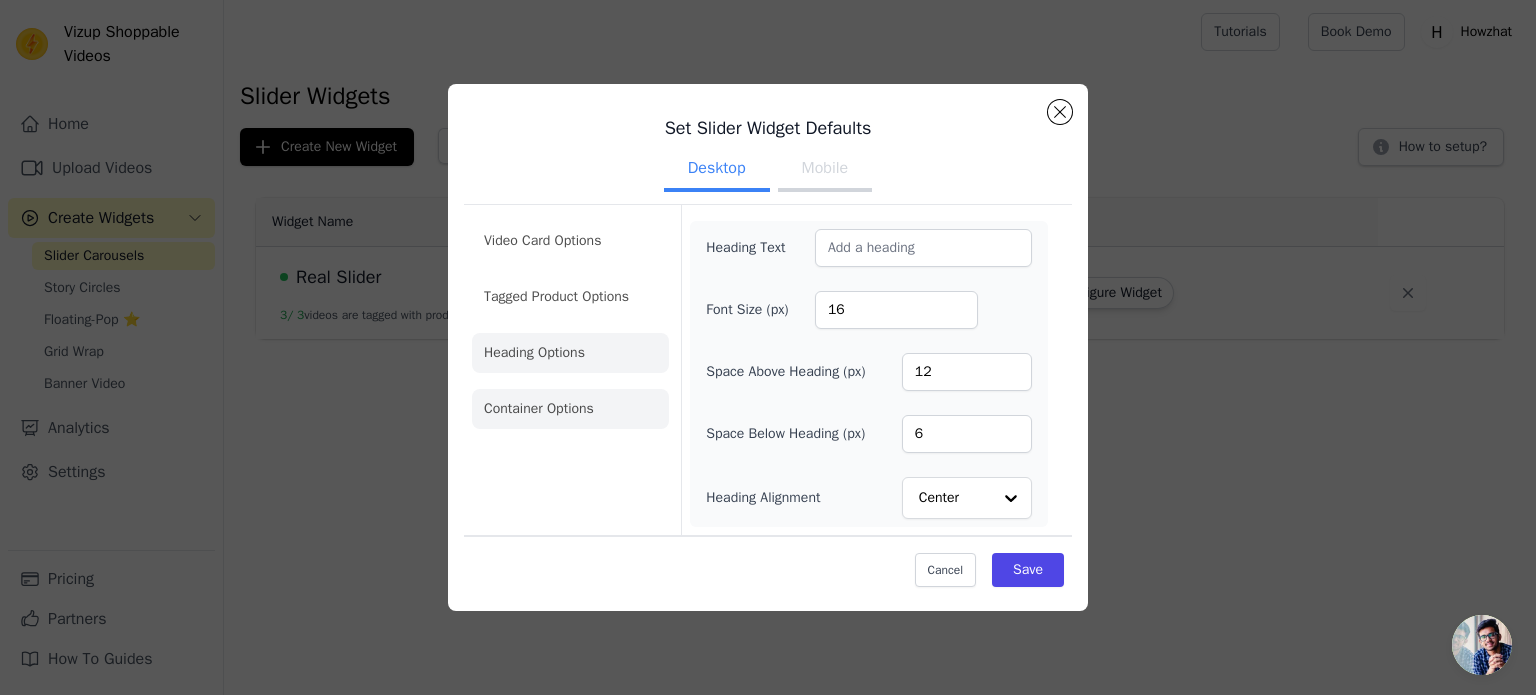 click on "Container Options" 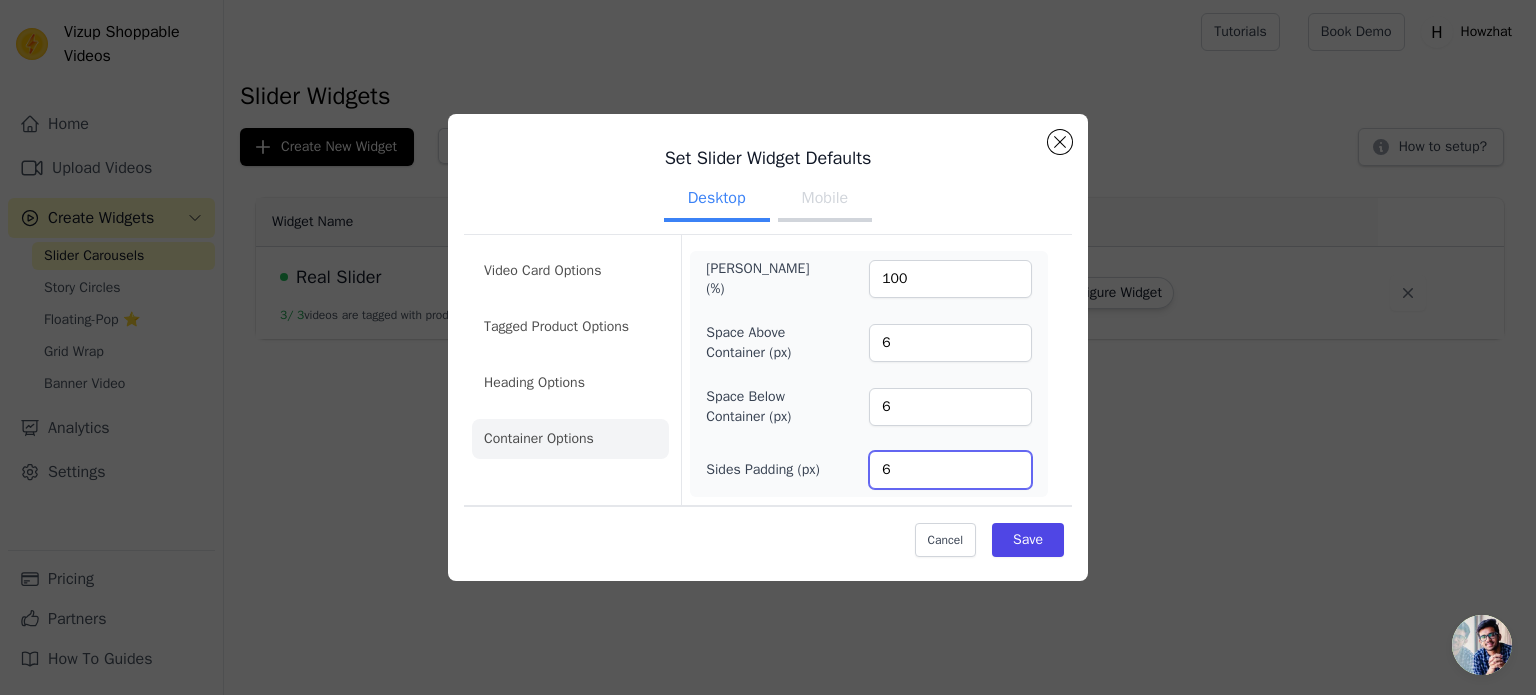 click on "6" at bounding box center [950, 470] 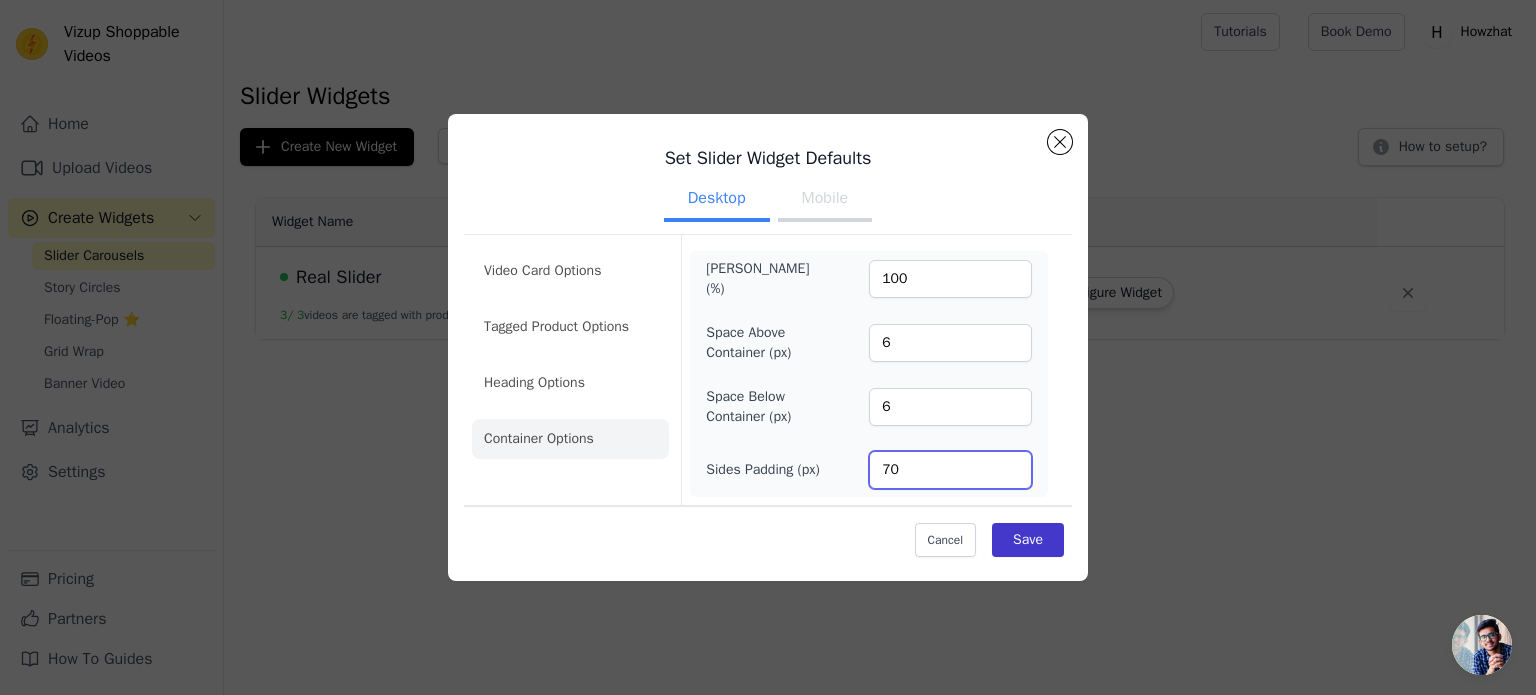 type on "70" 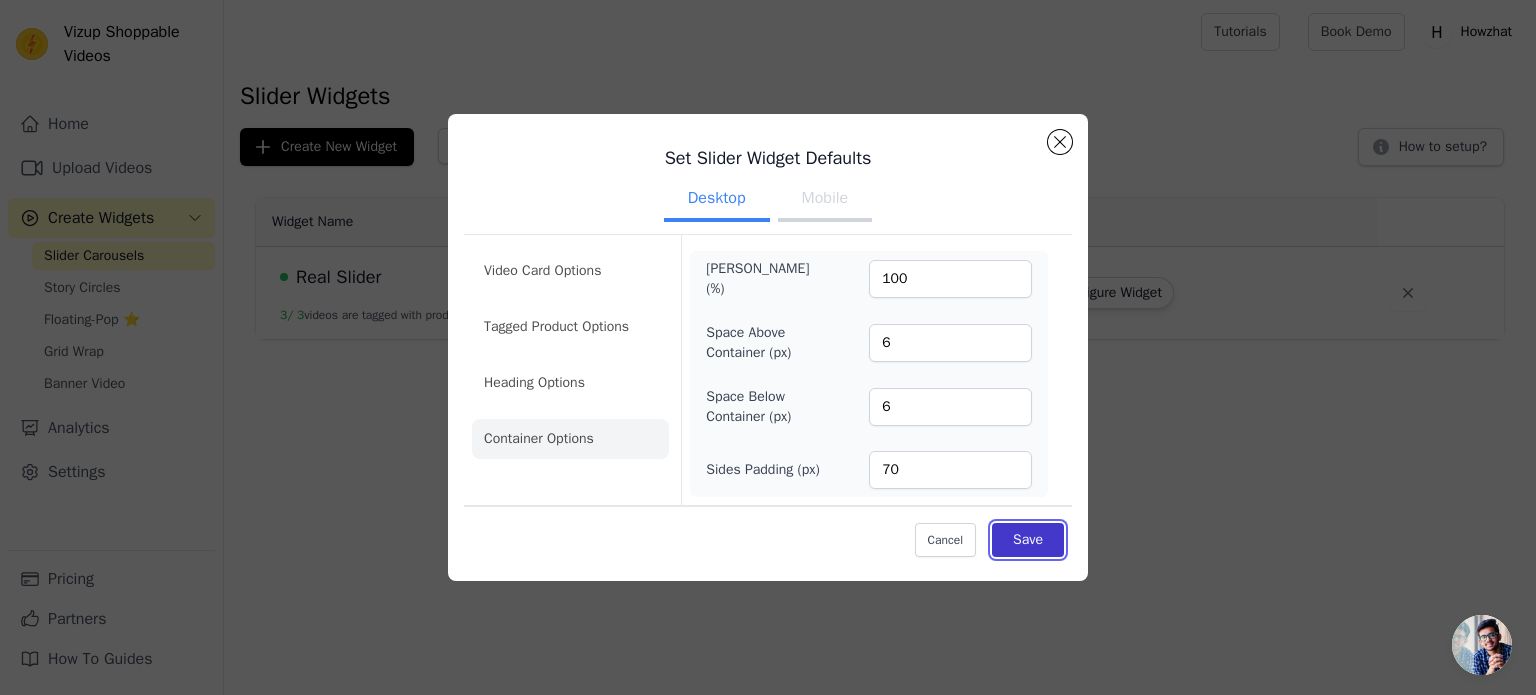 click on "Save" at bounding box center (1028, 540) 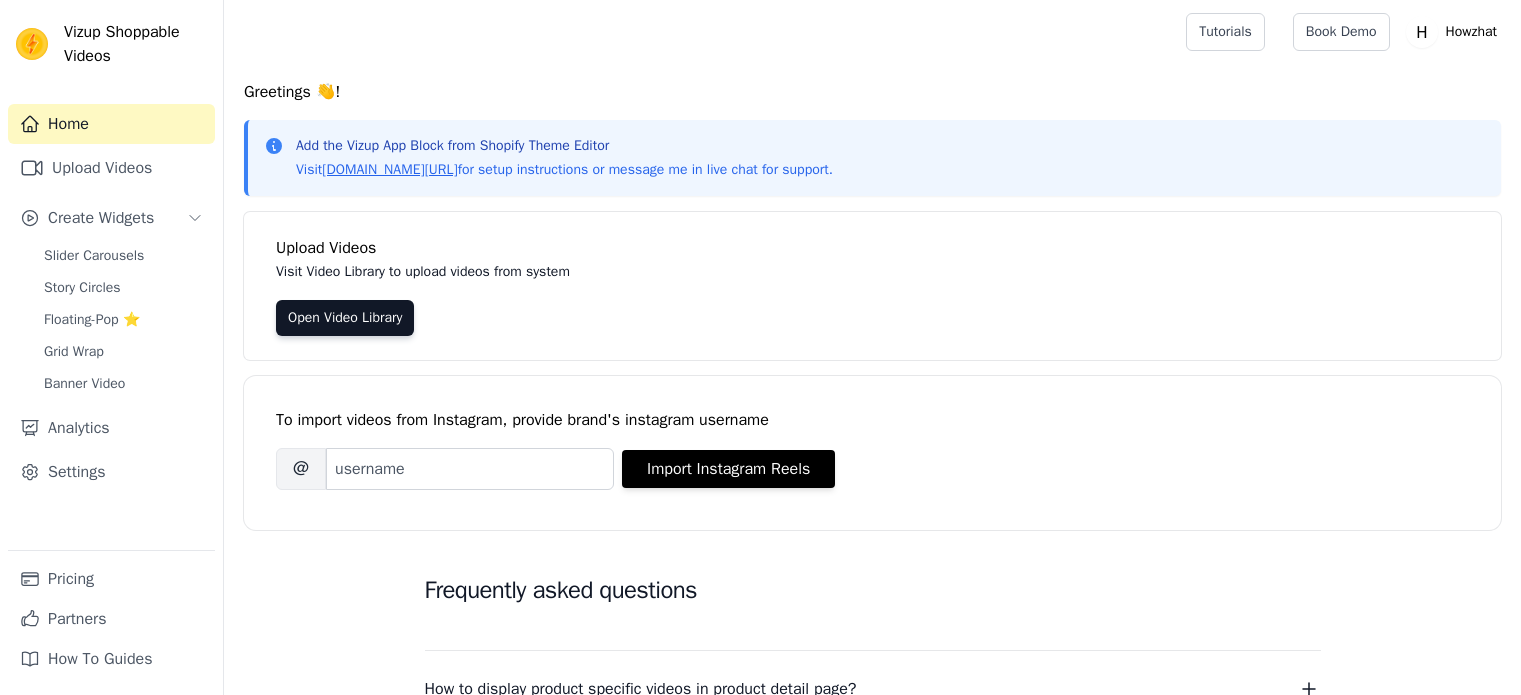 scroll, scrollTop: 0, scrollLeft: 0, axis: both 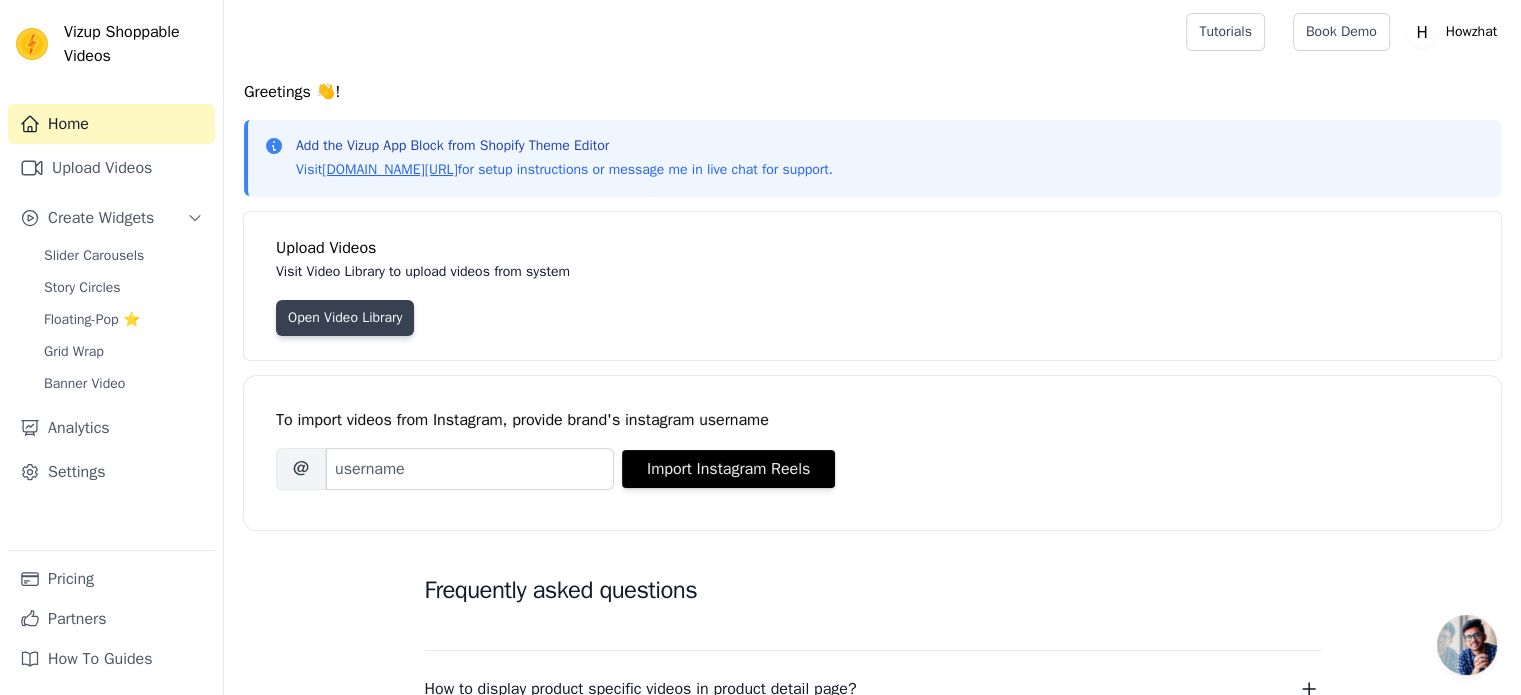 click on "Open Video Library" at bounding box center [345, 318] 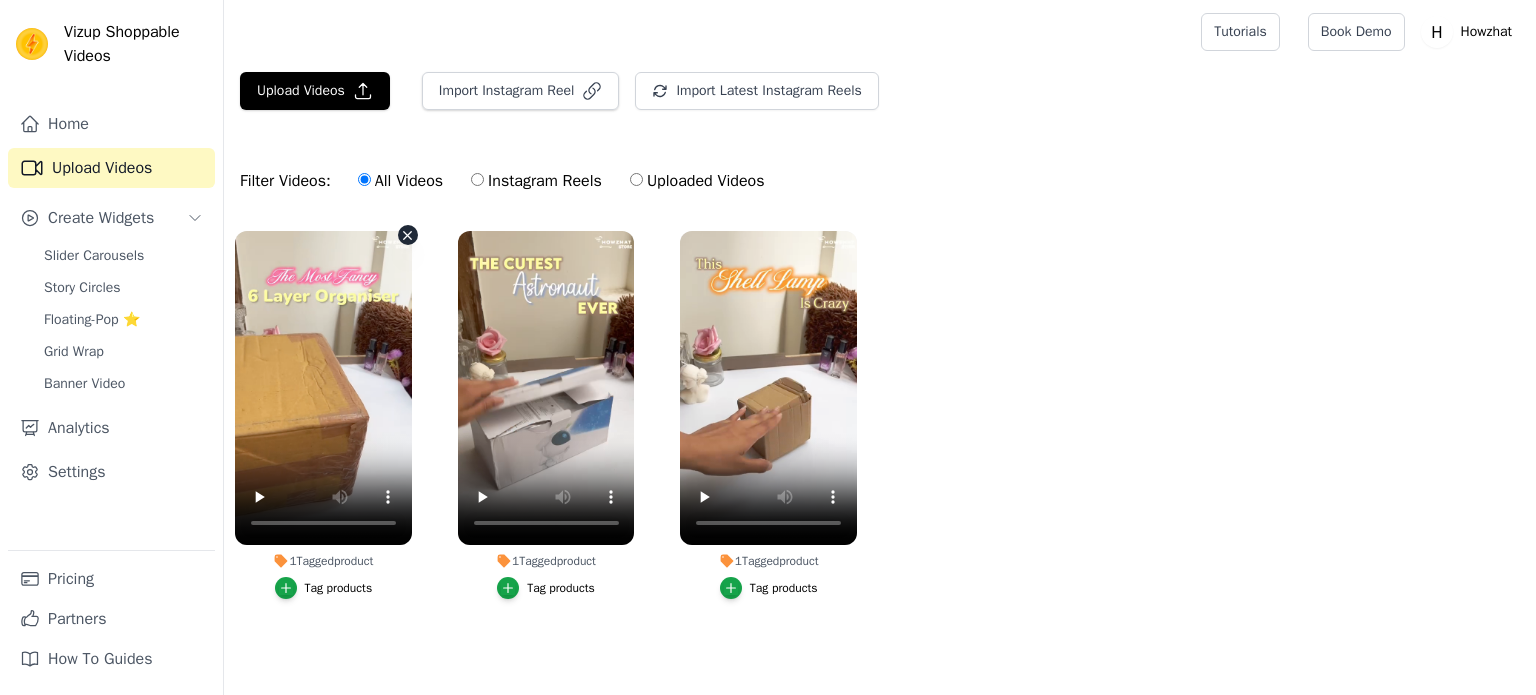 scroll, scrollTop: 0, scrollLeft: 0, axis: both 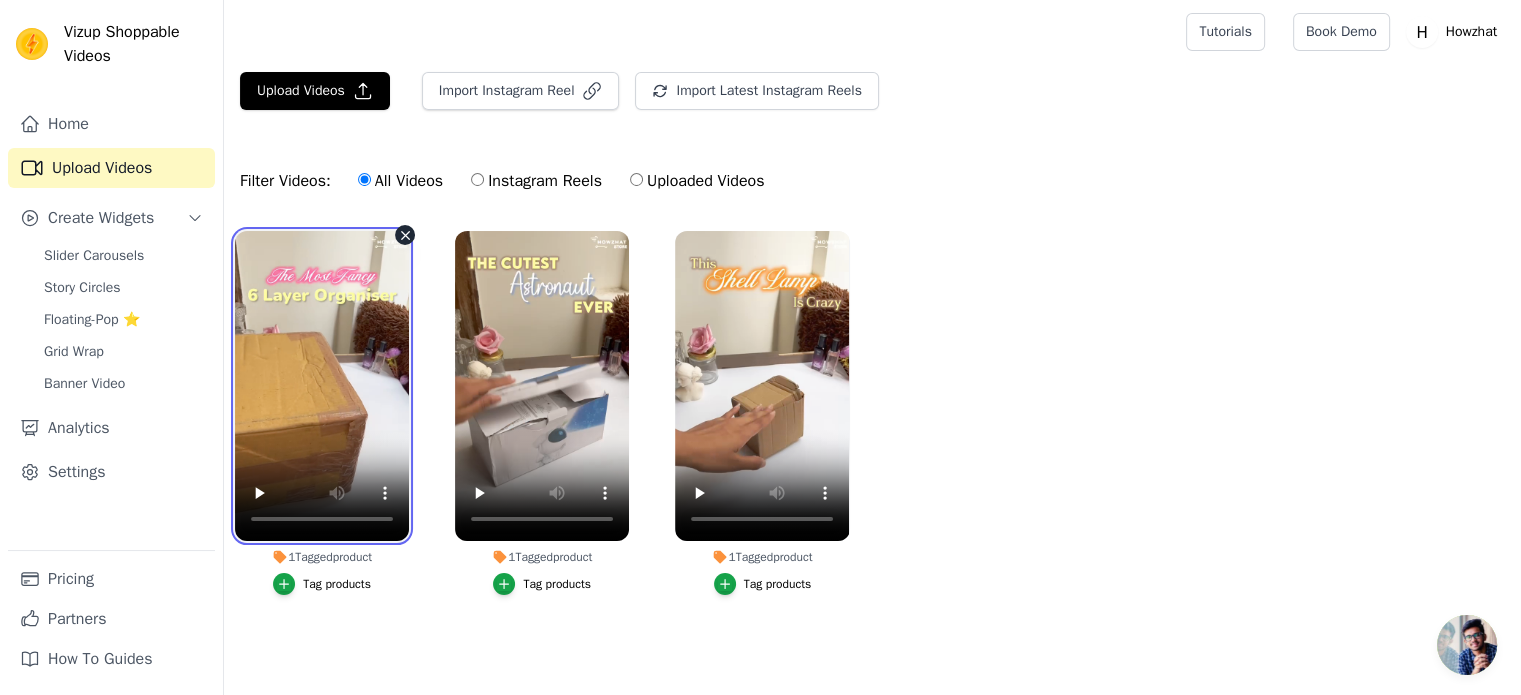 click at bounding box center (322, 386) 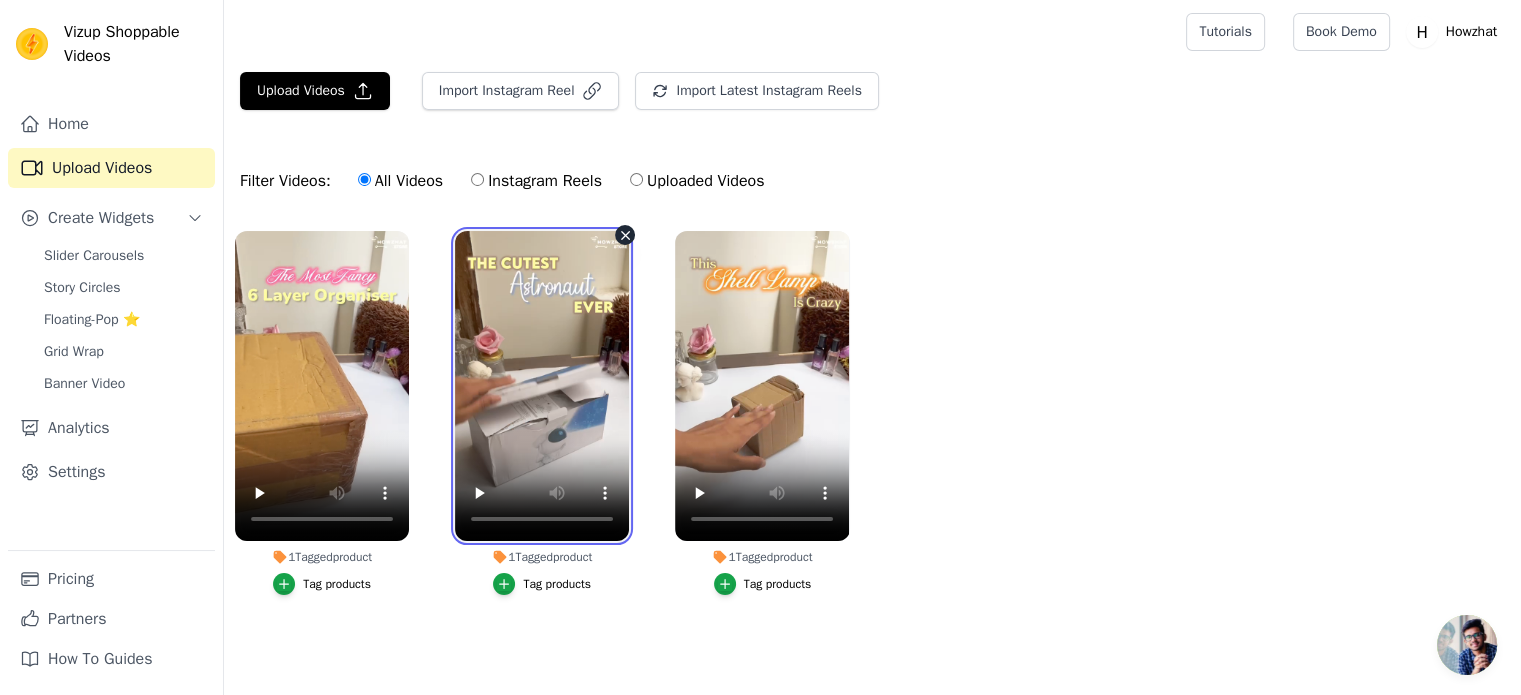 click at bounding box center (542, 386) 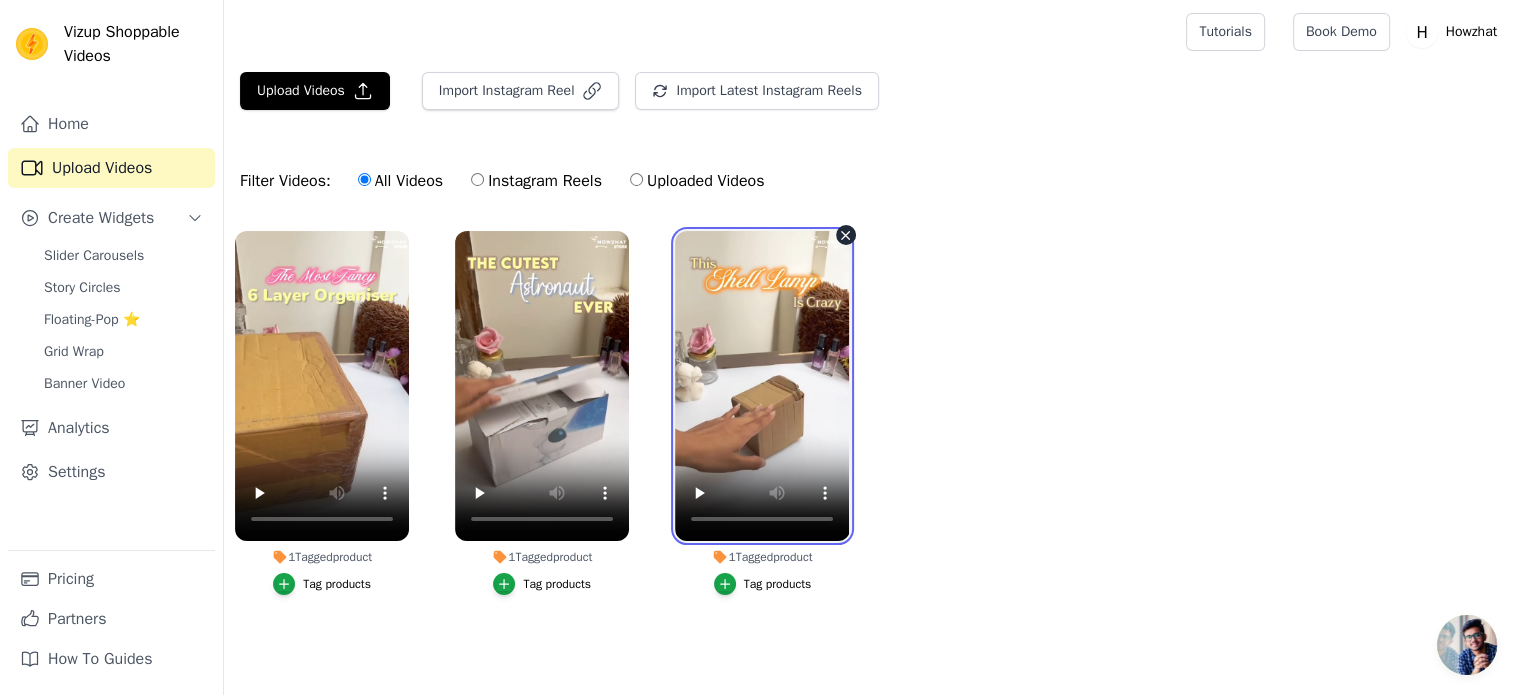 click at bounding box center (762, 386) 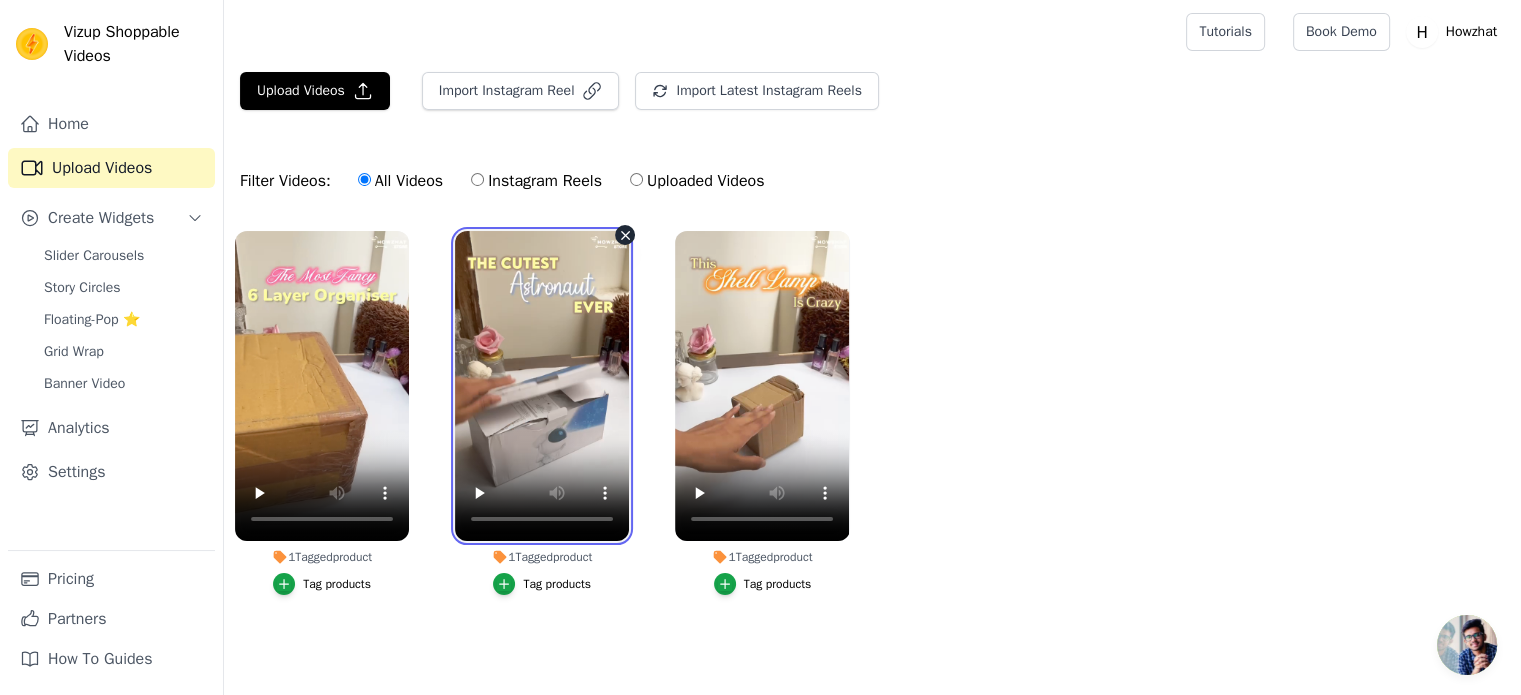 click at bounding box center (542, 386) 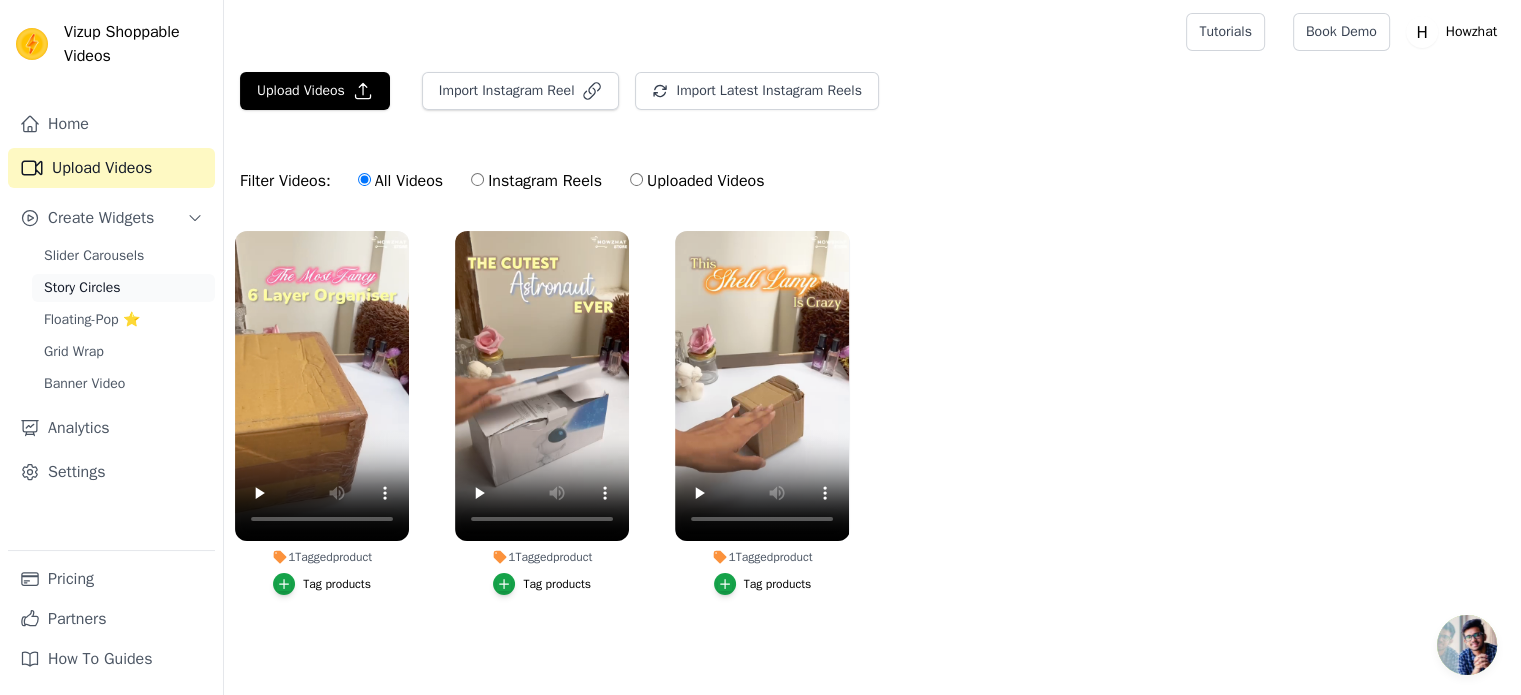 click on "Story Circles" at bounding box center (123, 288) 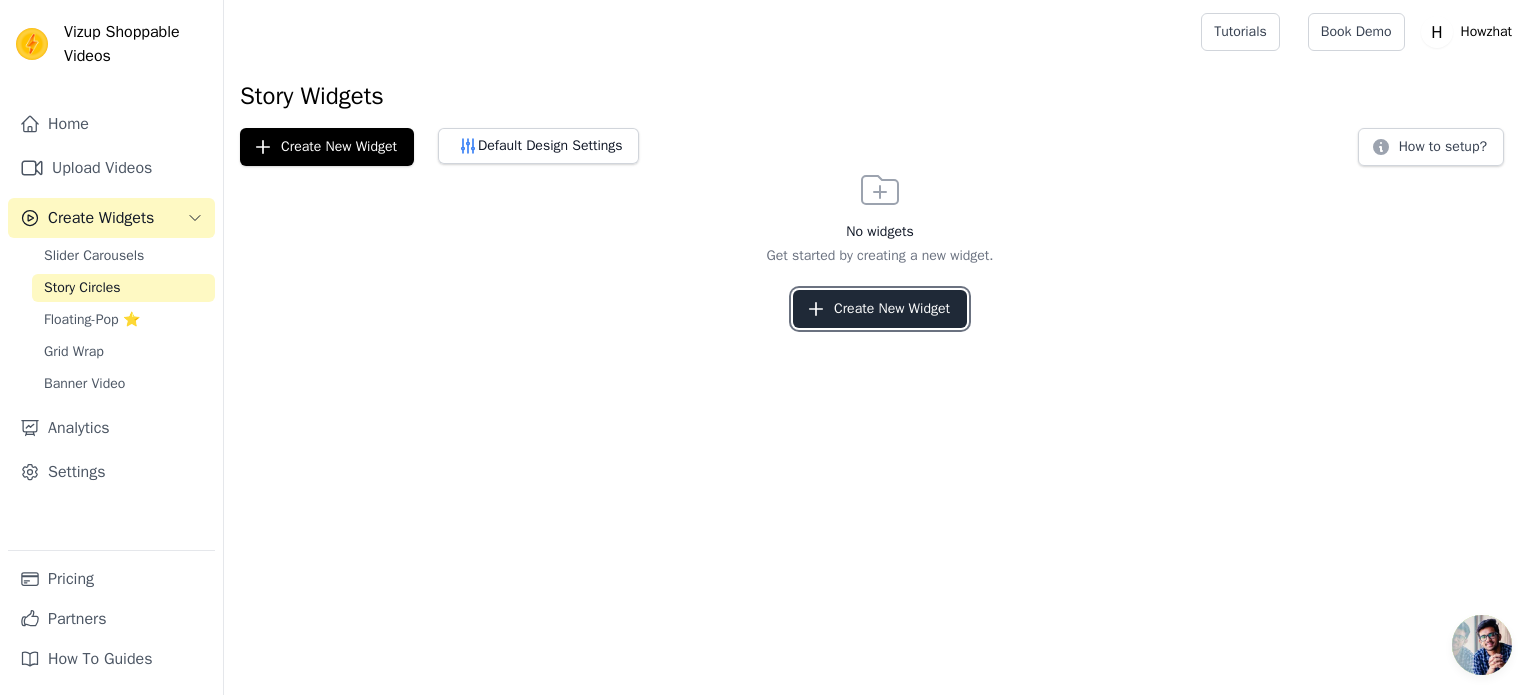 click on "Create New Widget" at bounding box center (880, 309) 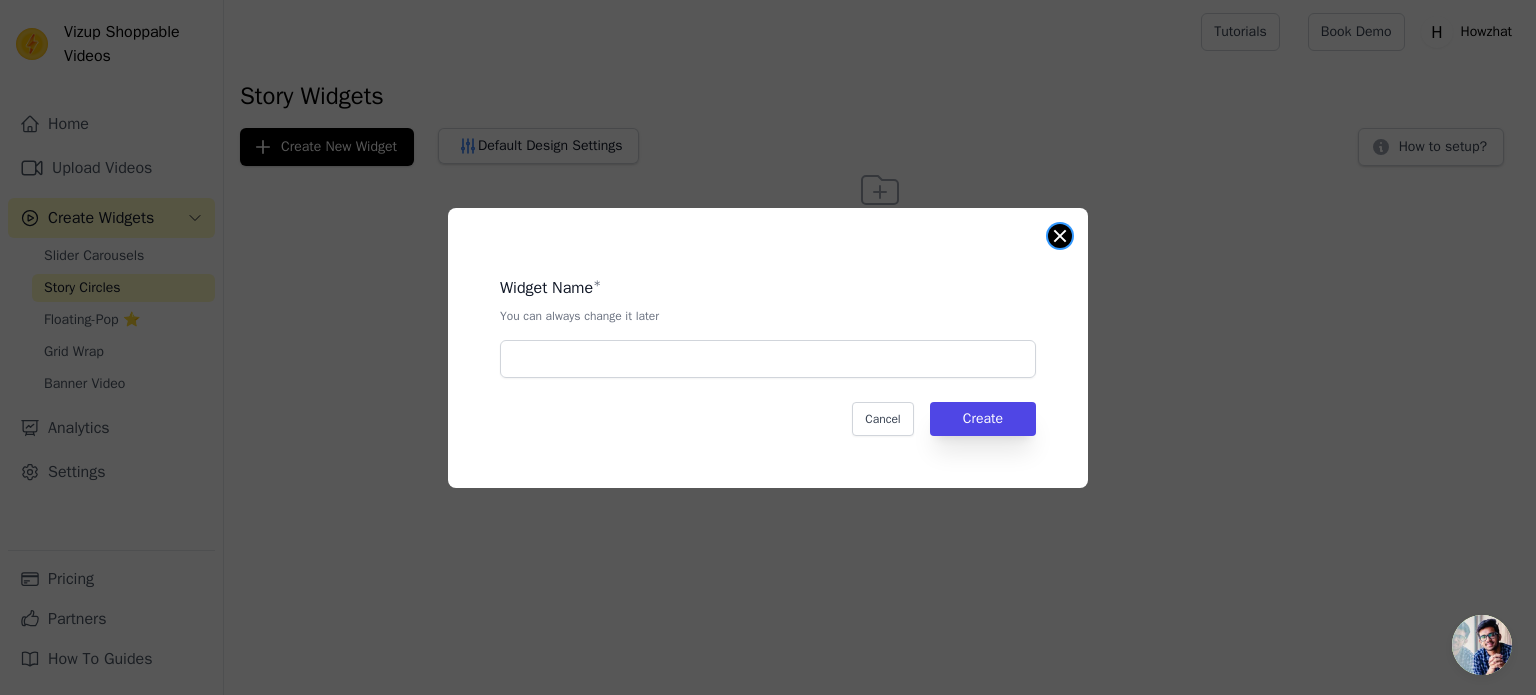 click at bounding box center [1060, 236] 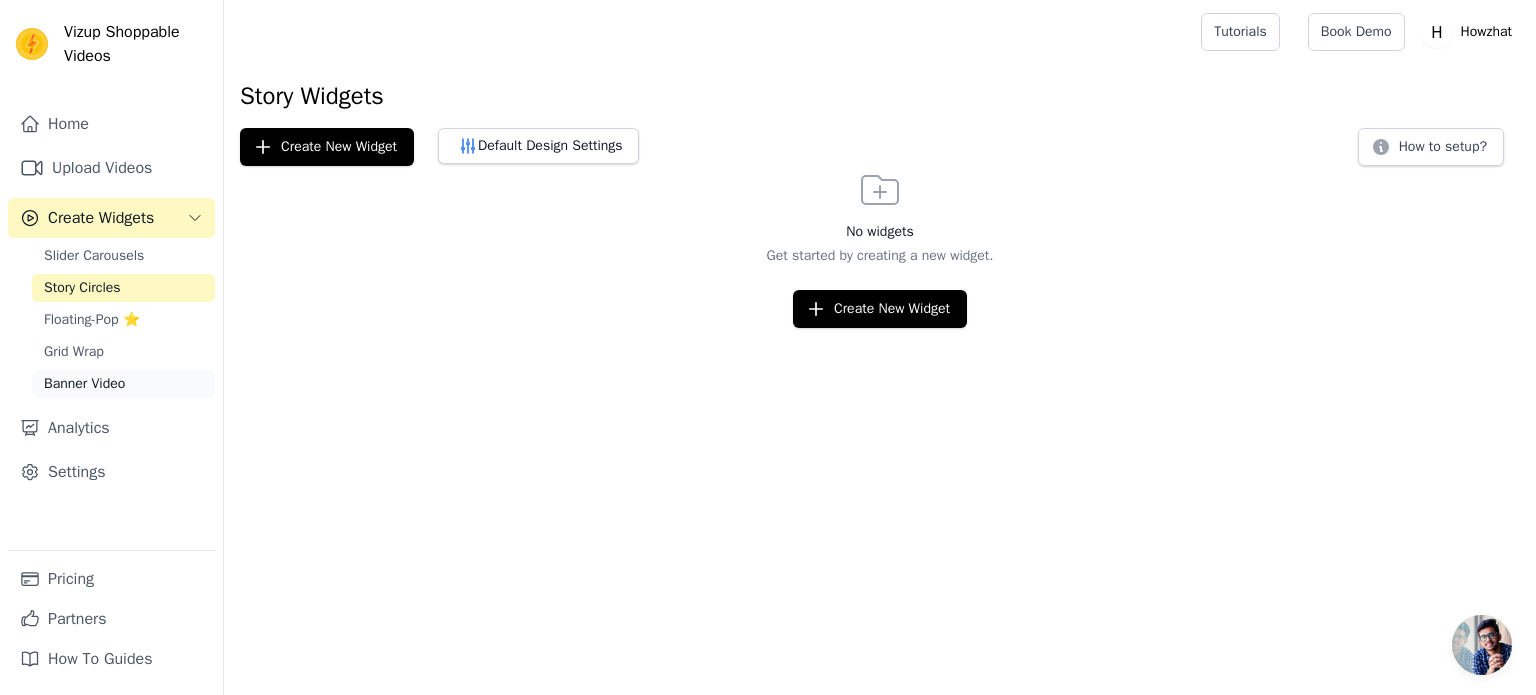 click on "Banner Video" at bounding box center (84, 384) 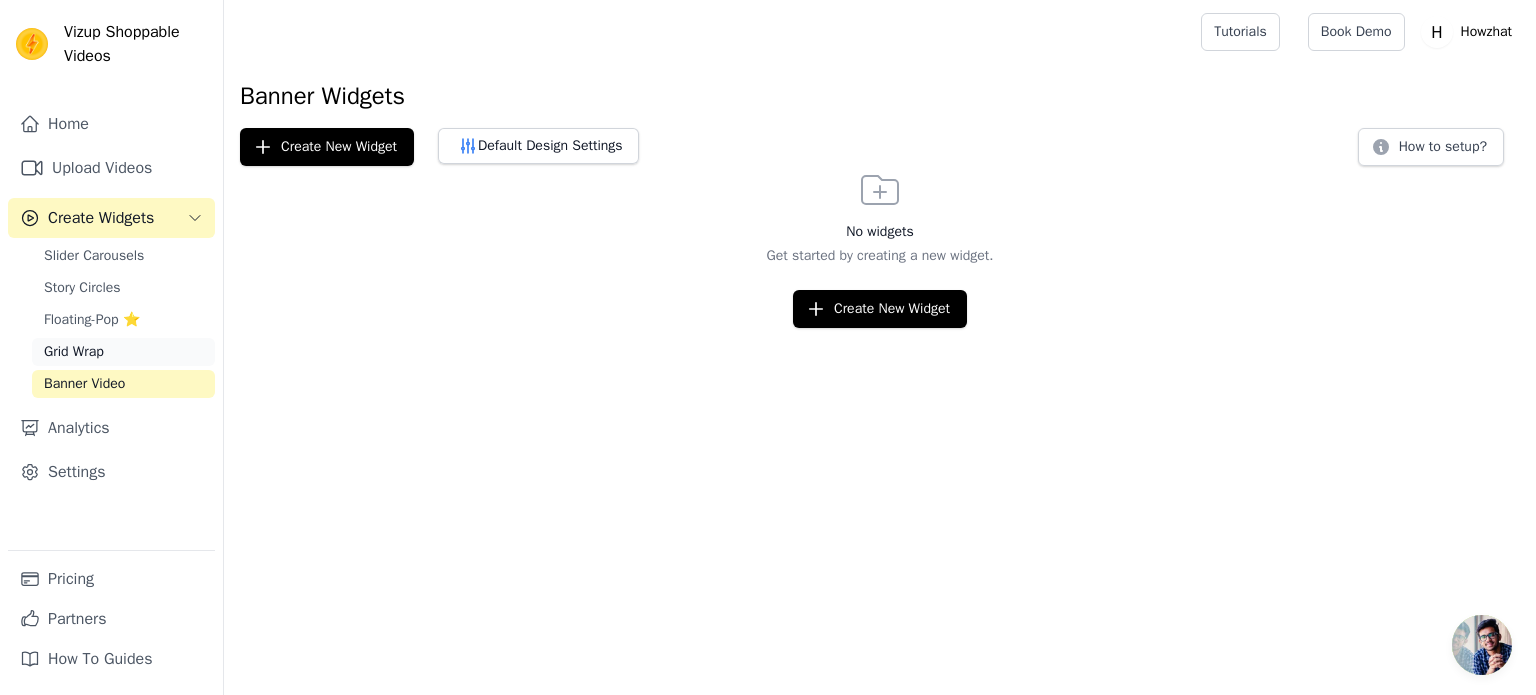 click on "Grid Wrap" at bounding box center (74, 352) 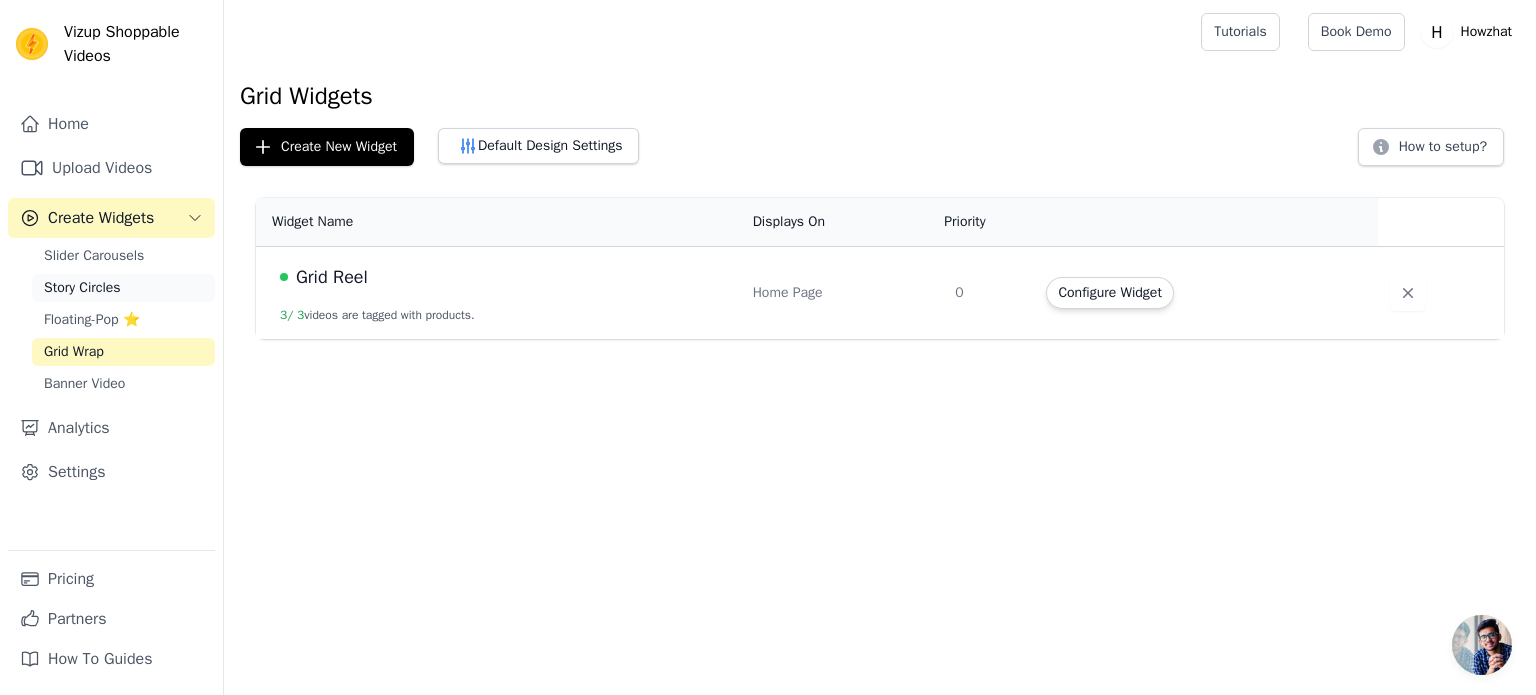 click on "Story Circles" at bounding box center (82, 288) 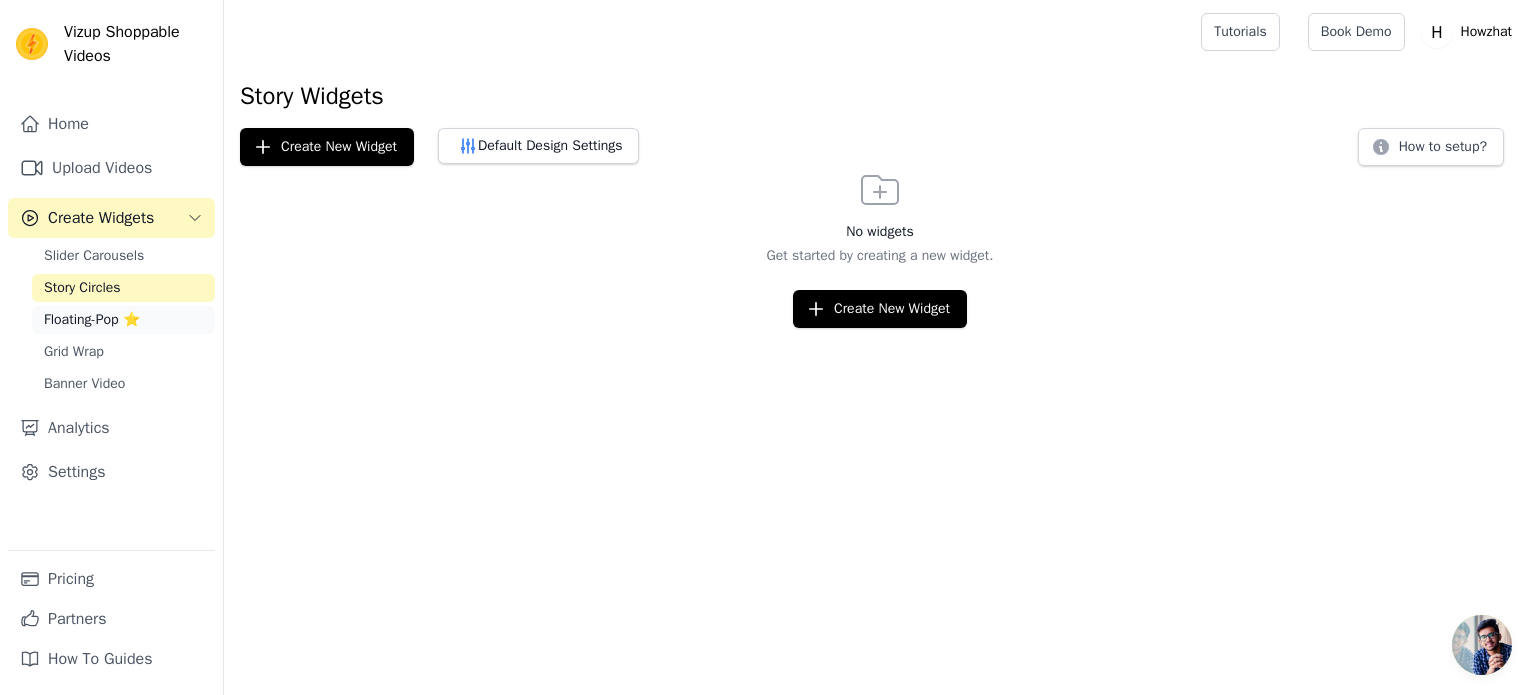 click on "Floating-Pop ⭐" at bounding box center [92, 320] 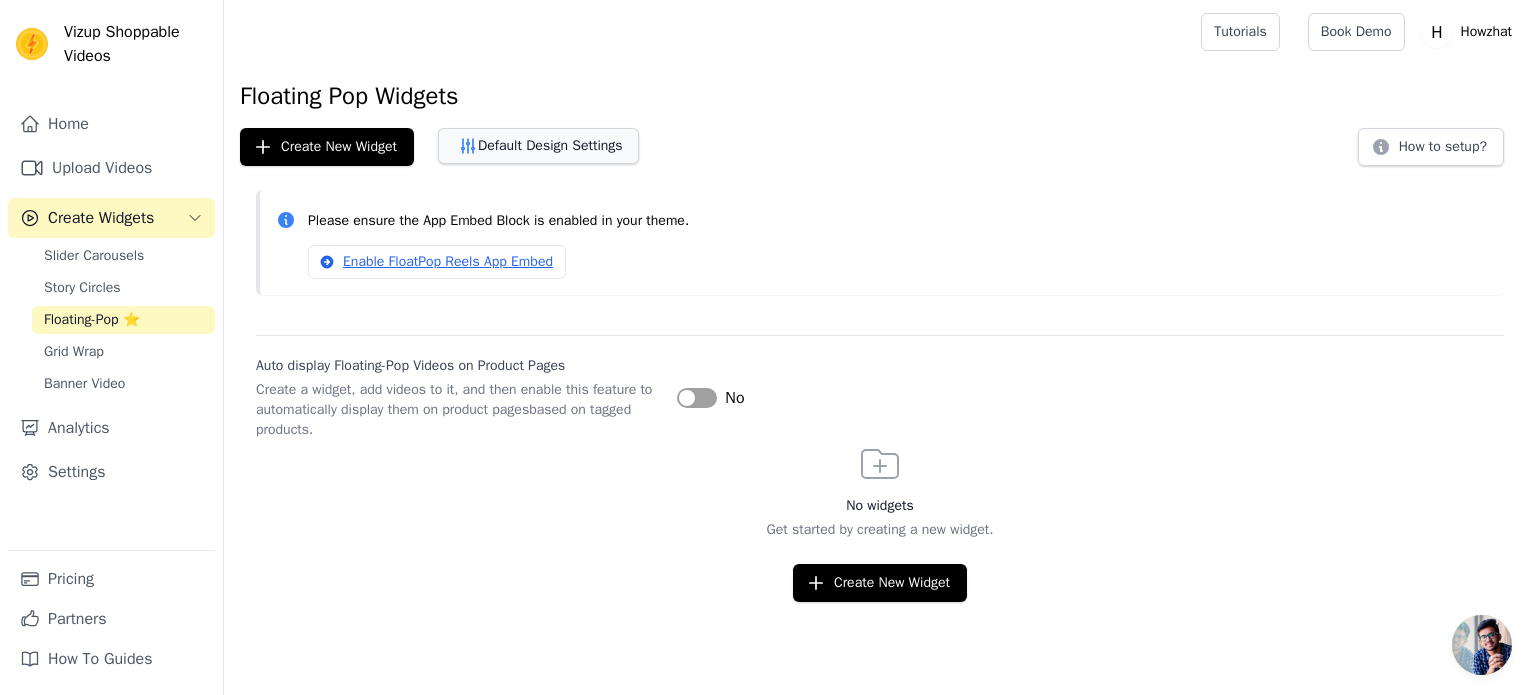 click on "Default Design Settings" at bounding box center (538, 146) 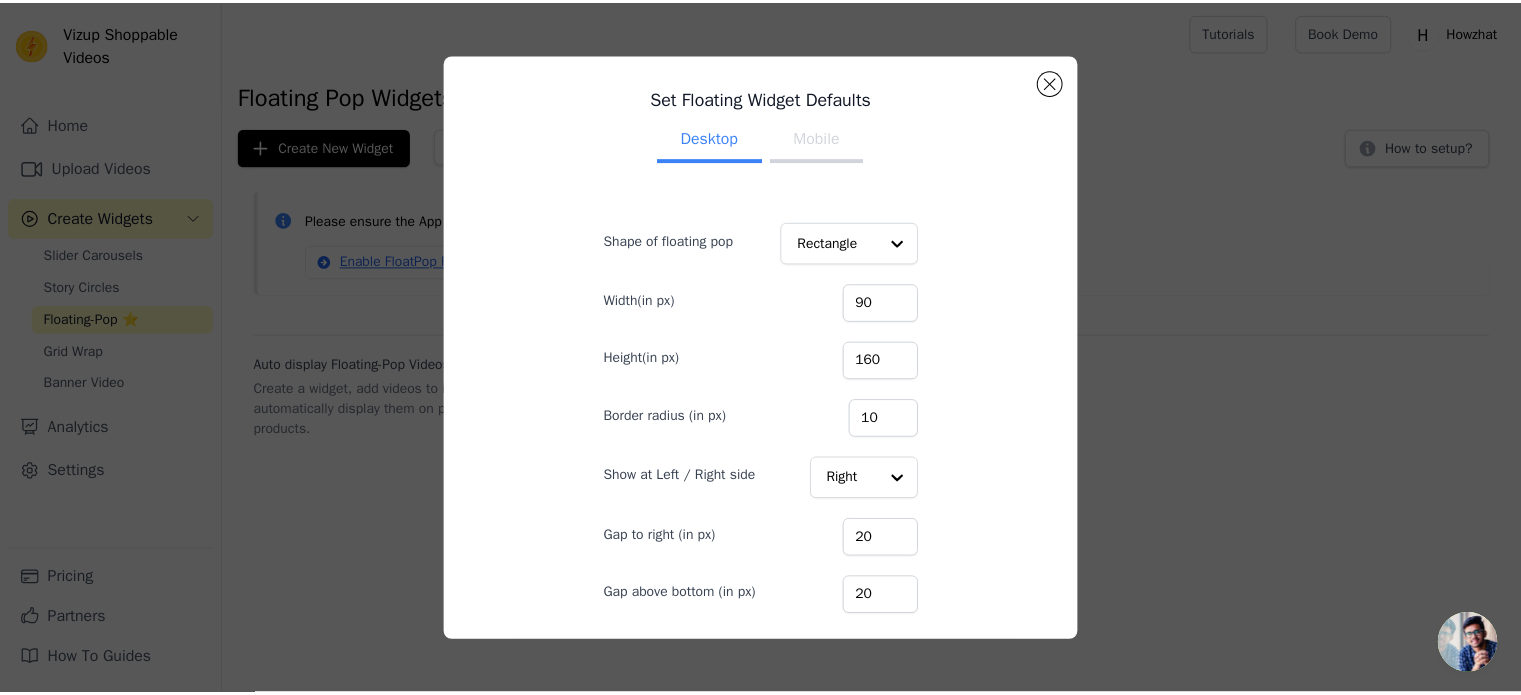 scroll, scrollTop: 61, scrollLeft: 0, axis: vertical 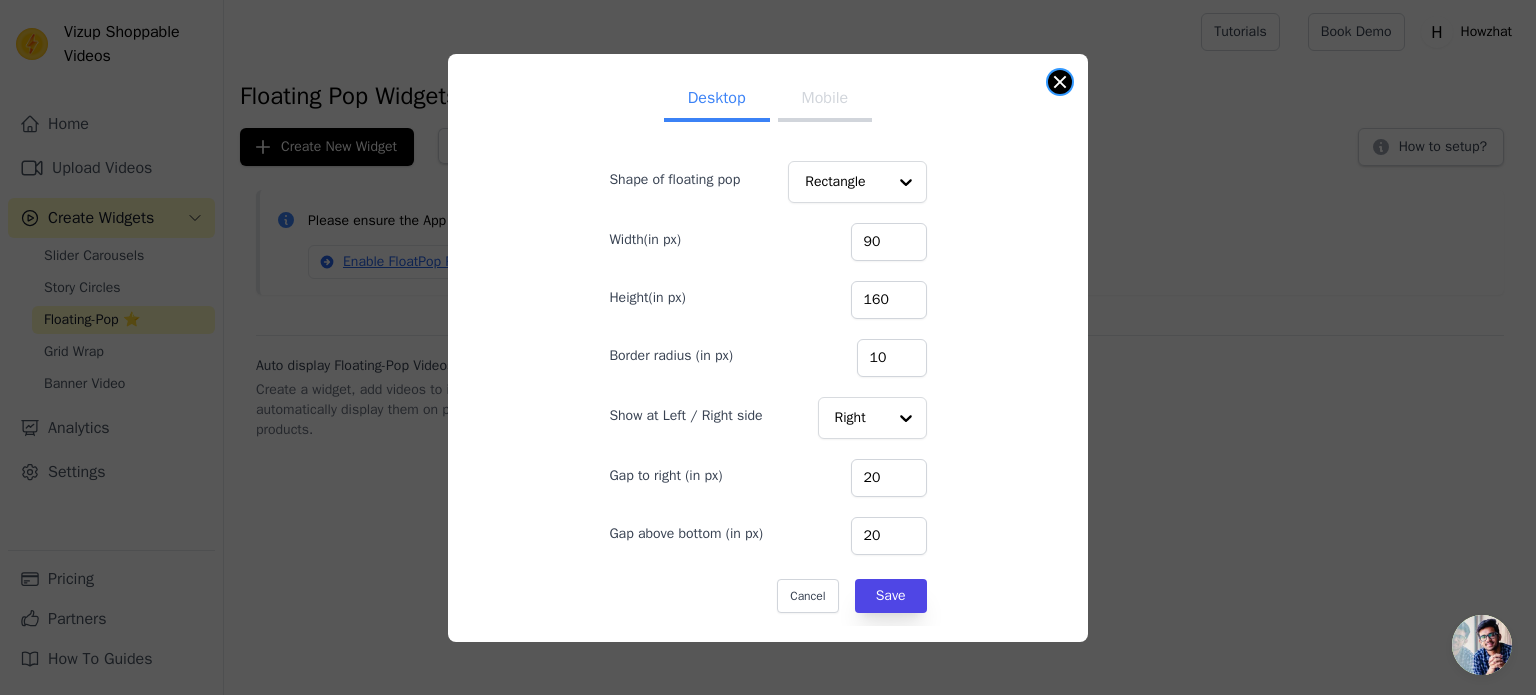 click at bounding box center [1060, 82] 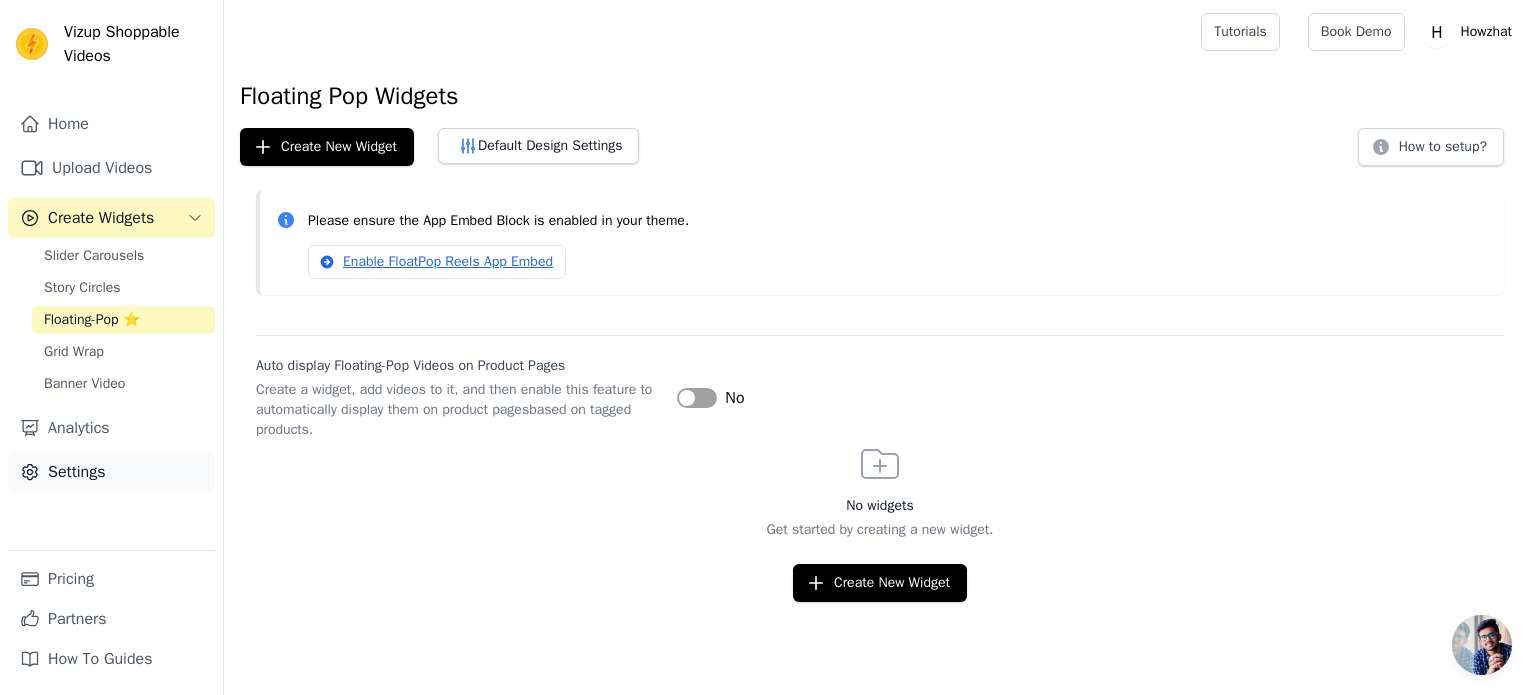 click on "Settings" at bounding box center [111, 472] 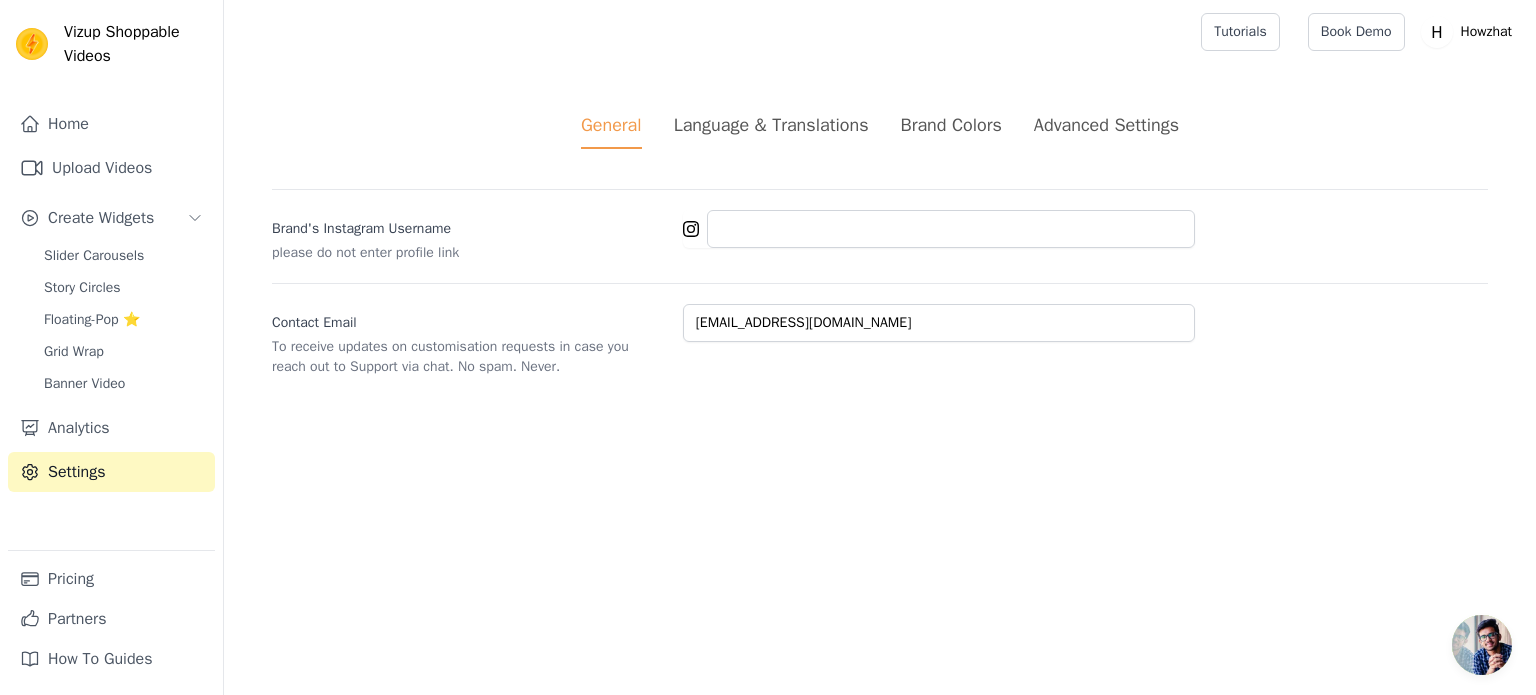 click on "Advanced Settings" at bounding box center [1106, 125] 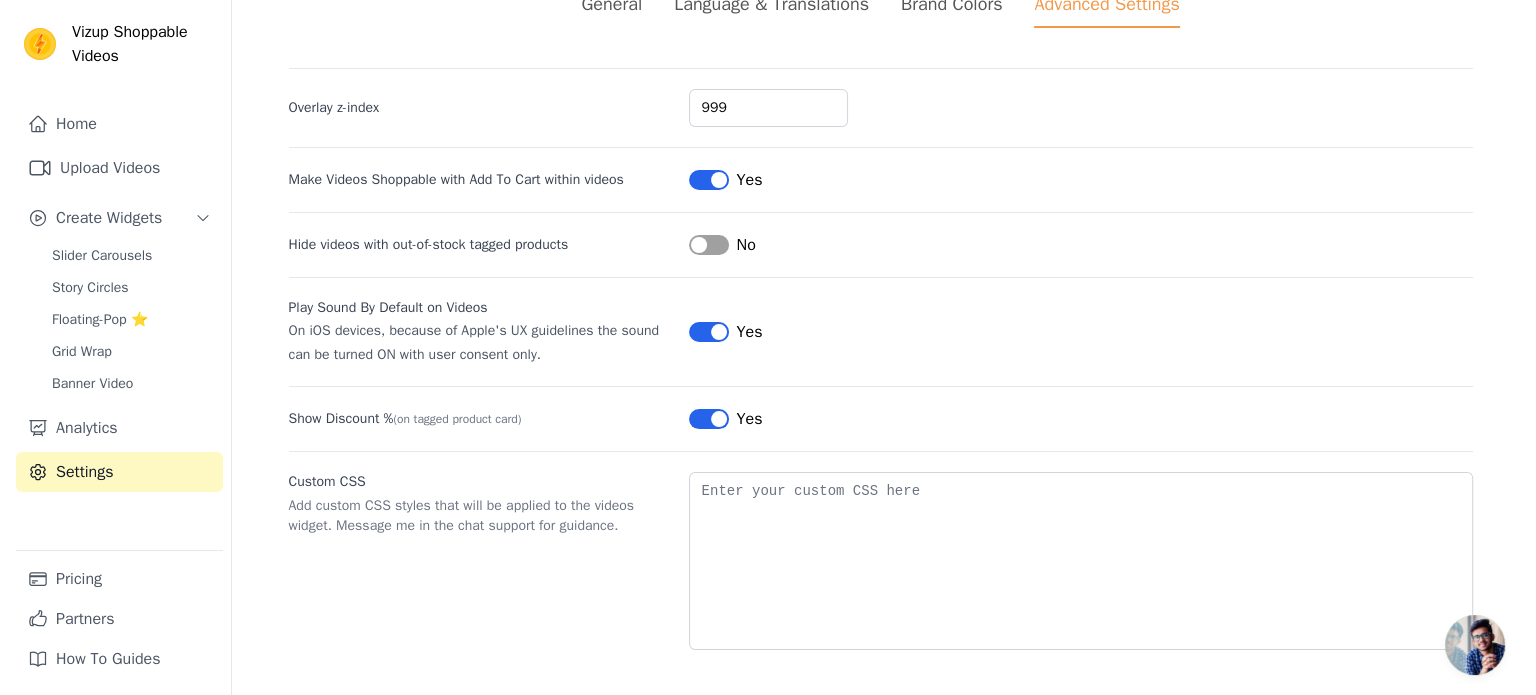 scroll, scrollTop: 0, scrollLeft: 0, axis: both 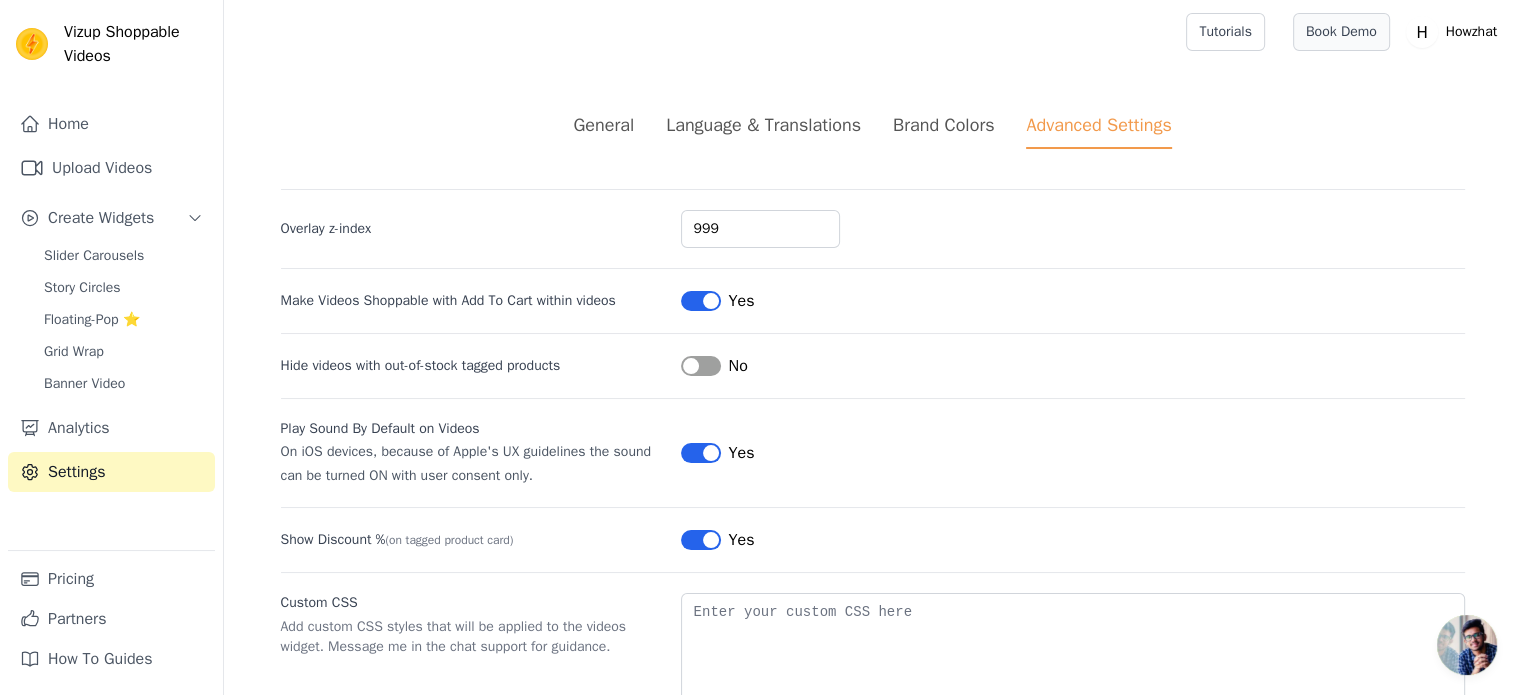 click on "Book Demo" at bounding box center (1341, 32) 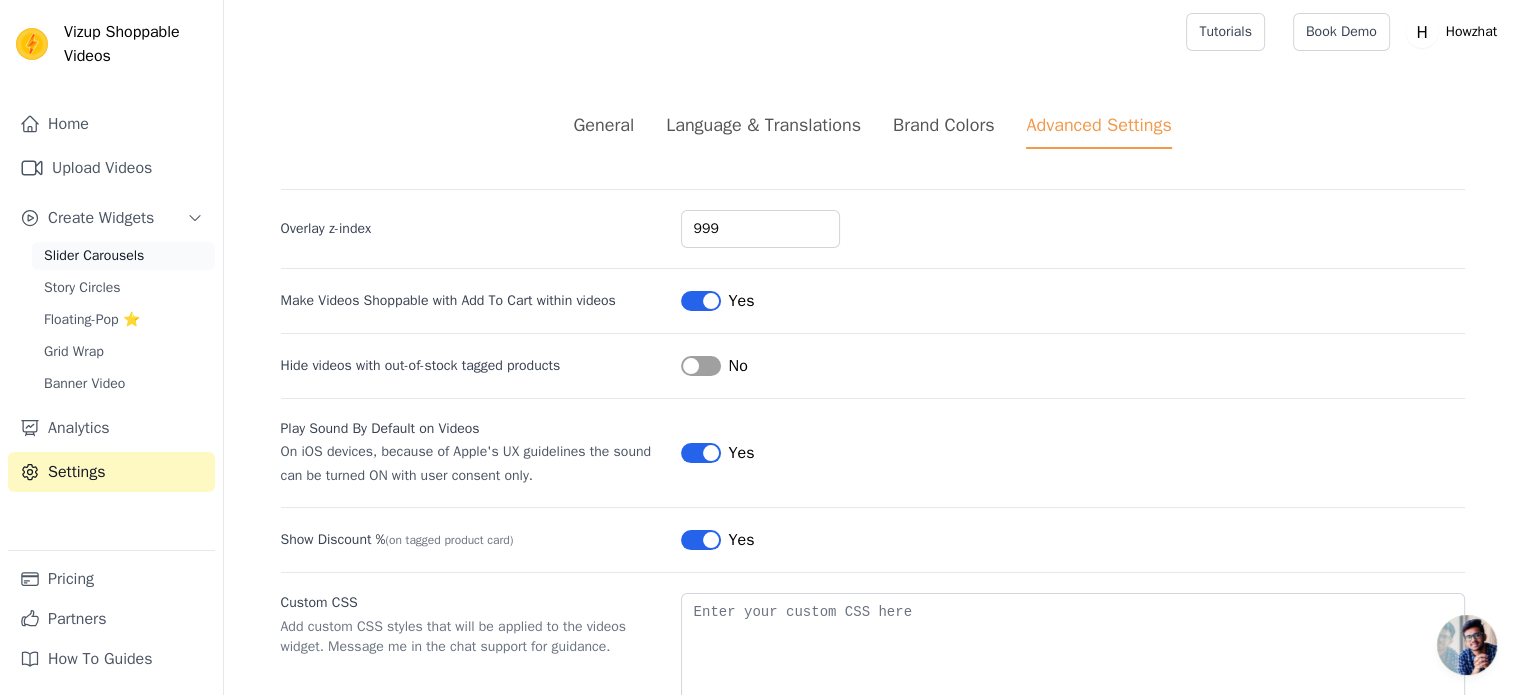 click on "Slider Carousels" at bounding box center [94, 256] 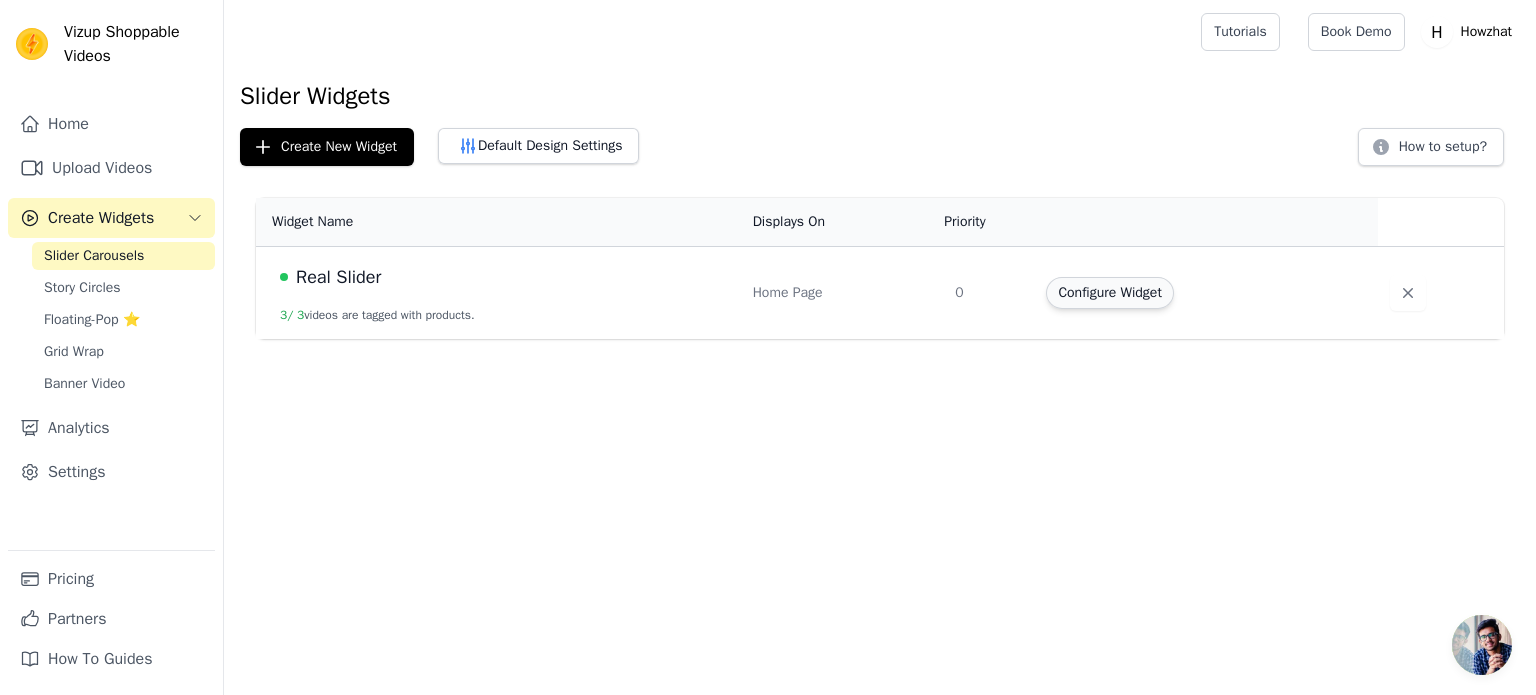 click on "Configure Widget" at bounding box center [1109, 293] 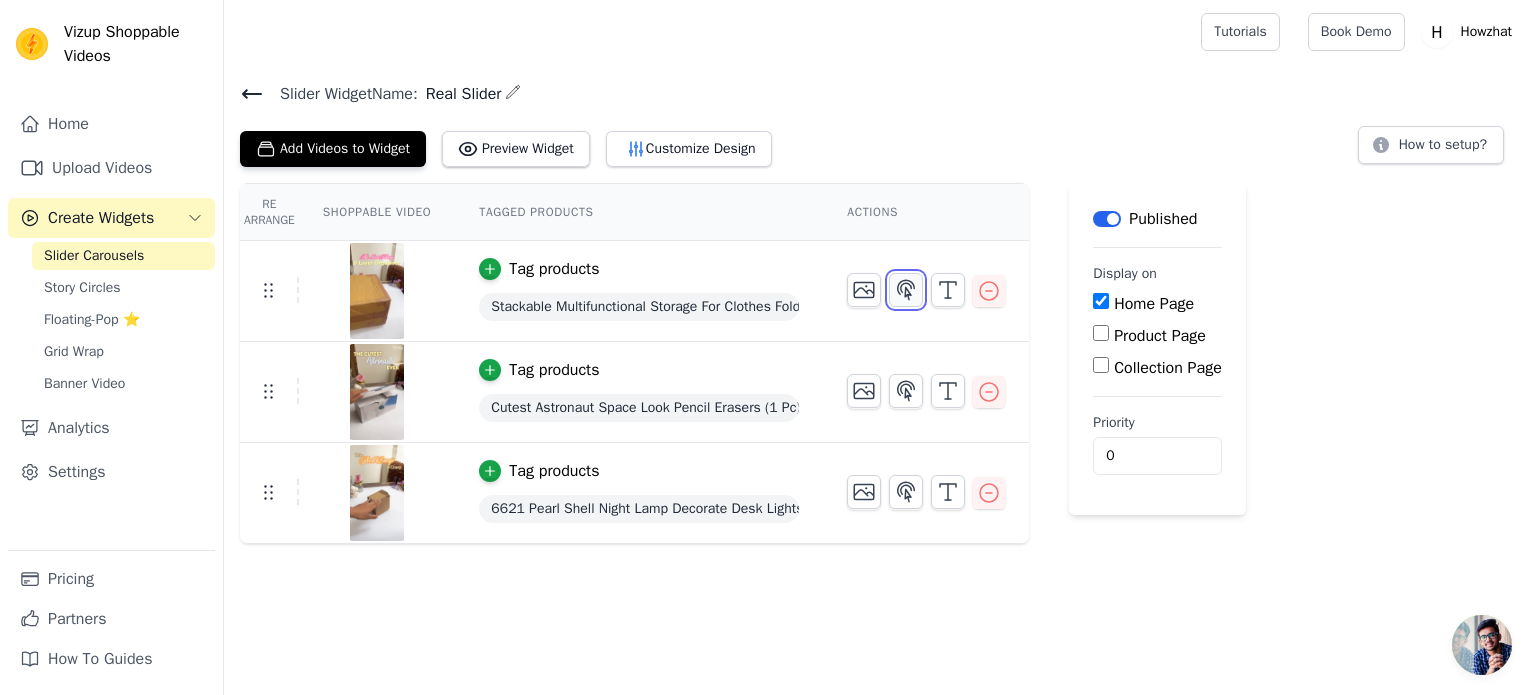 click 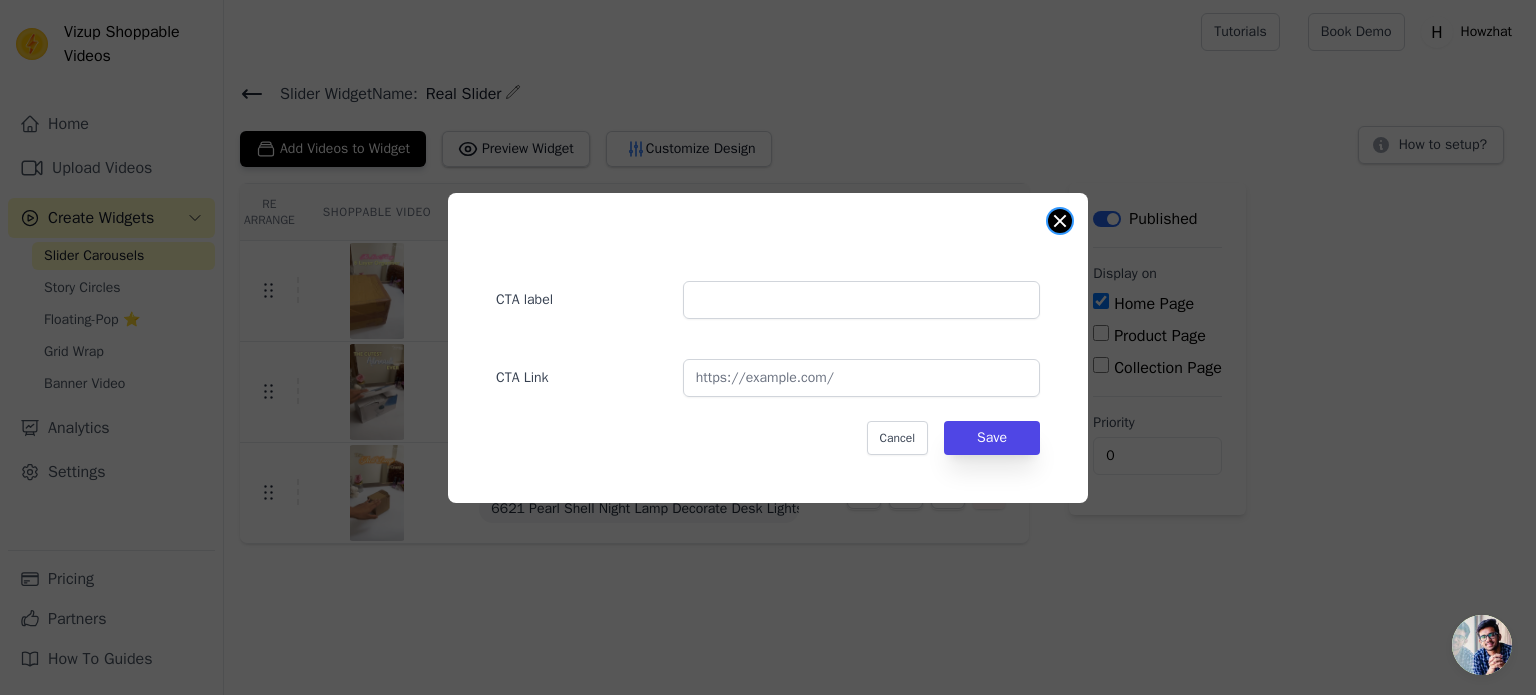 click at bounding box center [1060, 221] 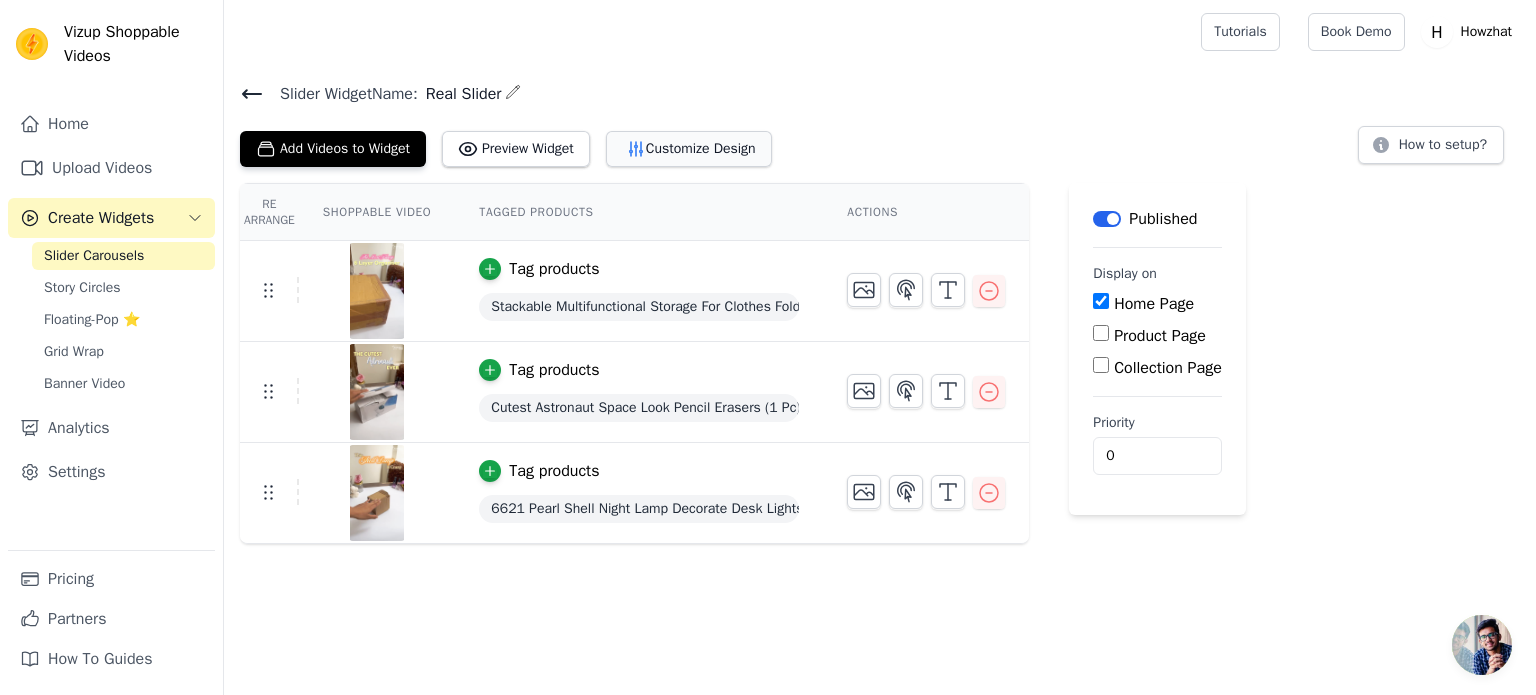 click on "Customize Design" at bounding box center (689, 149) 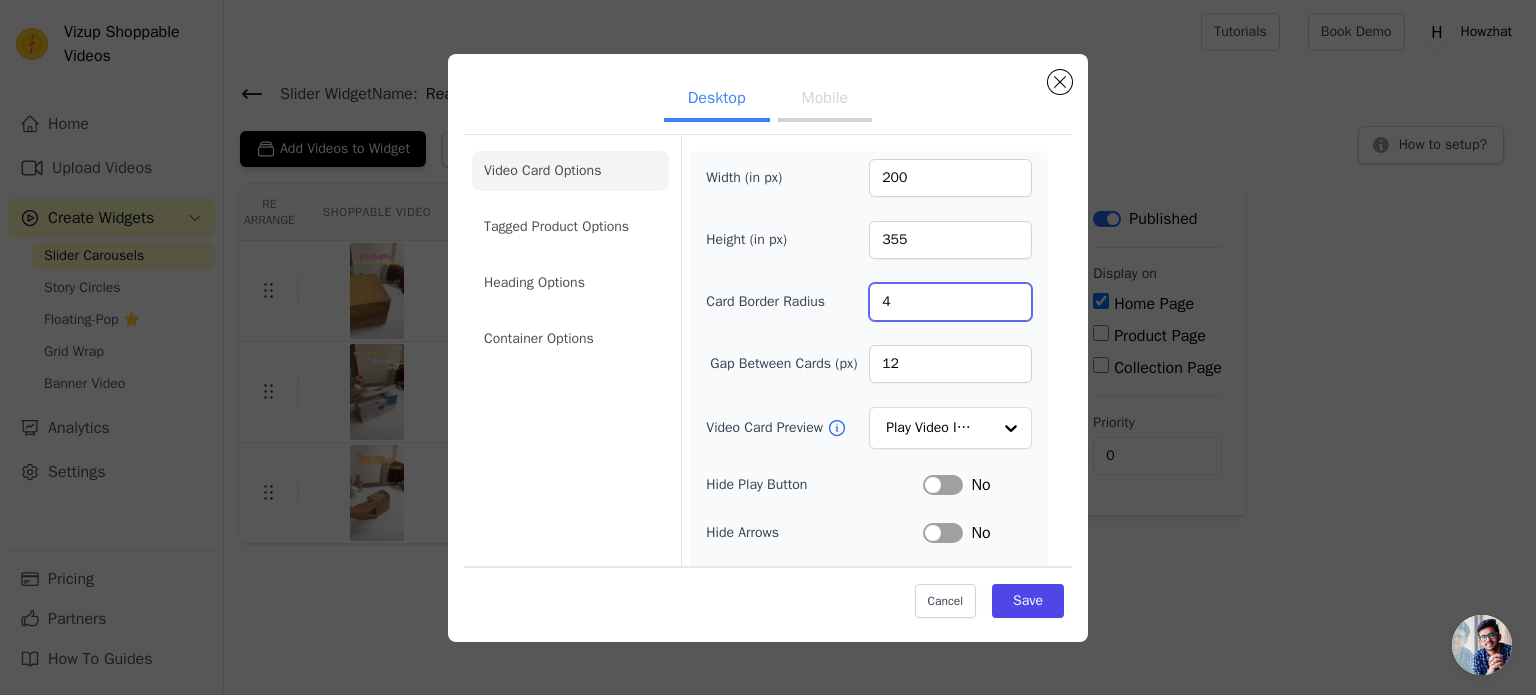 click on "4" at bounding box center (950, 302) 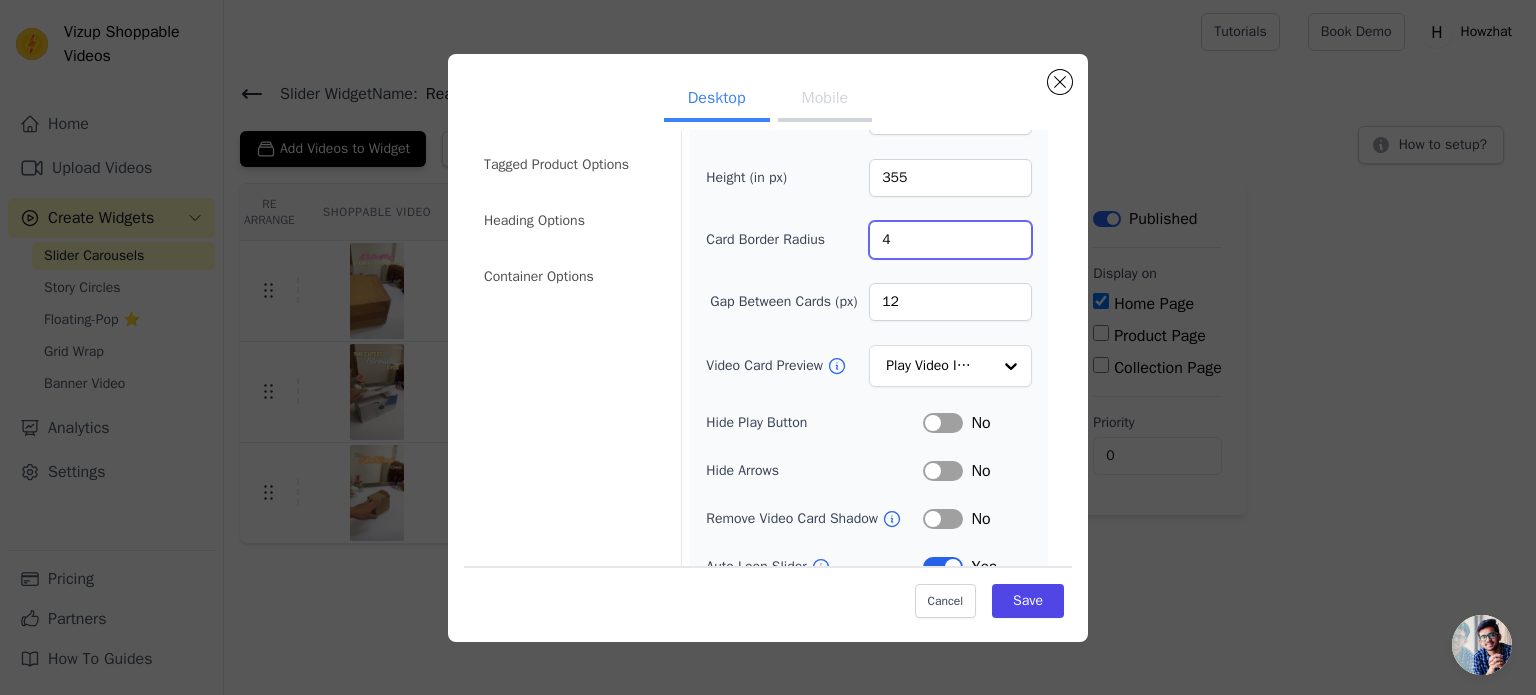 scroll, scrollTop: 61, scrollLeft: 0, axis: vertical 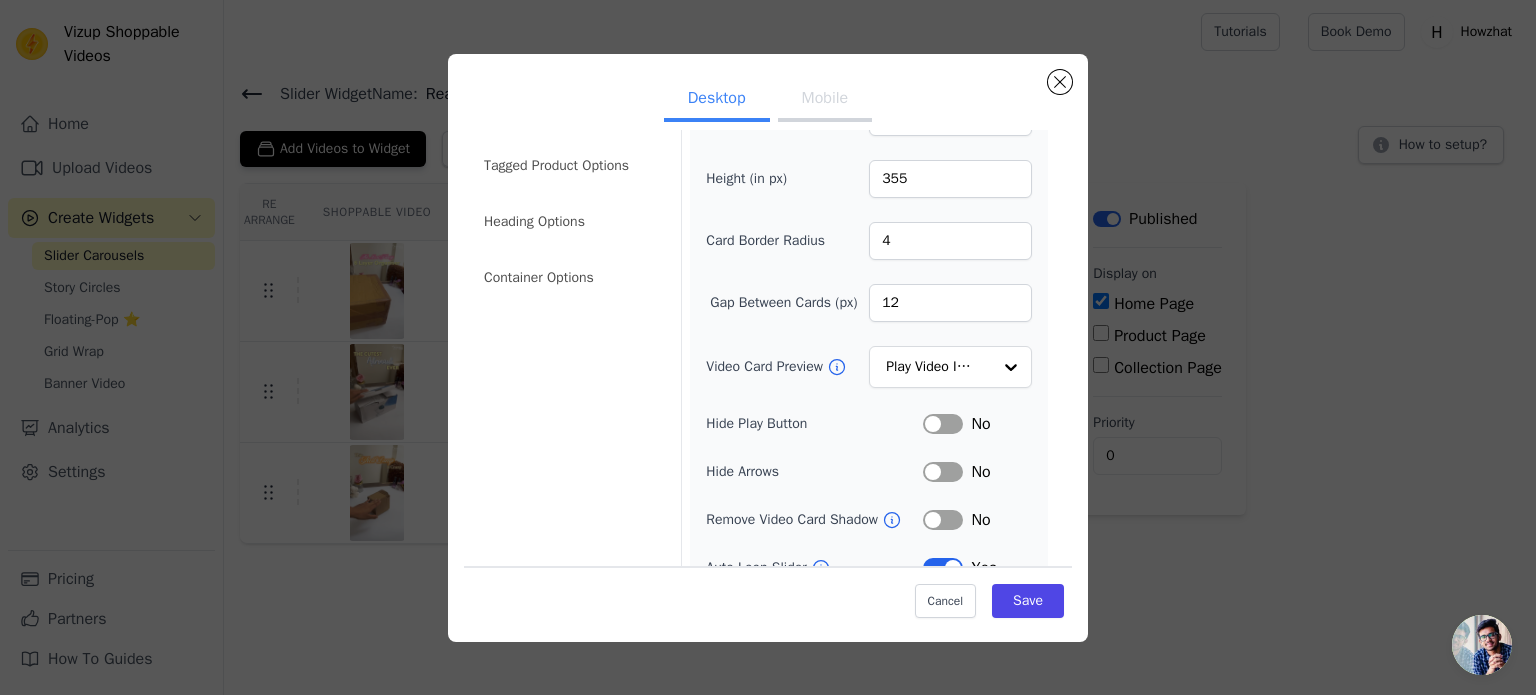 click on "Container Options" 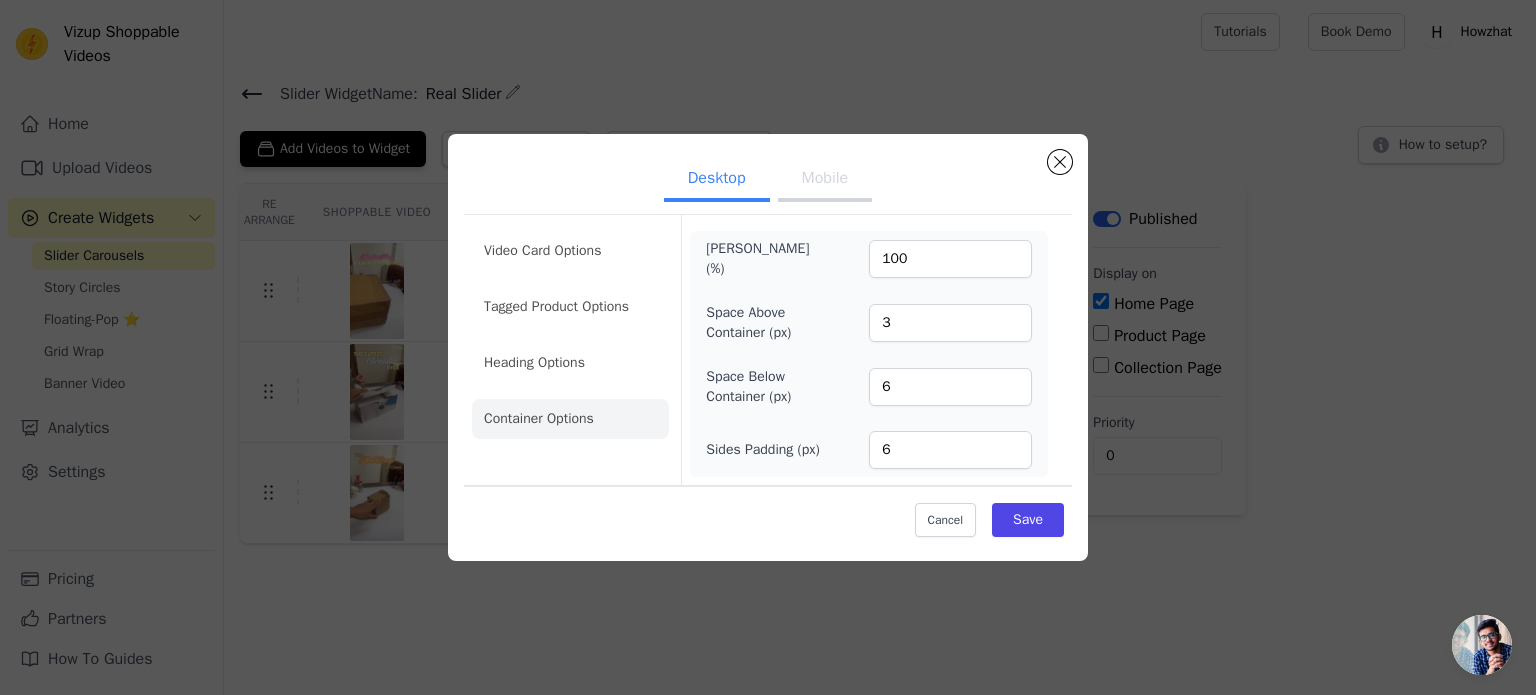 scroll, scrollTop: 0, scrollLeft: 0, axis: both 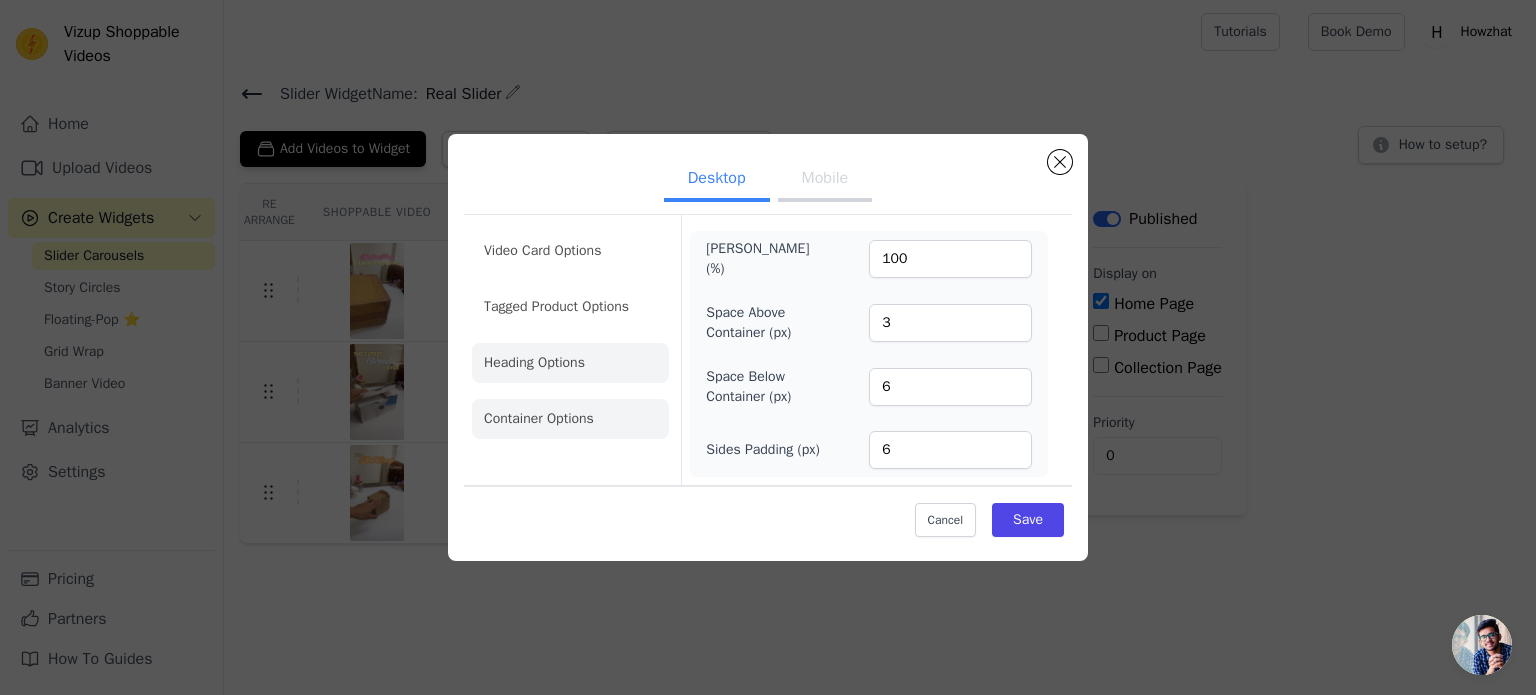 click on "Heading Options" 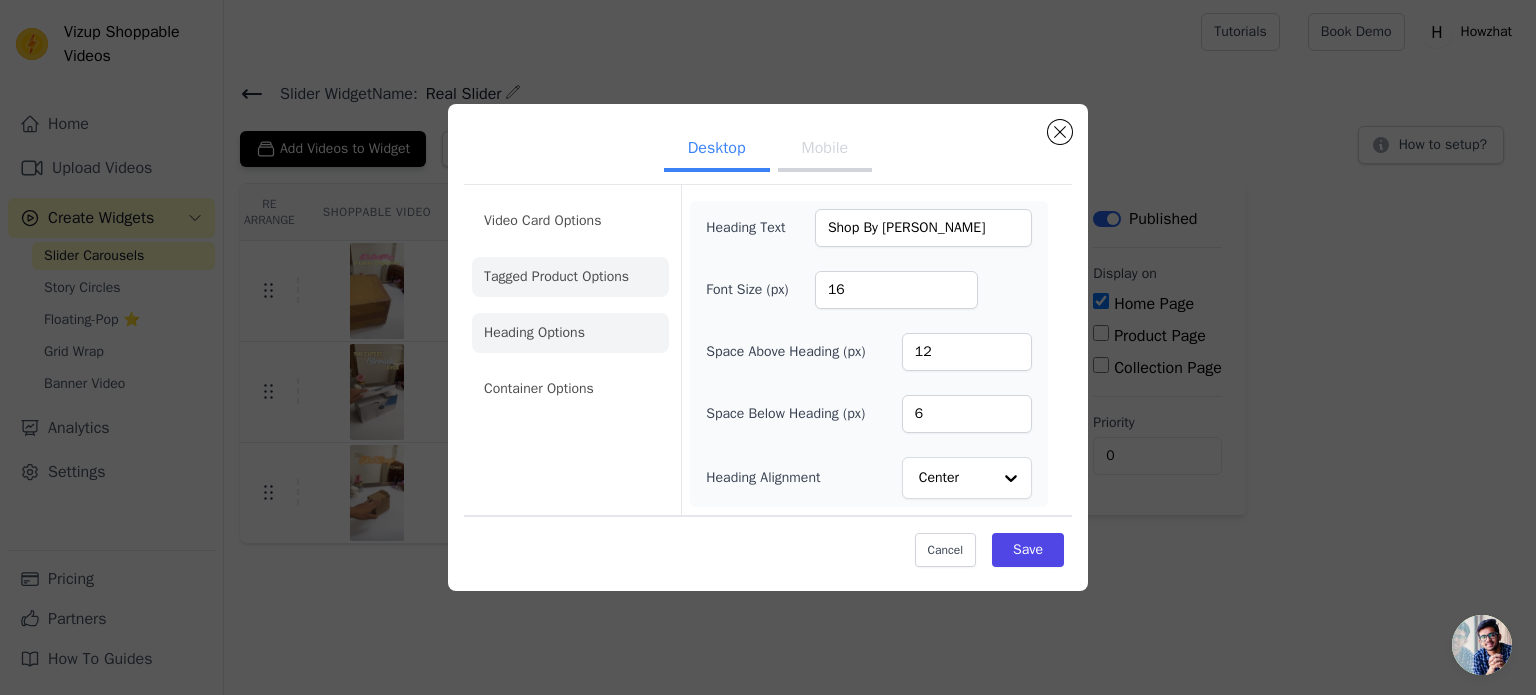 click on "Tagged Product Options" 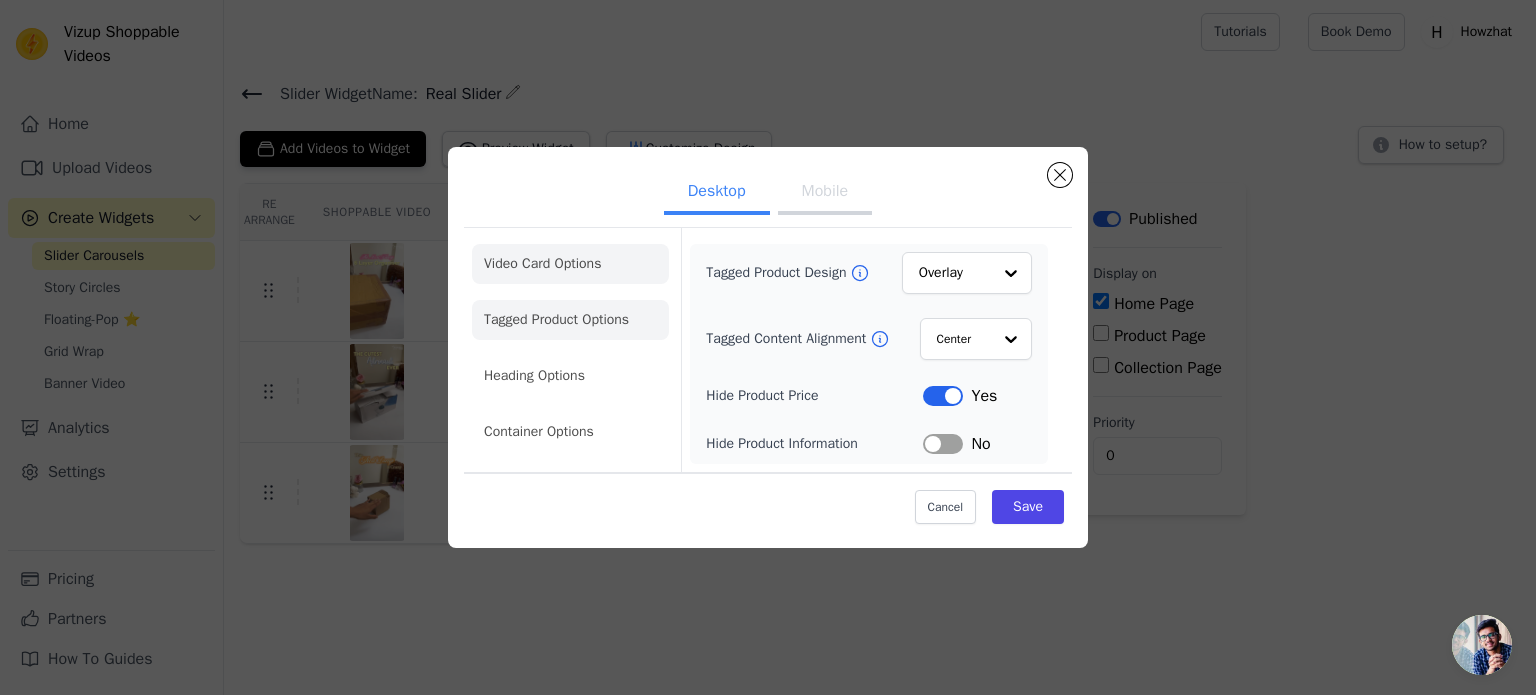 click on "Video Card Options" 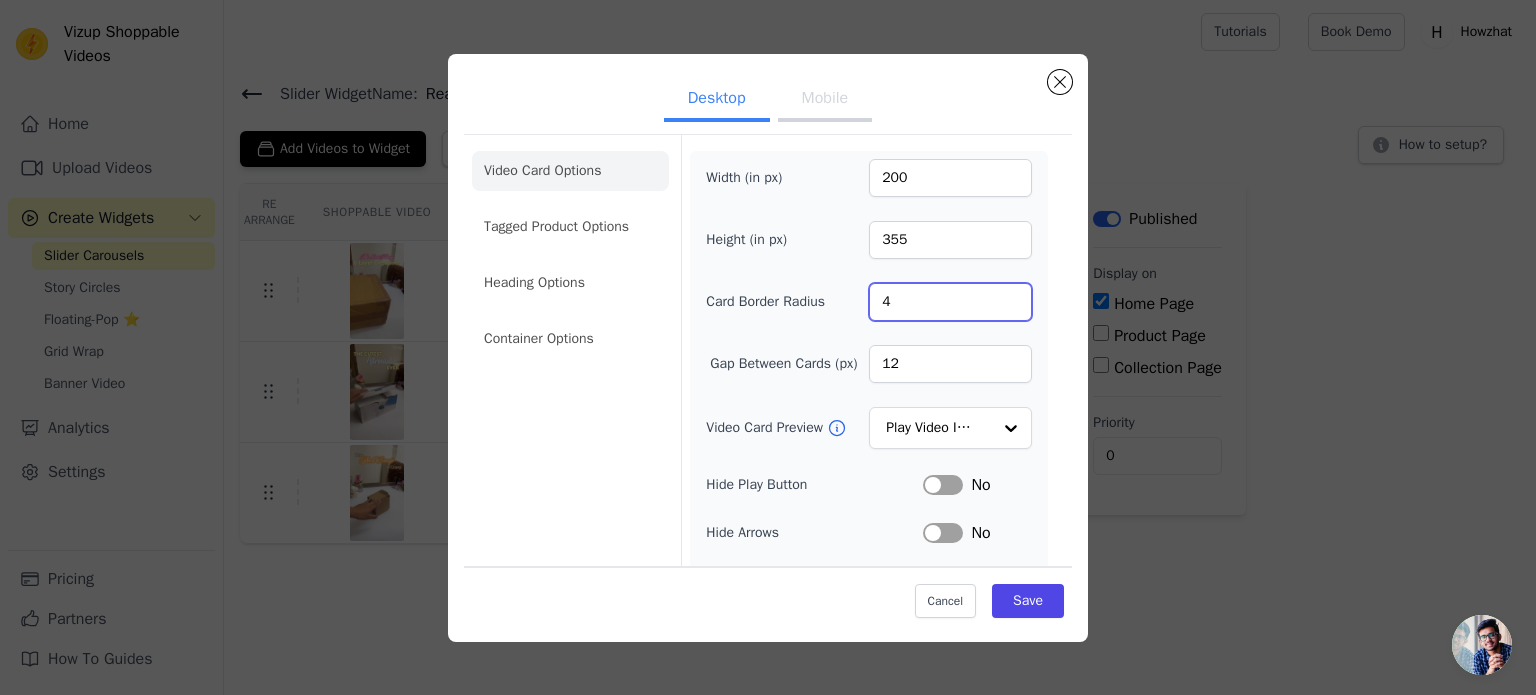 click on "4" at bounding box center [950, 302] 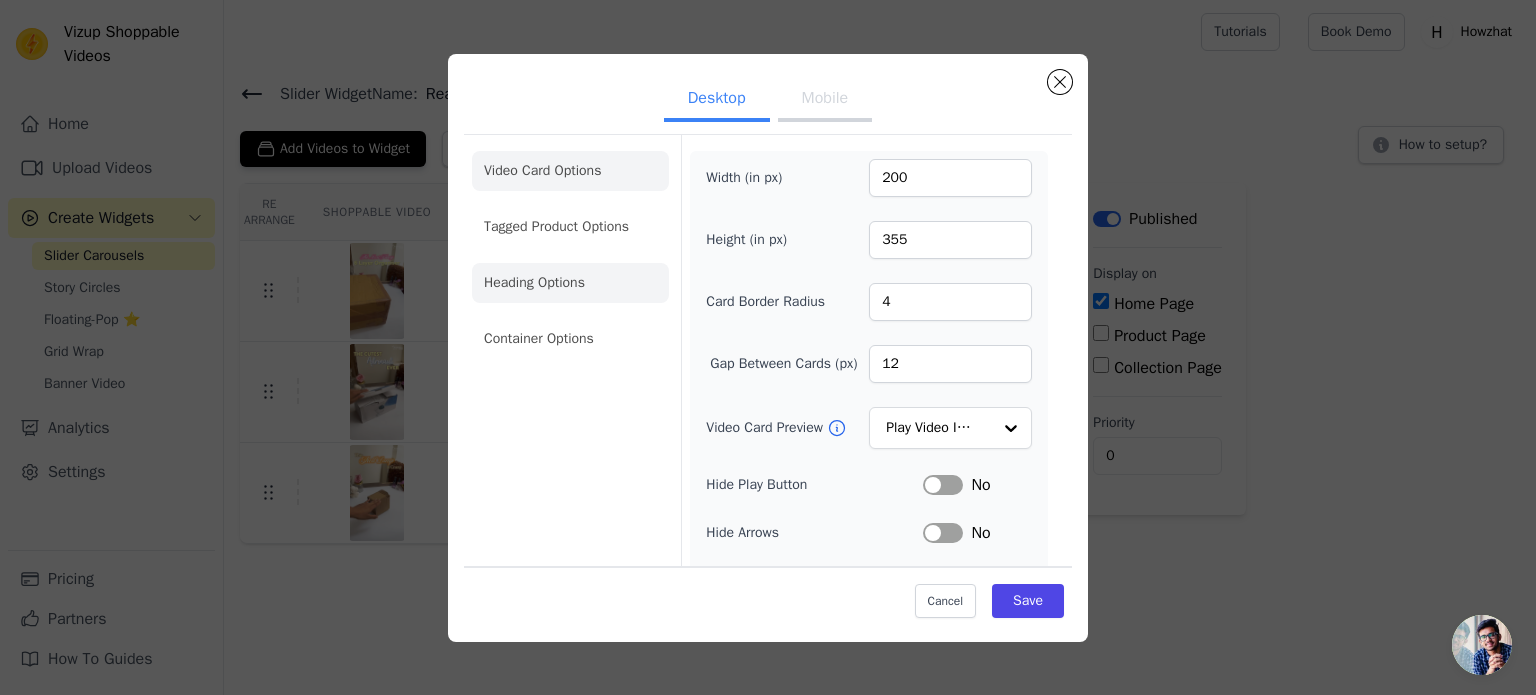 click on "Heading Options" 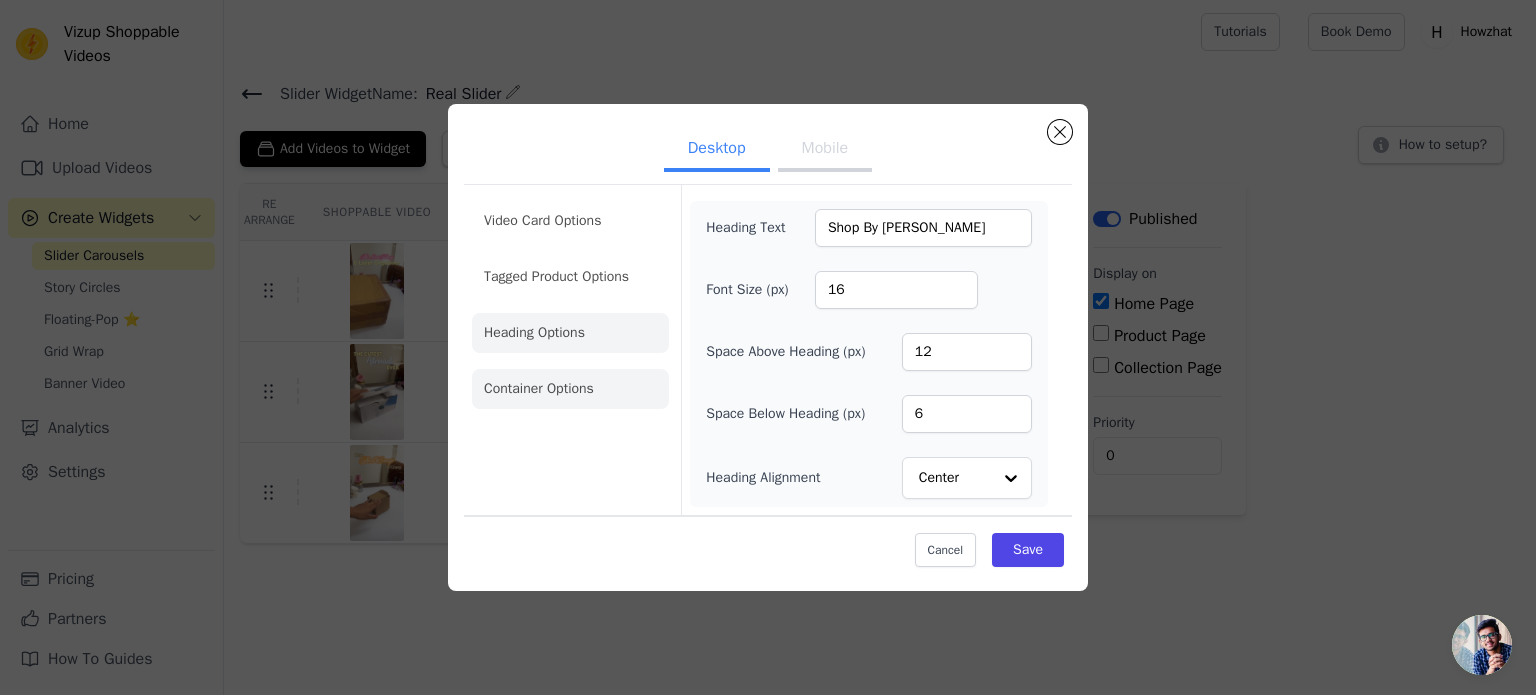 click on "Container Options" 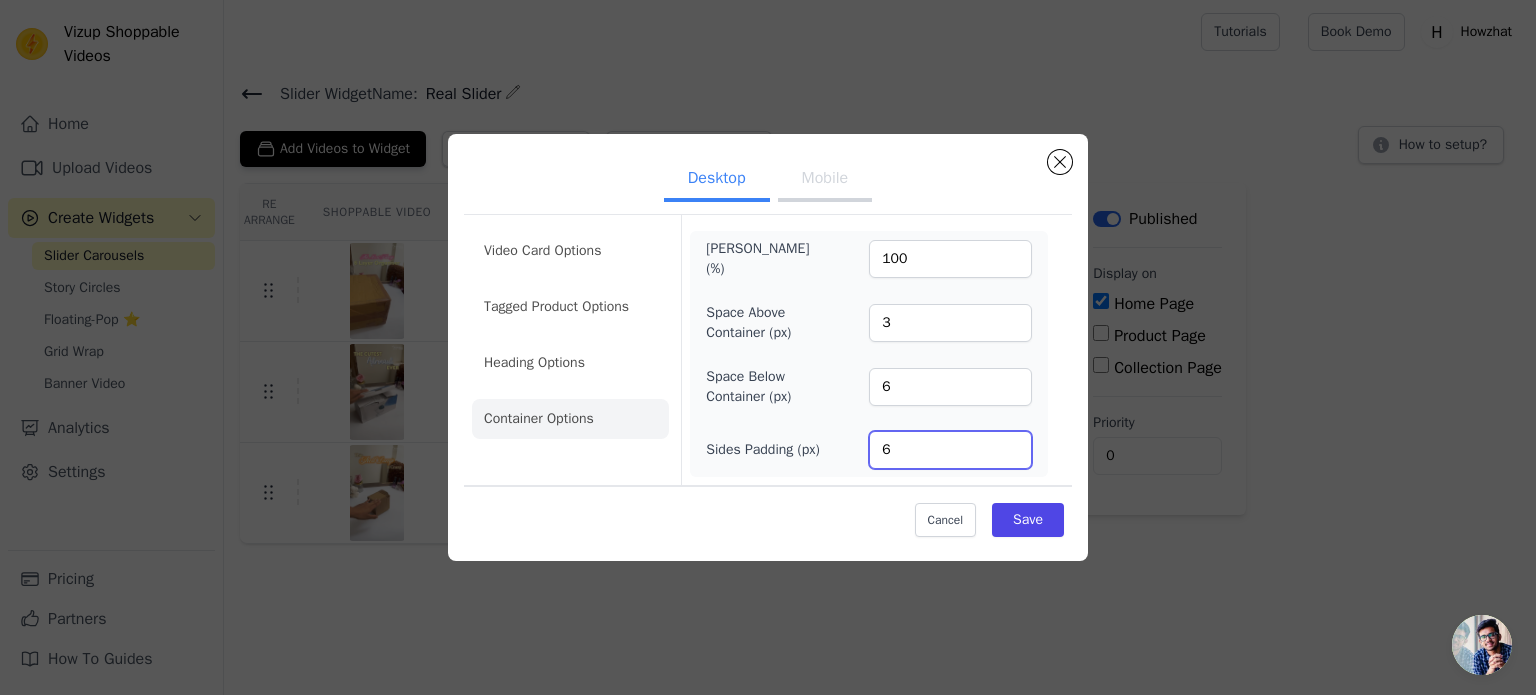 click on "6" at bounding box center (950, 450) 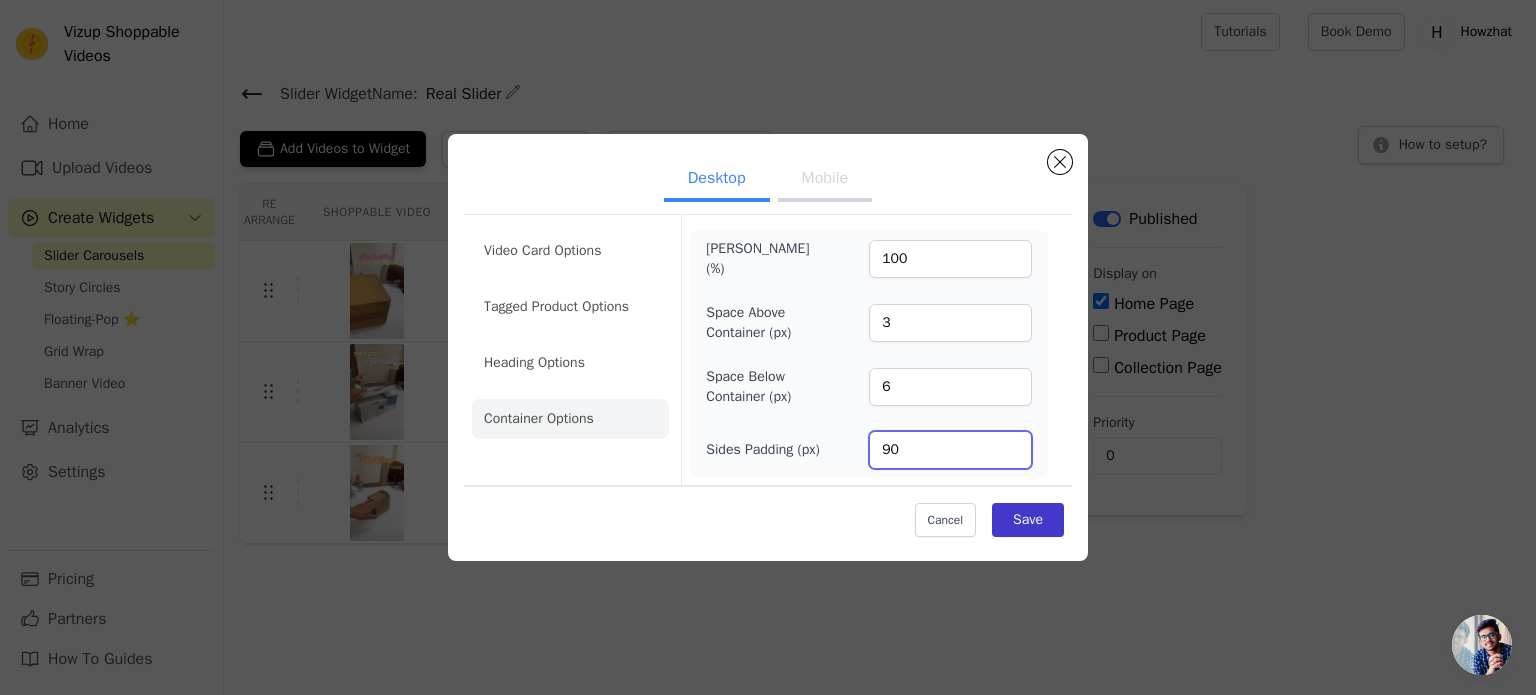 type on "90" 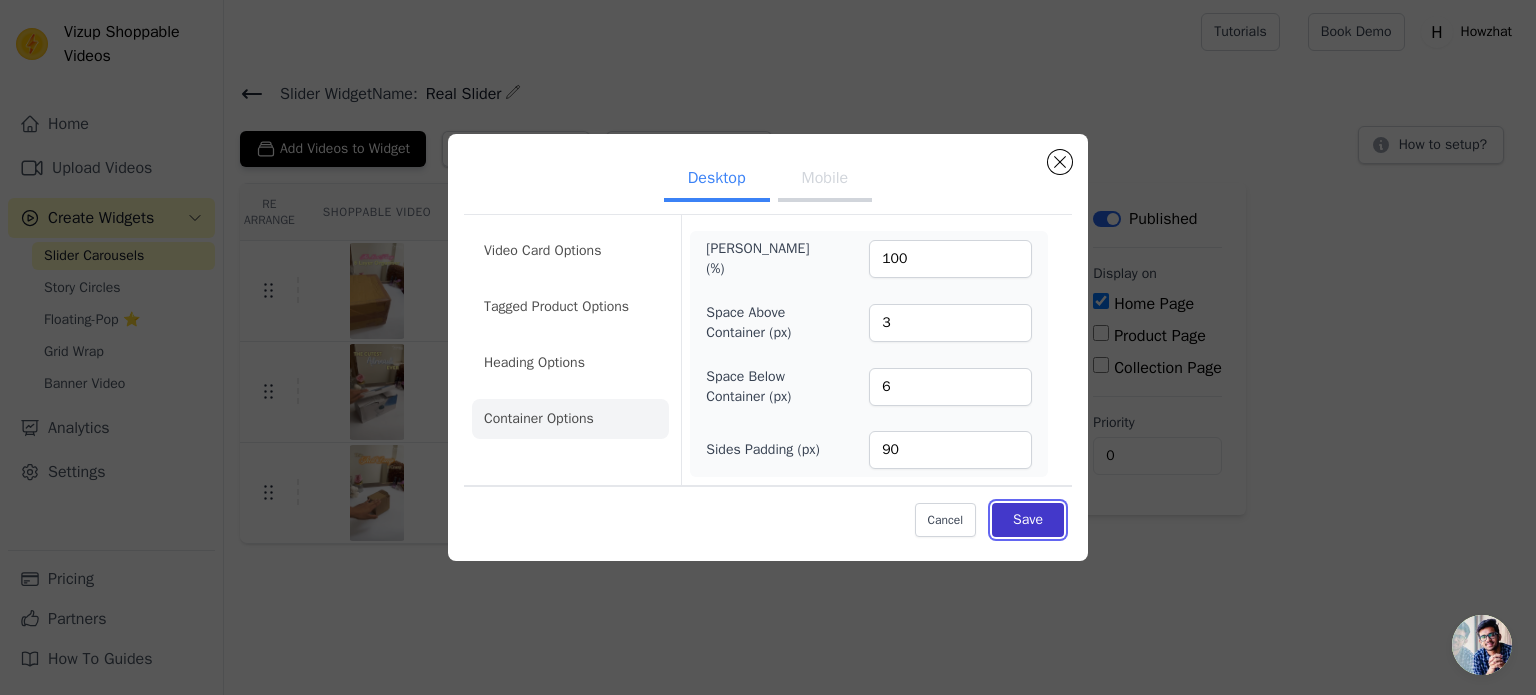 click on "Save" at bounding box center (1028, 520) 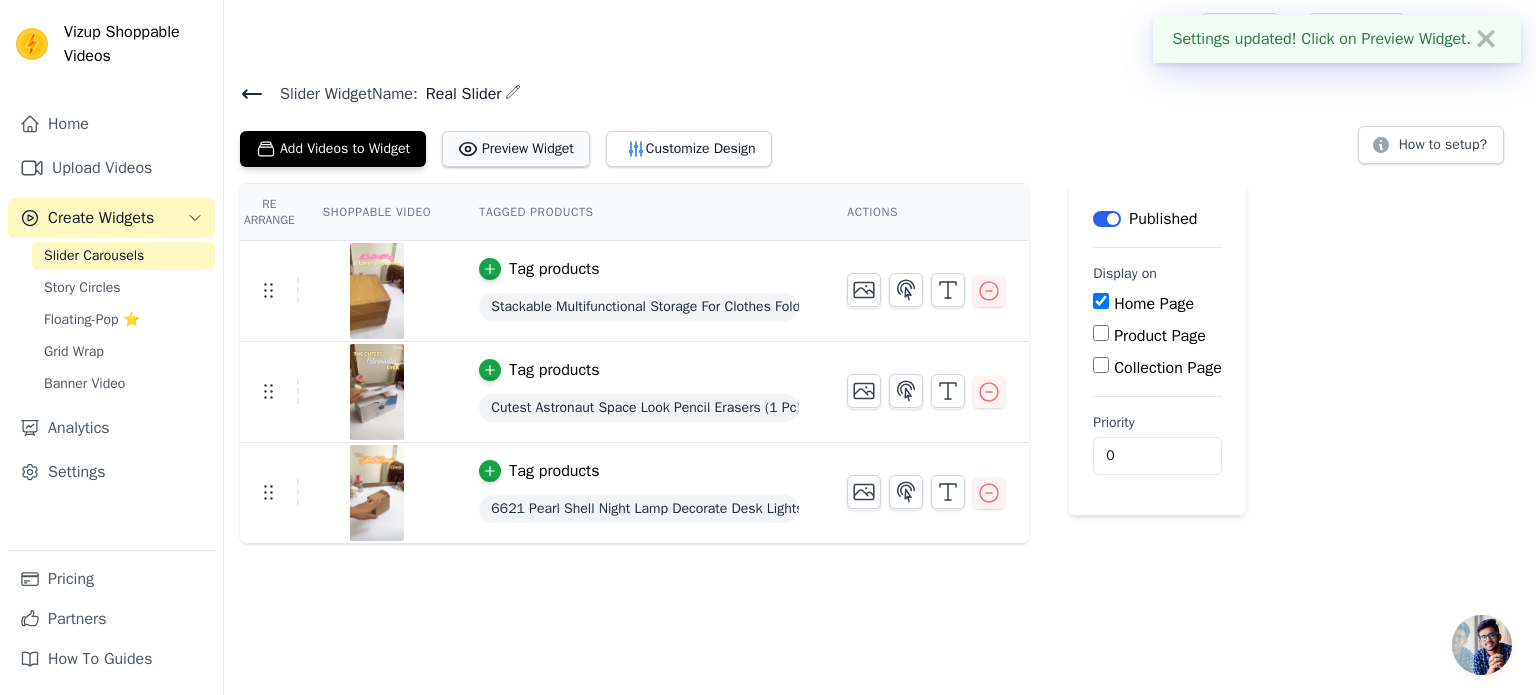click on "Preview Widget" at bounding box center [516, 149] 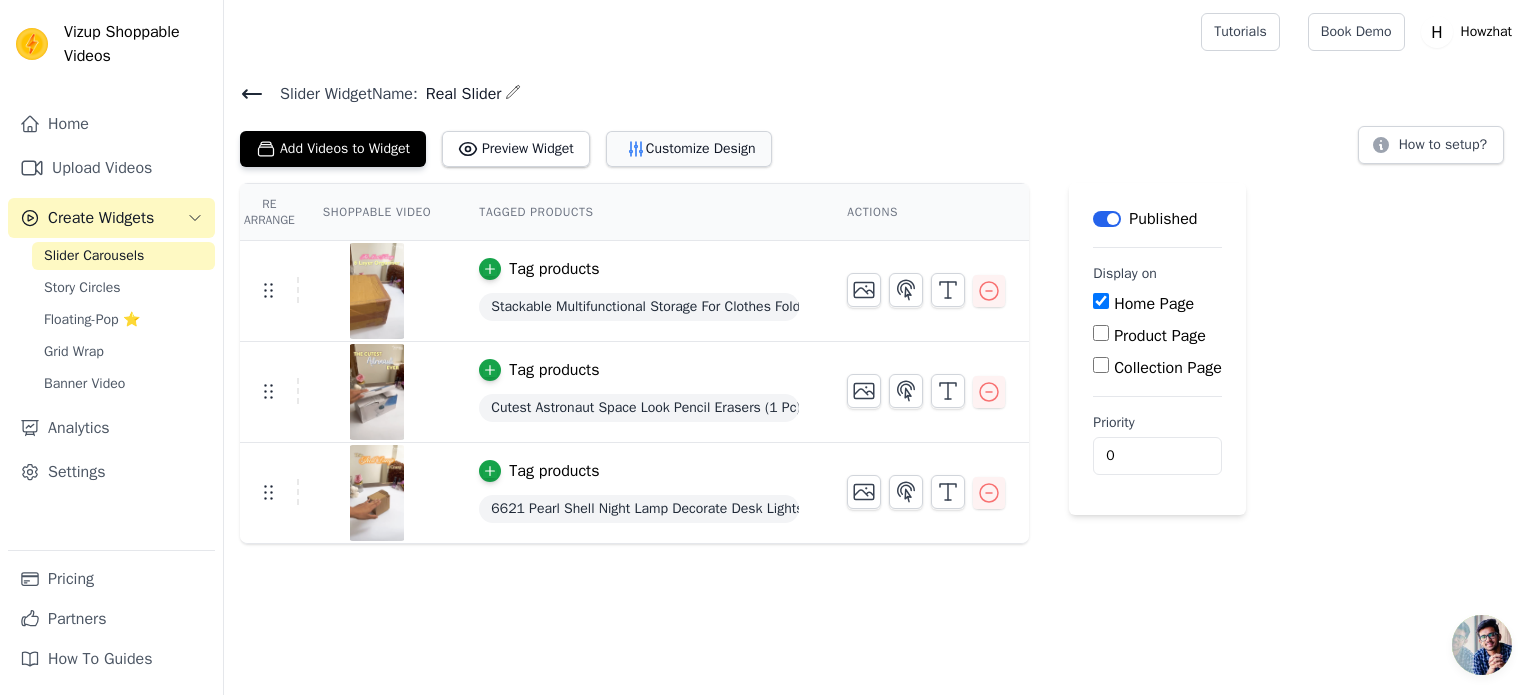 click on "Customize Design" at bounding box center [689, 149] 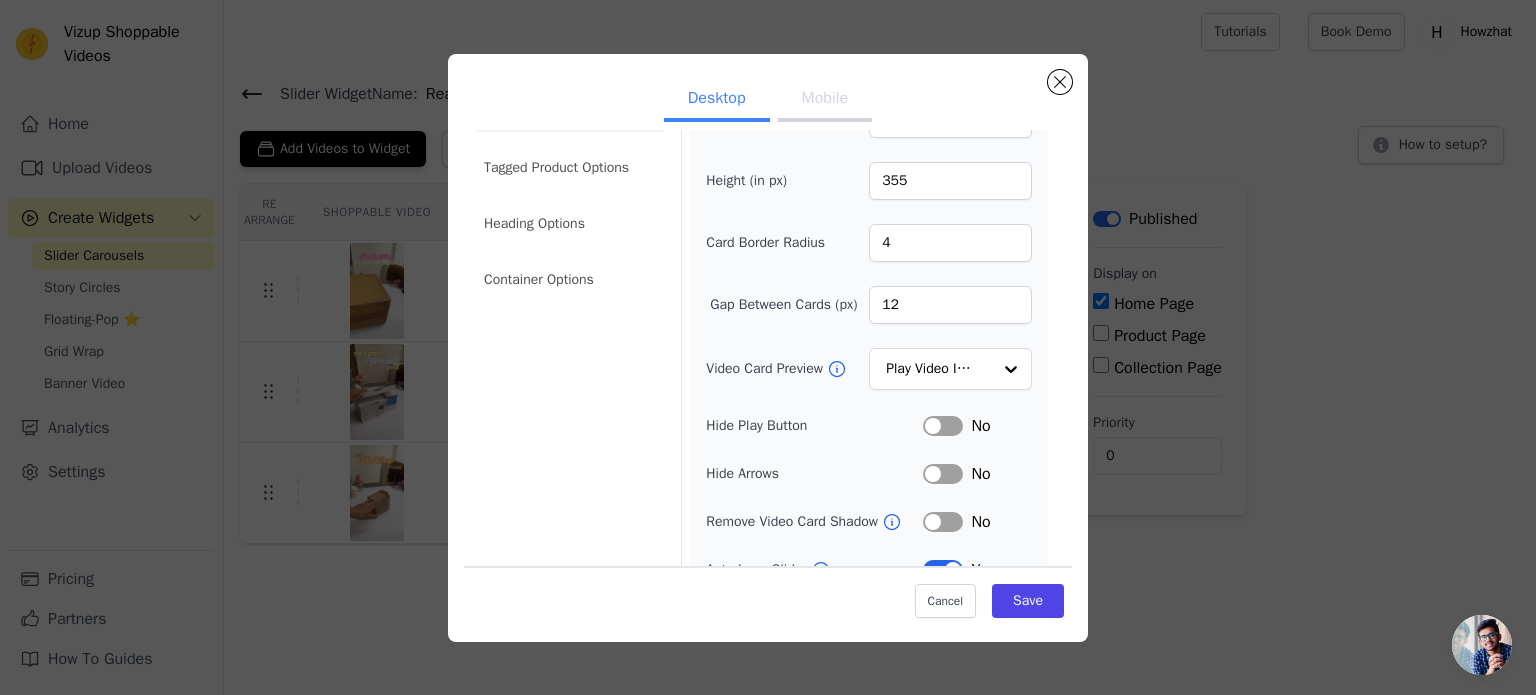 scroll, scrollTop: 0, scrollLeft: 0, axis: both 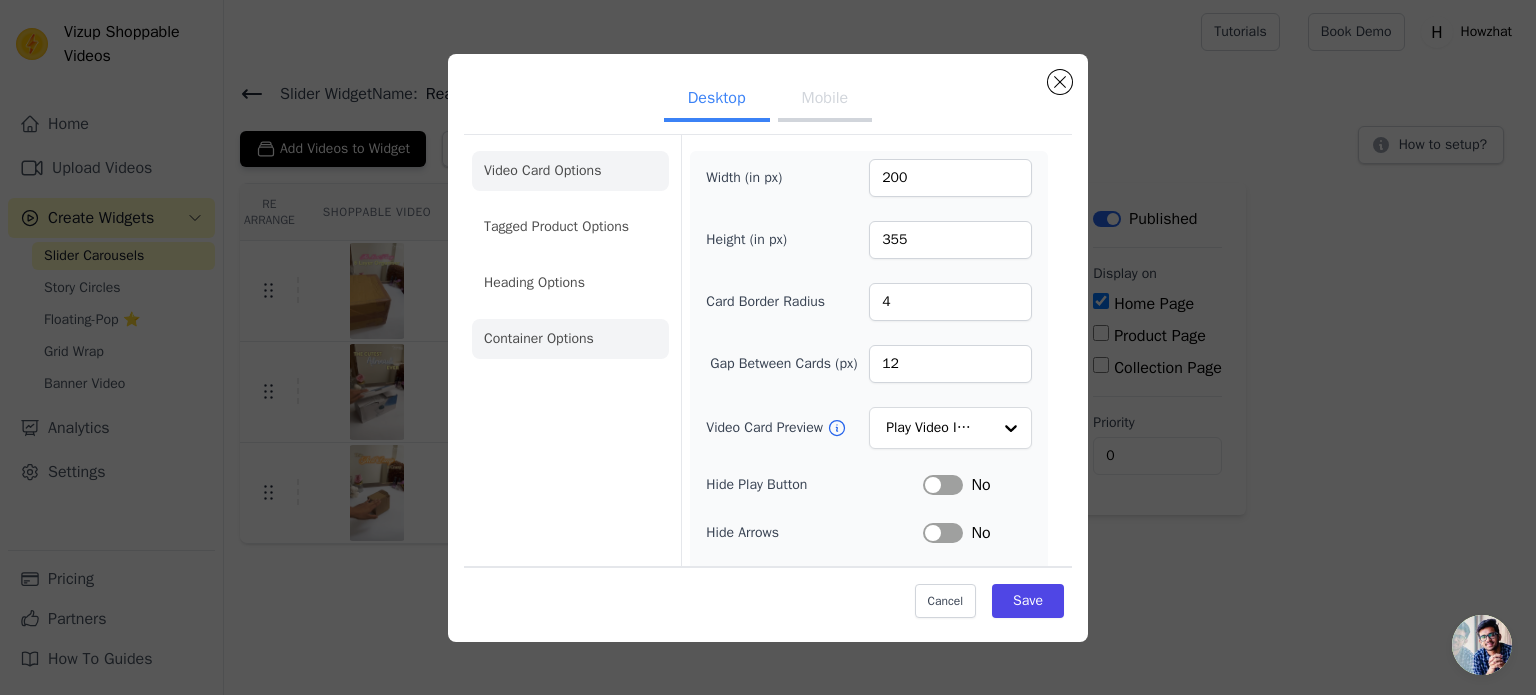 click on "Container Options" 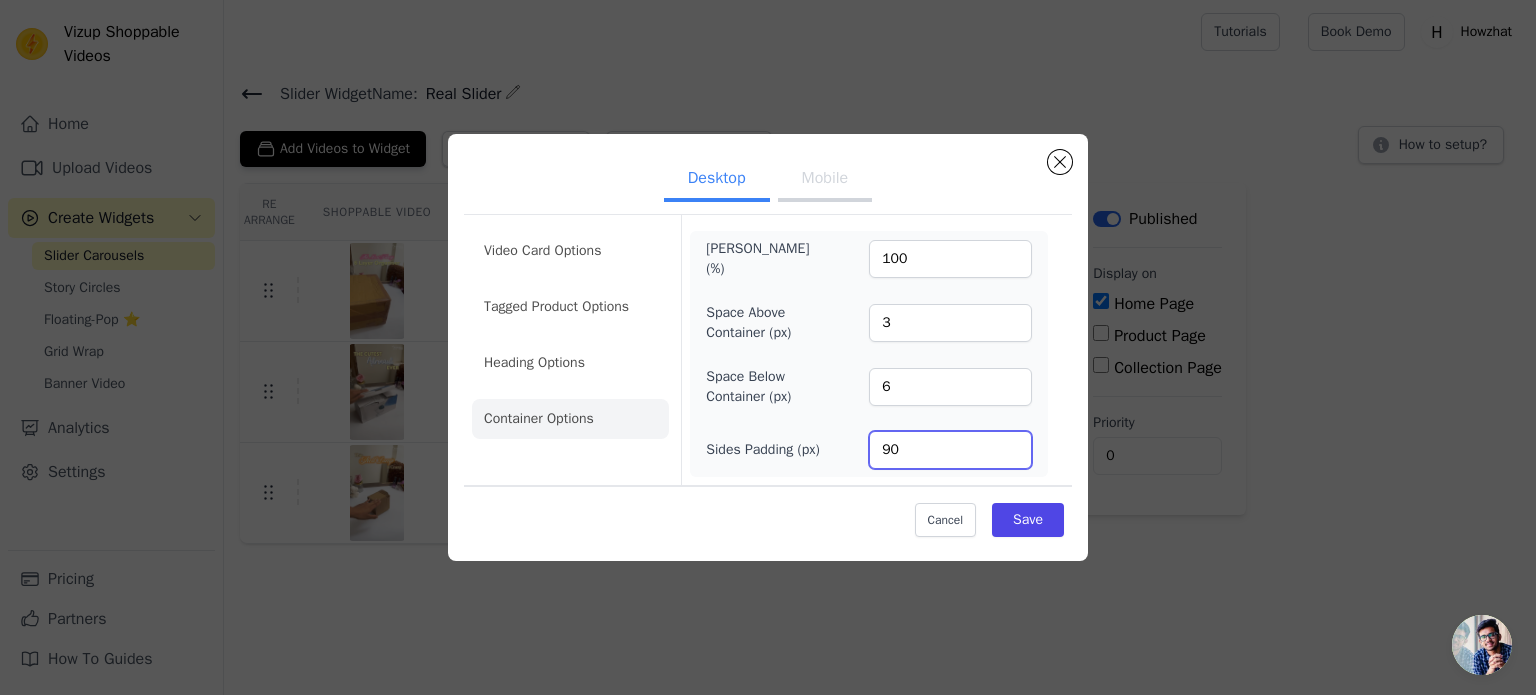 click on "90" at bounding box center (950, 450) 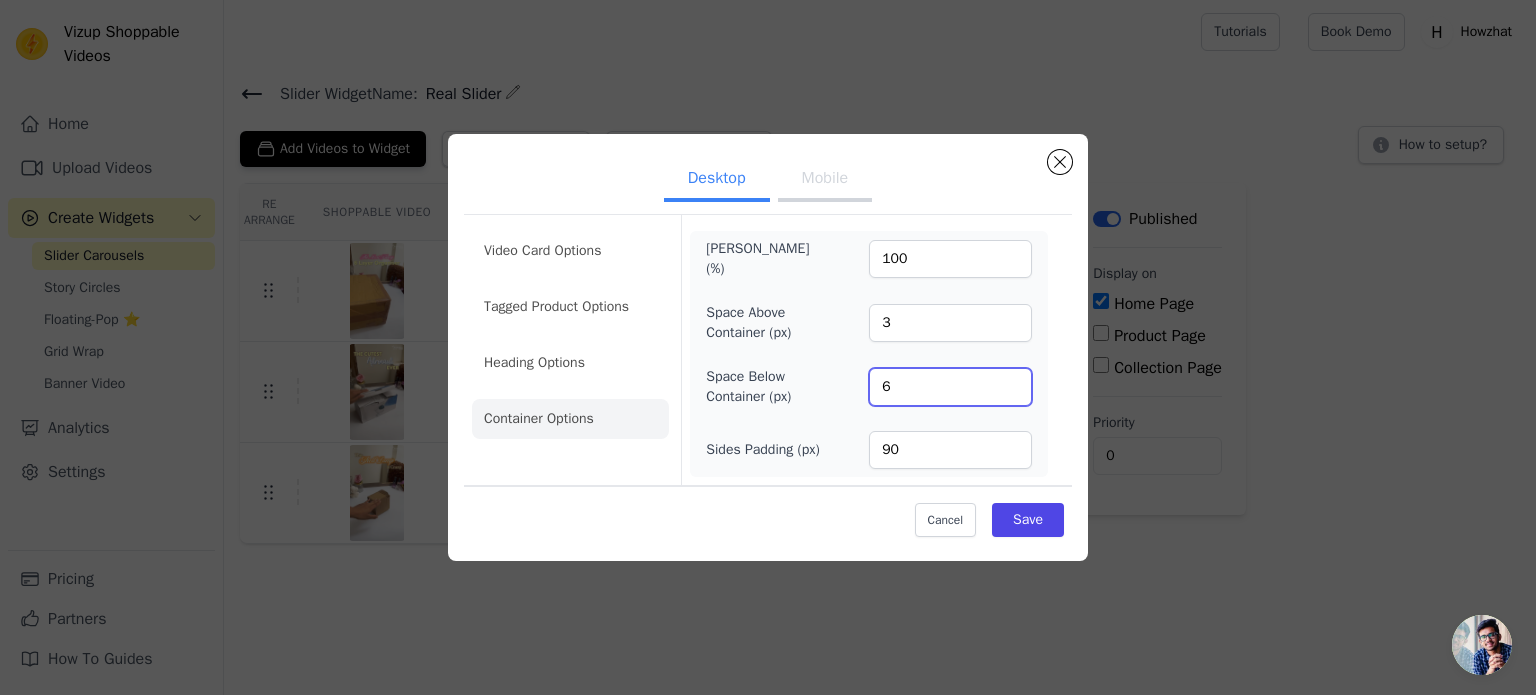 click on "6" at bounding box center [950, 387] 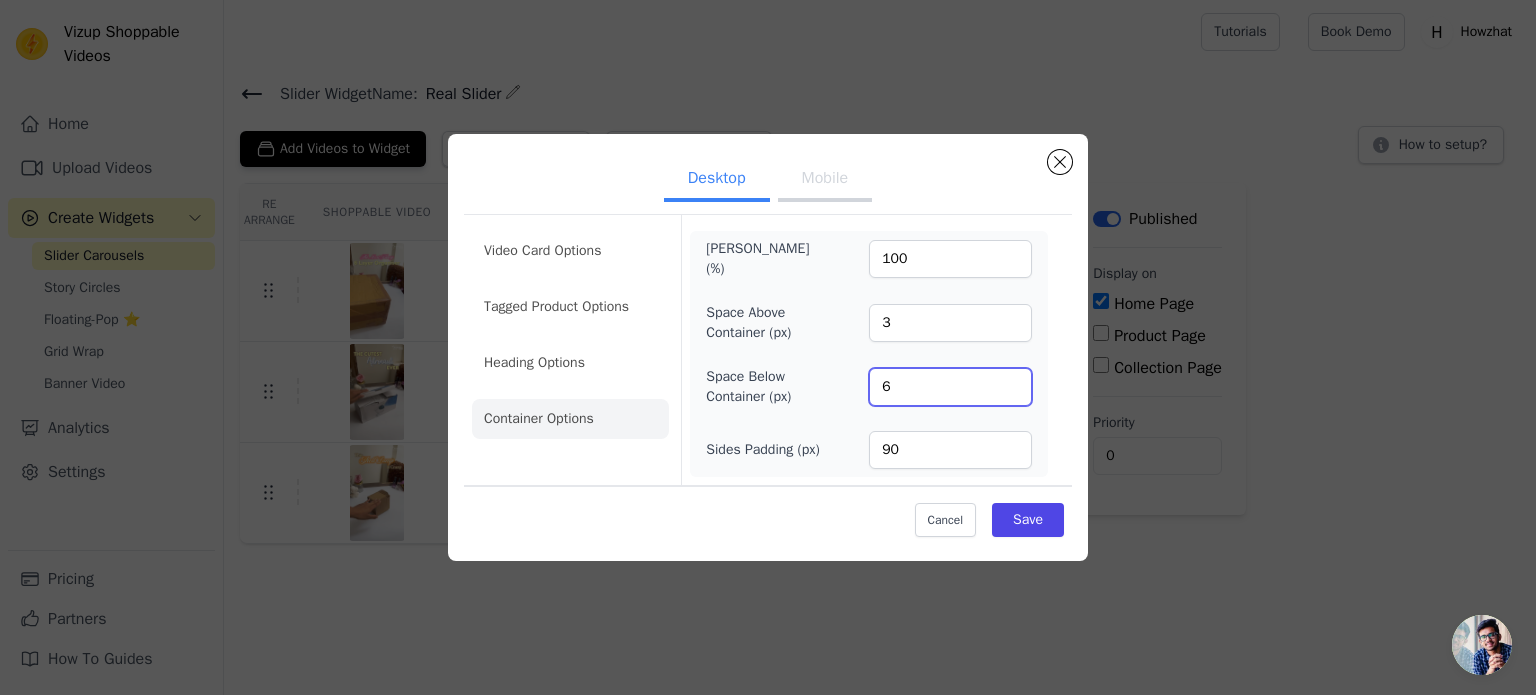 click on "6" at bounding box center [950, 387] 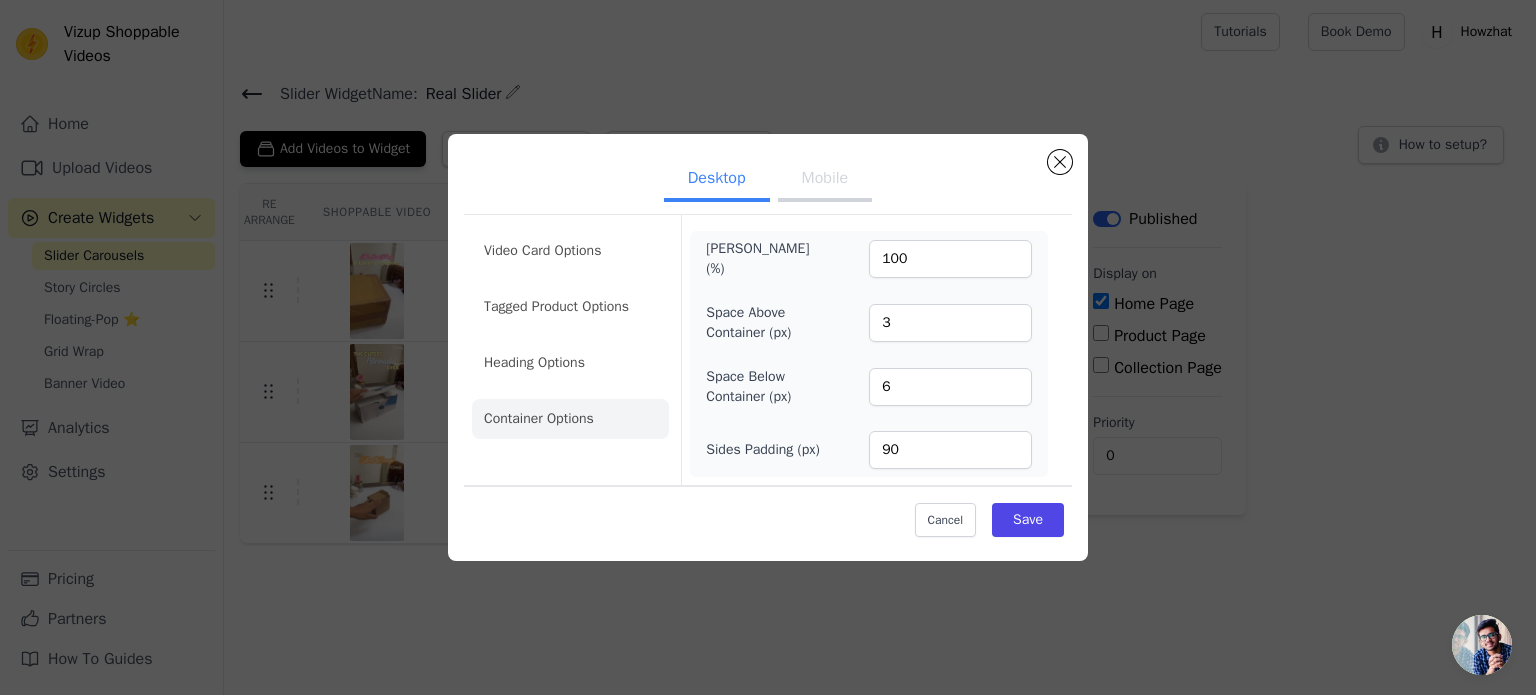 click on "[PERSON_NAME] (%)   100   Space Above Container (px)   3   Space Below Container (px)   6   Sides Padding (px)   90" at bounding box center (869, 354) 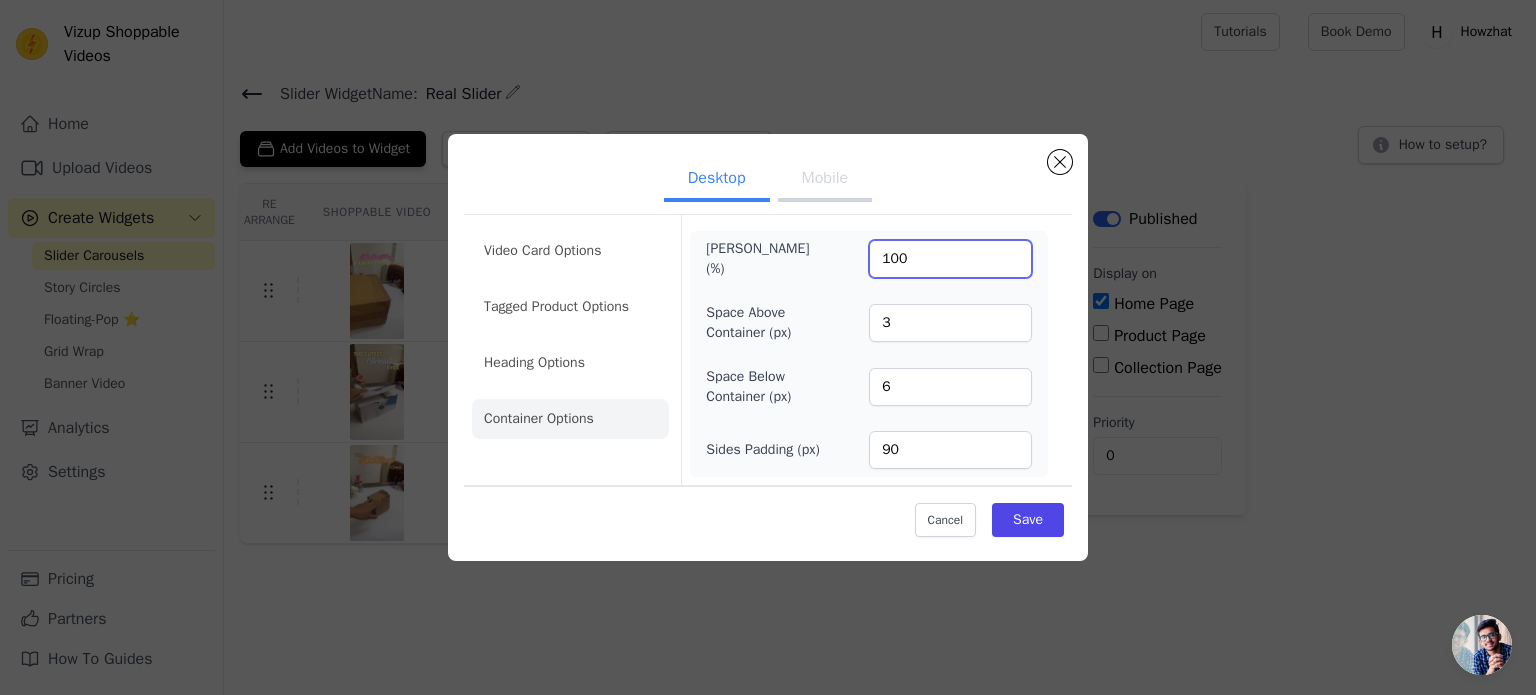 click on "100" at bounding box center [950, 259] 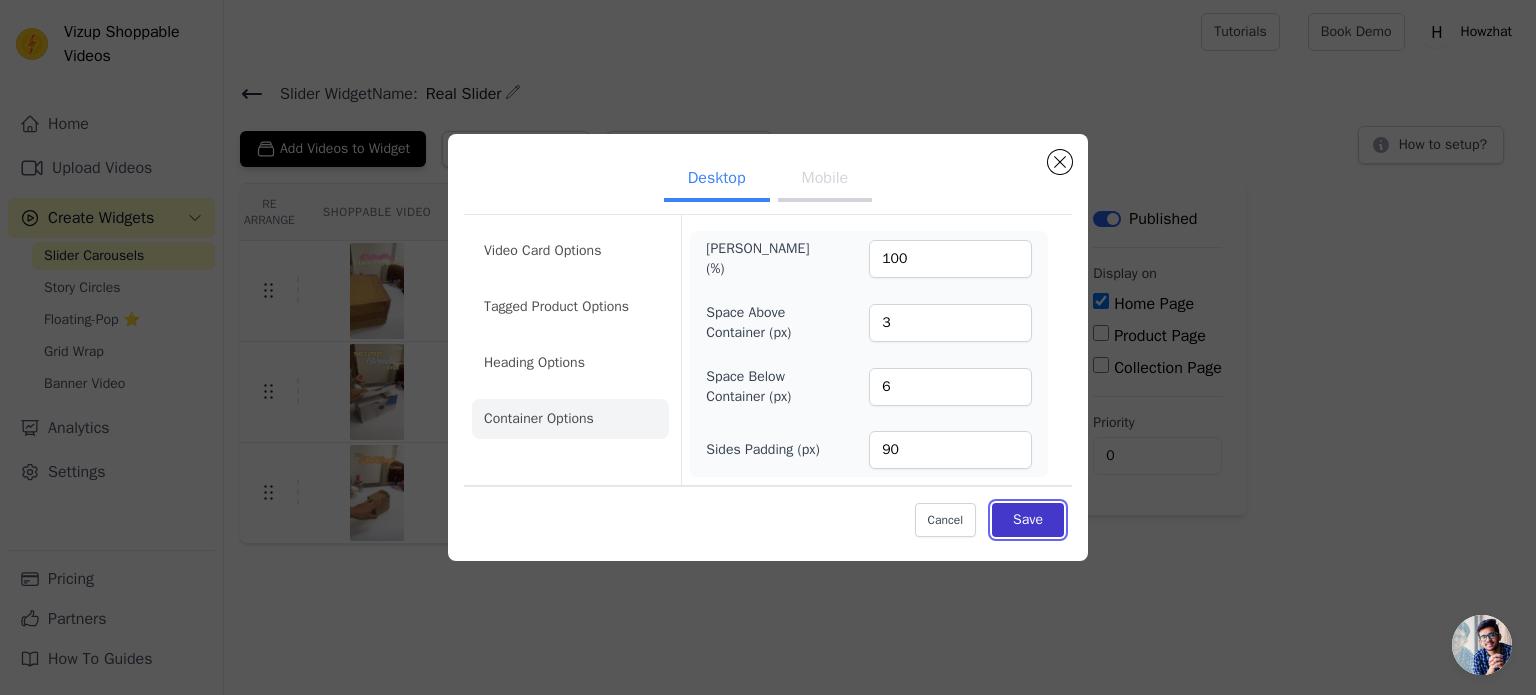 click on "Save" at bounding box center (1028, 520) 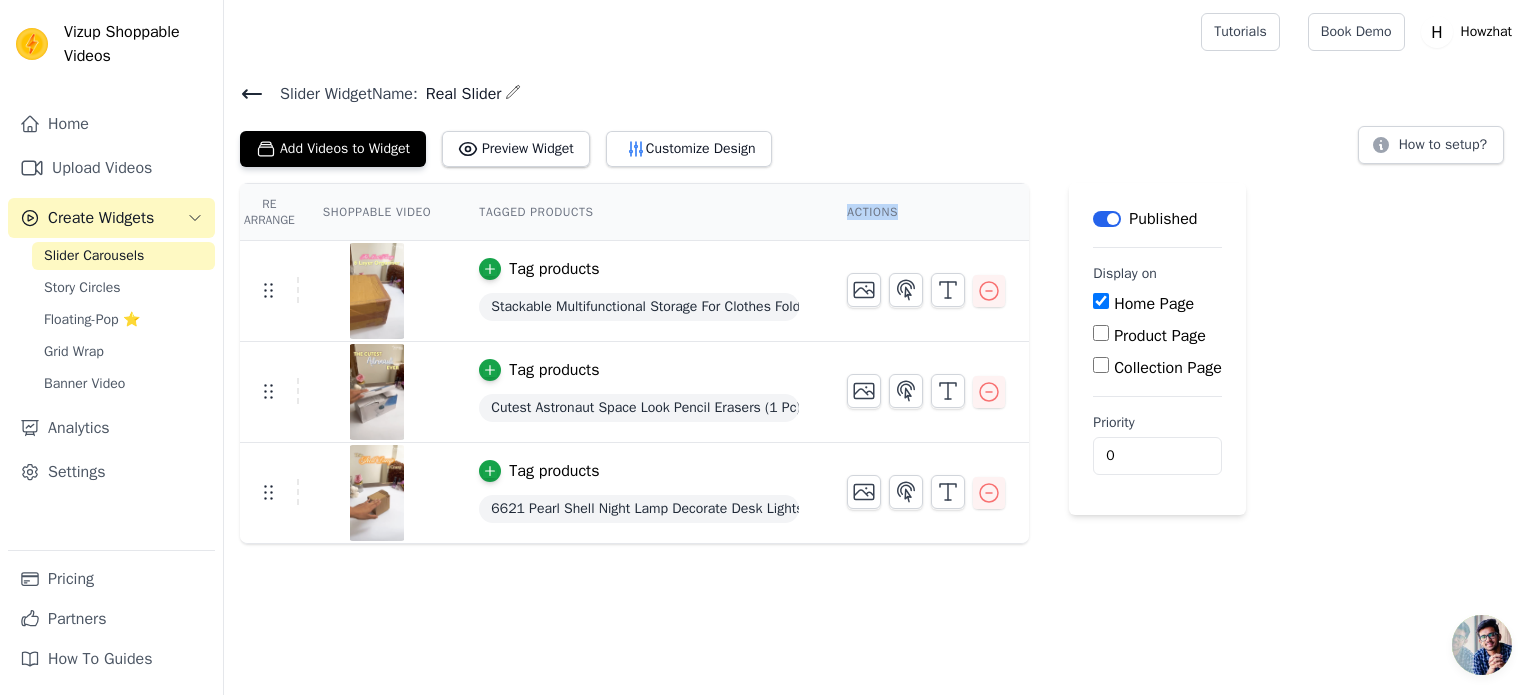 drag, startPoint x: 845, startPoint y: 206, endPoint x: 923, endPoint y: 208, distance: 78.025635 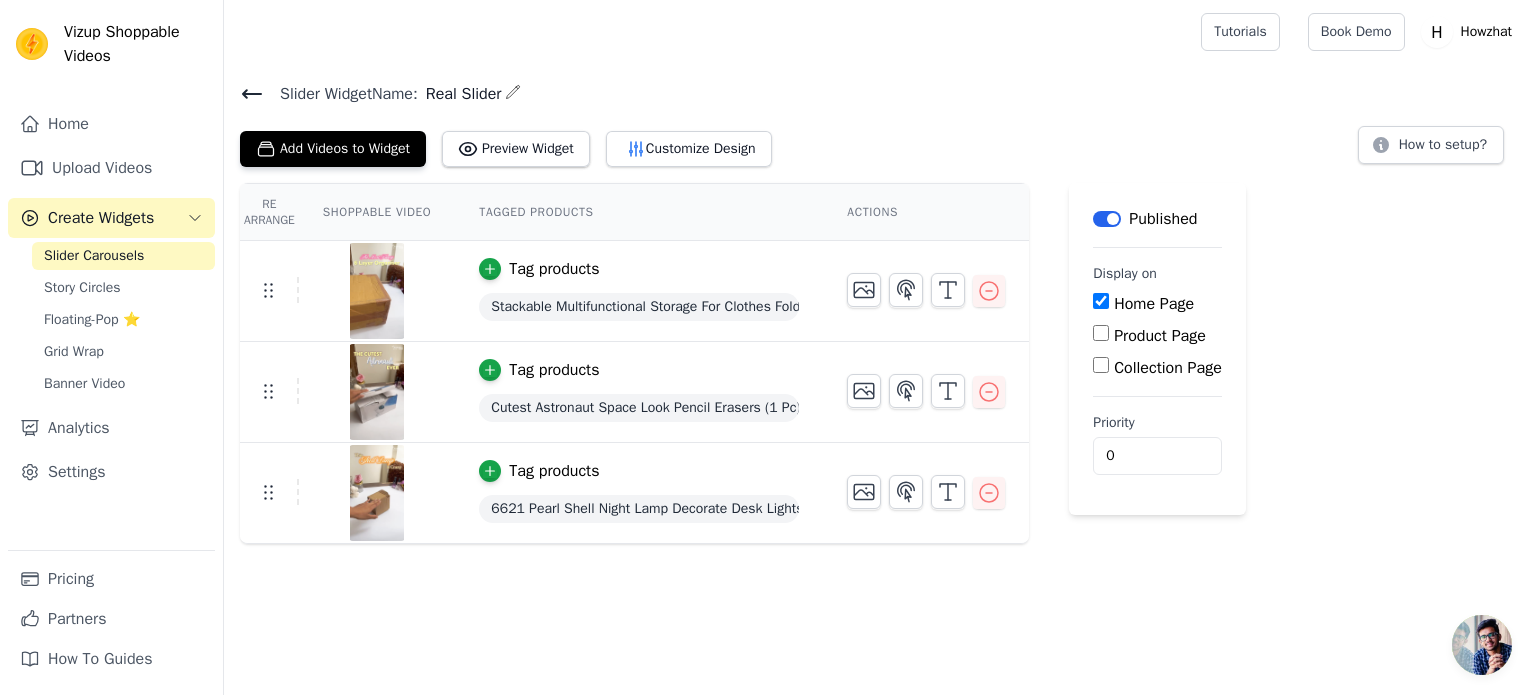 click on "Slider Widget  Name:" at bounding box center (341, 94) 